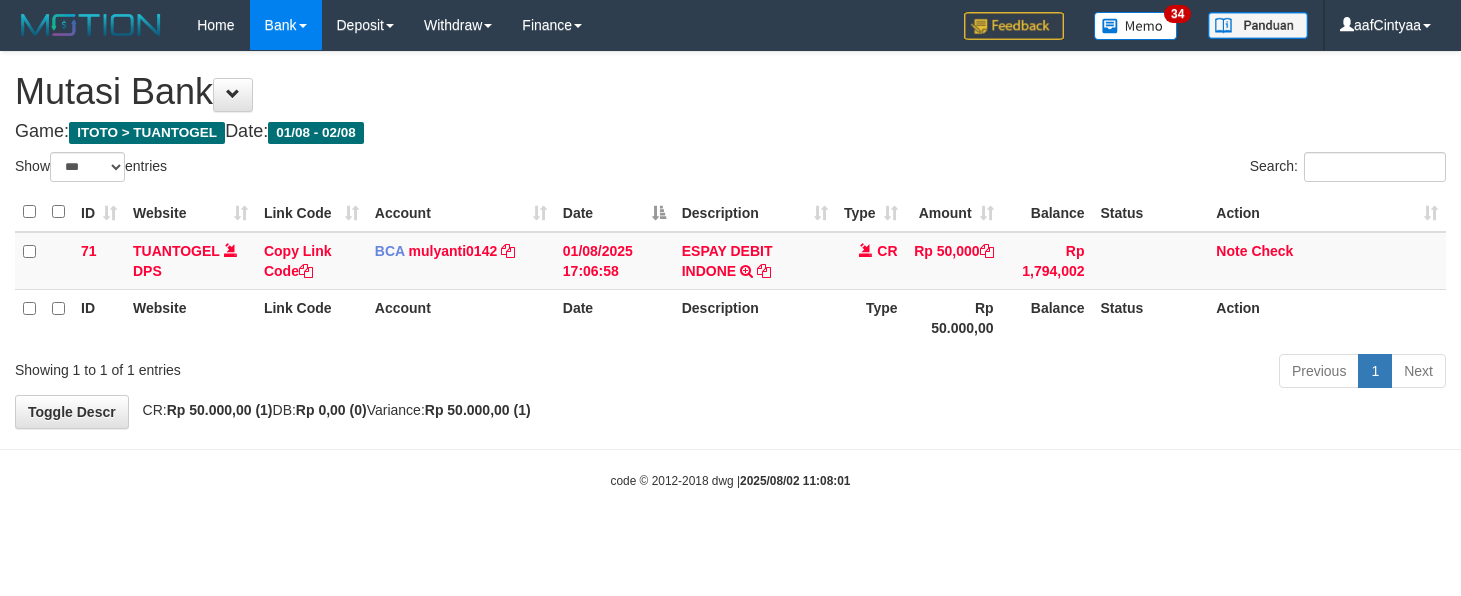 select on "***" 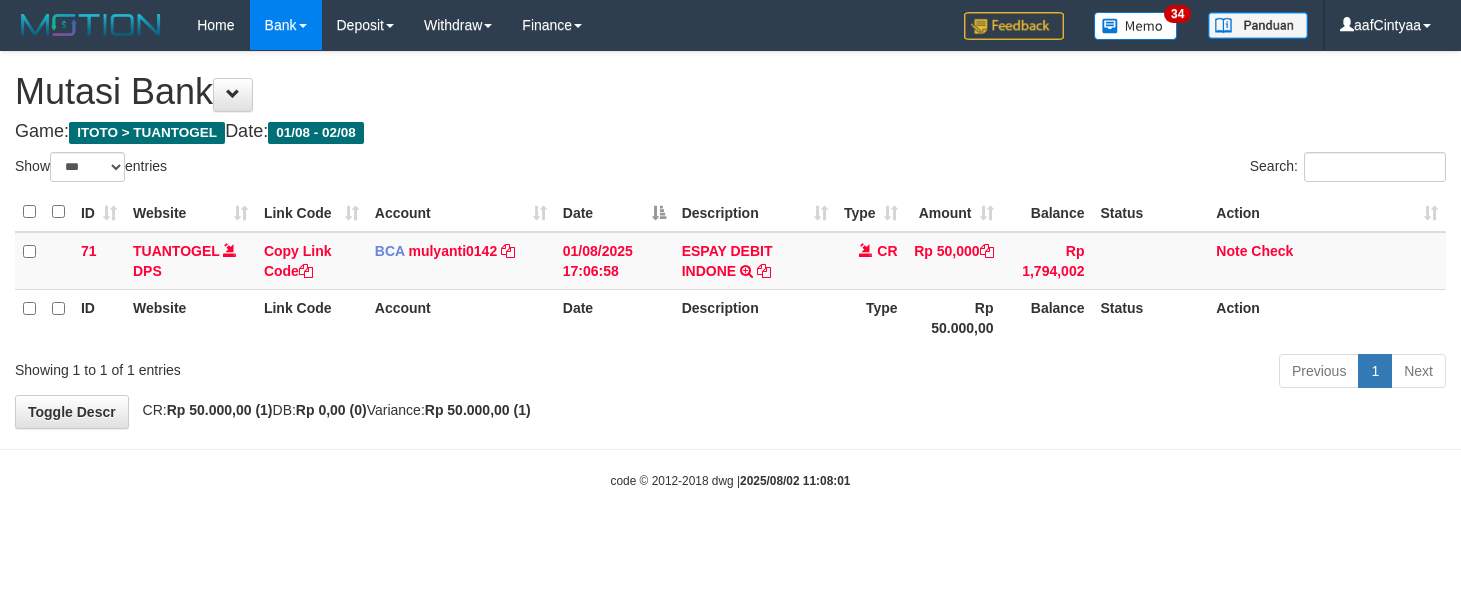 scroll, scrollTop: 0, scrollLeft: 0, axis: both 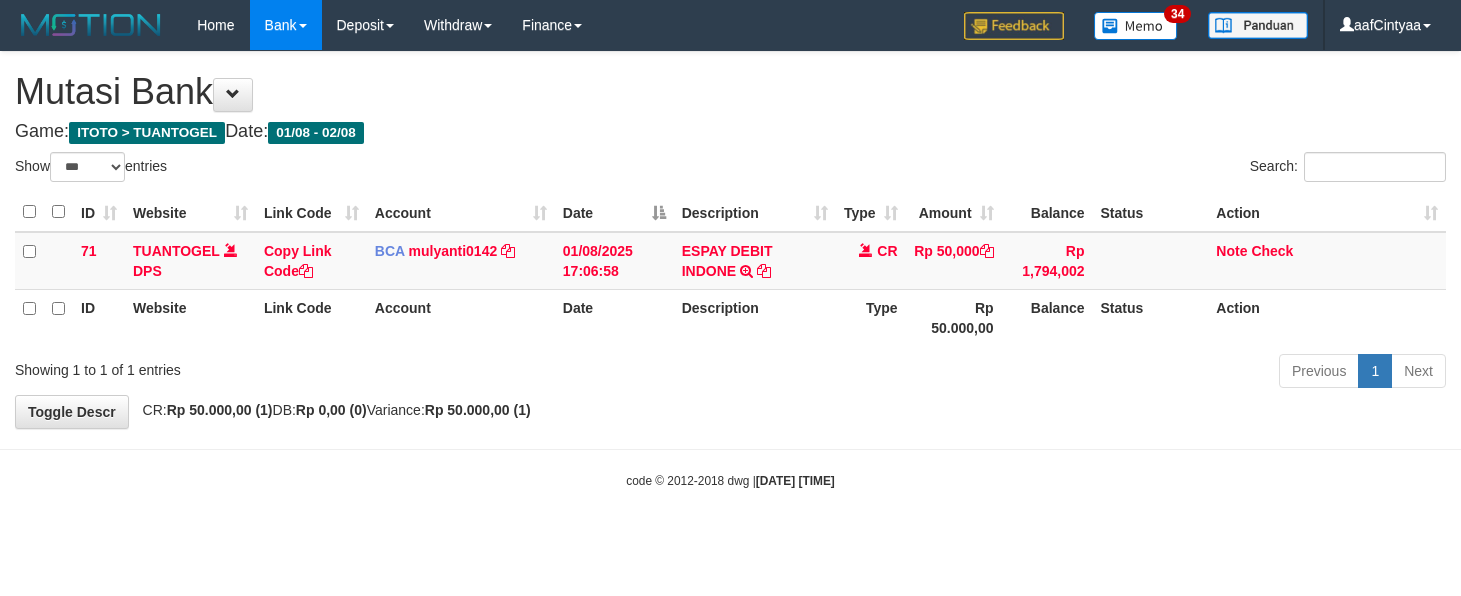 select on "***" 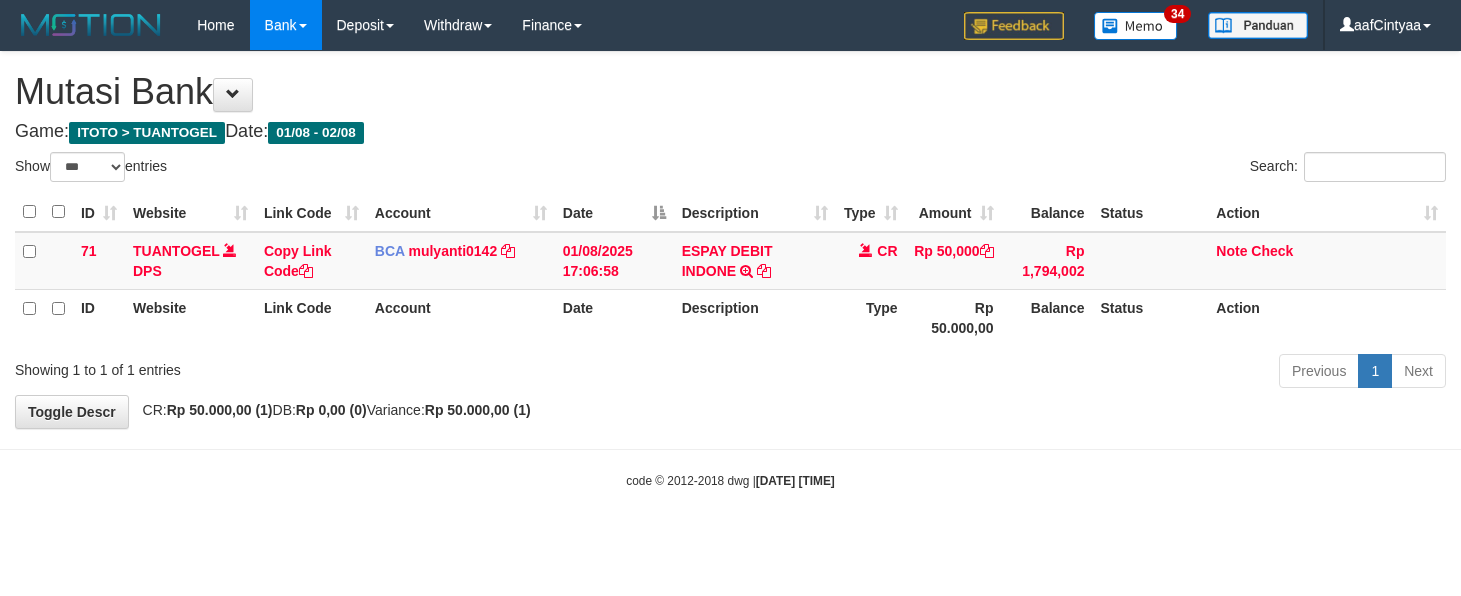 scroll, scrollTop: 0, scrollLeft: 0, axis: both 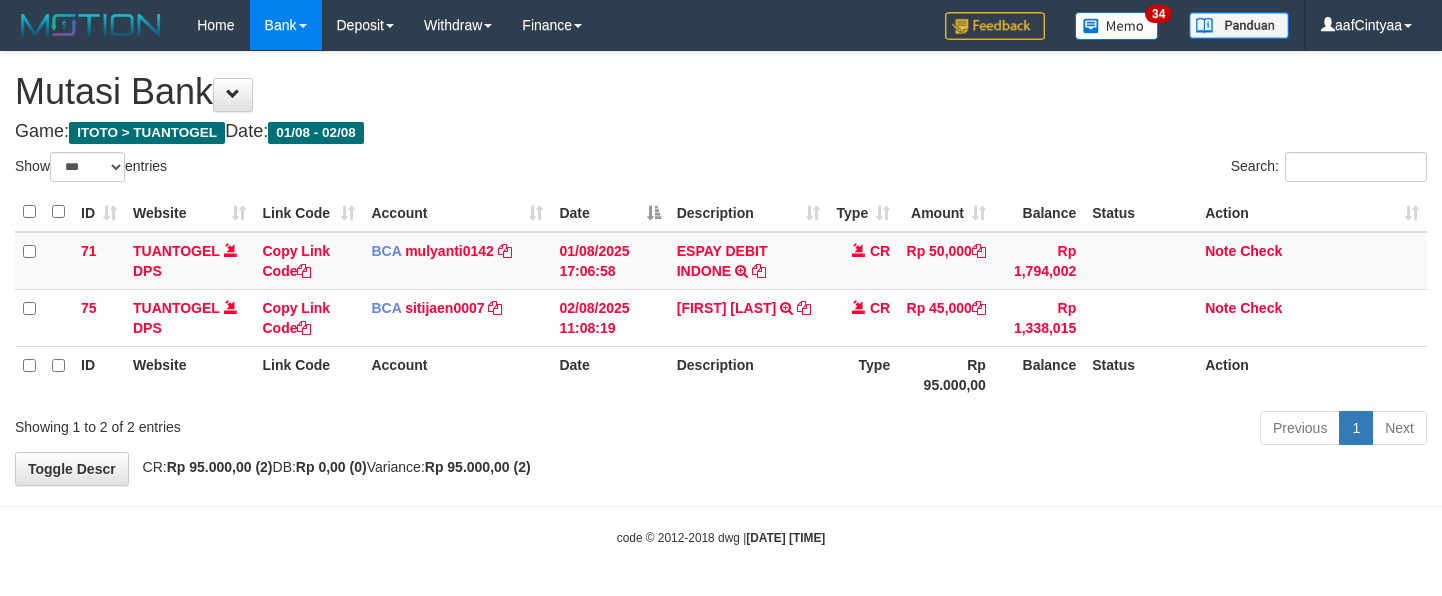 select on "***" 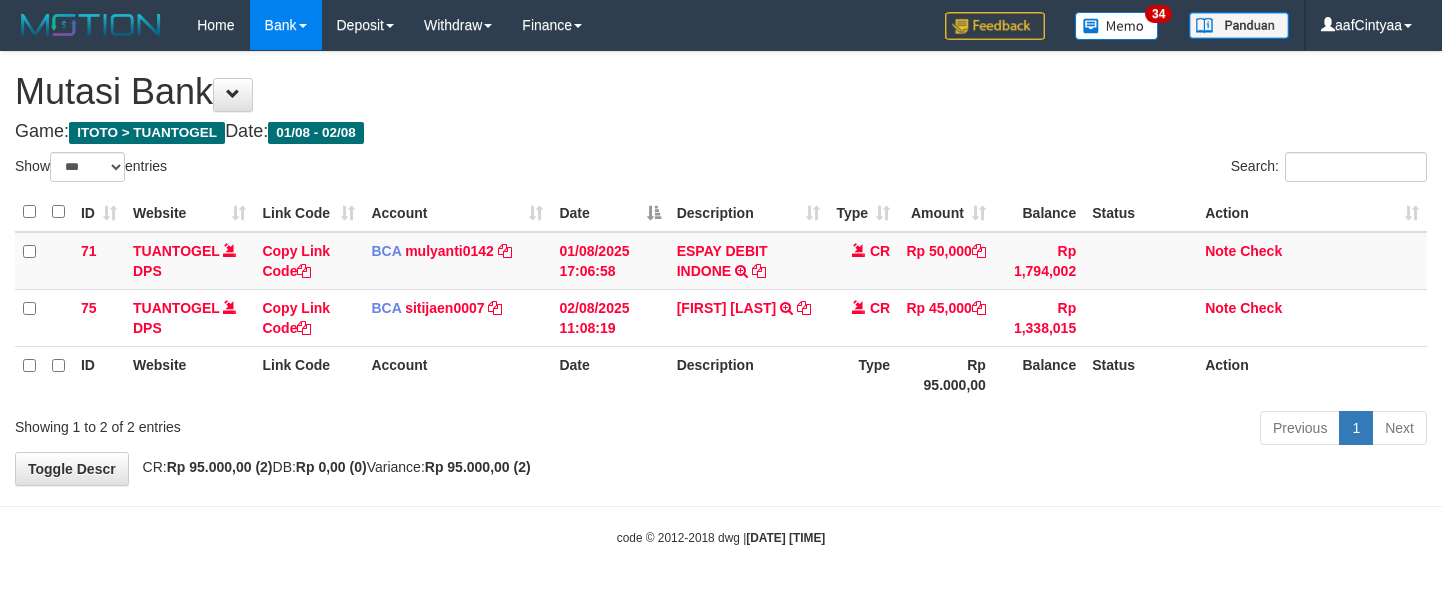 scroll, scrollTop: 0, scrollLeft: 0, axis: both 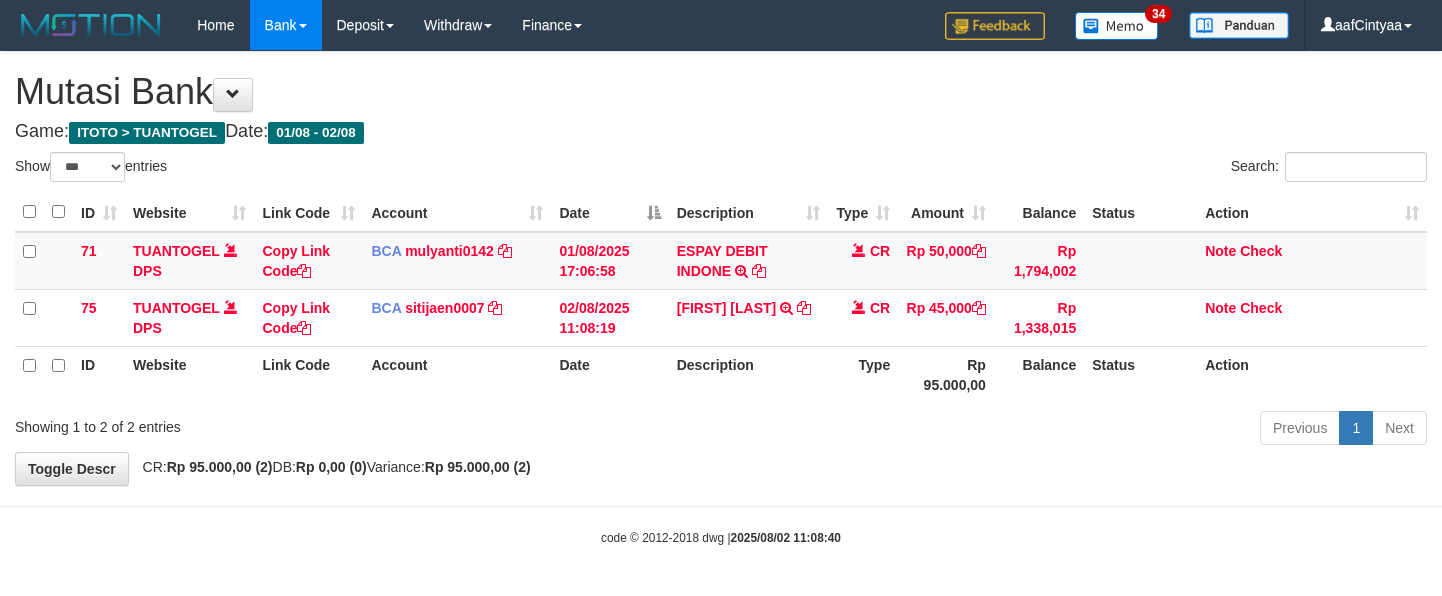 select on "***" 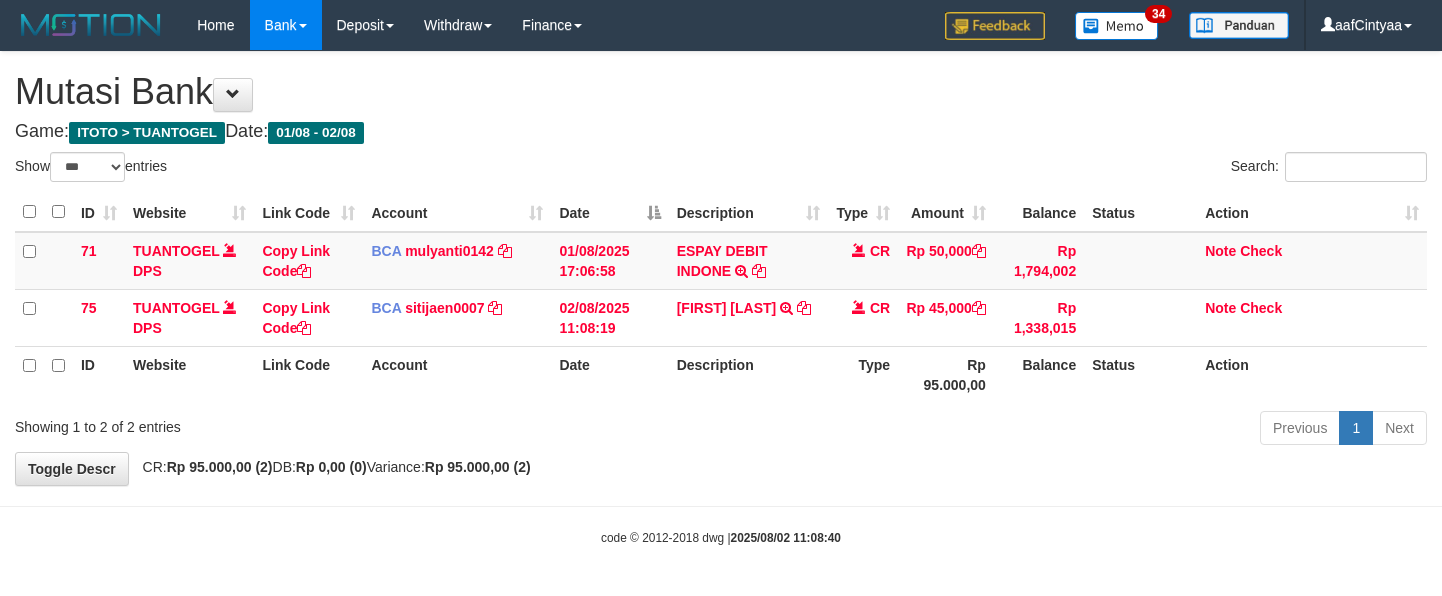 scroll, scrollTop: 0, scrollLeft: 0, axis: both 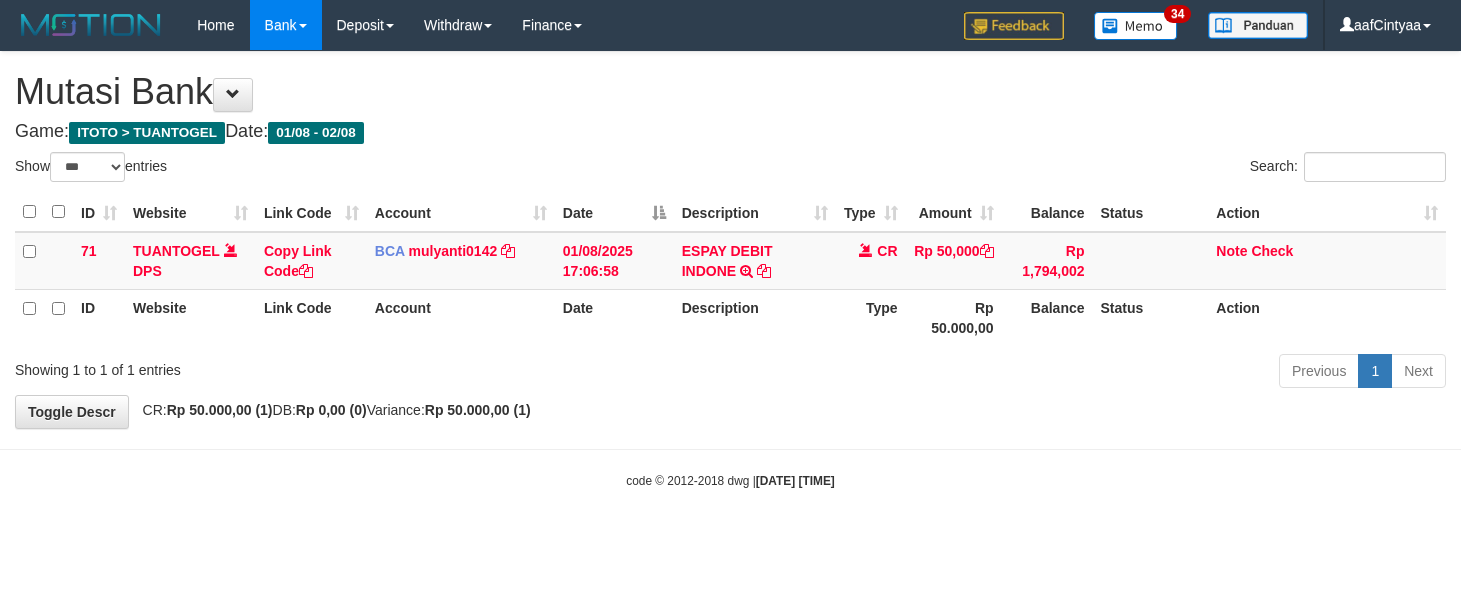 select on "***" 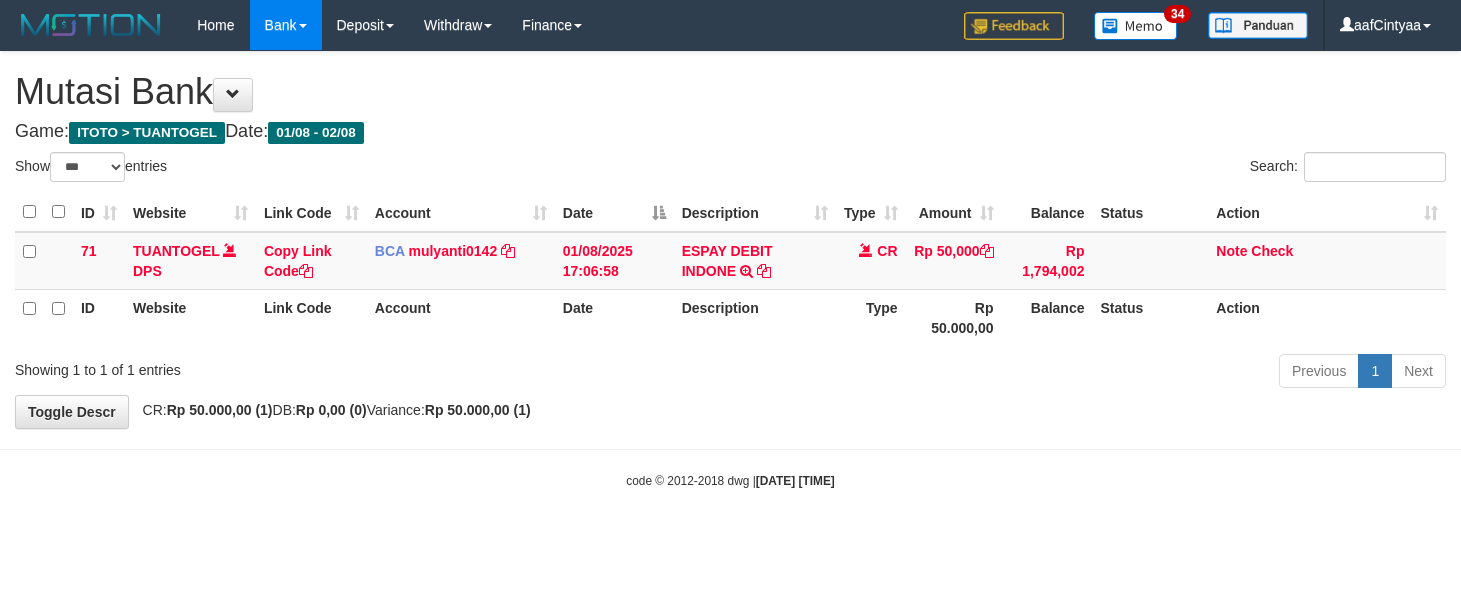 scroll, scrollTop: 0, scrollLeft: 0, axis: both 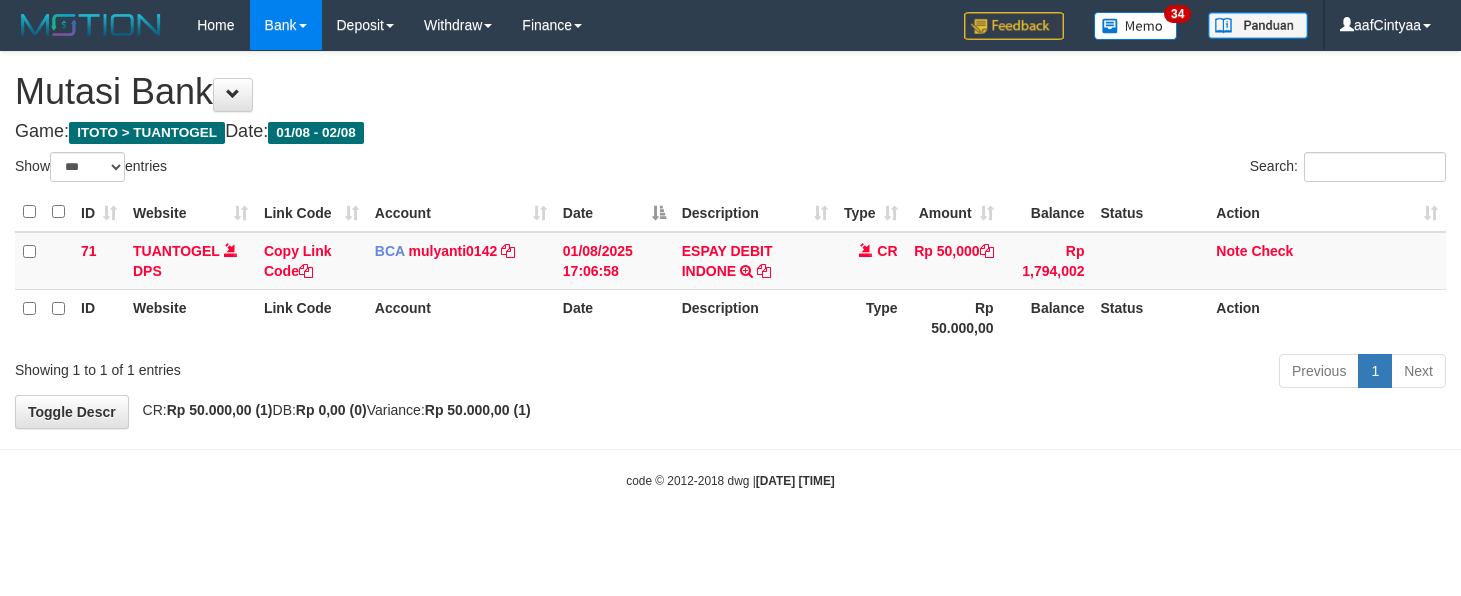select on "***" 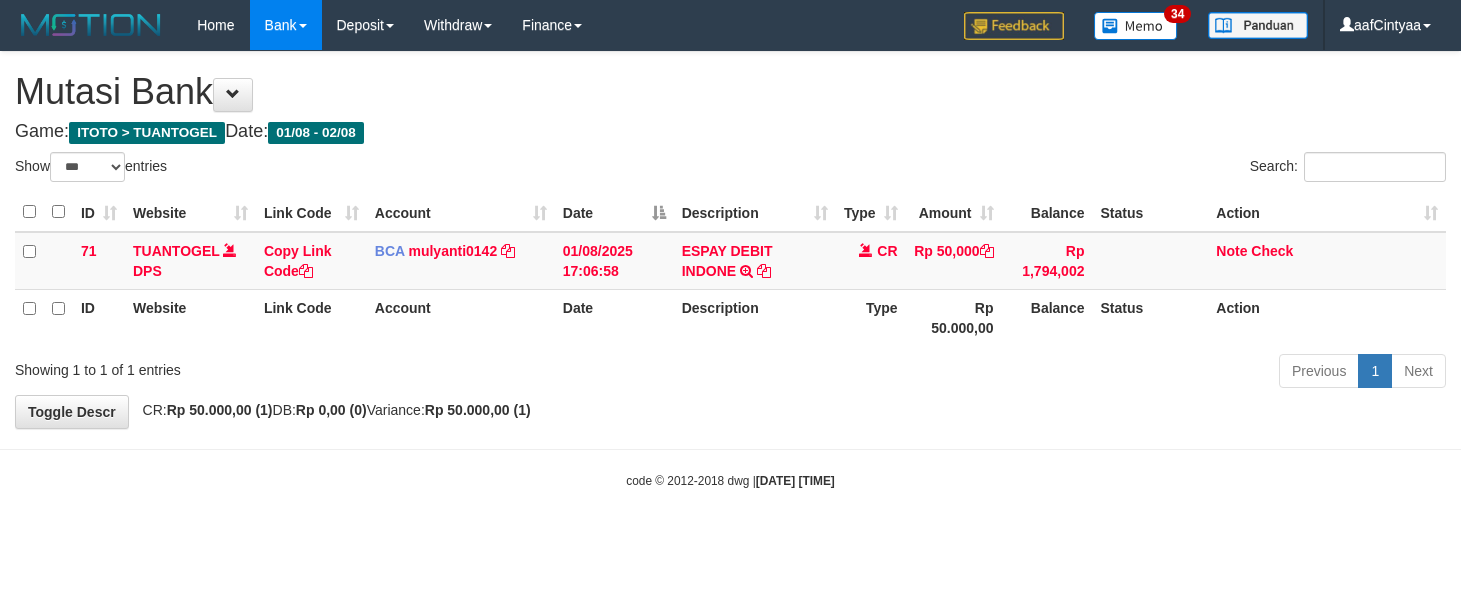scroll, scrollTop: 0, scrollLeft: 0, axis: both 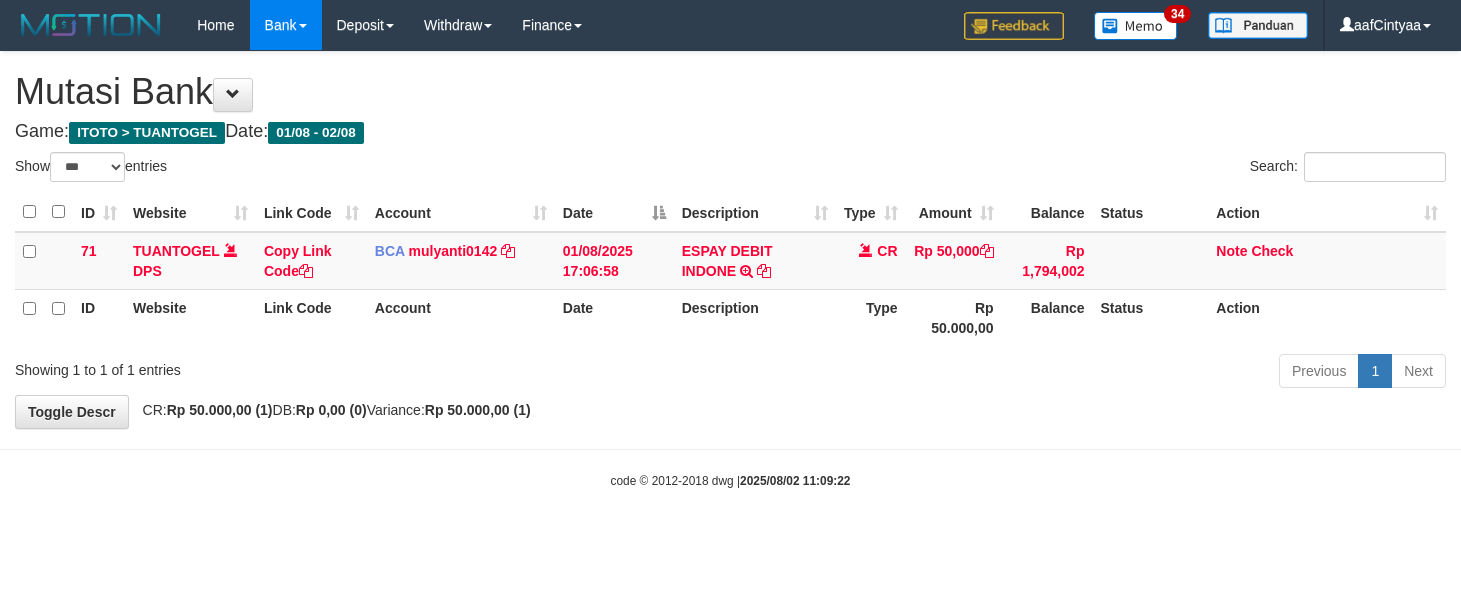 select on "***" 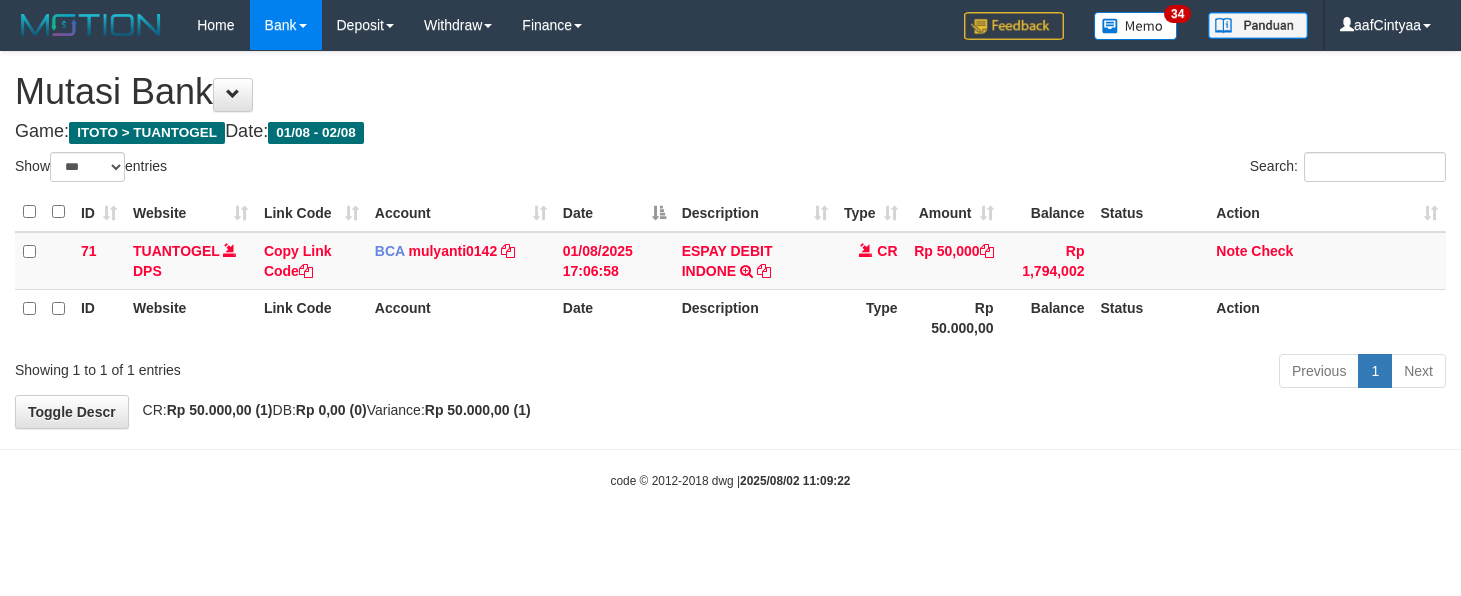 scroll, scrollTop: 0, scrollLeft: 0, axis: both 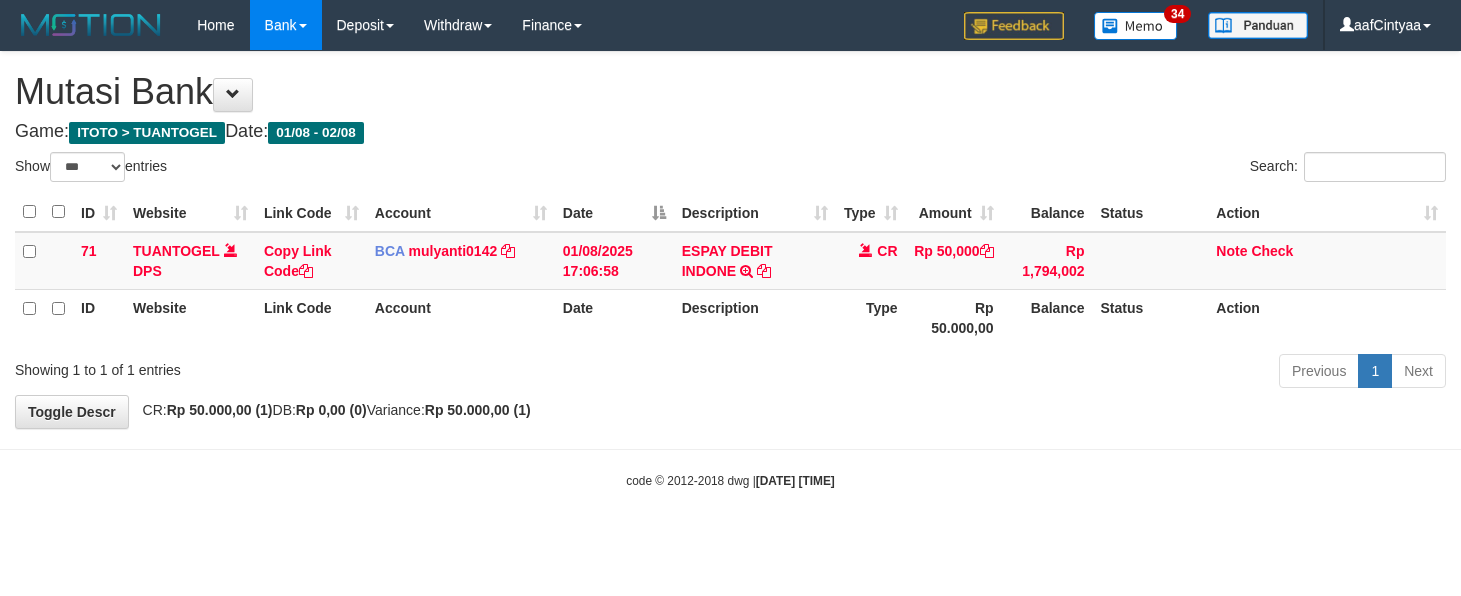 select on "***" 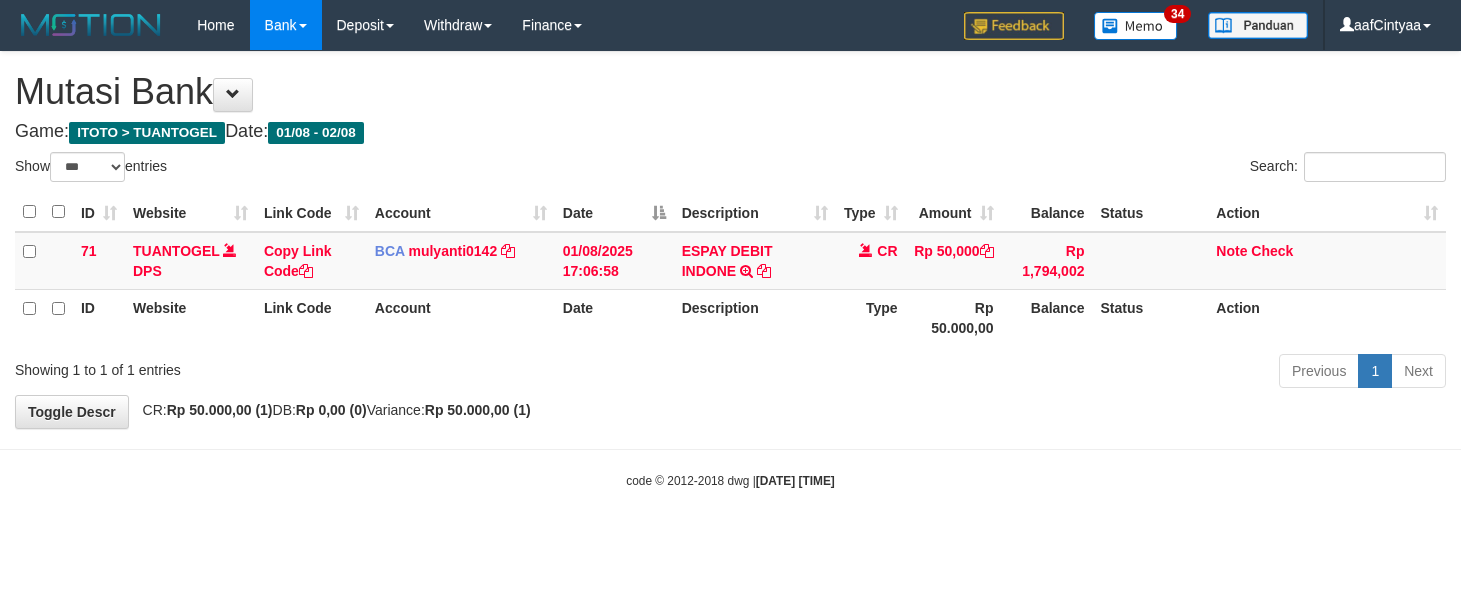 scroll, scrollTop: 0, scrollLeft: 0, axis: both 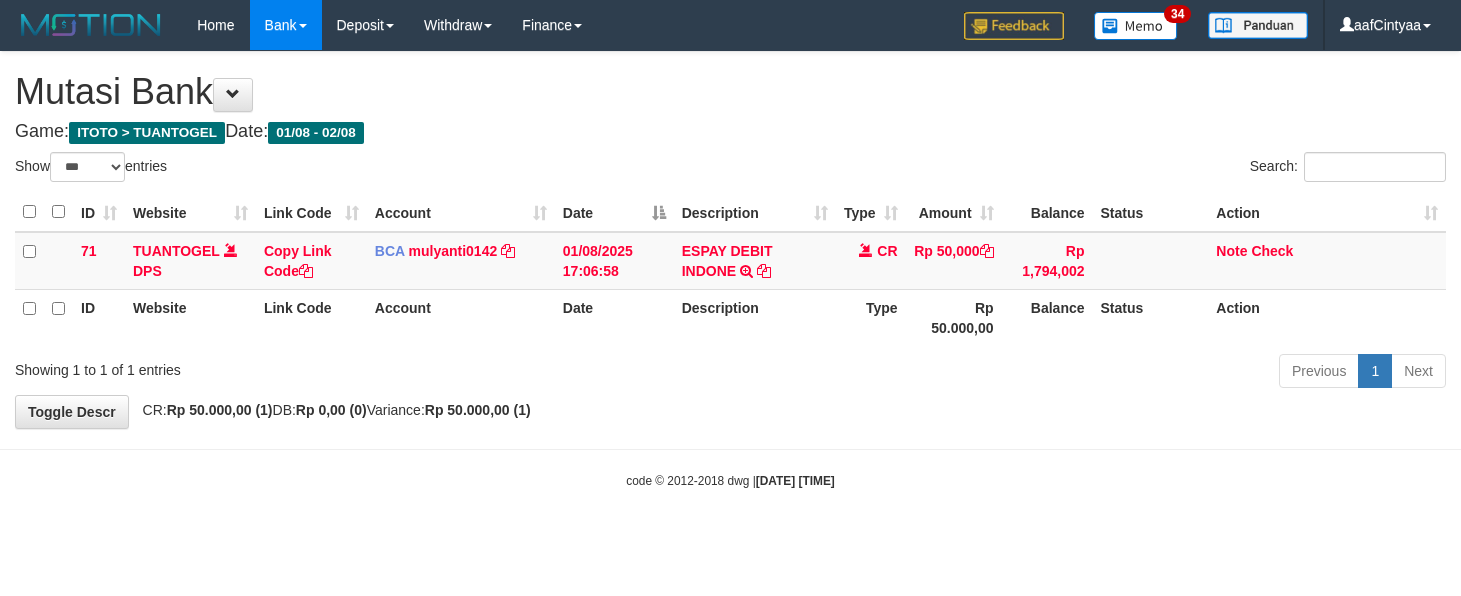 select on "***" 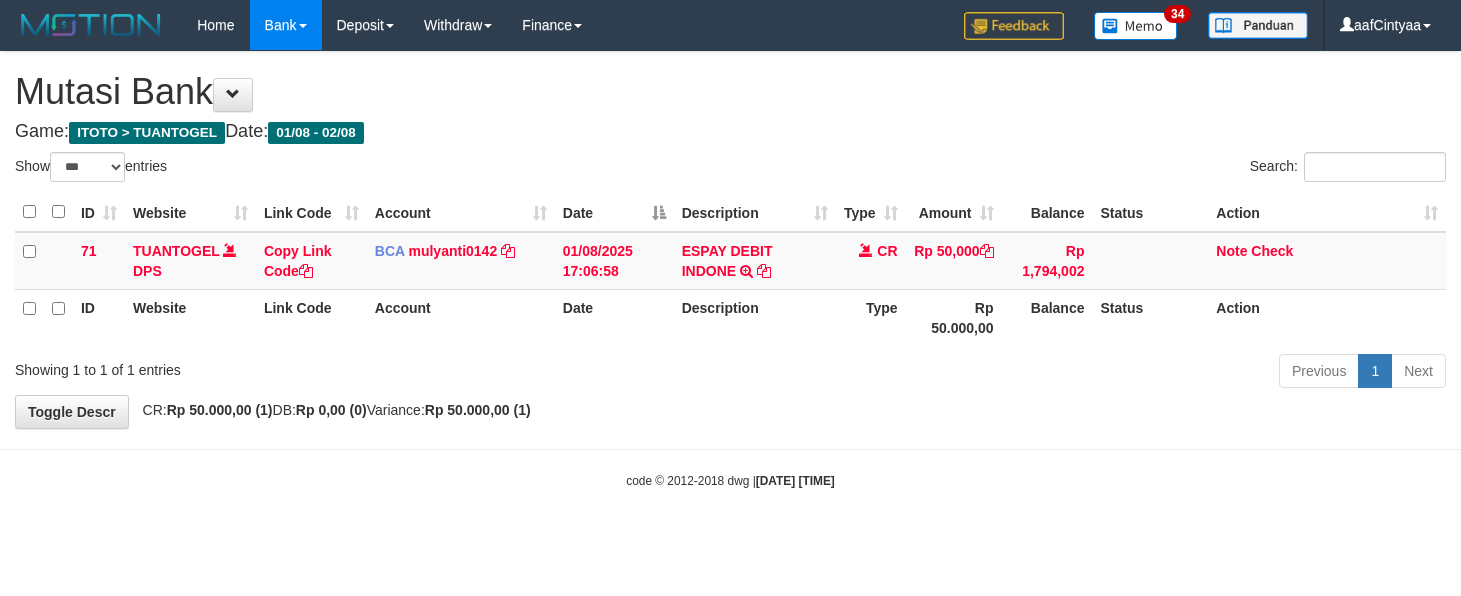 scroll, scrollTop: 0, scrollLeft: 0, axis: both 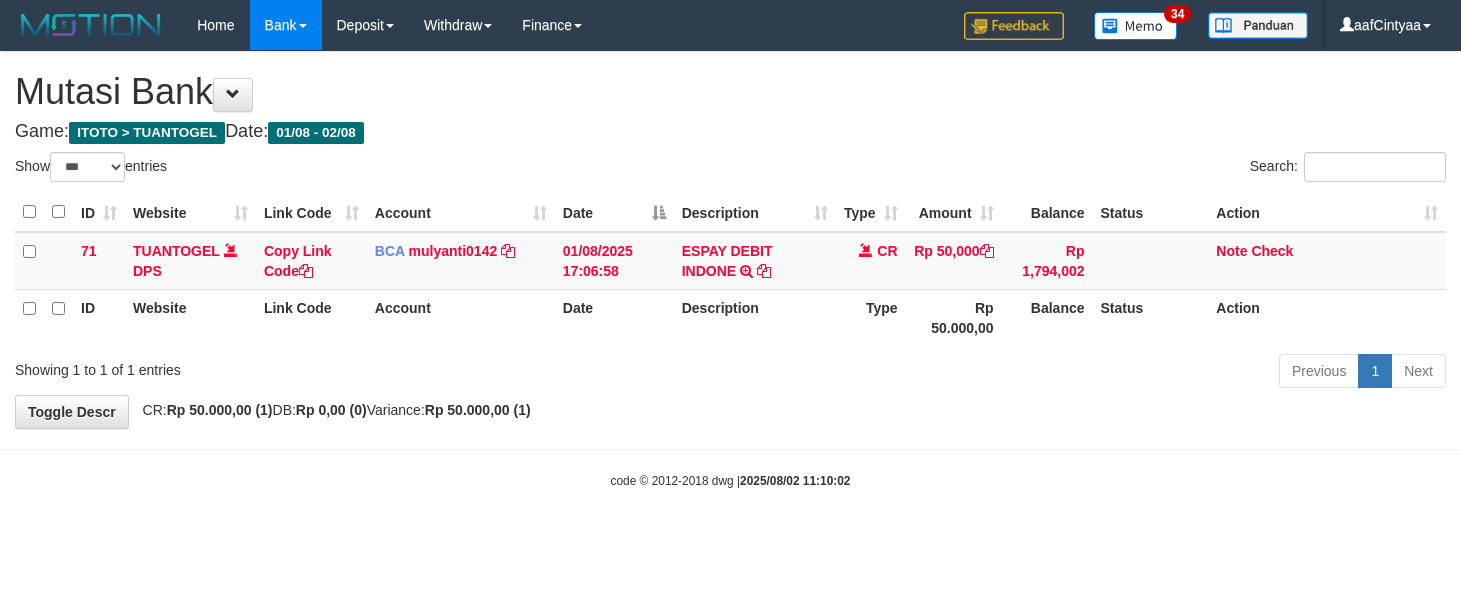 select on "***" 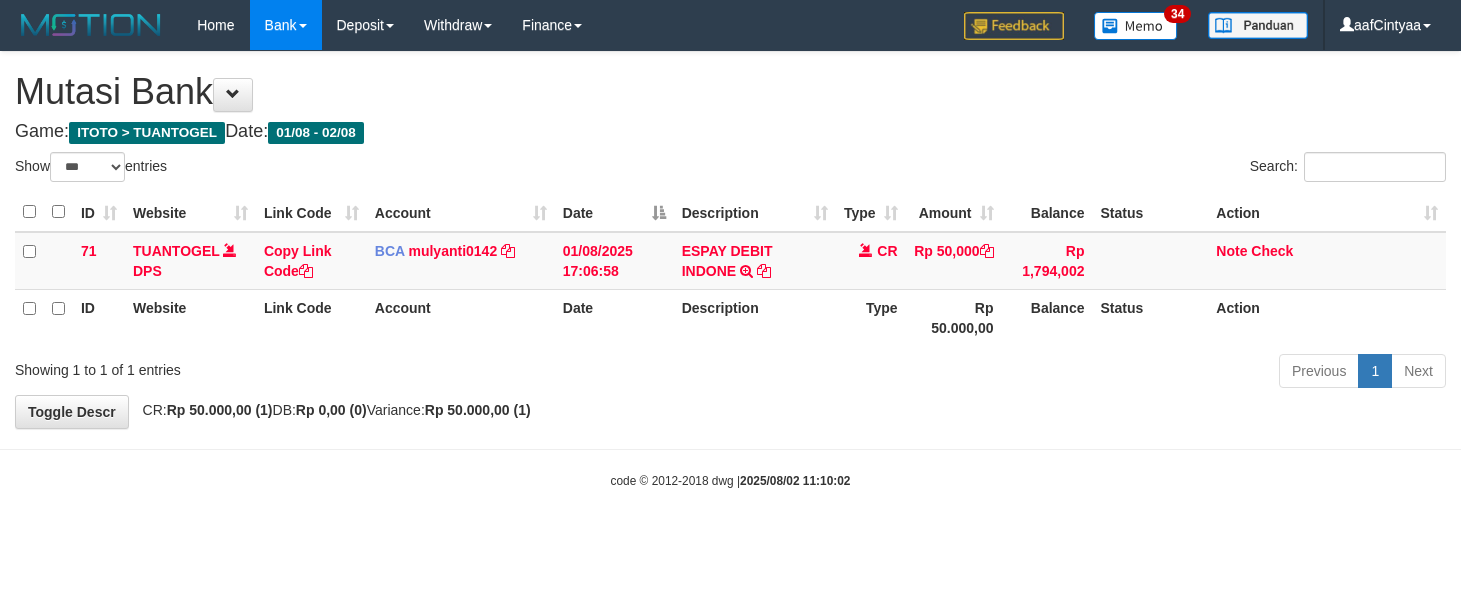 scroll, scrollTop: 0, scrollLeft: 0, axis: both 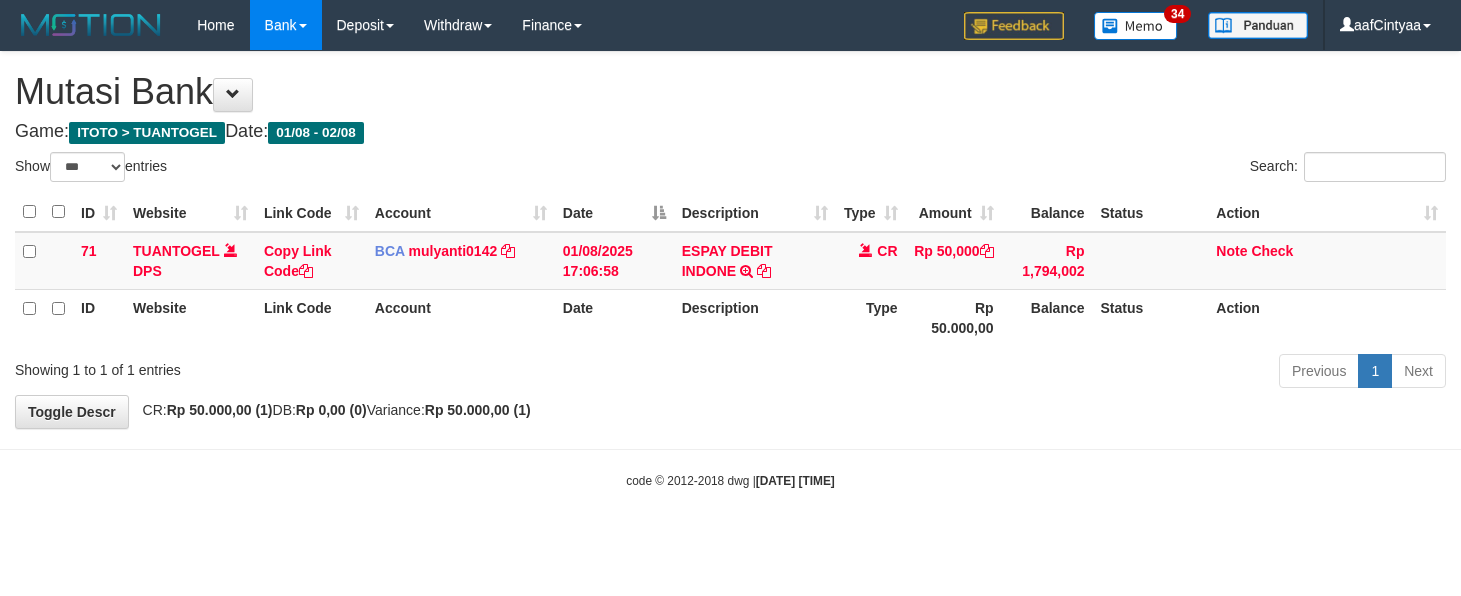 select on "***" 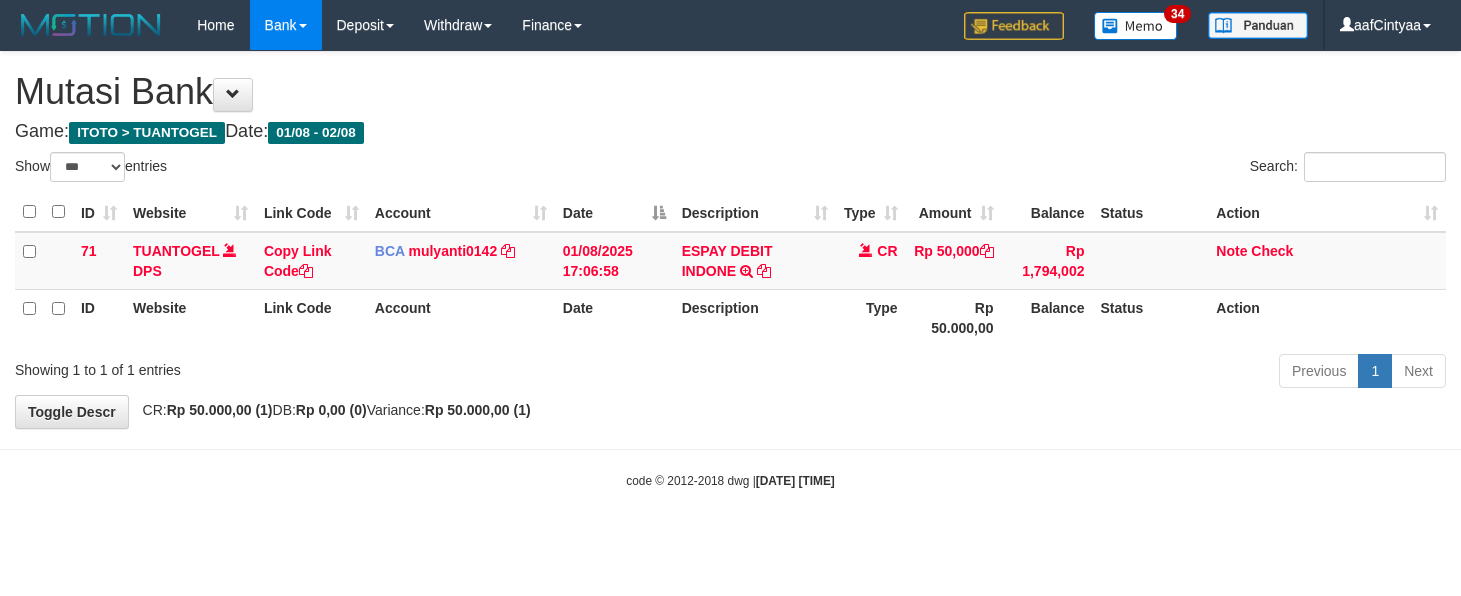 scroll, scrollTop: 0, scrollLeft: 0, axis: both 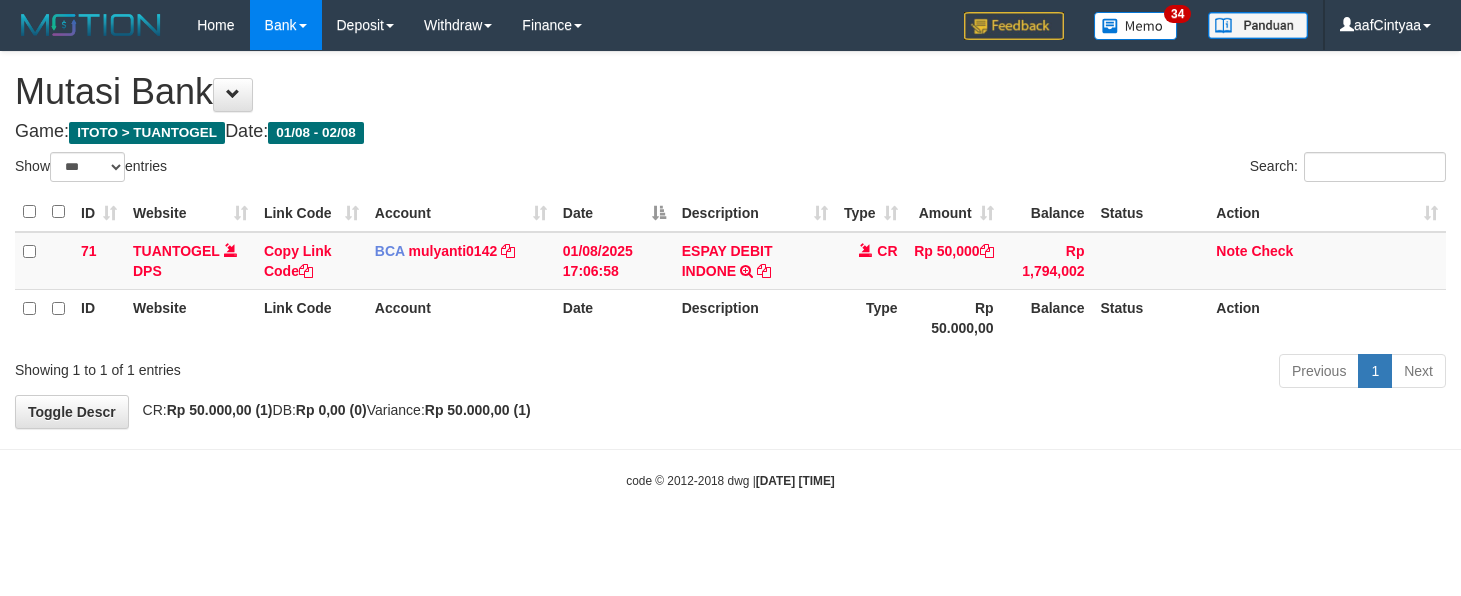 select on "***" 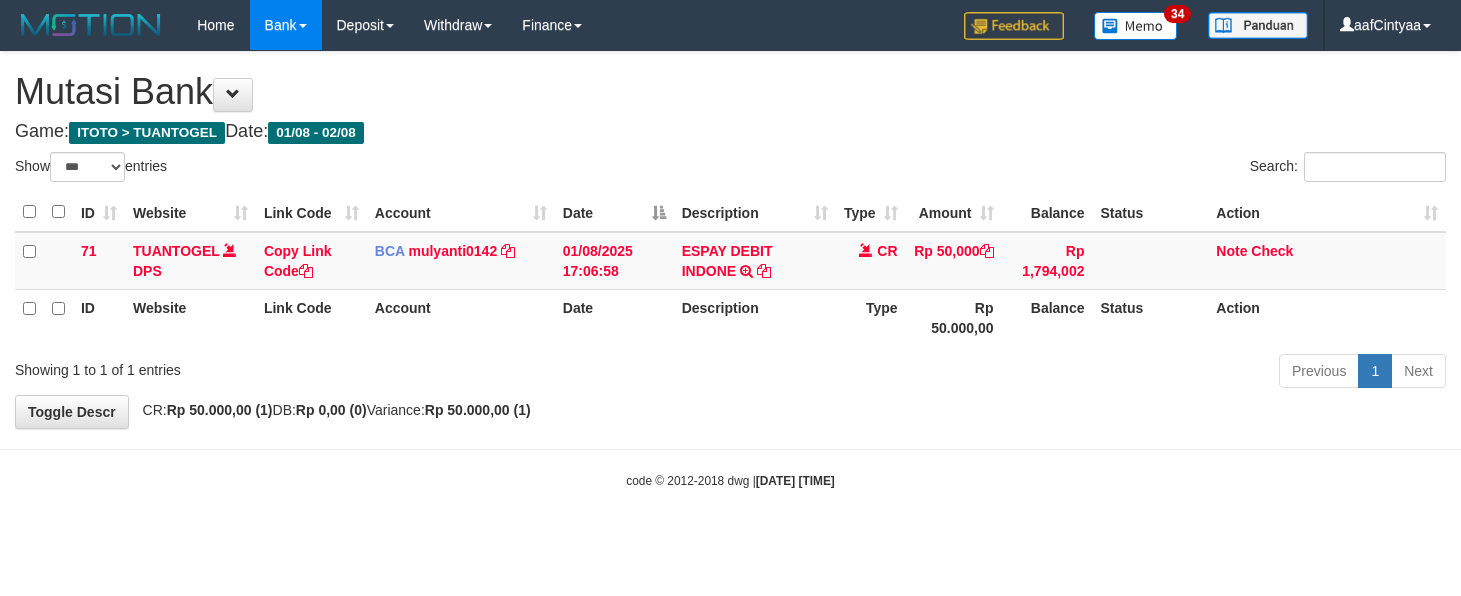 scroll, scrollTop: 0, scrollLeft: 0, axis: both 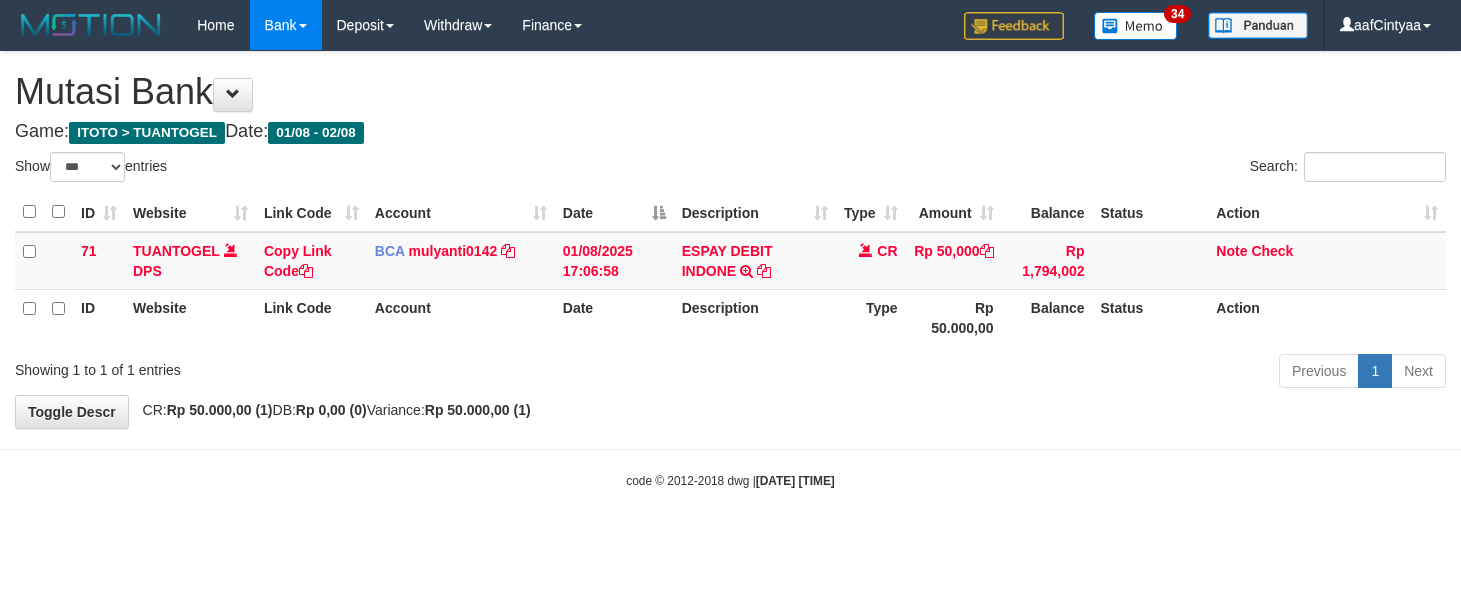 select on "***" 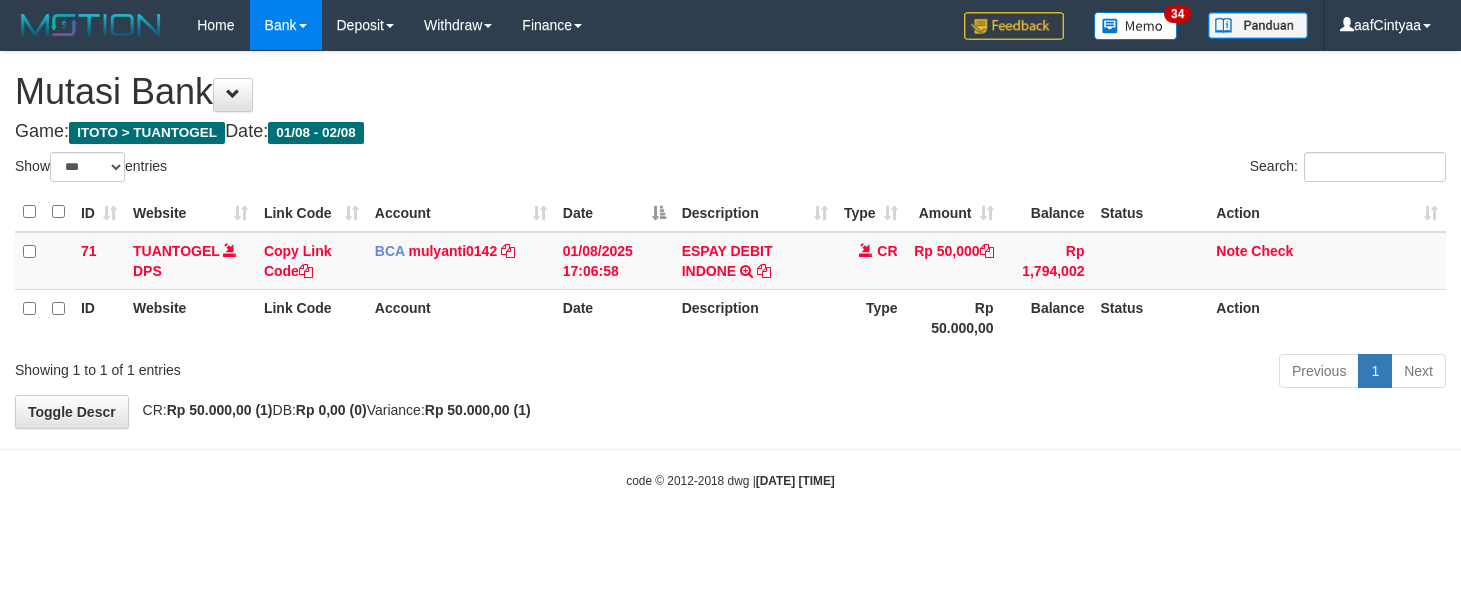 scroll, scrollTop: 0, scrollLeft: 0, axis: both 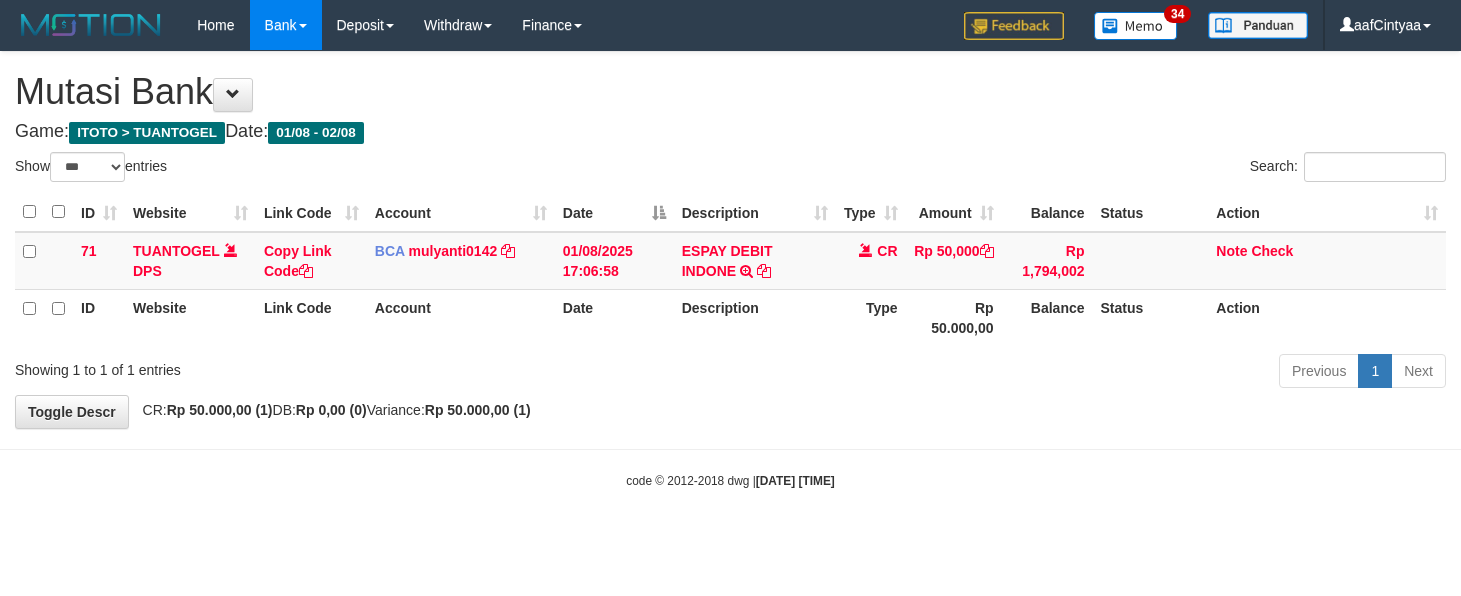 select on "***" 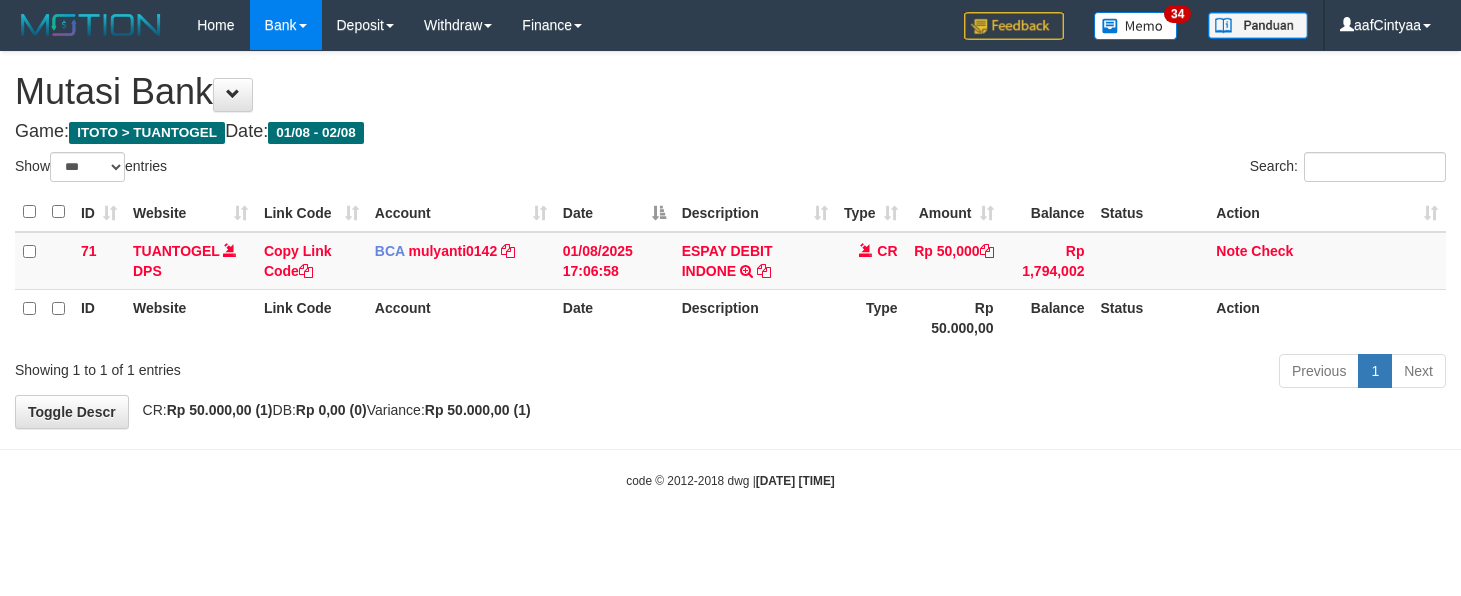 scroll, scrollTop: 0, scrollLeft: 0, axis: both 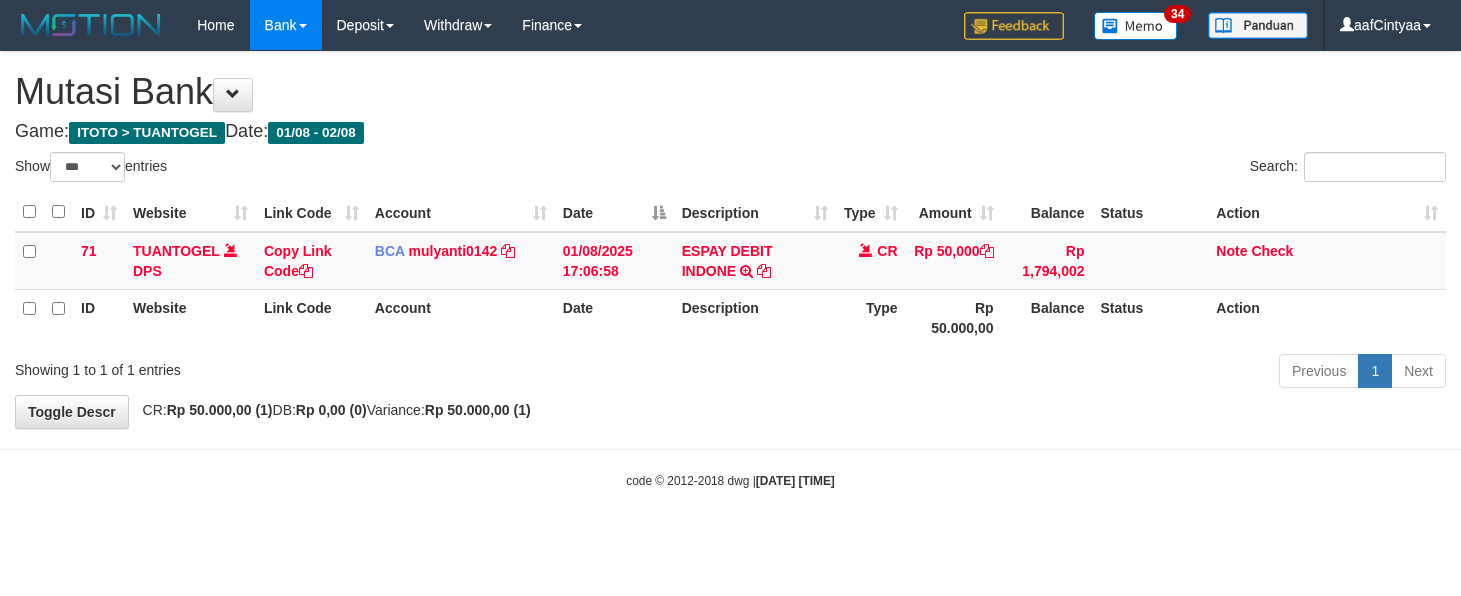 select on "***" 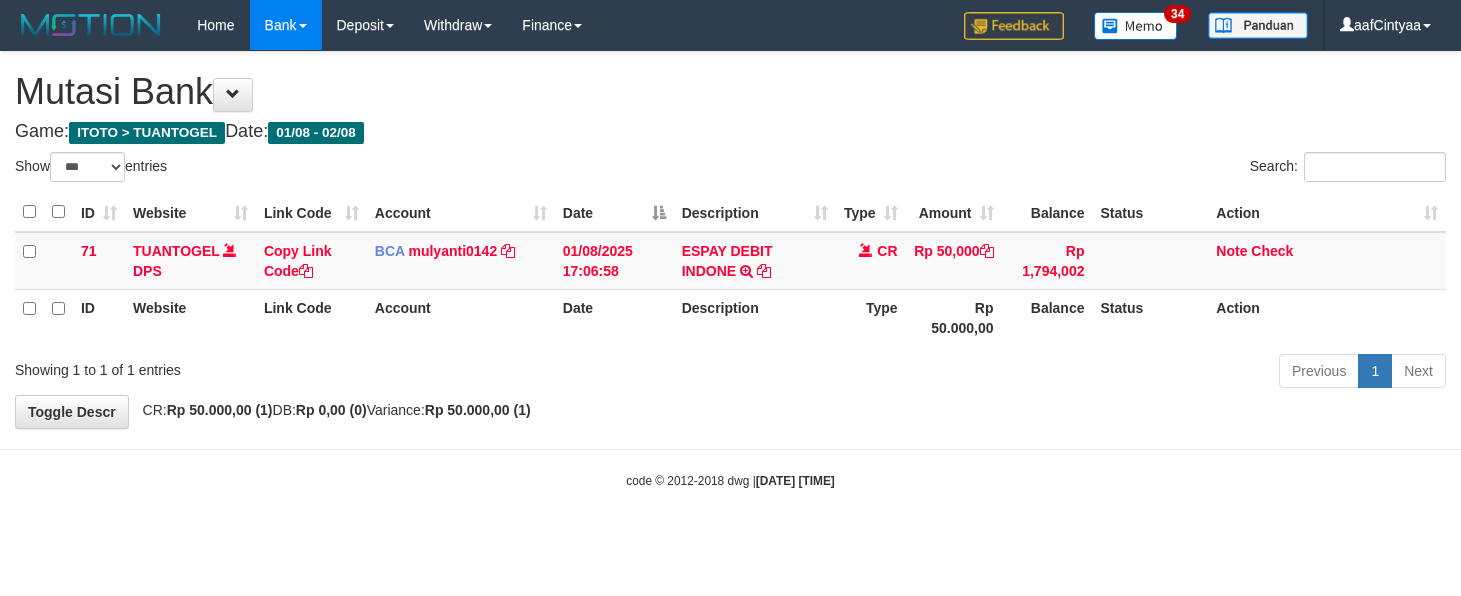 scroll, scrollTop: 0, scrollLeft: 0, axis: both 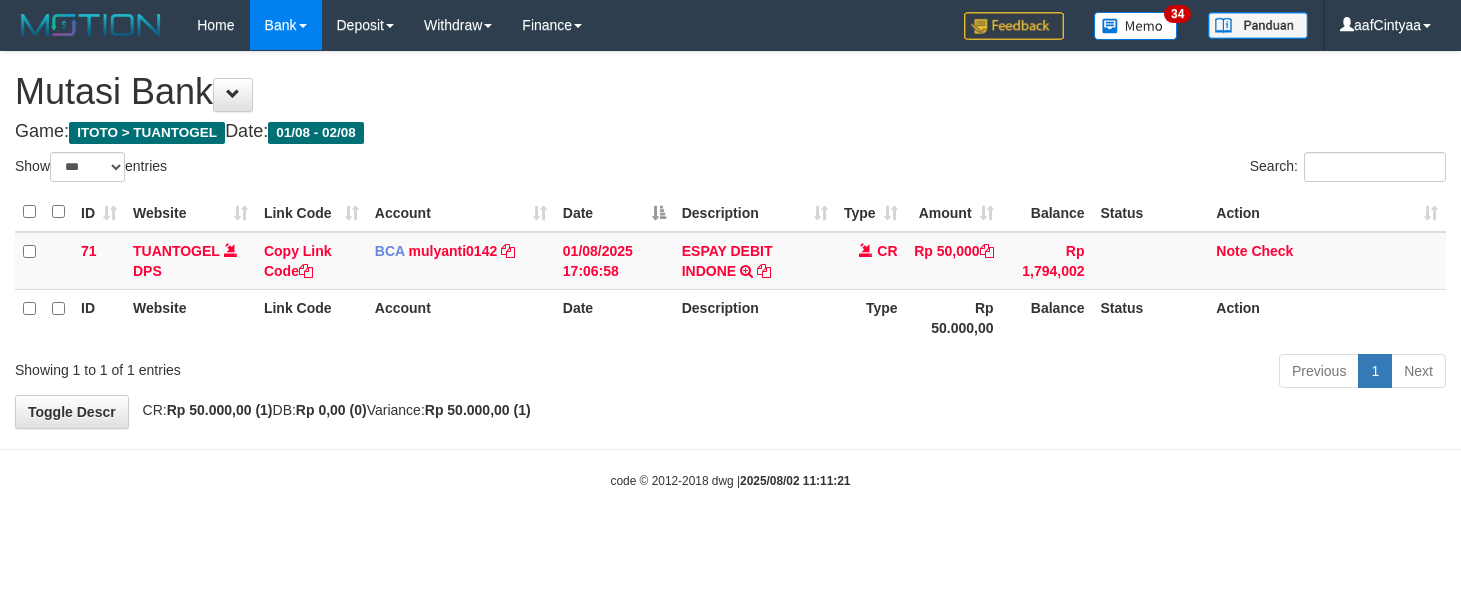 select on "***" 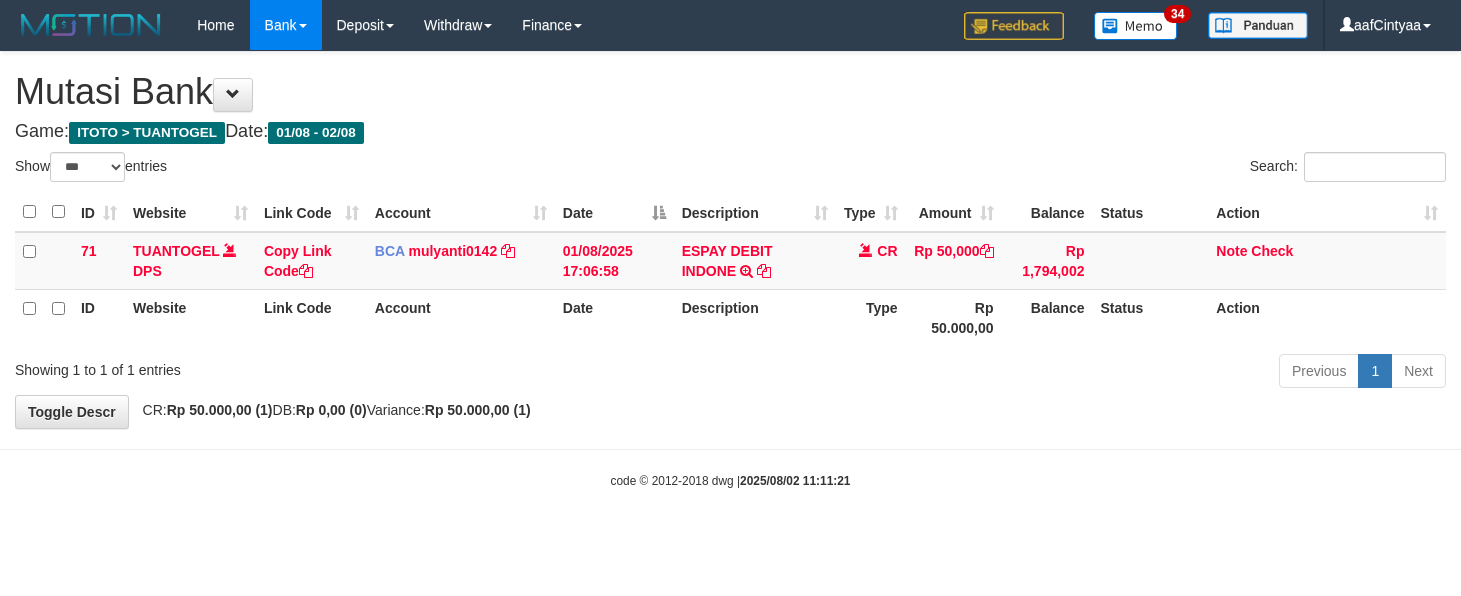 scroll, scrollTop: 0, scrollLeft: 0, axis: both 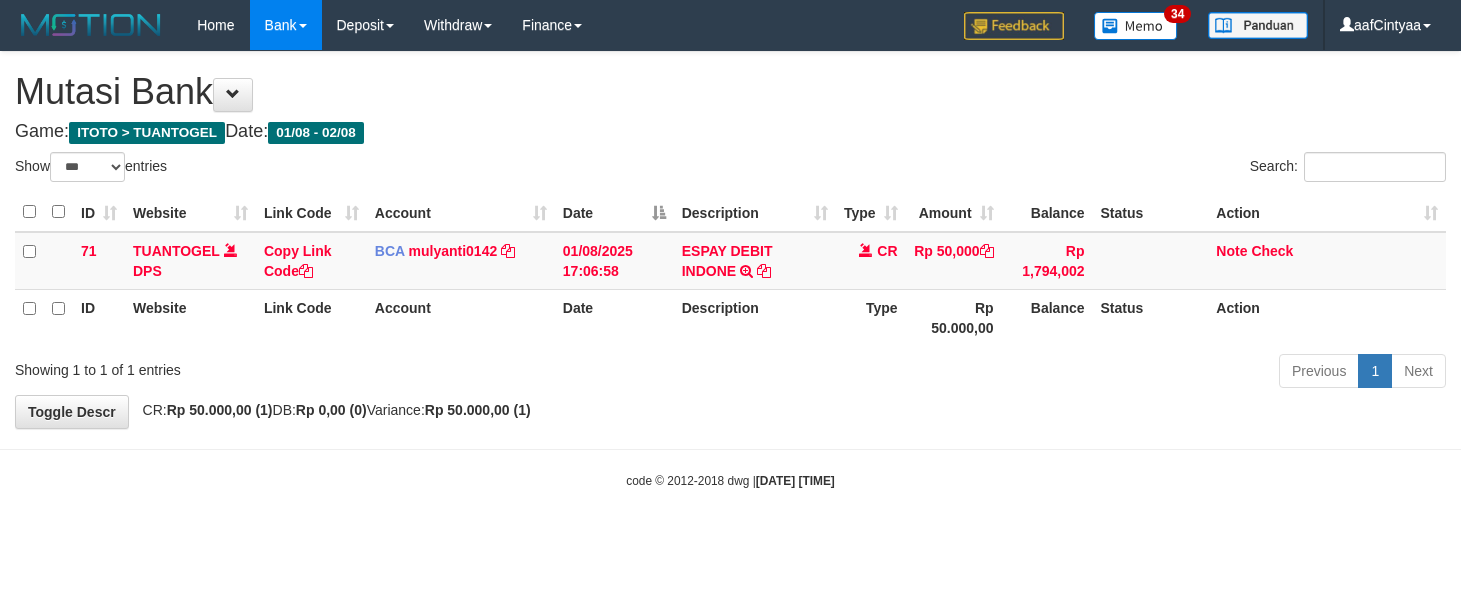 select on "***" 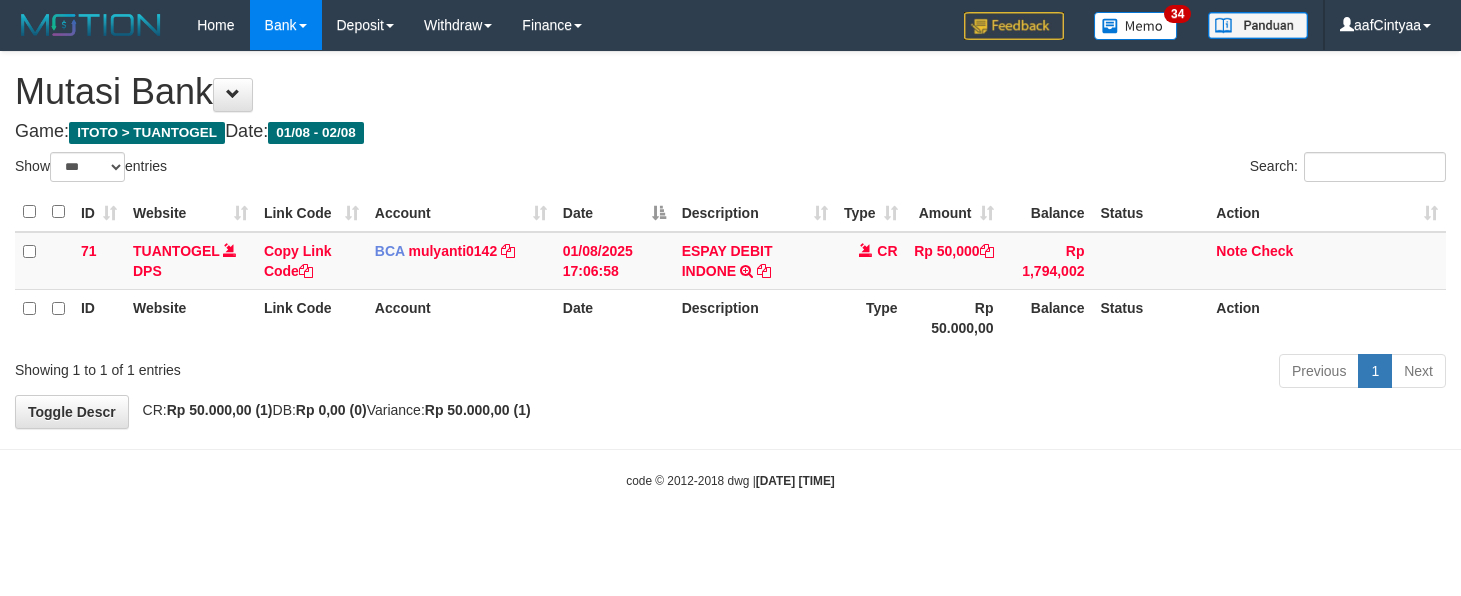 scroll, scrollTop: 0, scrollLeft: 0, axis: both 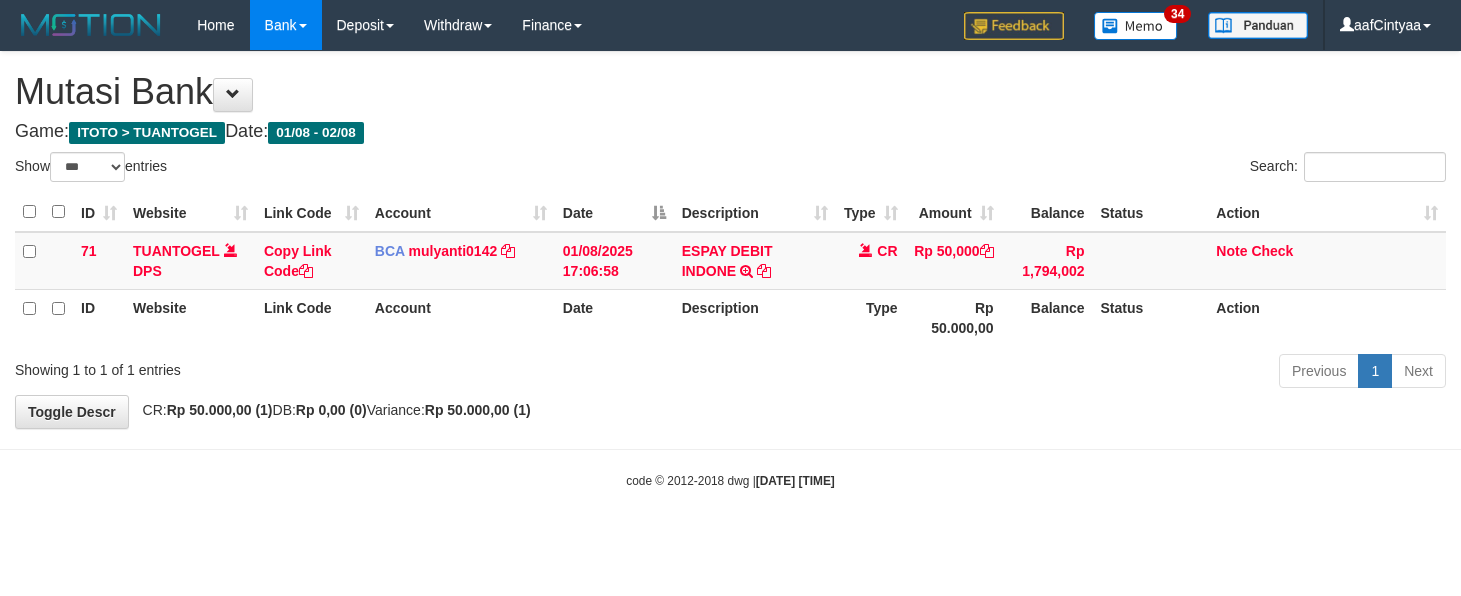 select on "***" 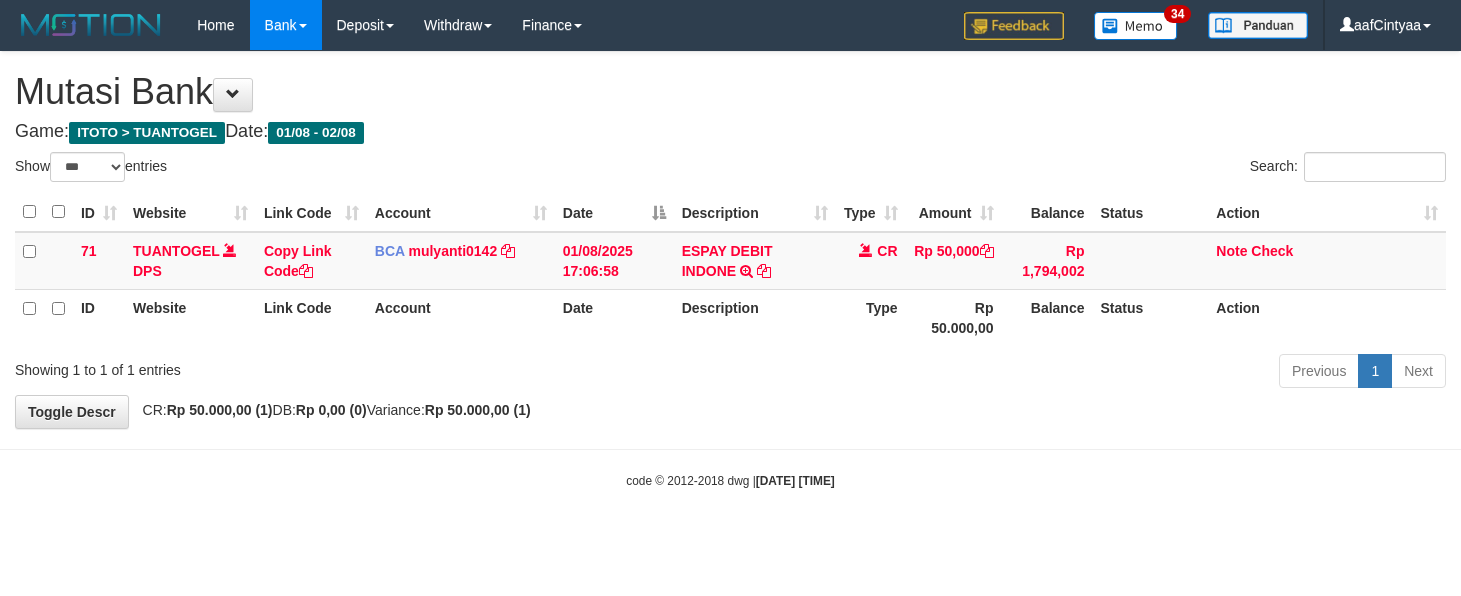 scroll, scrollTop: 0, scrollLeft: 0, axis: both 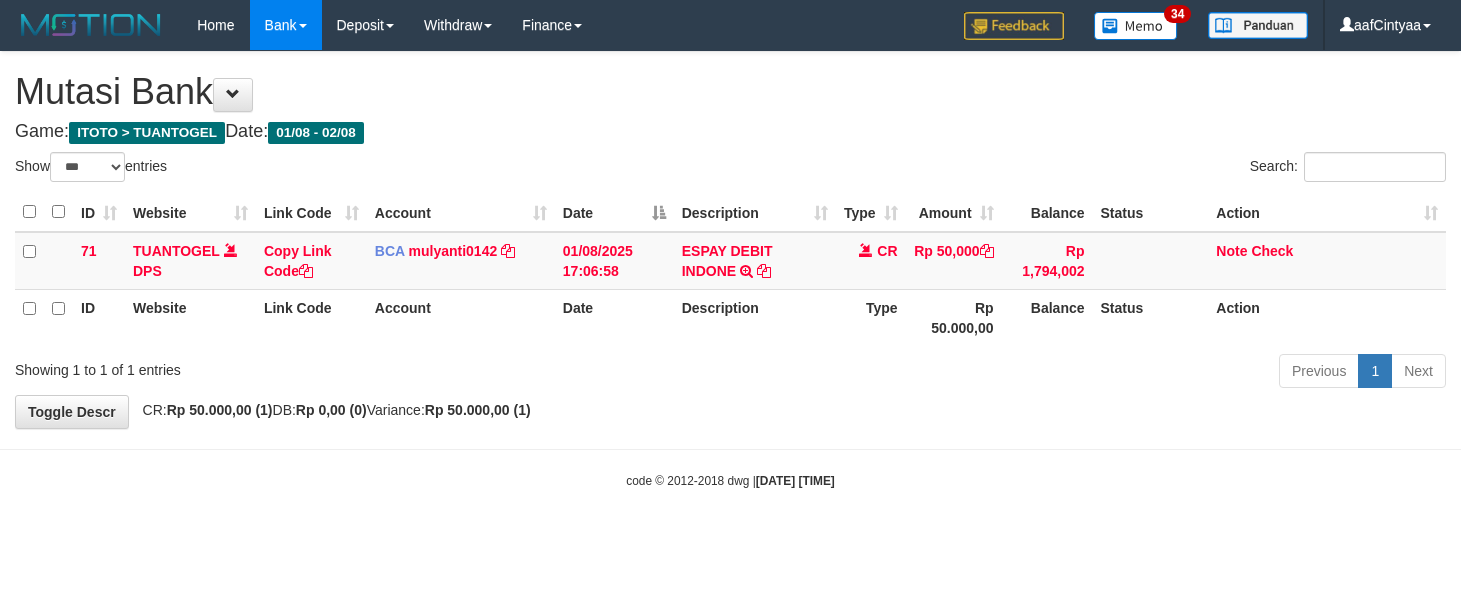 select on "***" 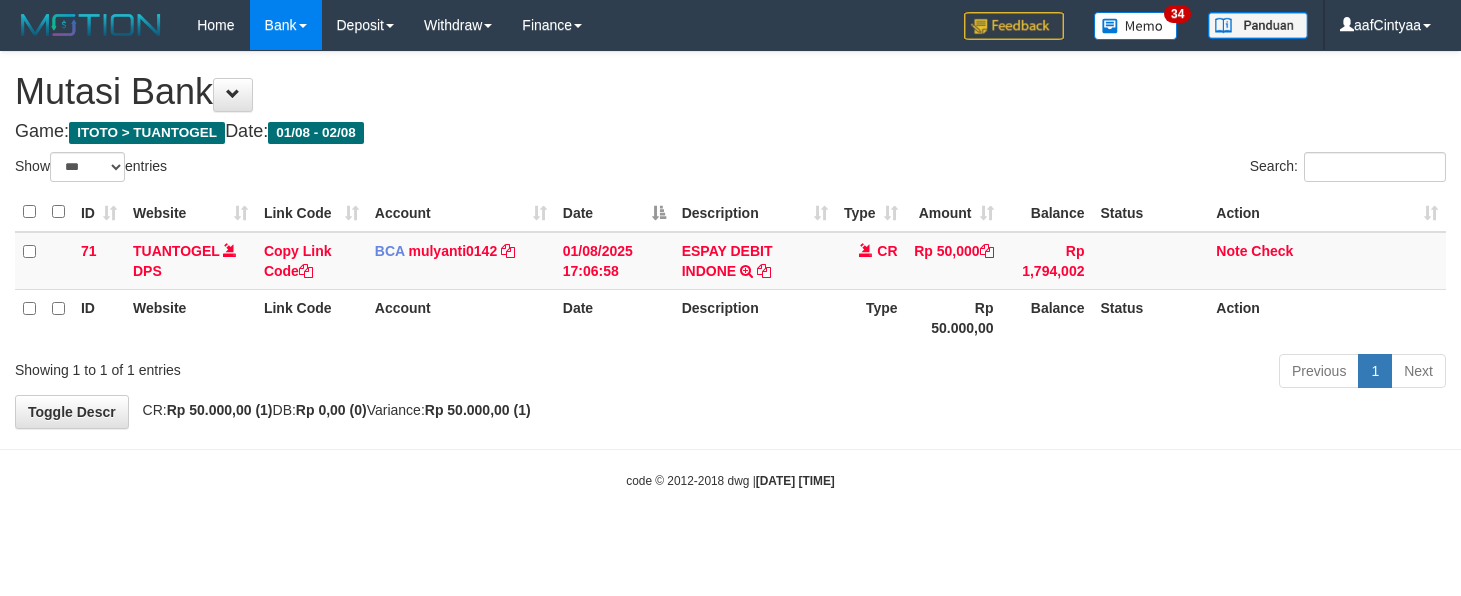 scroll, scrollTop: 0, scrollLeft: 0, axis: both 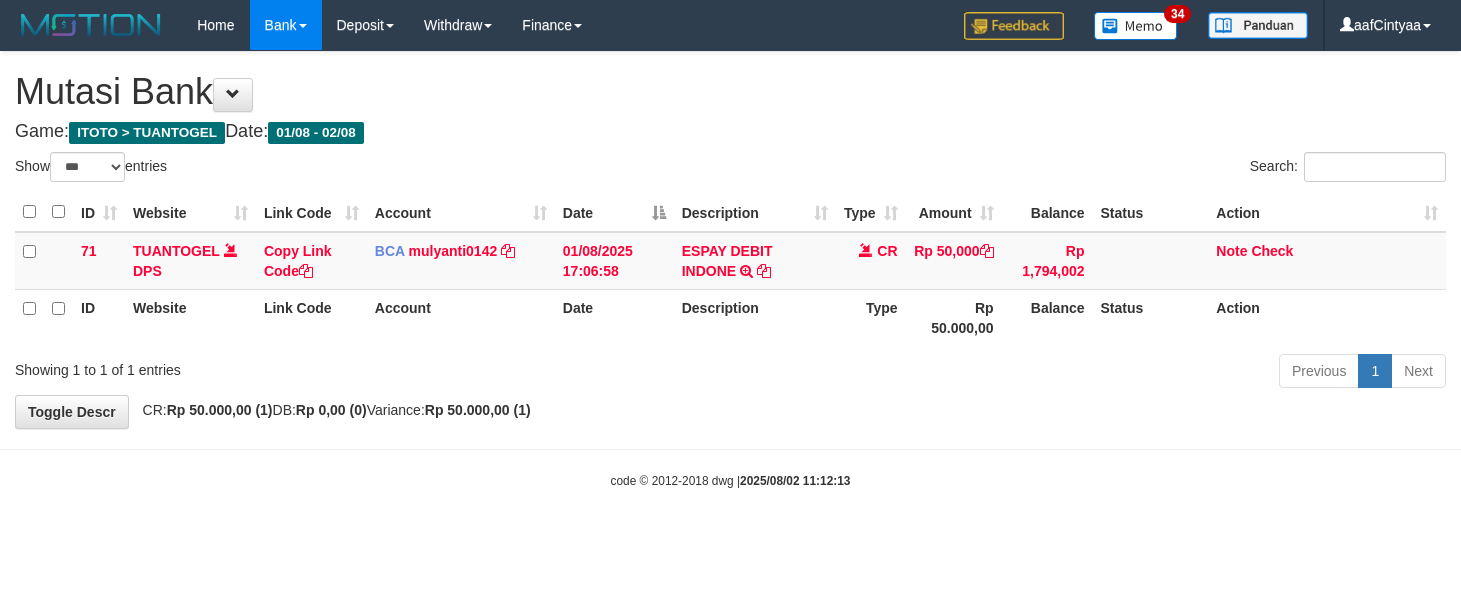 select on "***" 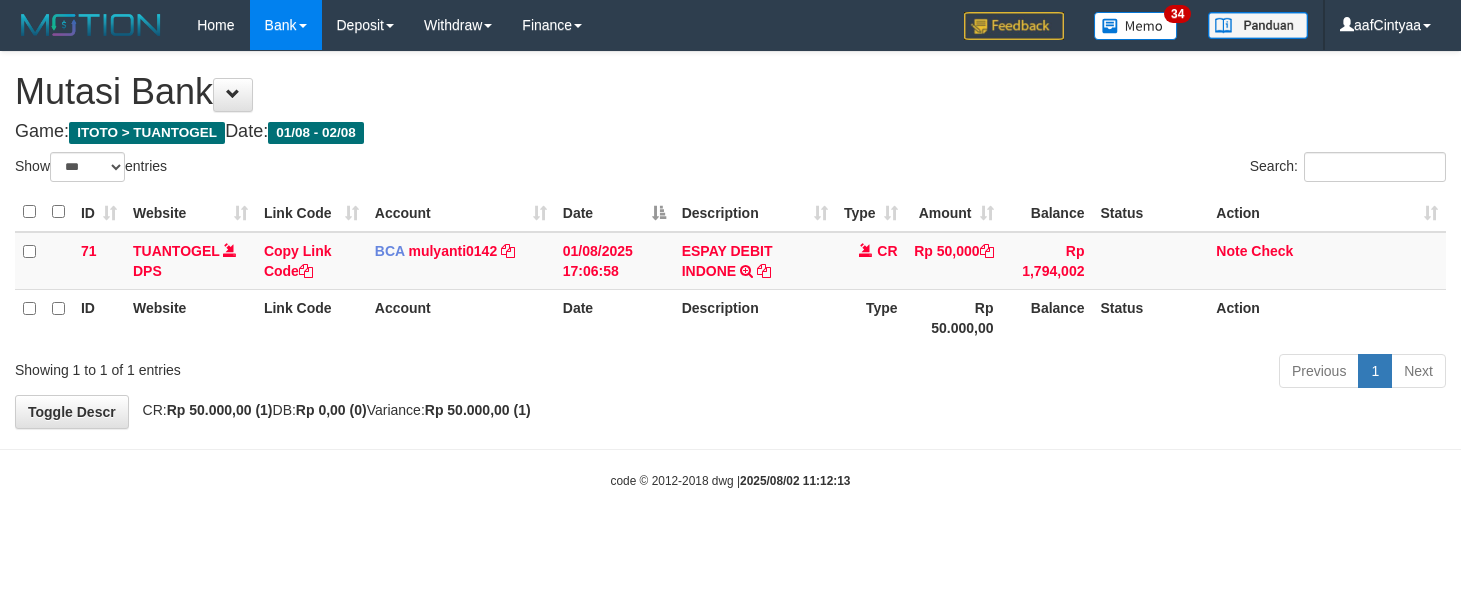scroll, scrollTop: 0, scrollLeft: 0, axis: both 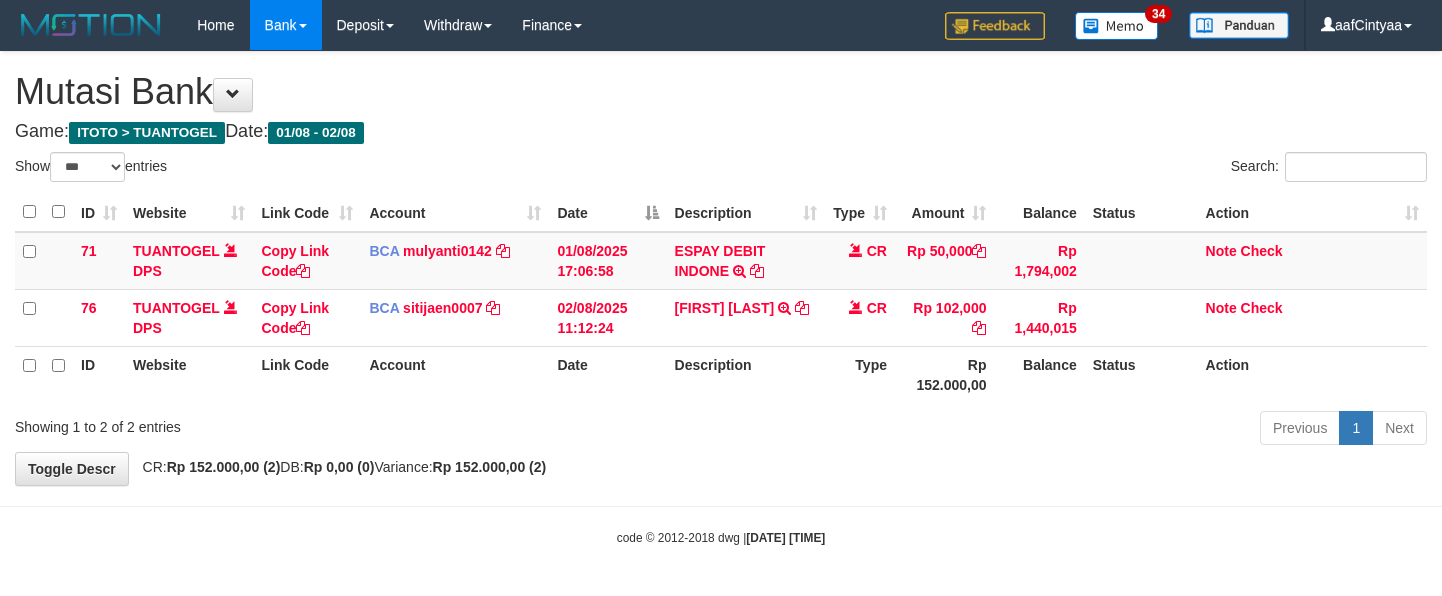 select on "***" 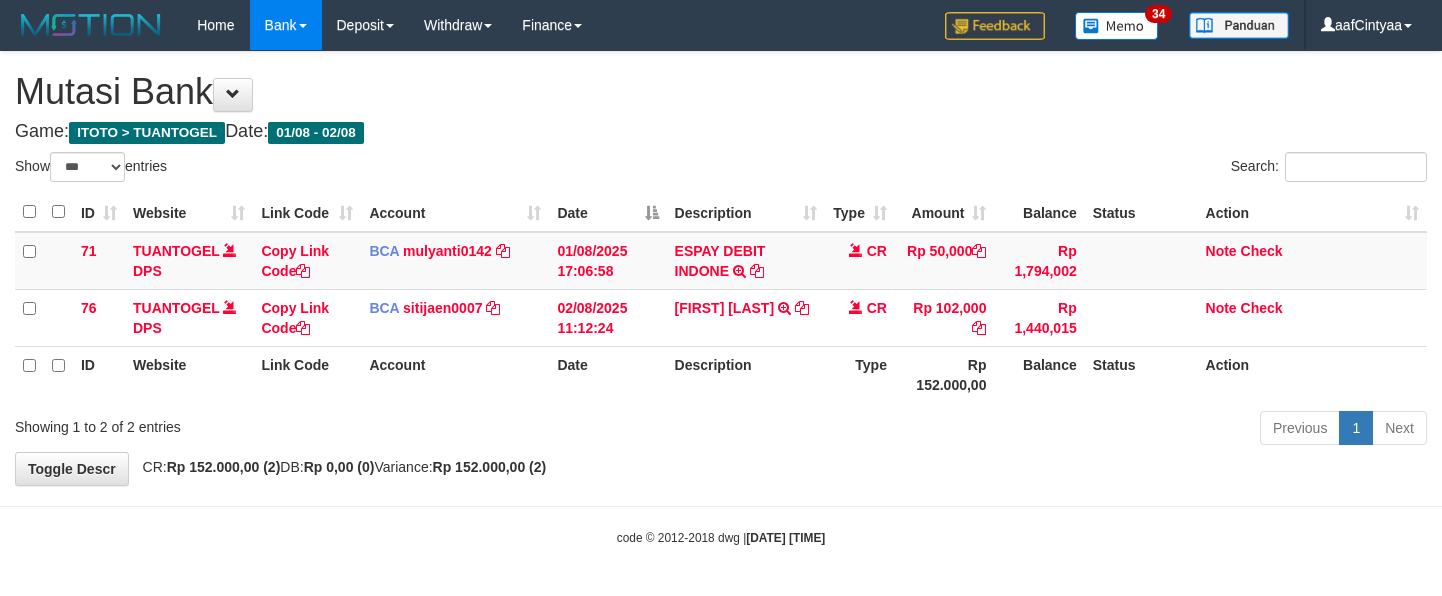 scroll, scrollTop: 0, scrollLeft: 0, axis: both 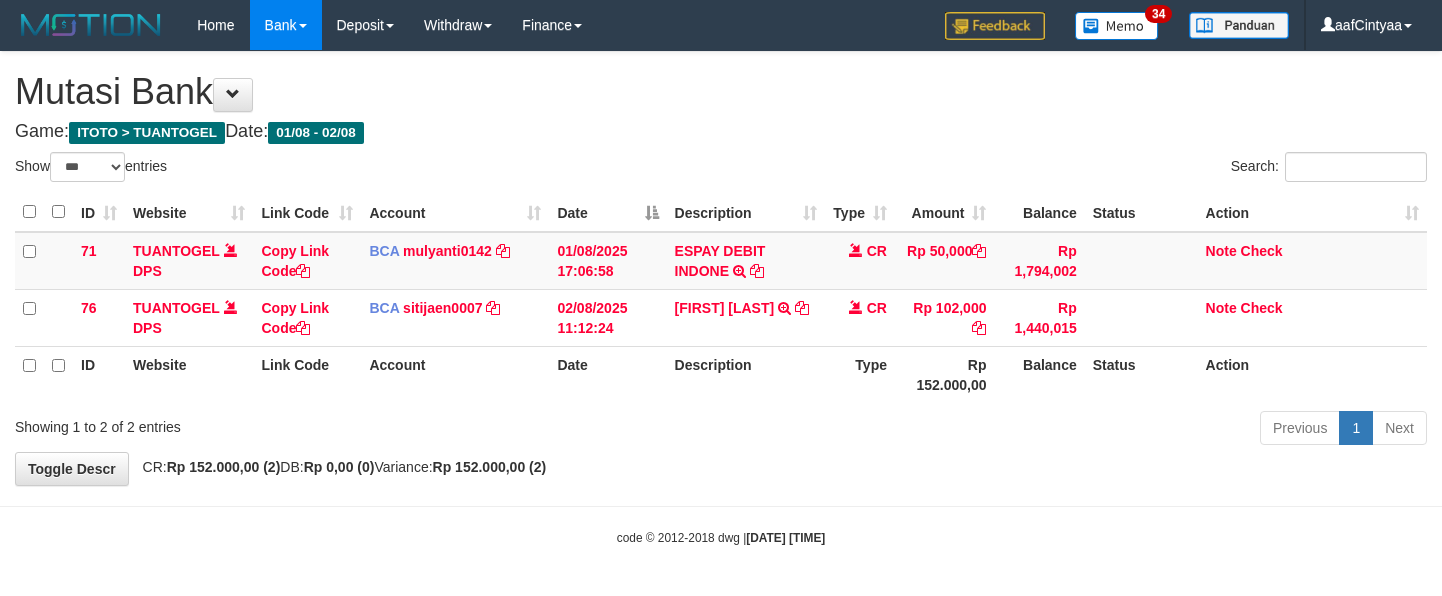 select on "***" 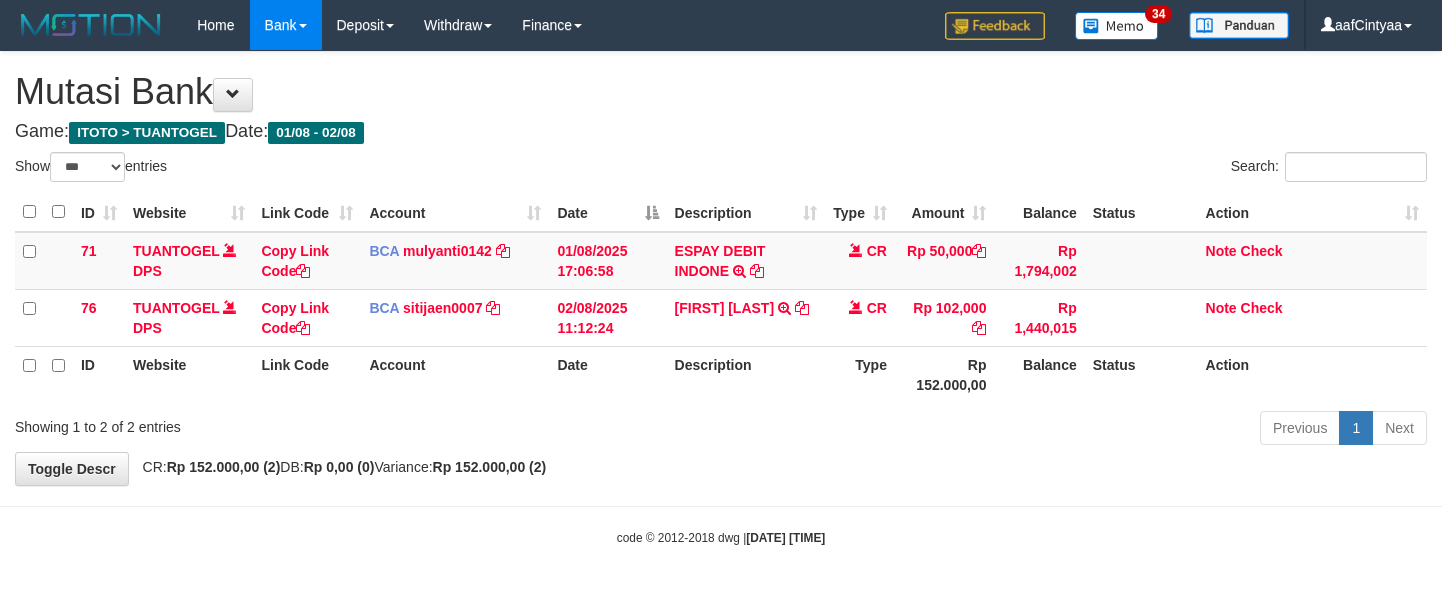 scroll, scrollTop: 0, scrollLeft: 0, axis: both 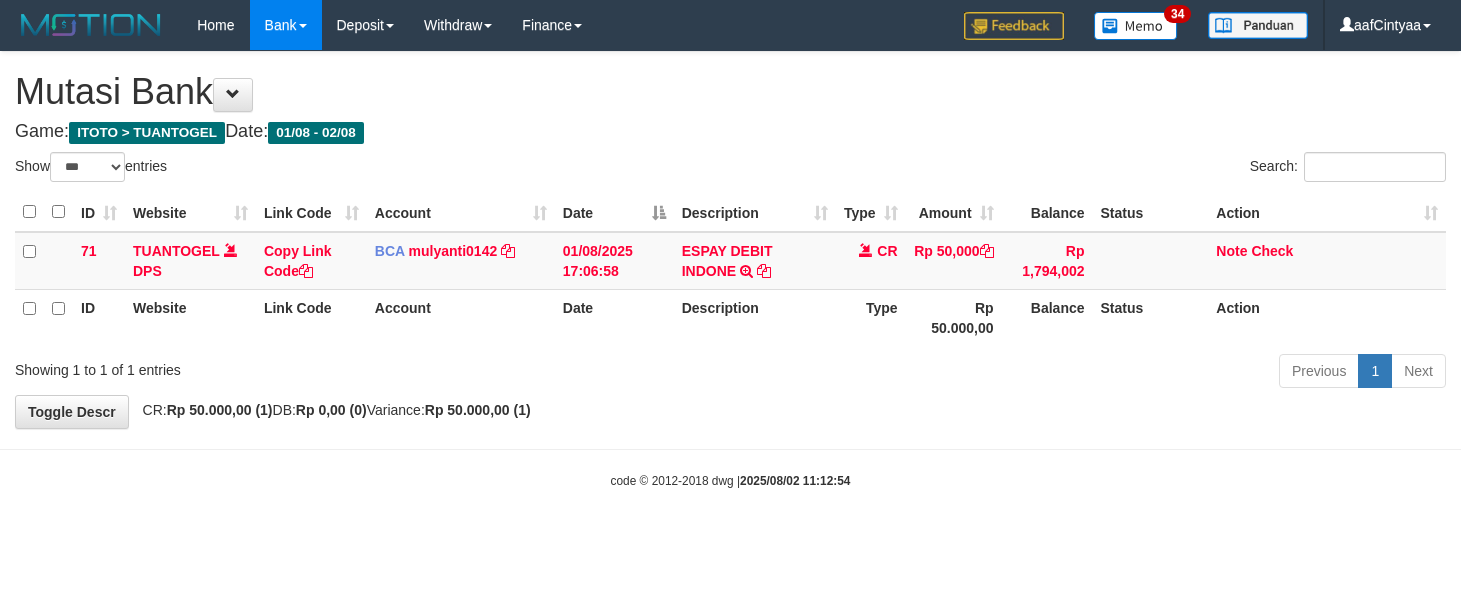 select on "***" 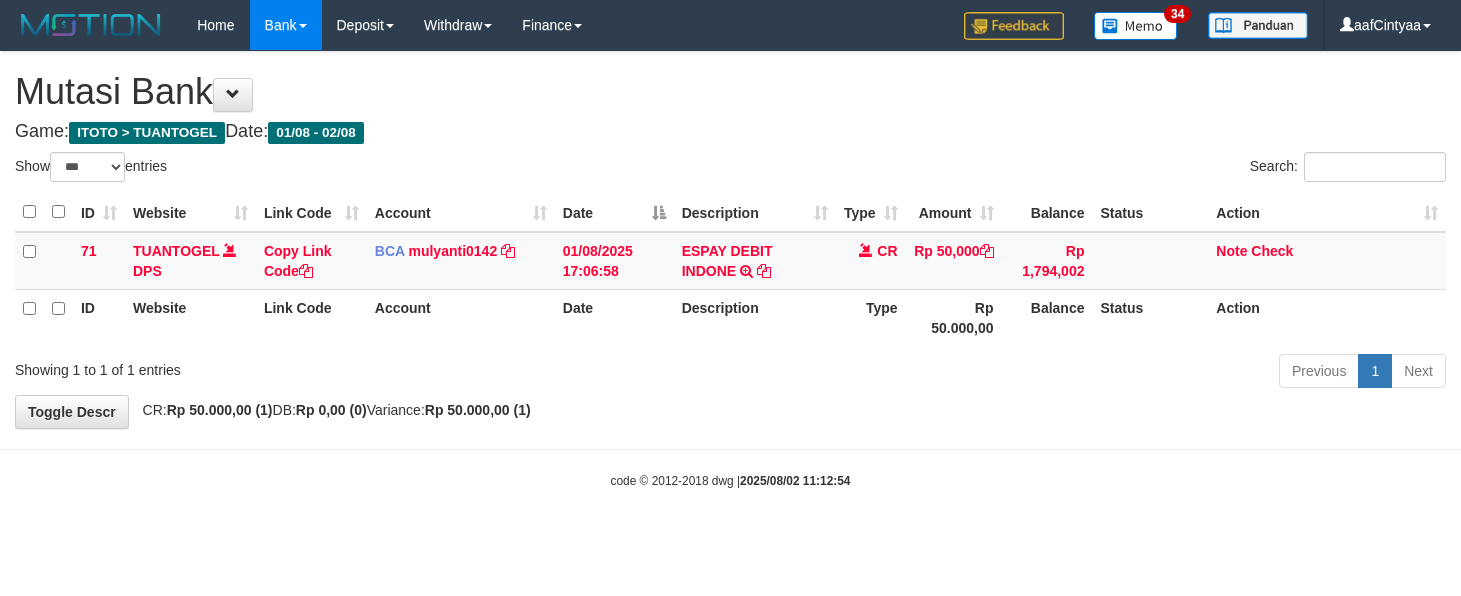 scroll, scrollTop: 0, scrollLeft: 0, axis: both 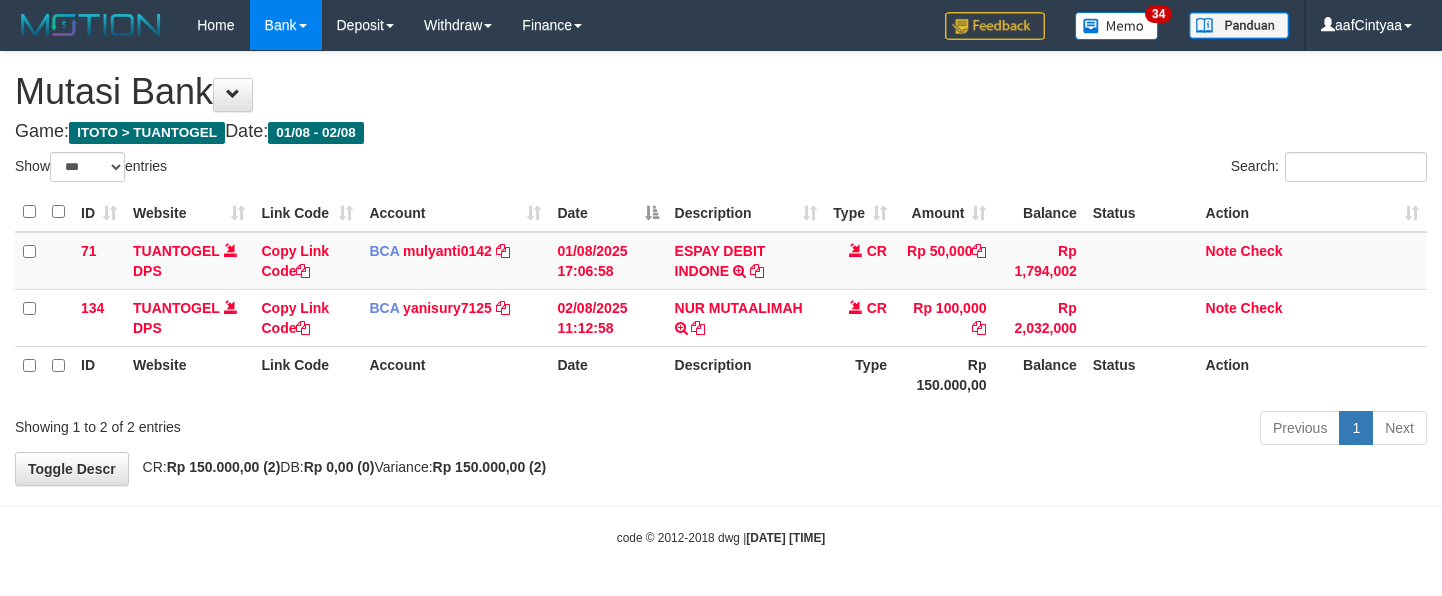select on "***" 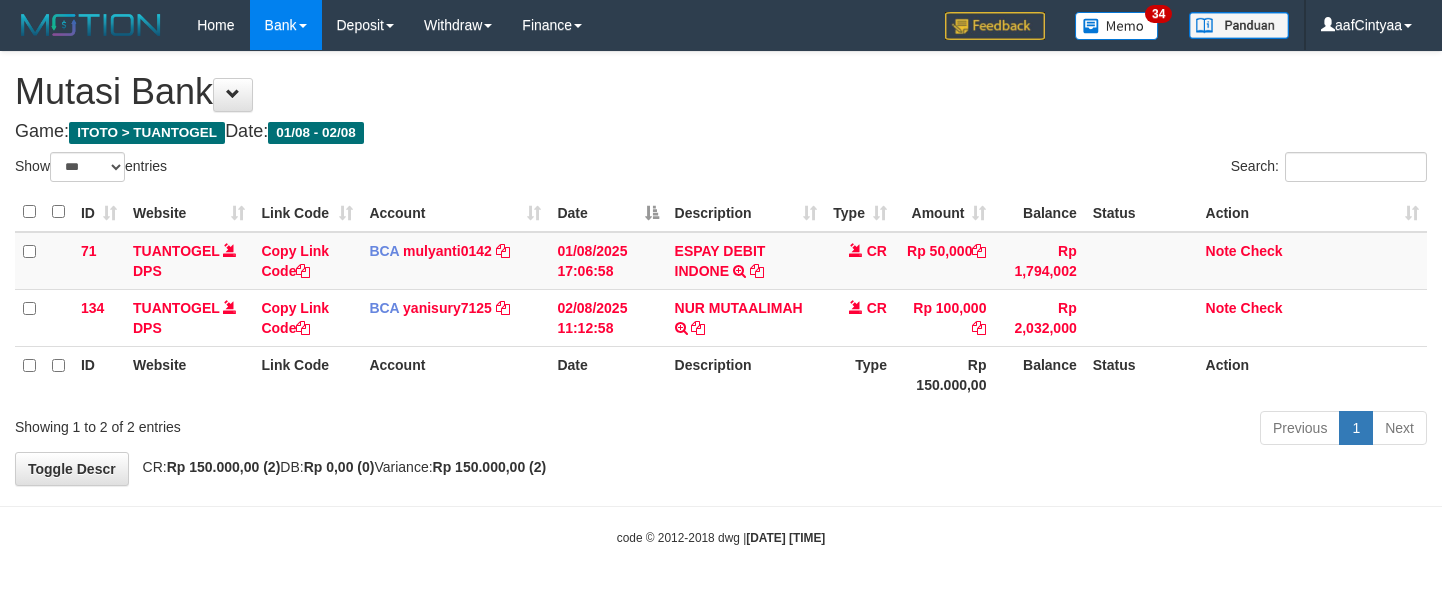 scroll, scrollTop: 0, scrollLeft: 0, axis: both 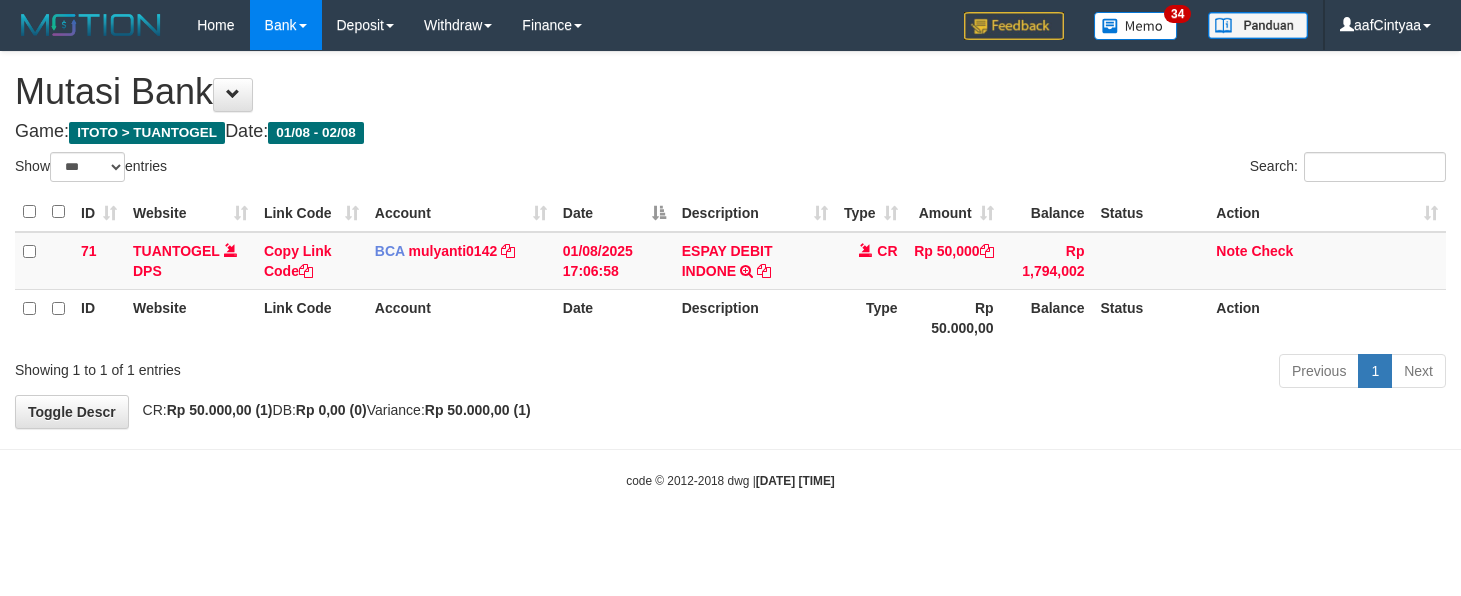 select on "***" 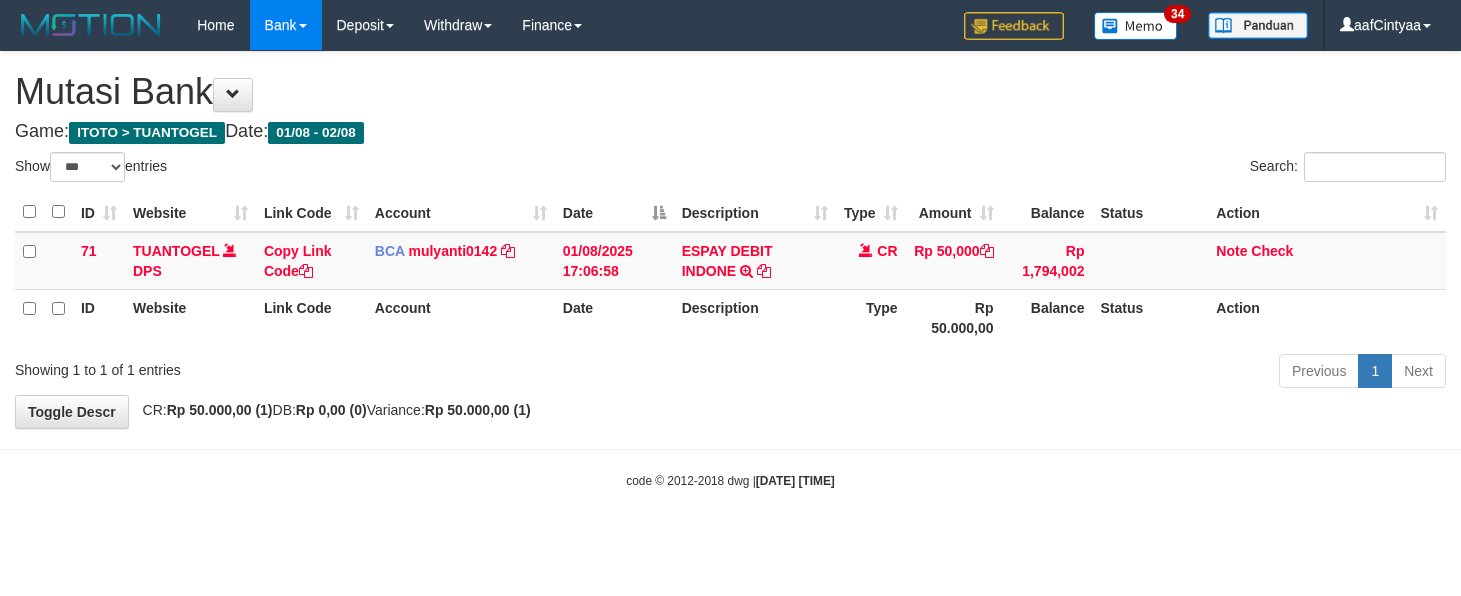 scroll, scrollTop: 0, scrollLeft: 0, axis: both 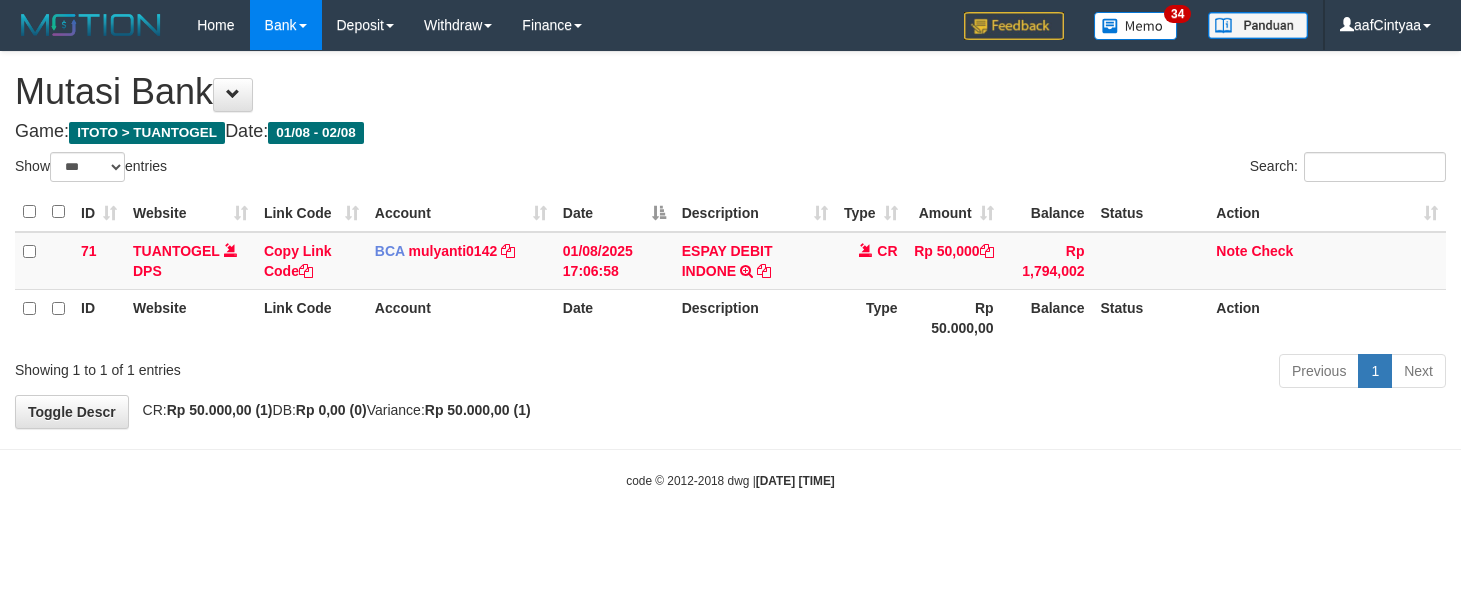 select on "***" 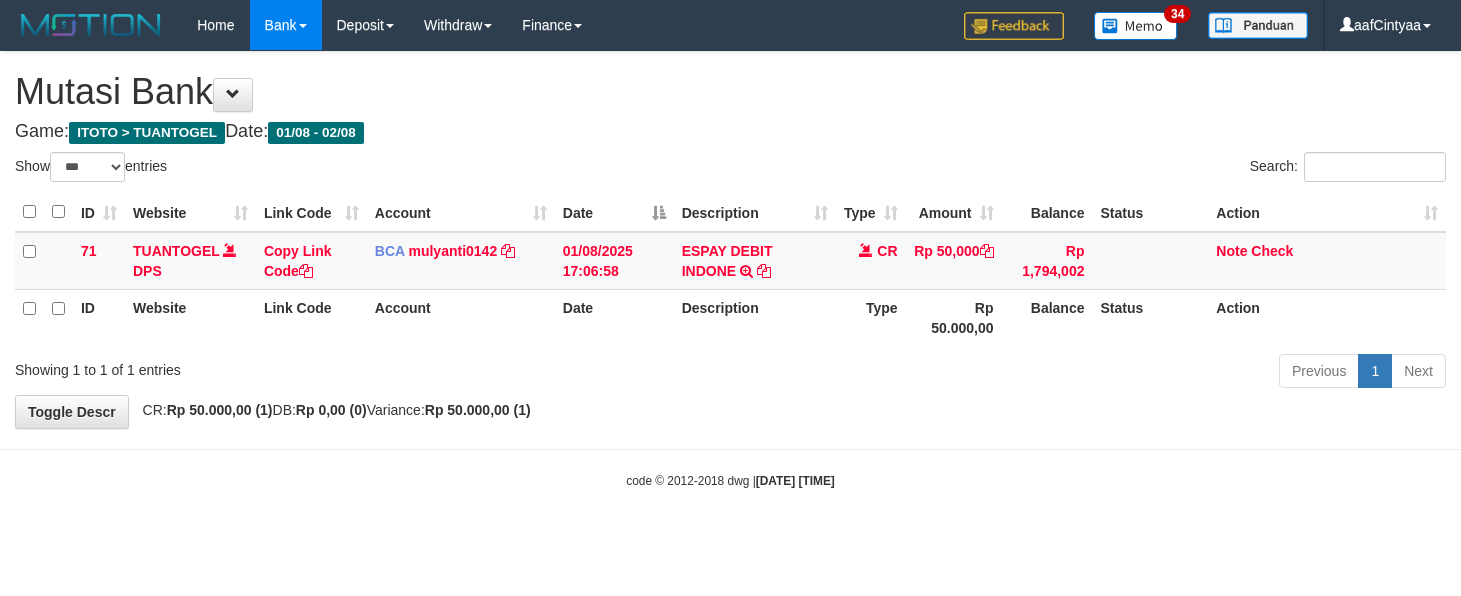 scroll, scrollTop: 0, scrollLeft: 0, axis: both 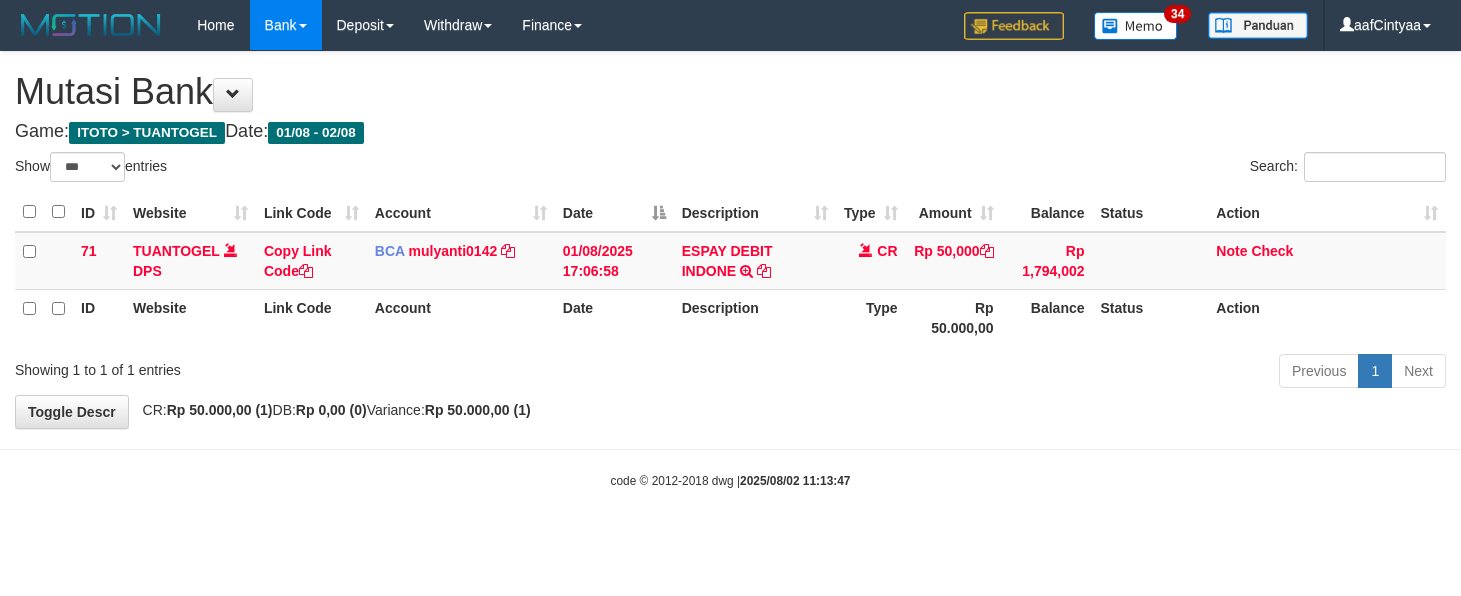 select on "***" 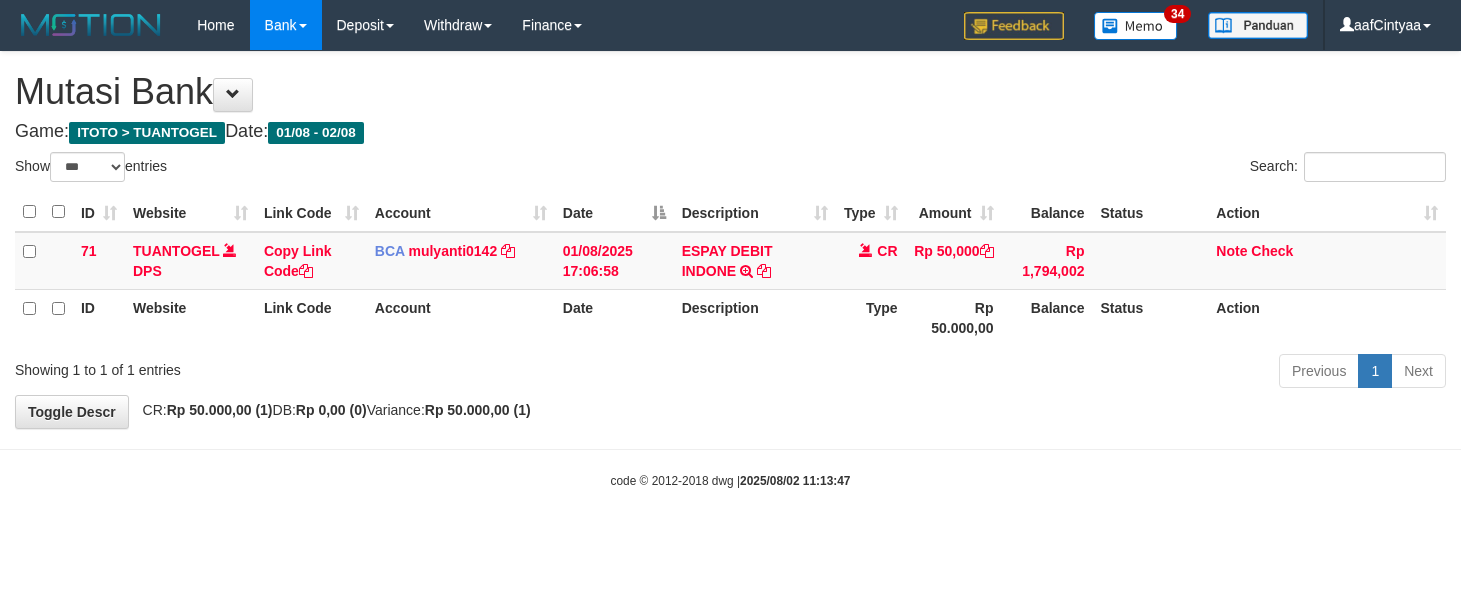 scroll, scrollTop: 0, scrollLeft: 0, axis: both 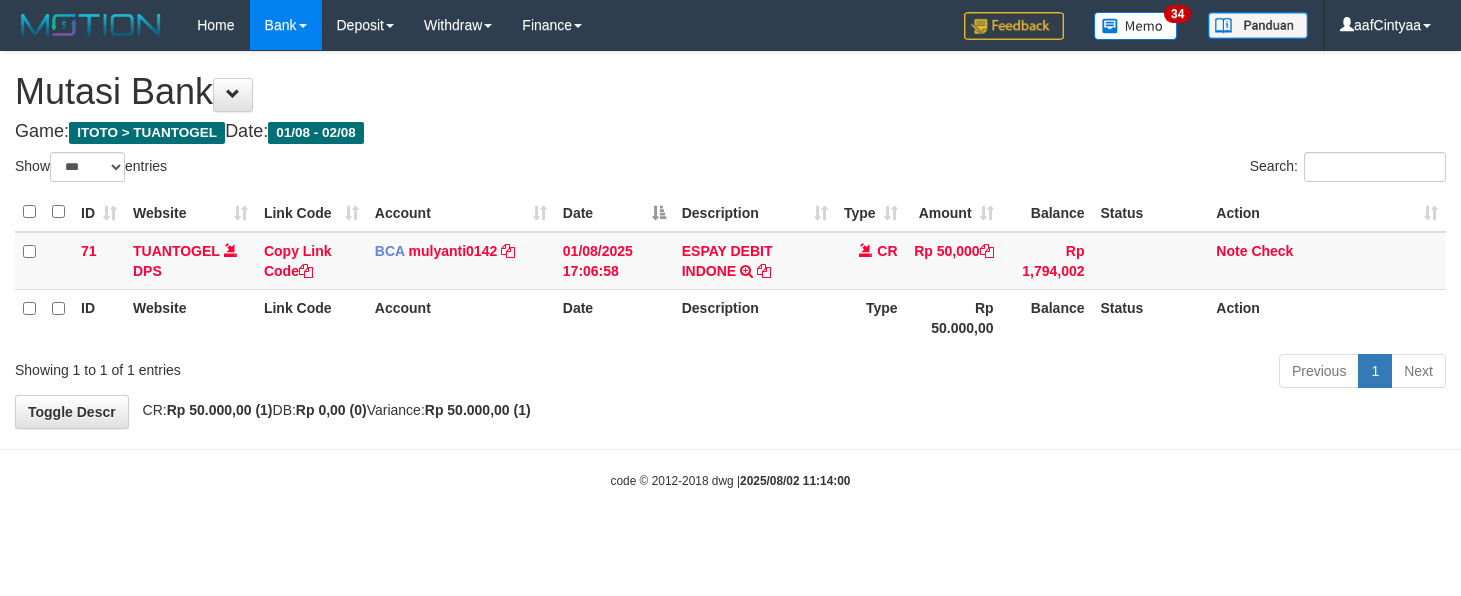 select on "***" 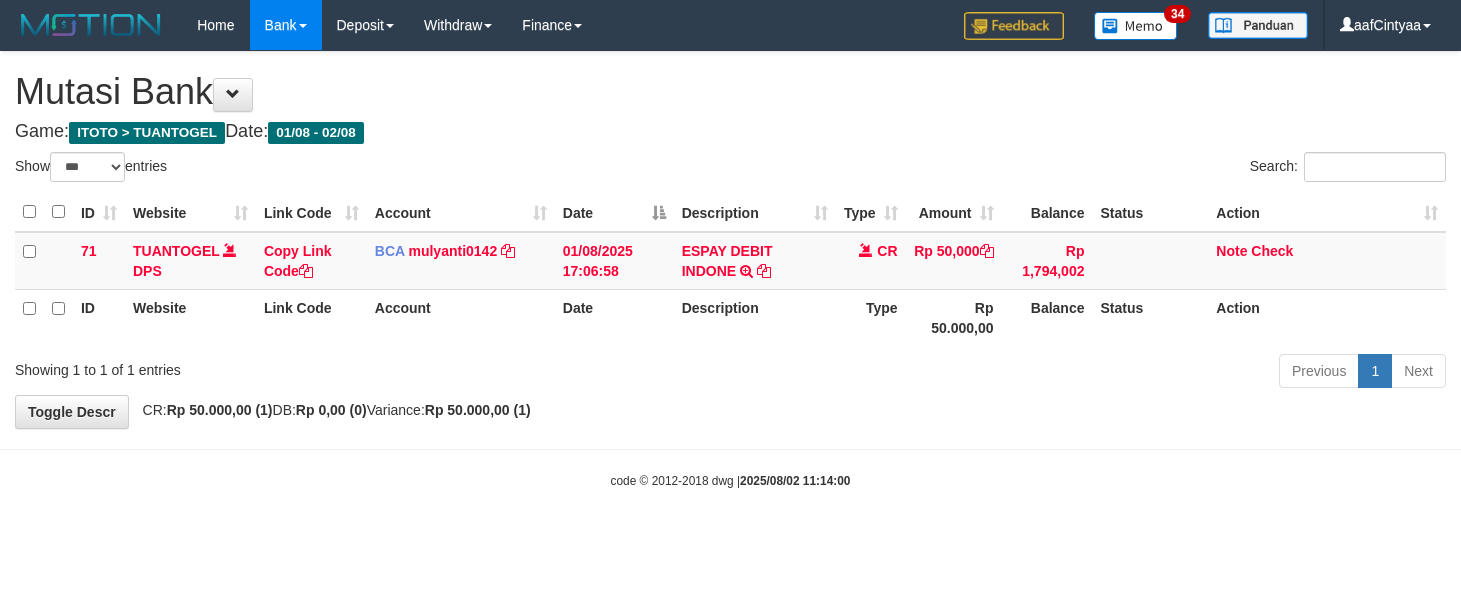 scroll, scrollTop: 0, scrollLeft: 0, axis: both 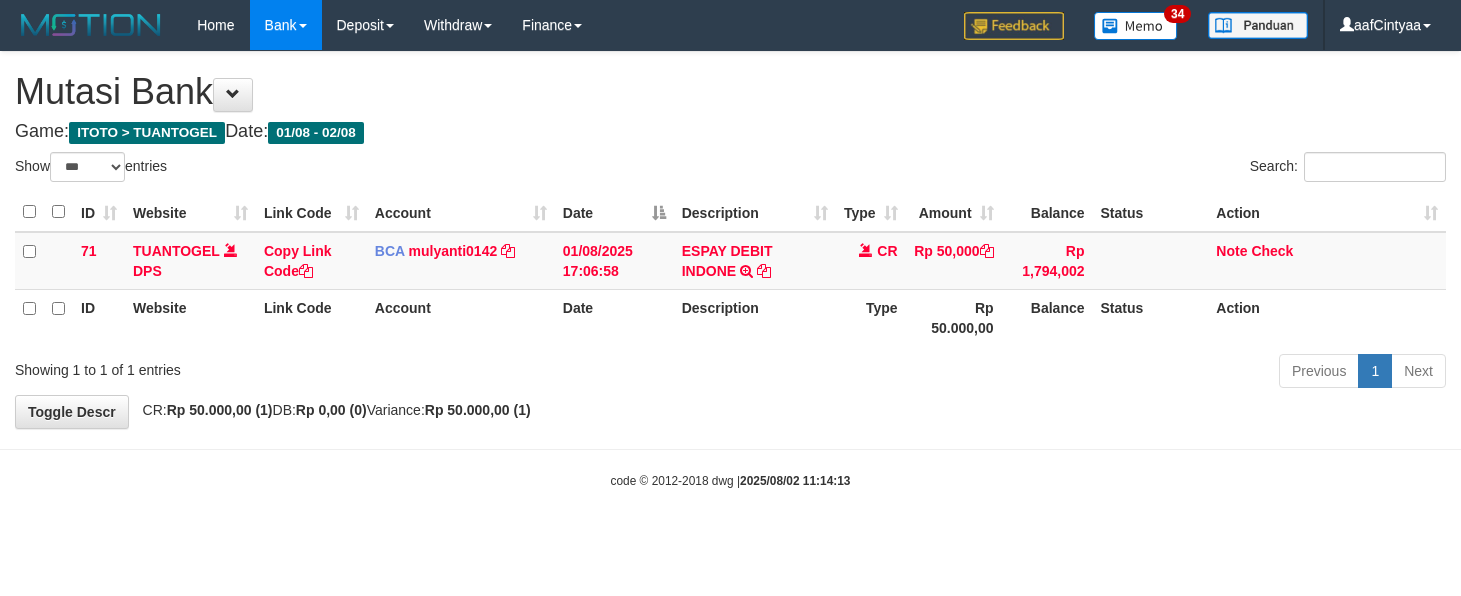 select on "***" 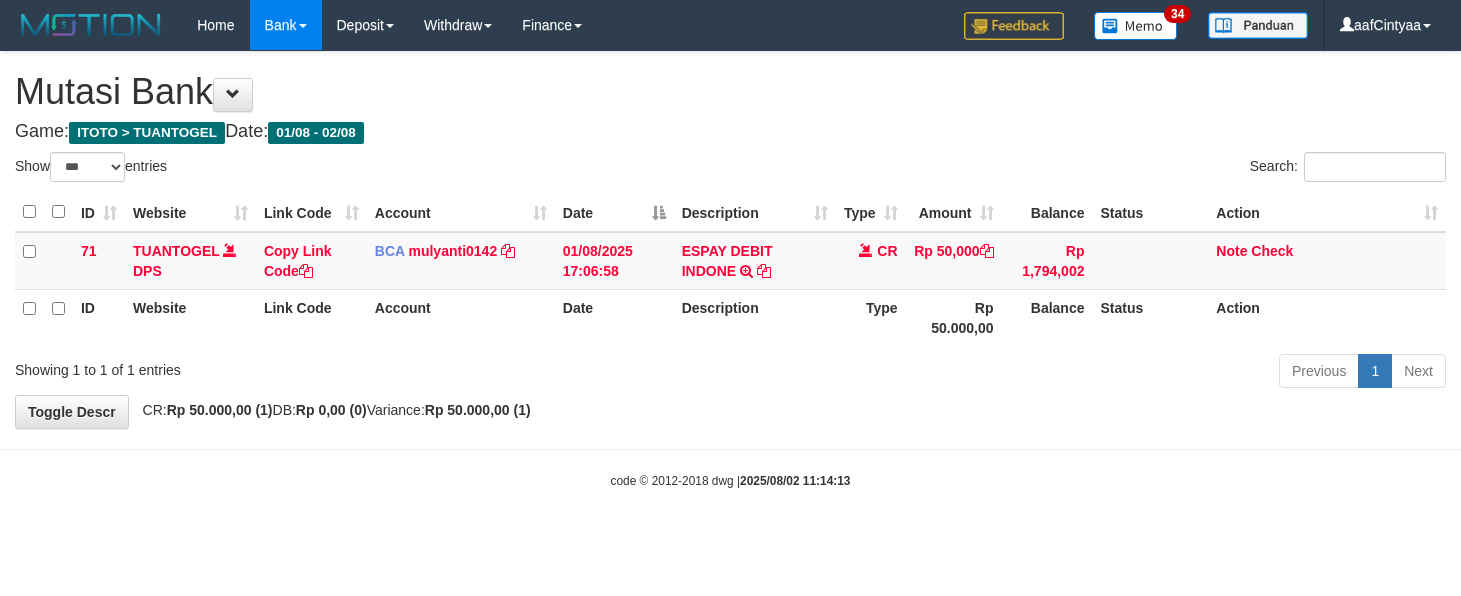 scroll, scrollTop: 0, scrollLeft: 0, axis: both 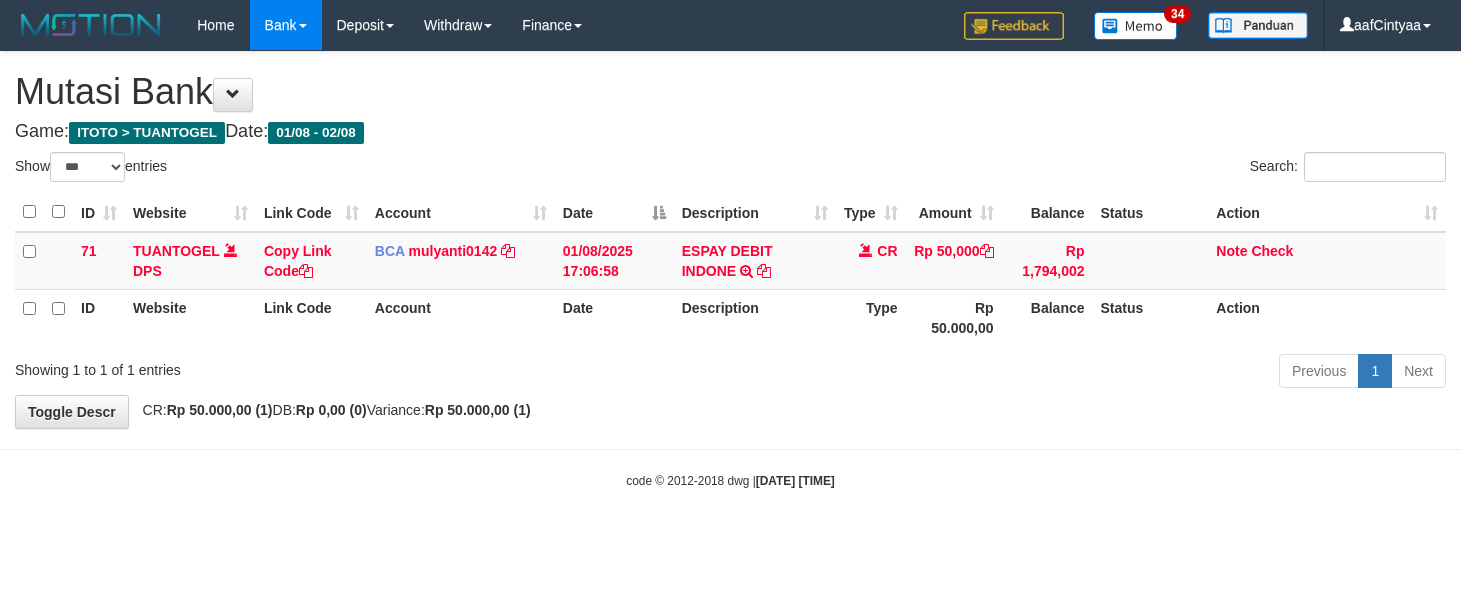 select on "***" 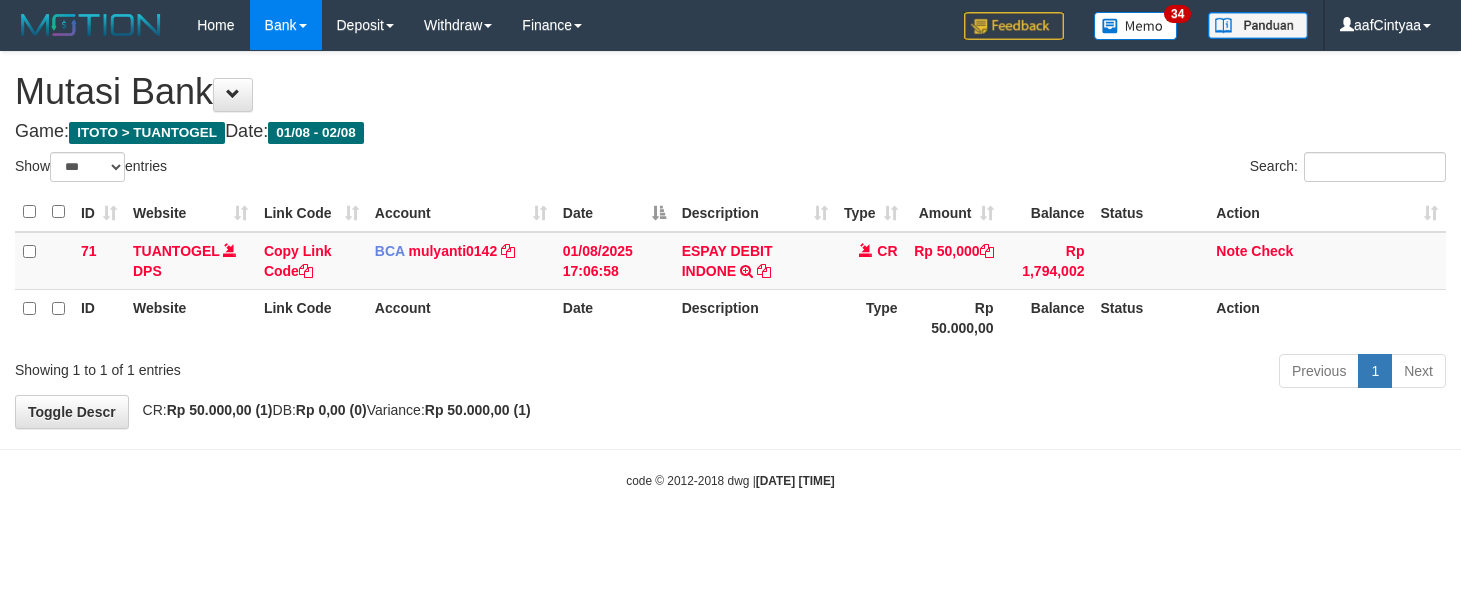 scroll, scrollTop: 0, scrollLeft: 0, axis: both 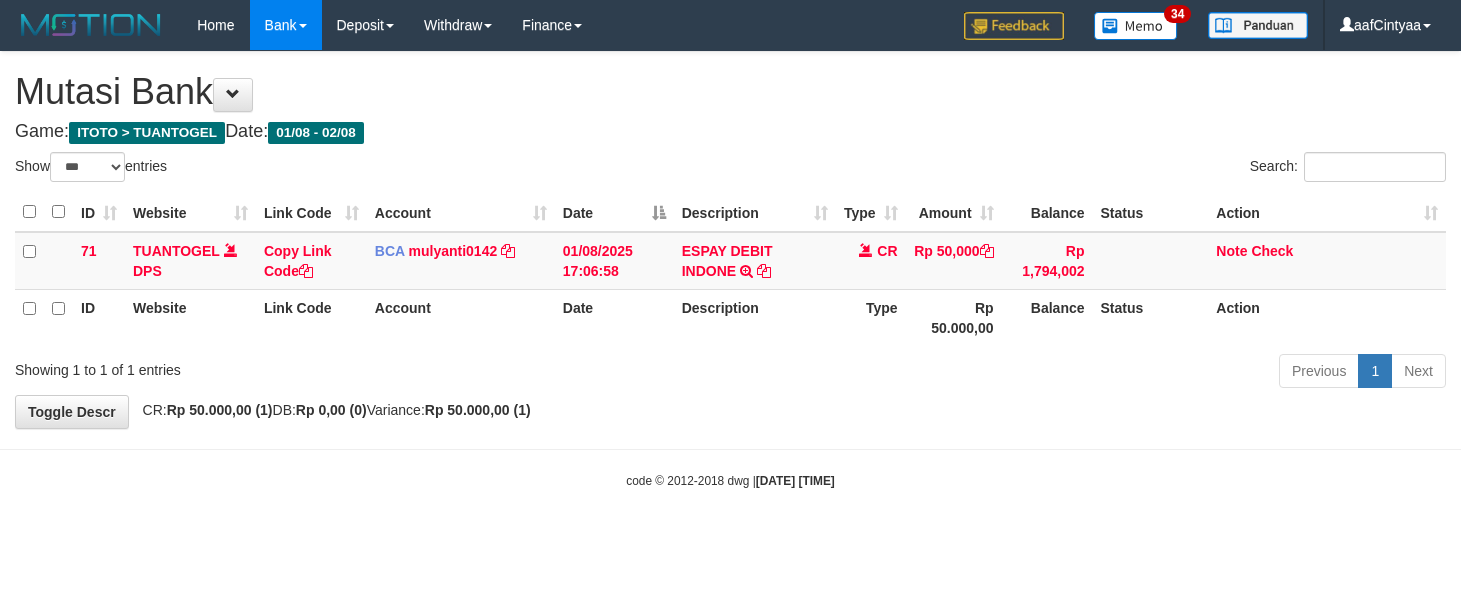 select on "***" 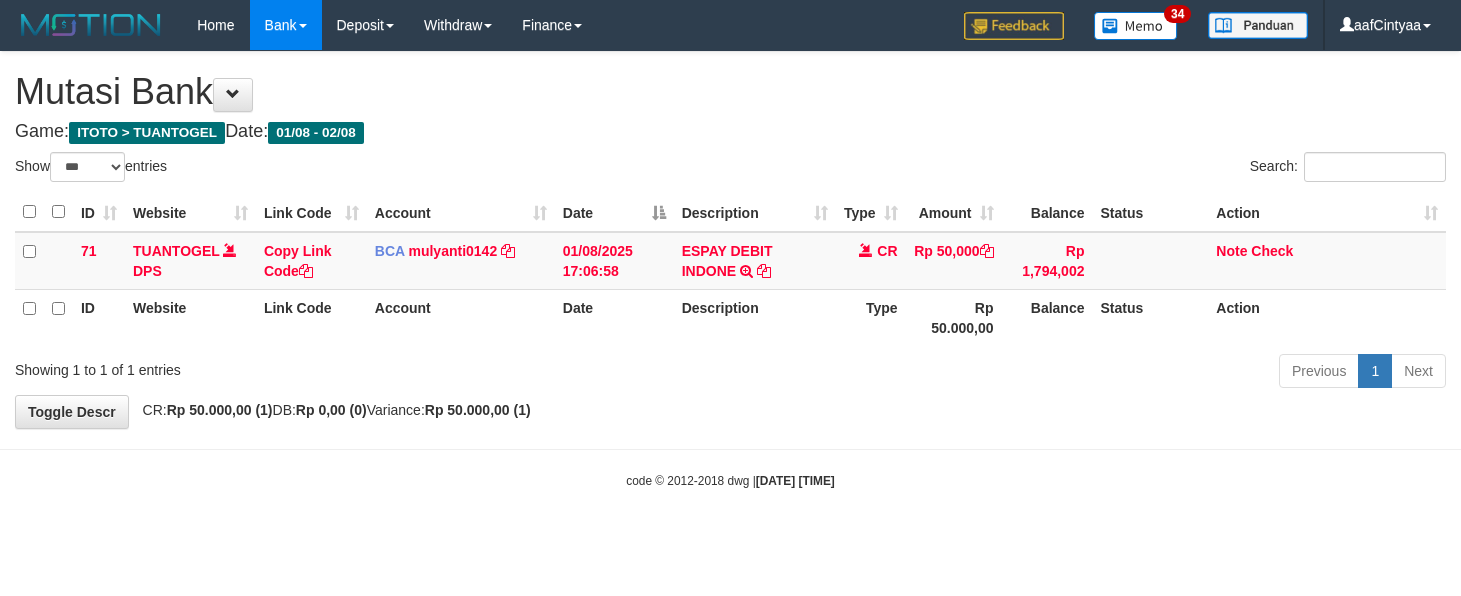 scroll, scrollTop: 0, scrollLeft: 0, axis: both 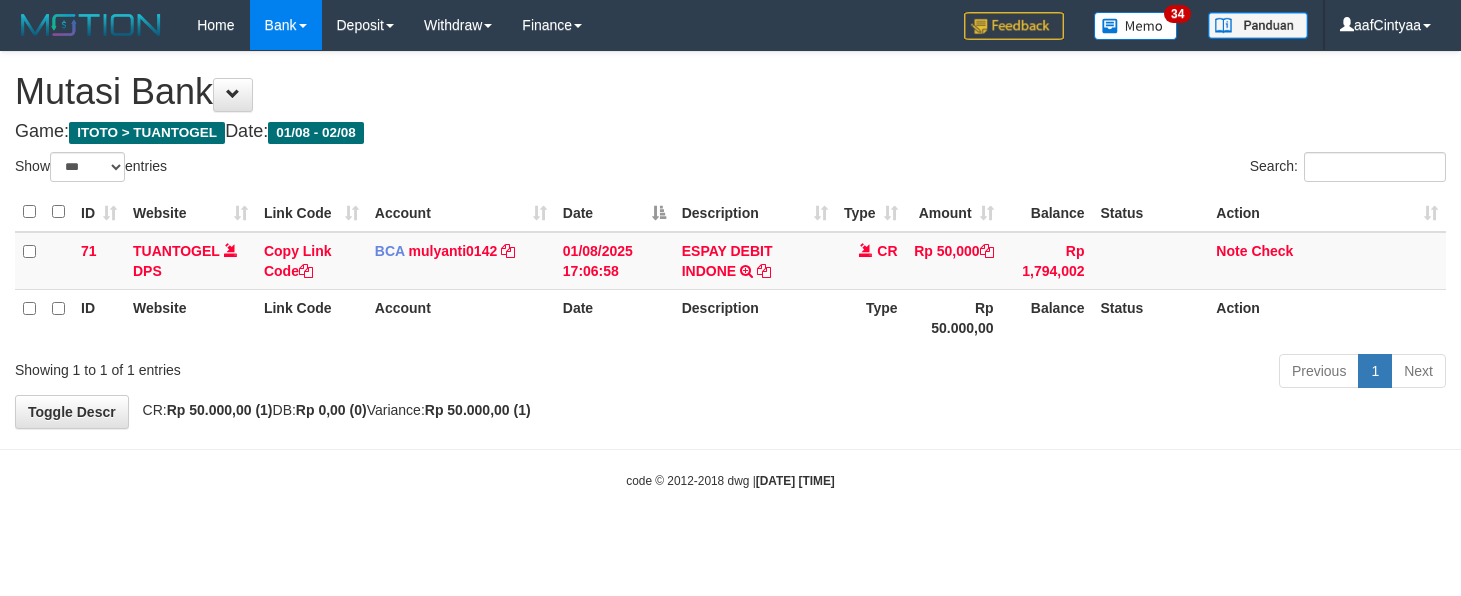 select on "***" 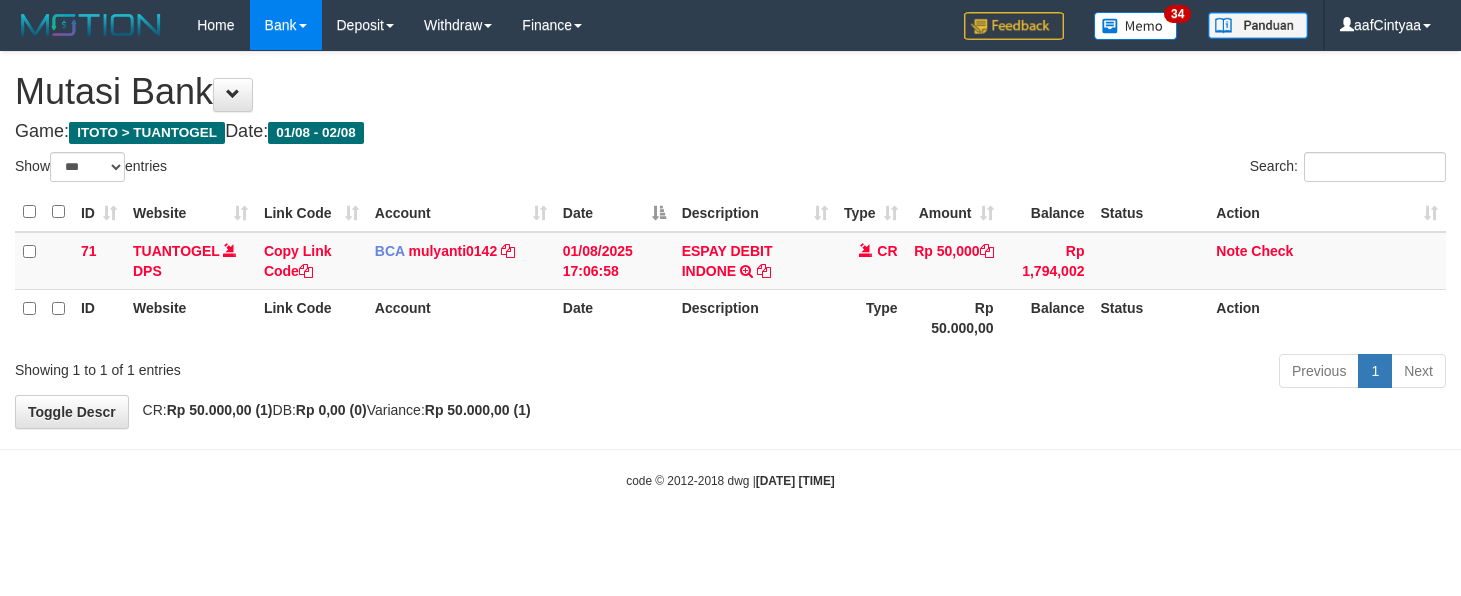 scroll, scrollTop: 0, scrollLeft: 0, axis: both 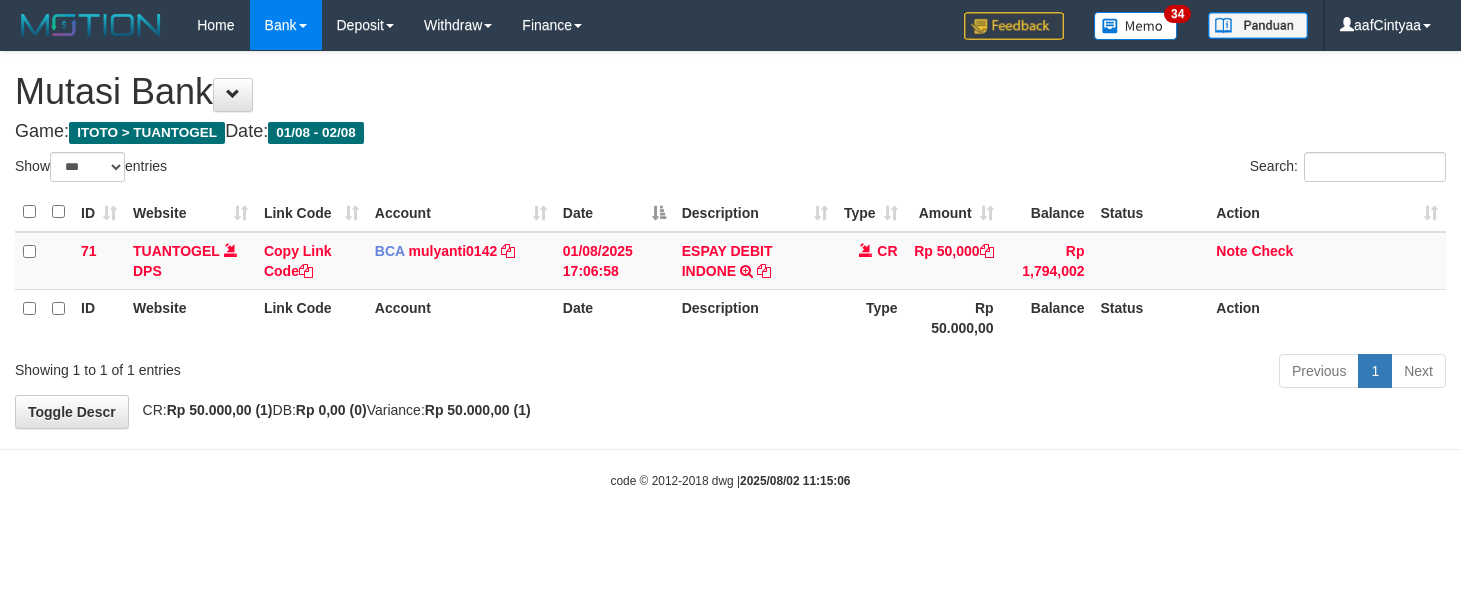 select on "***" 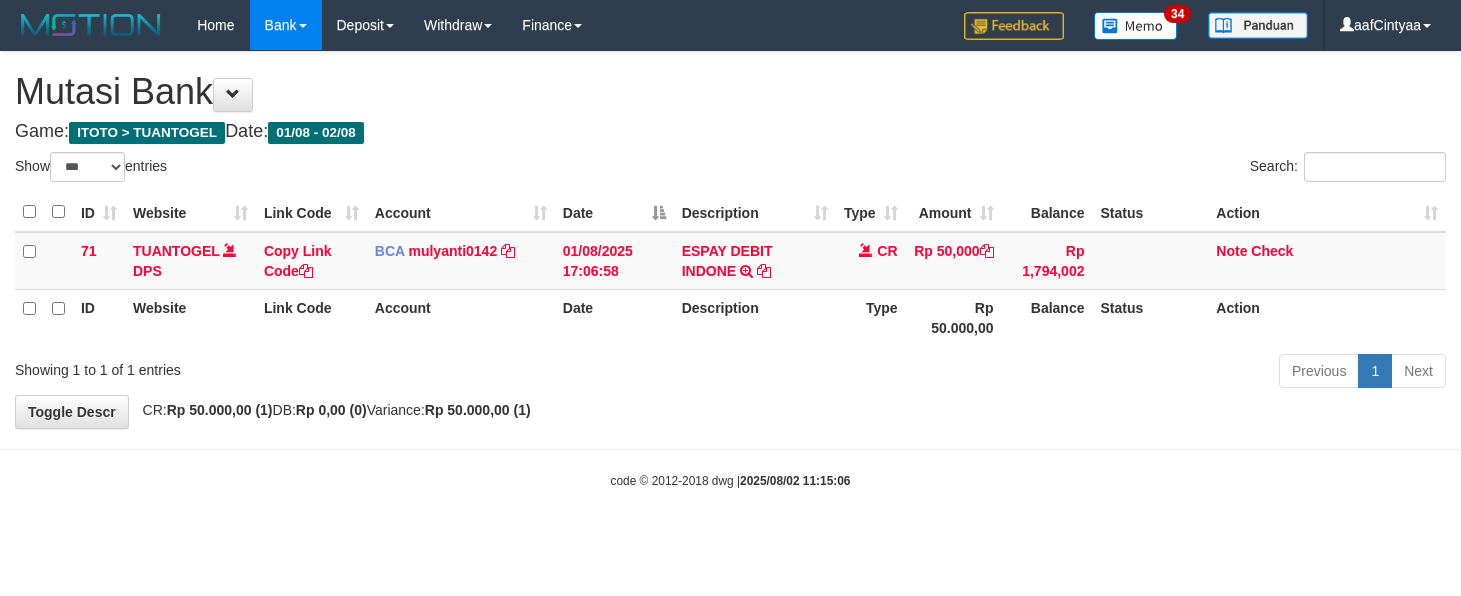 scroll, scrollTop: 0, scrollLeft: 0, axis: both 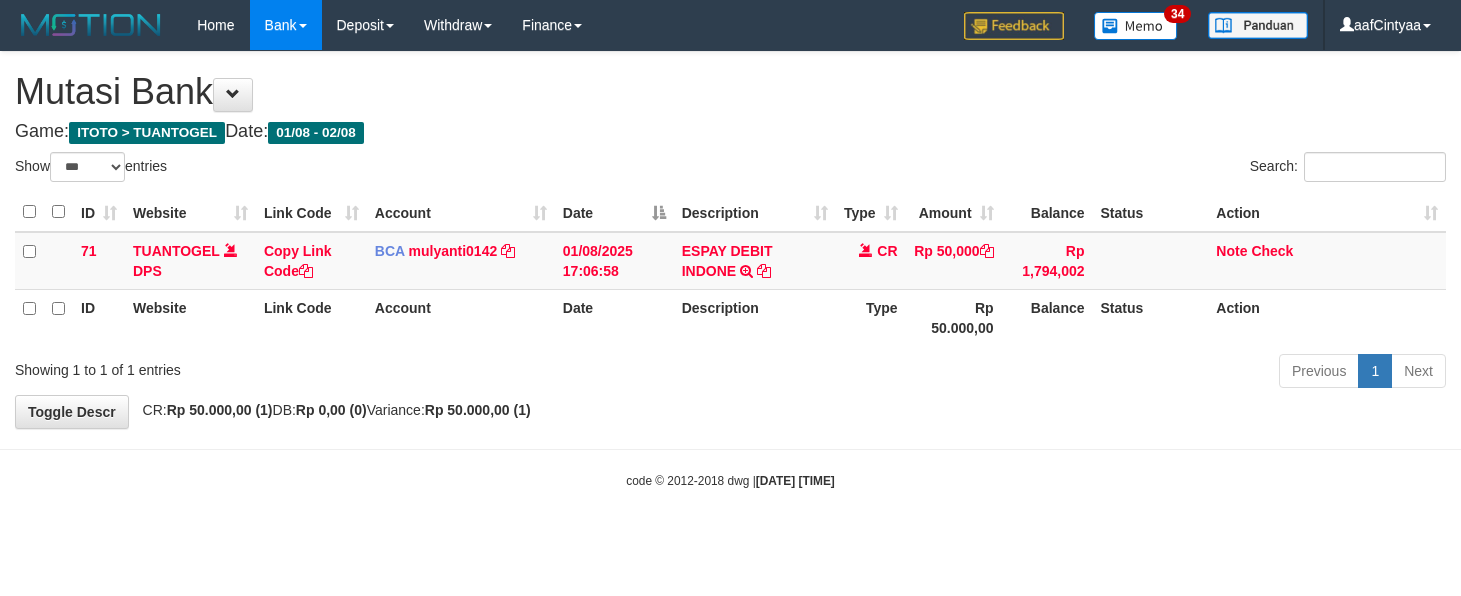 select on "***" 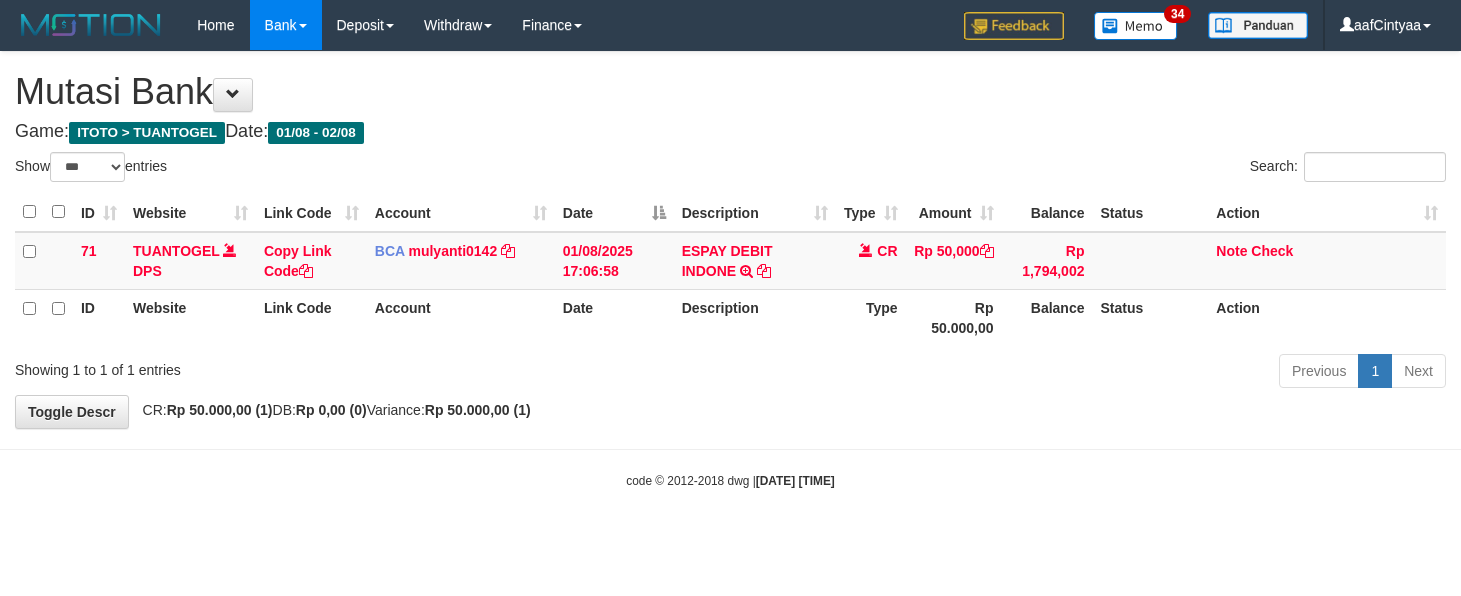 scroll, scrollTop: 0, scrollLeft: 0, axis: both 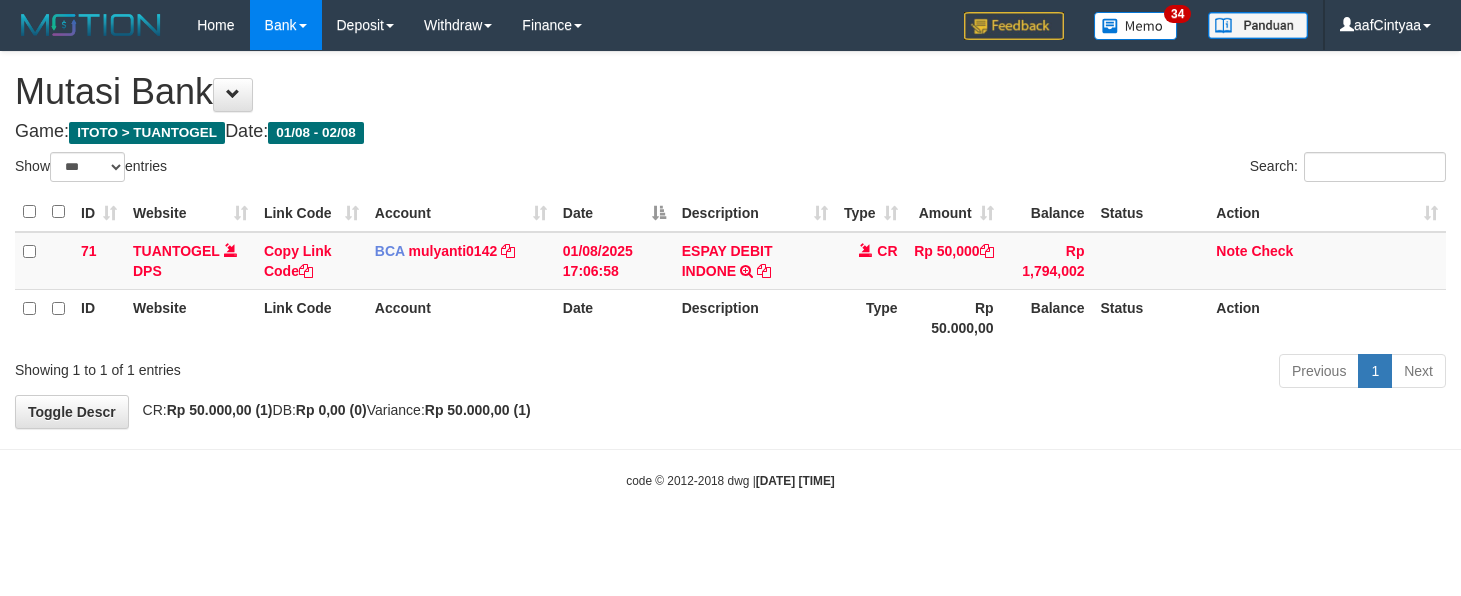 select on "***" 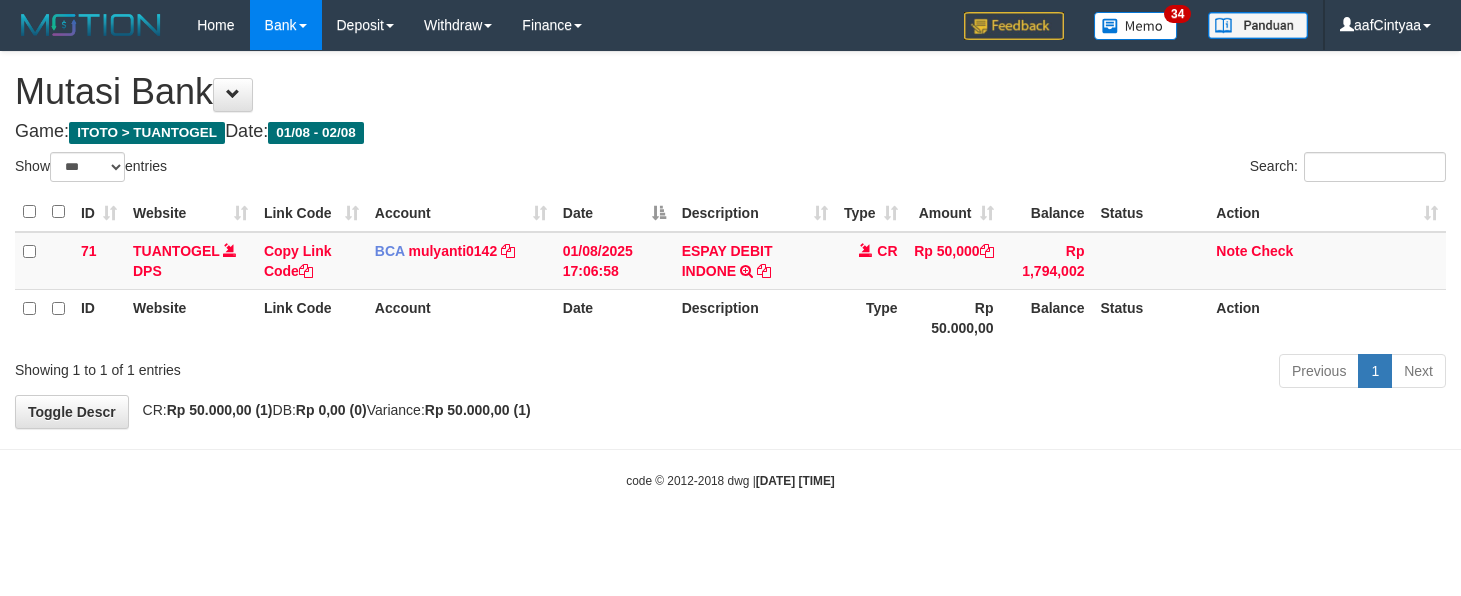 scroll, scrollTop: 0, scrollLeft: 0, axis: both 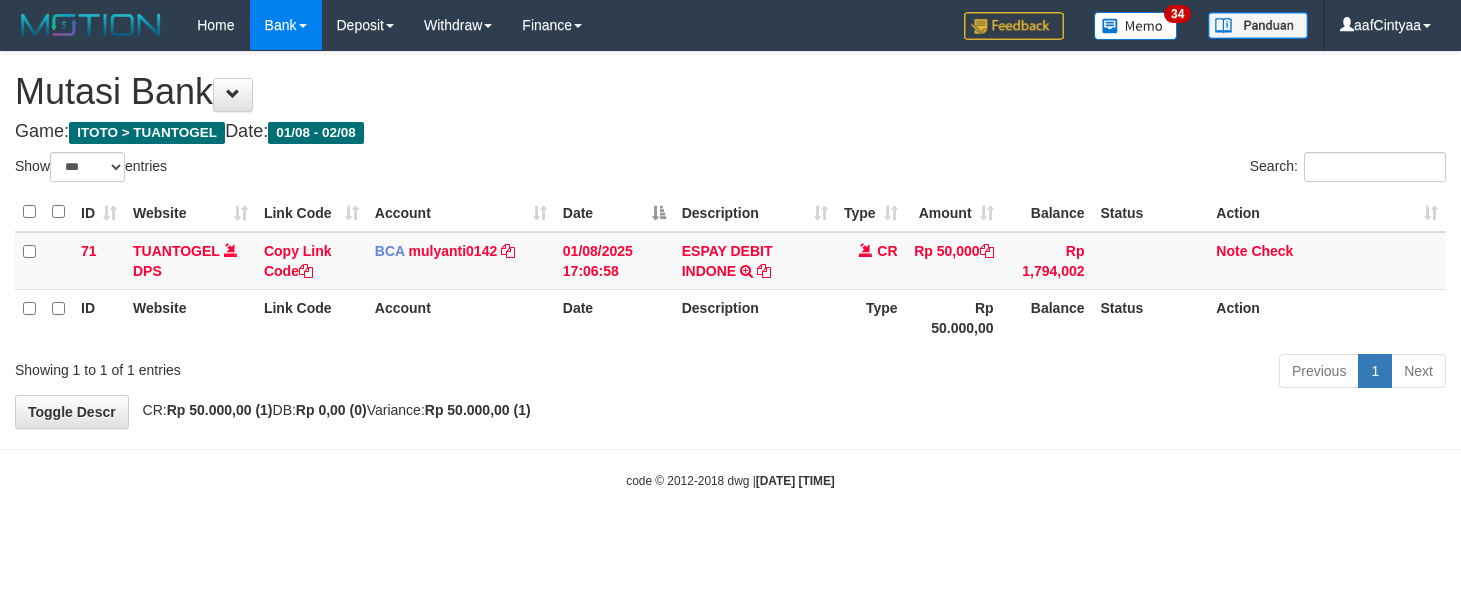 select on "***" 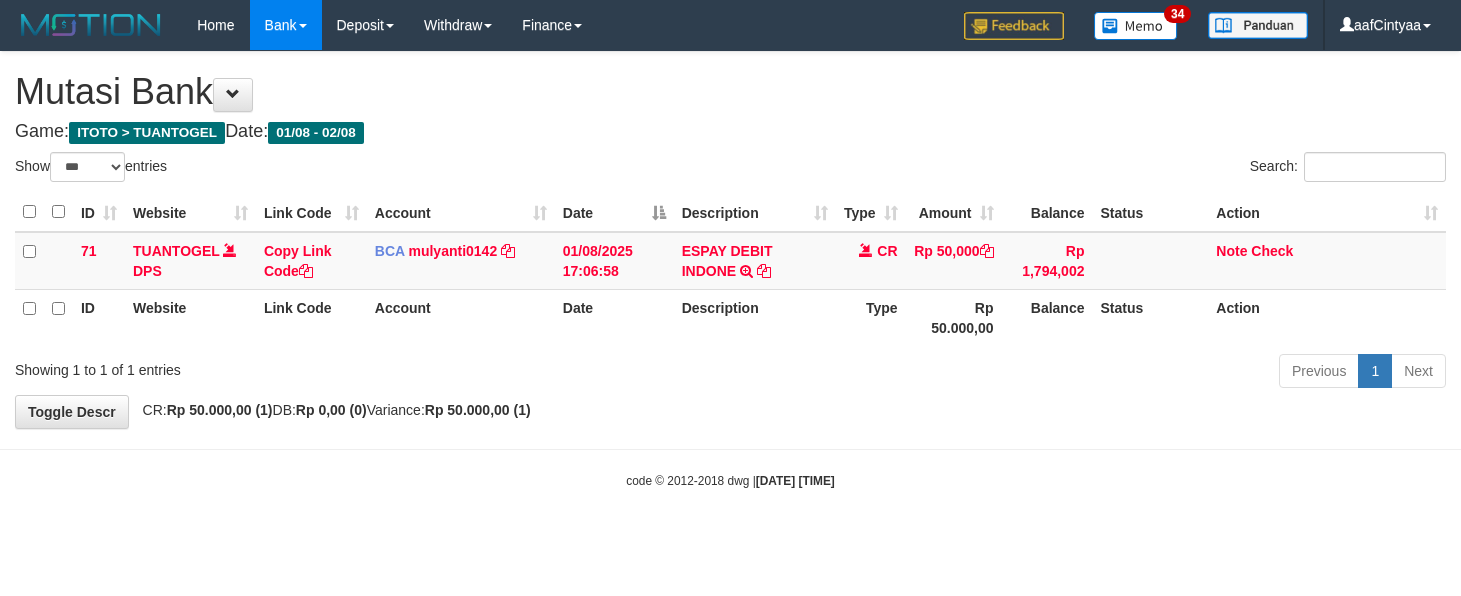 scroll, scrollTop: 0, scrollLeft: 0, axis: both 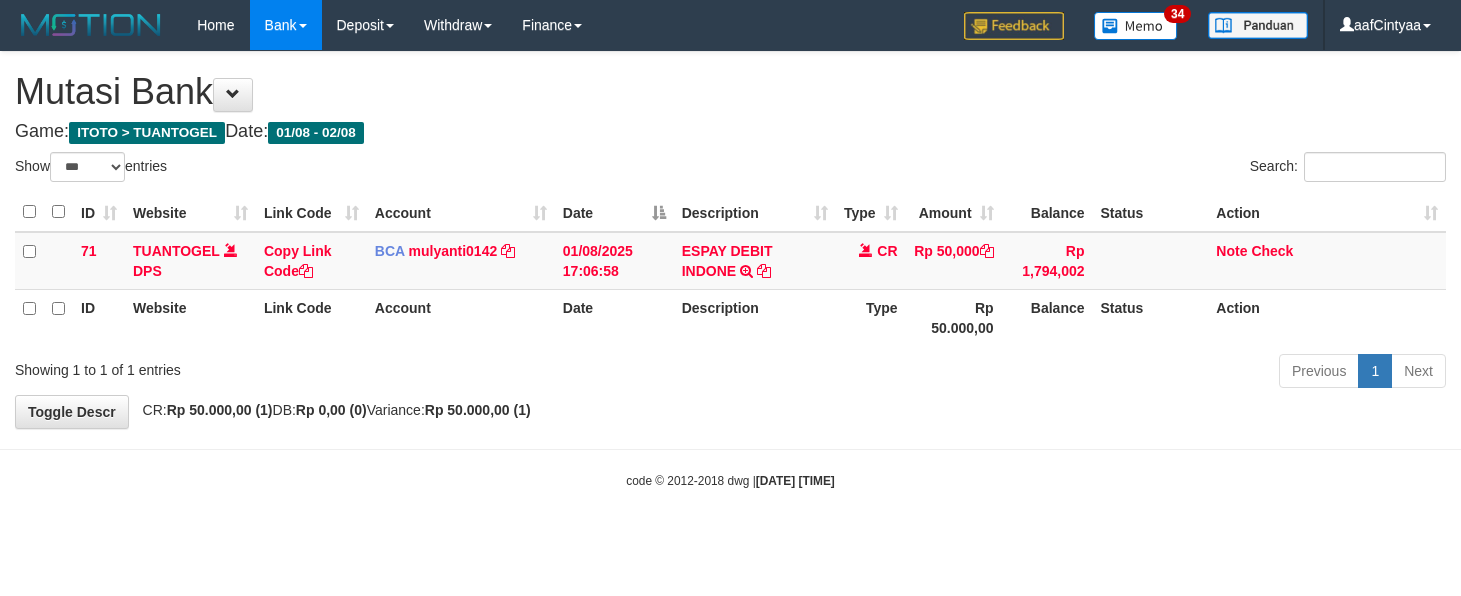 select on "***" 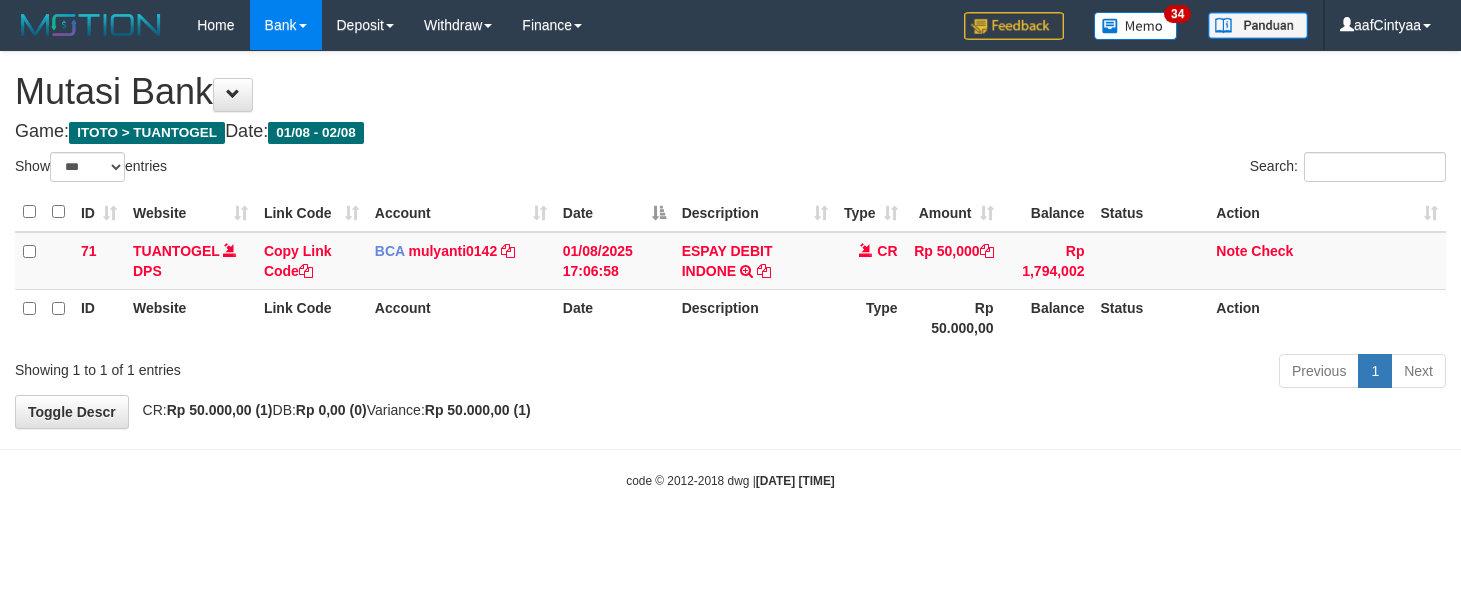scroll, scrollTop: 0, scrollLeft: 0, axis: both 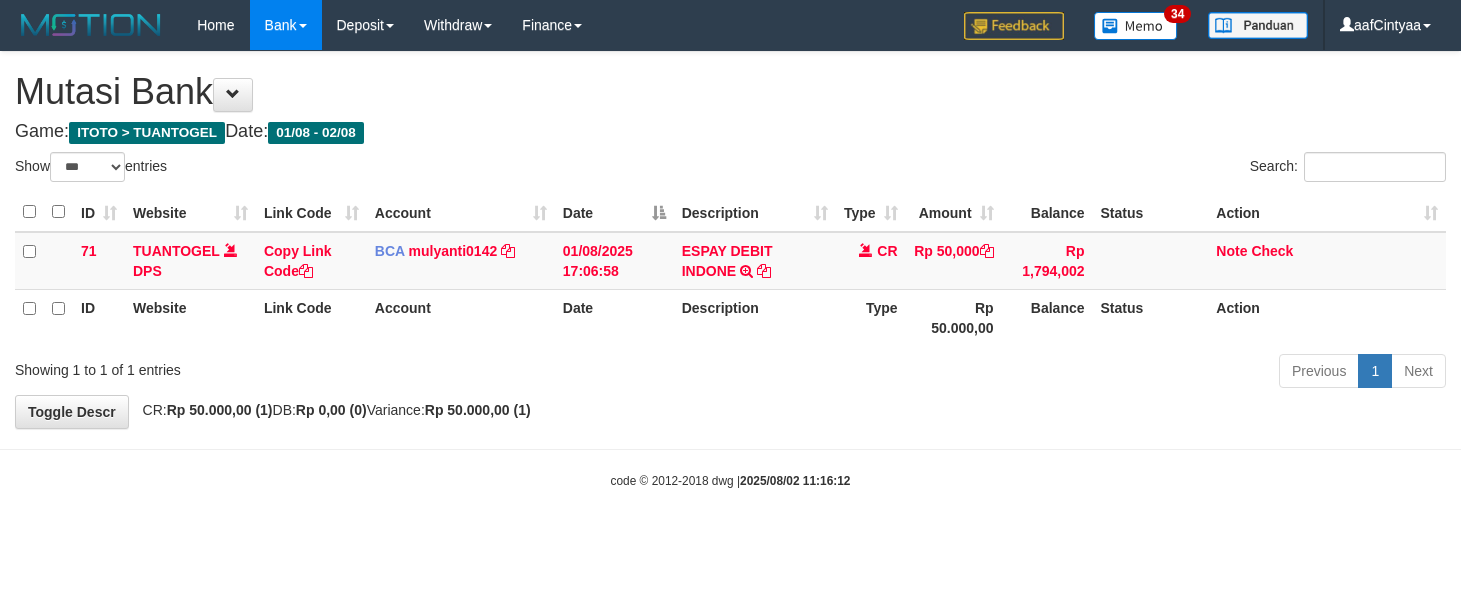select on "***" 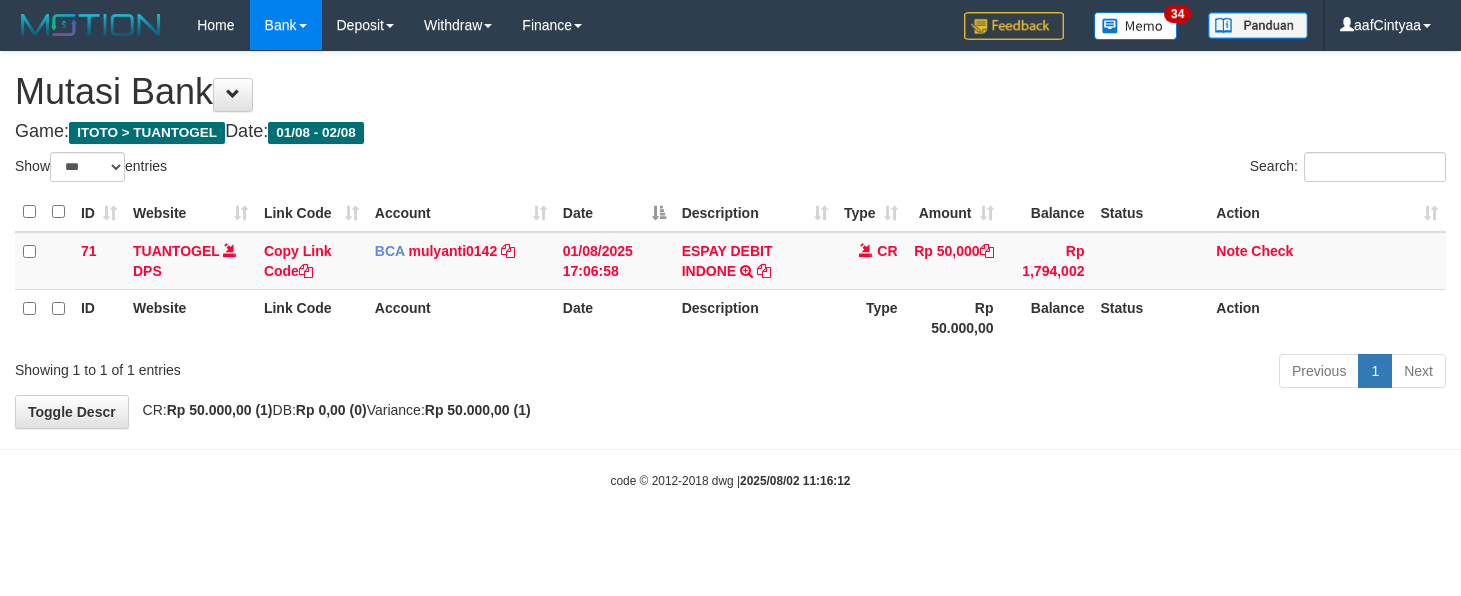 scroll, scrollTop: 0, scrollLeft: 0, axis: both 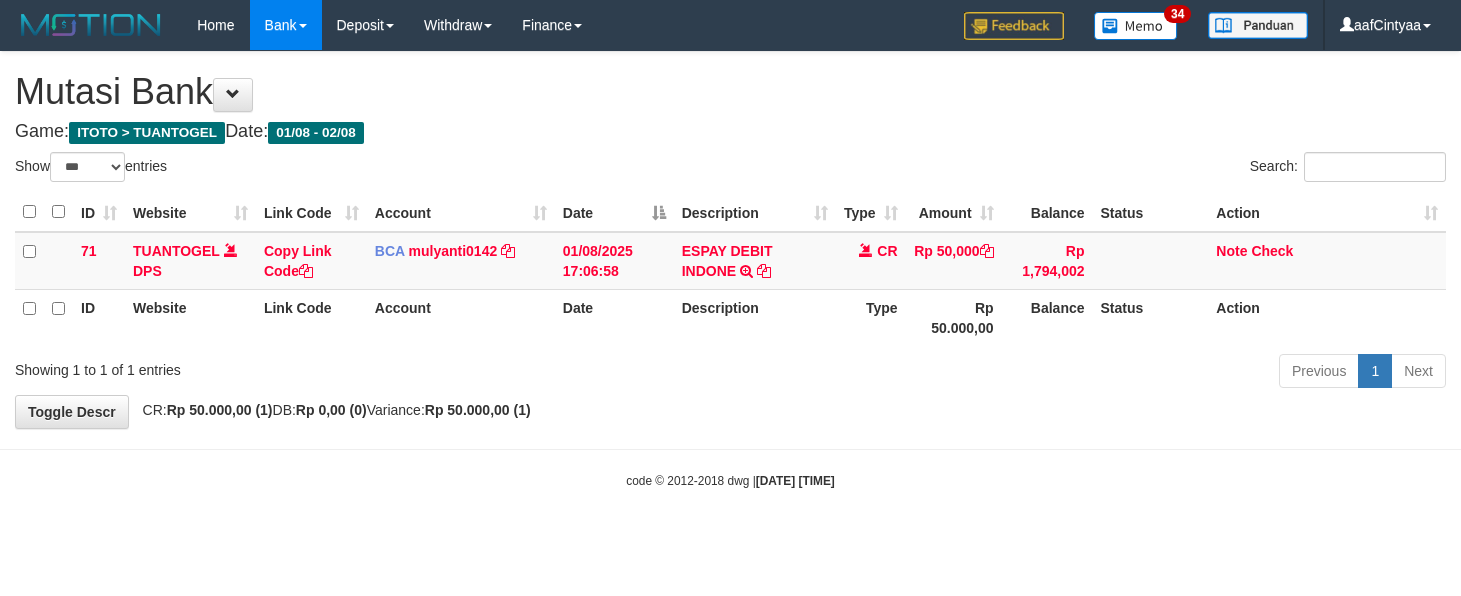 select on "***" 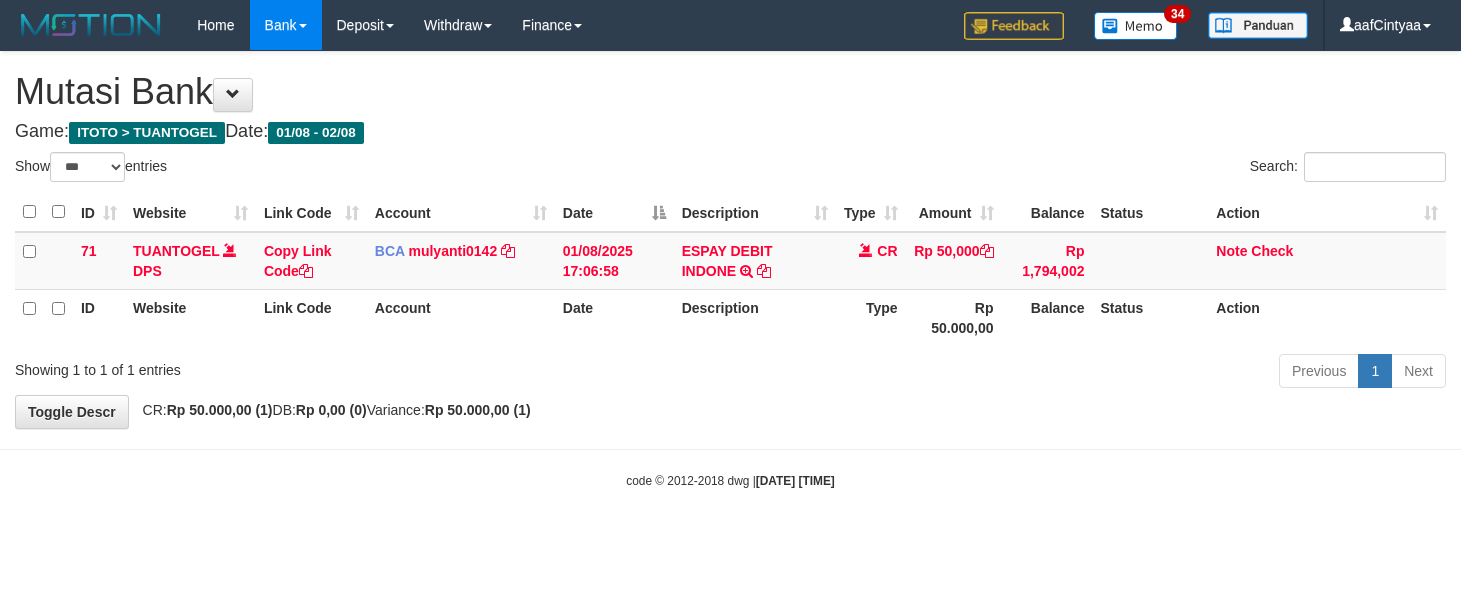 scroll, scrollTop: 0, scrollLeft: 0, axis: both 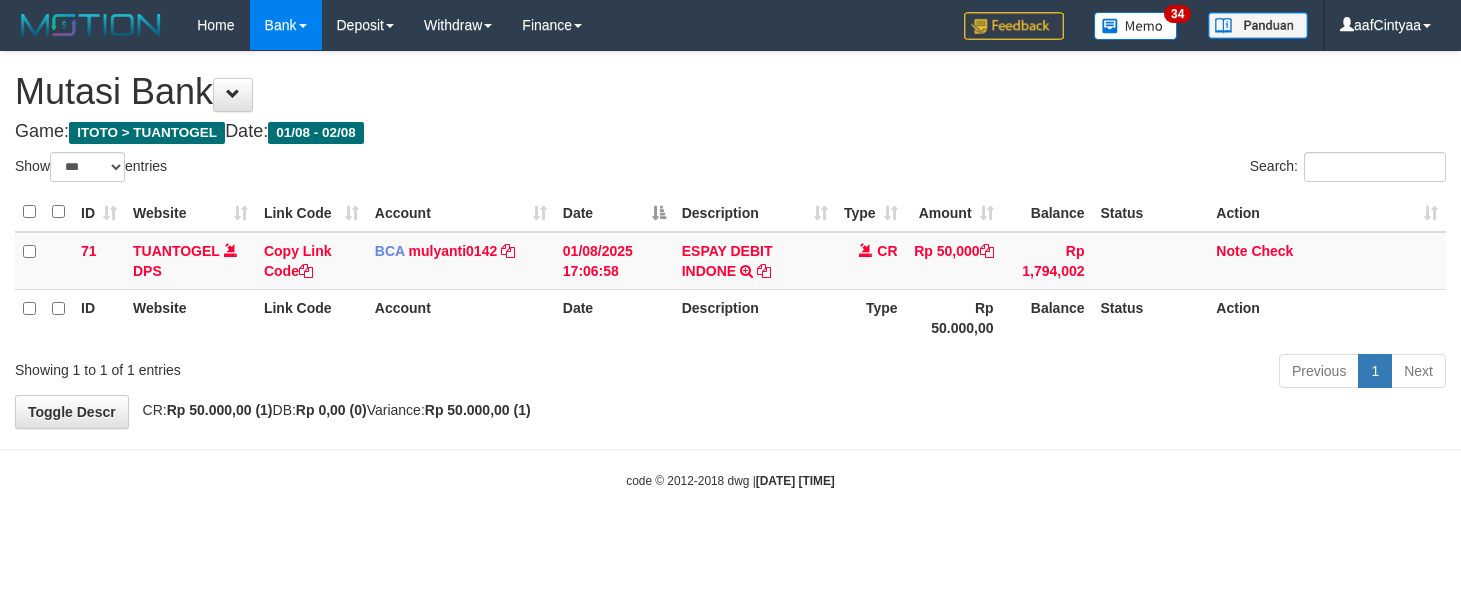 select on "***" 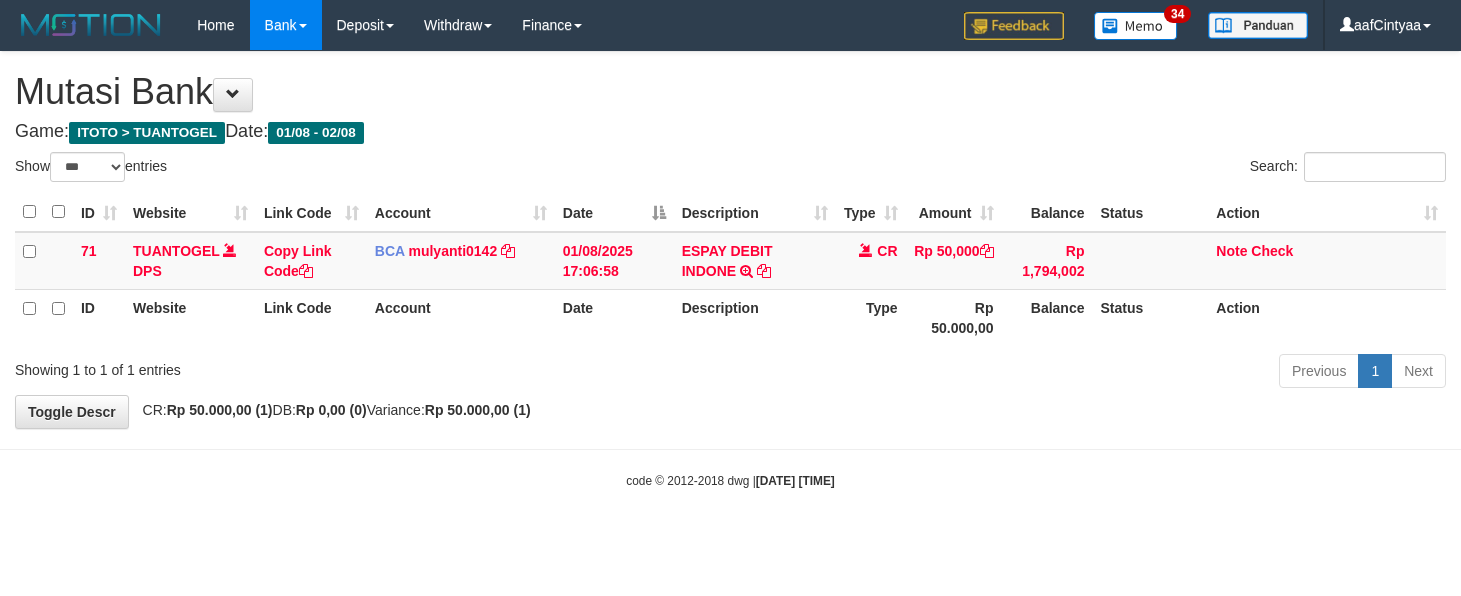 scroll, scrollTop: 0, scrollLeft: 0, axis: both 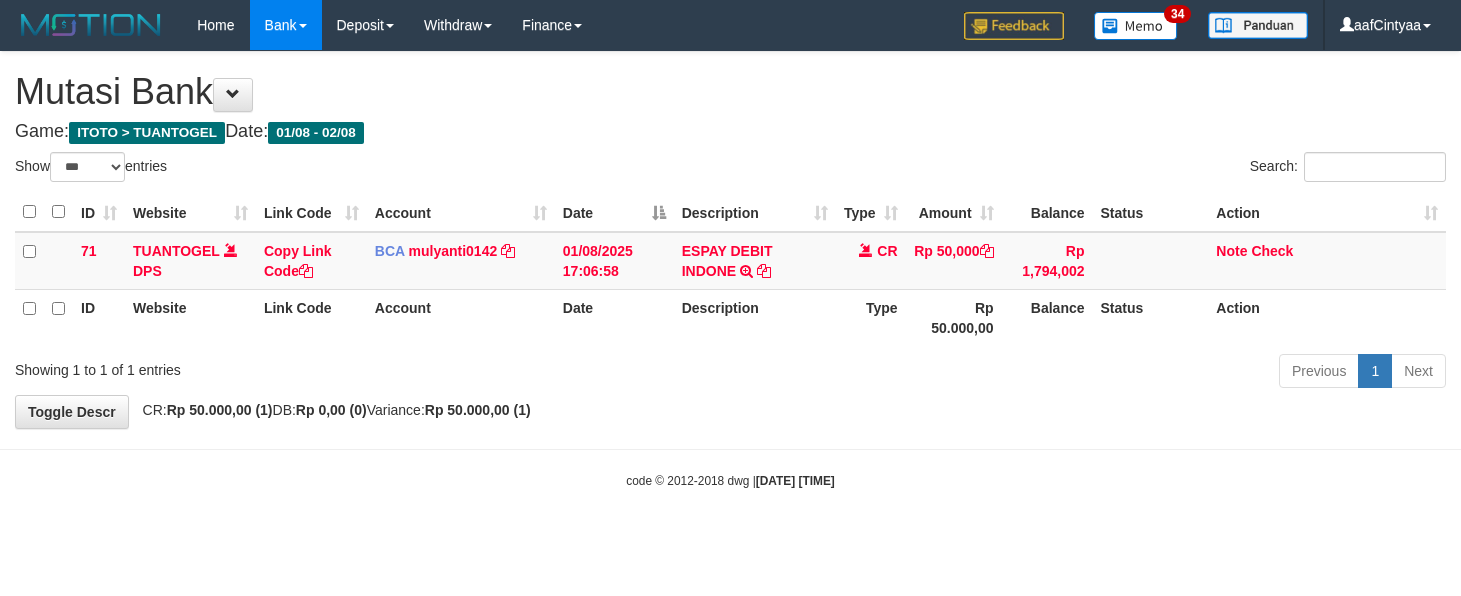 select on "***" 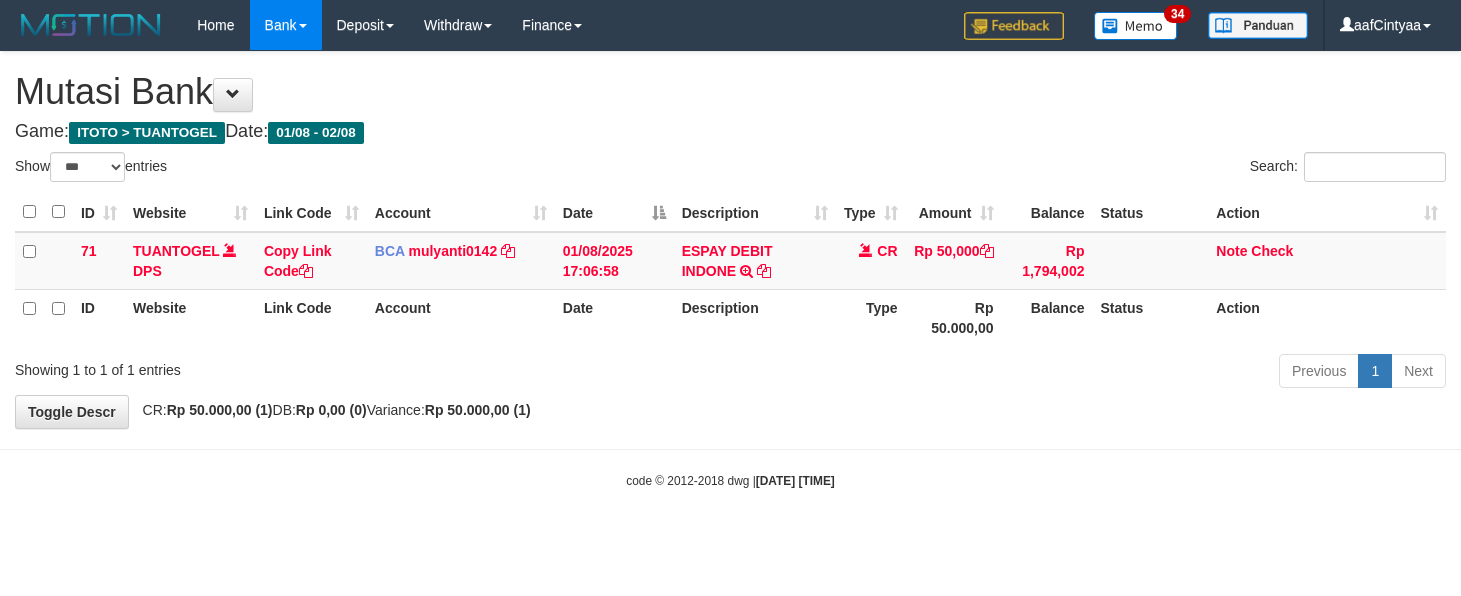 scroll, scrollTop: 0, scrollLeft: 0, axis: both 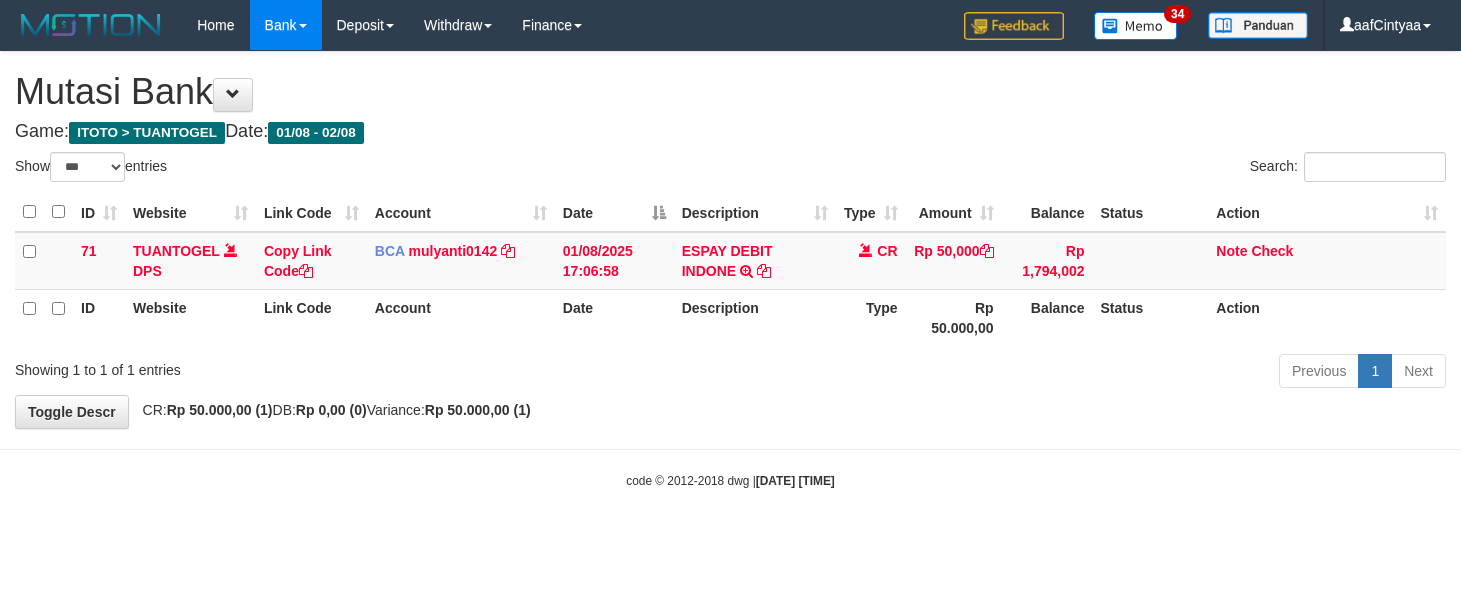 select on "***" 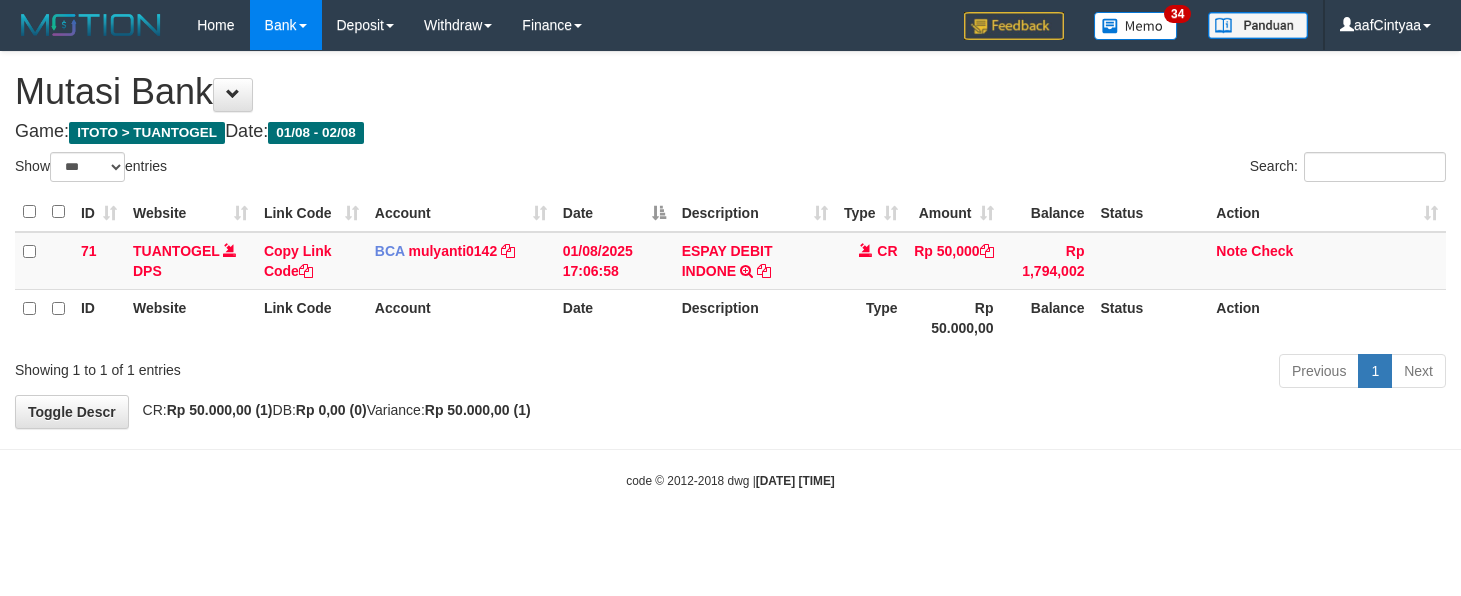 scroll, scrollTop: 0, scrollLeft: 0, axis: both 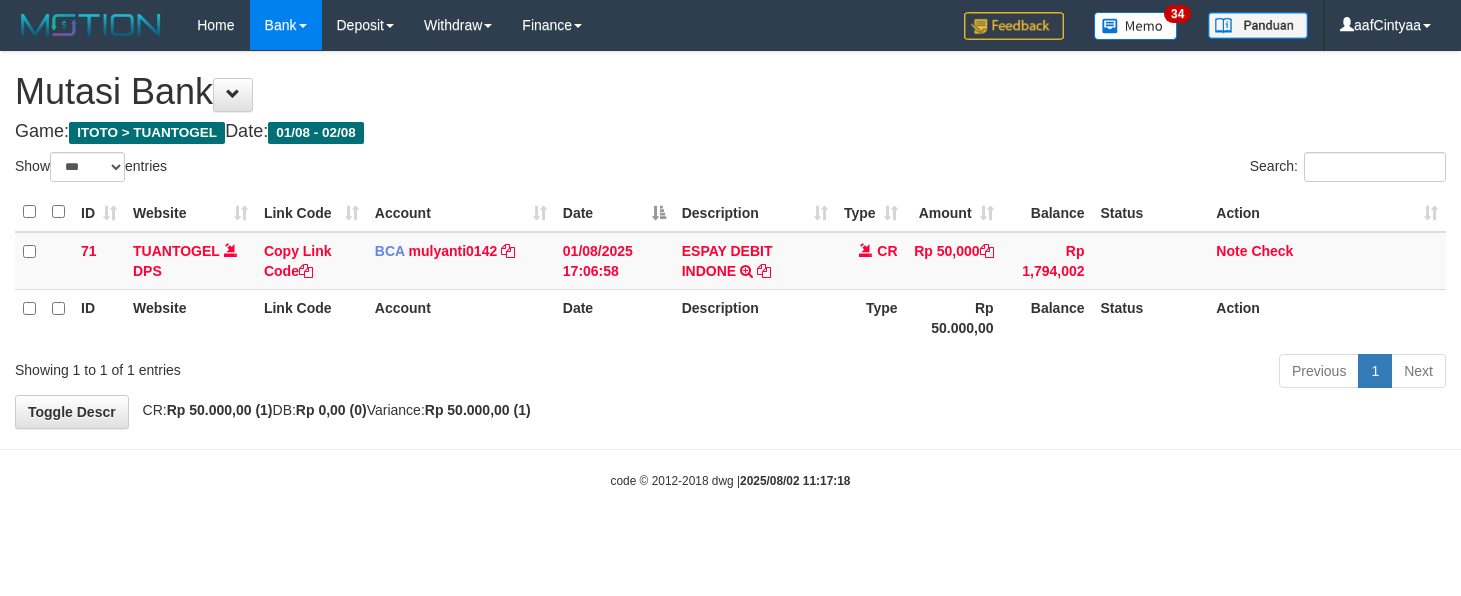 select on "***" 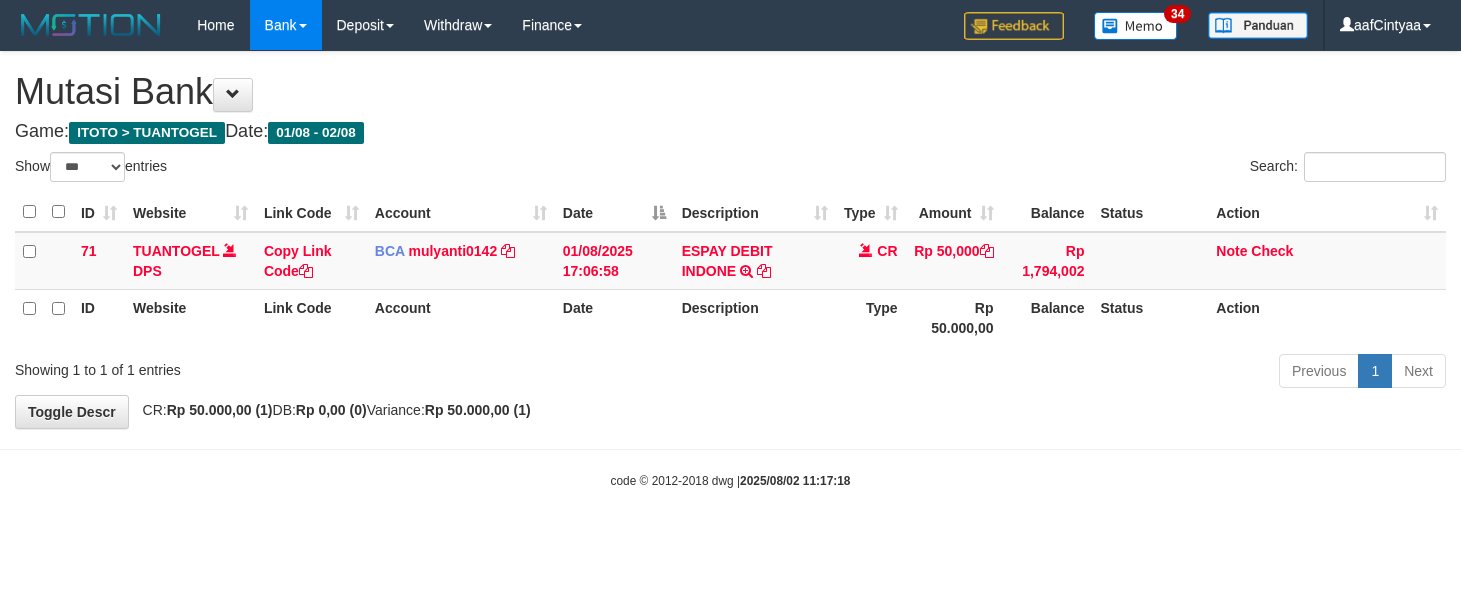 scroll, scrollTop: 0, scrollLeft: 0, axis: both 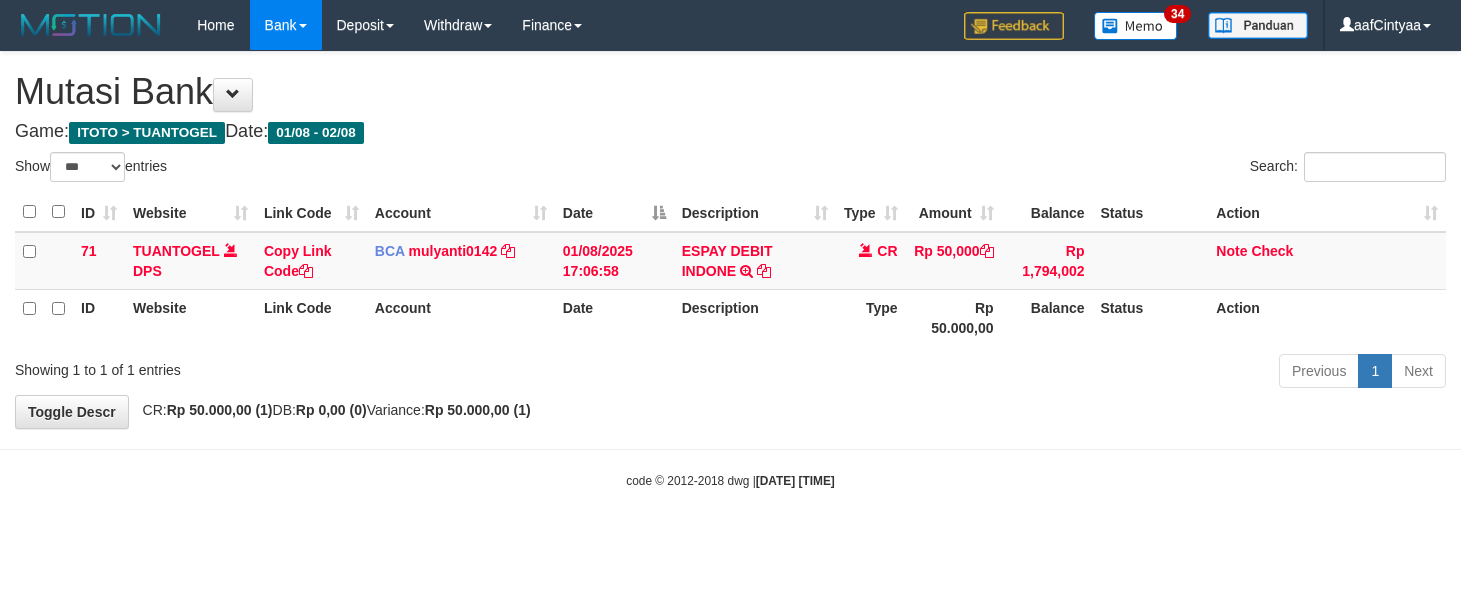 select on "***" 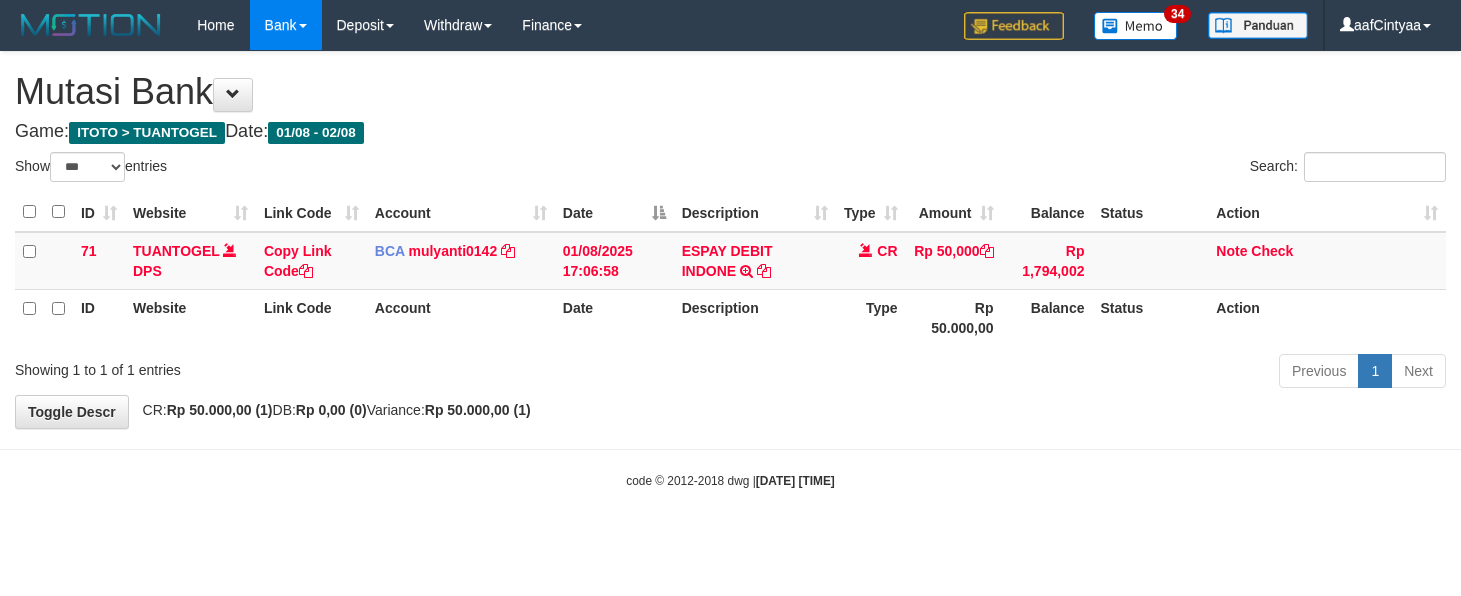 scroll, scrollTop: 0, scrollLeft: 0, axis: both 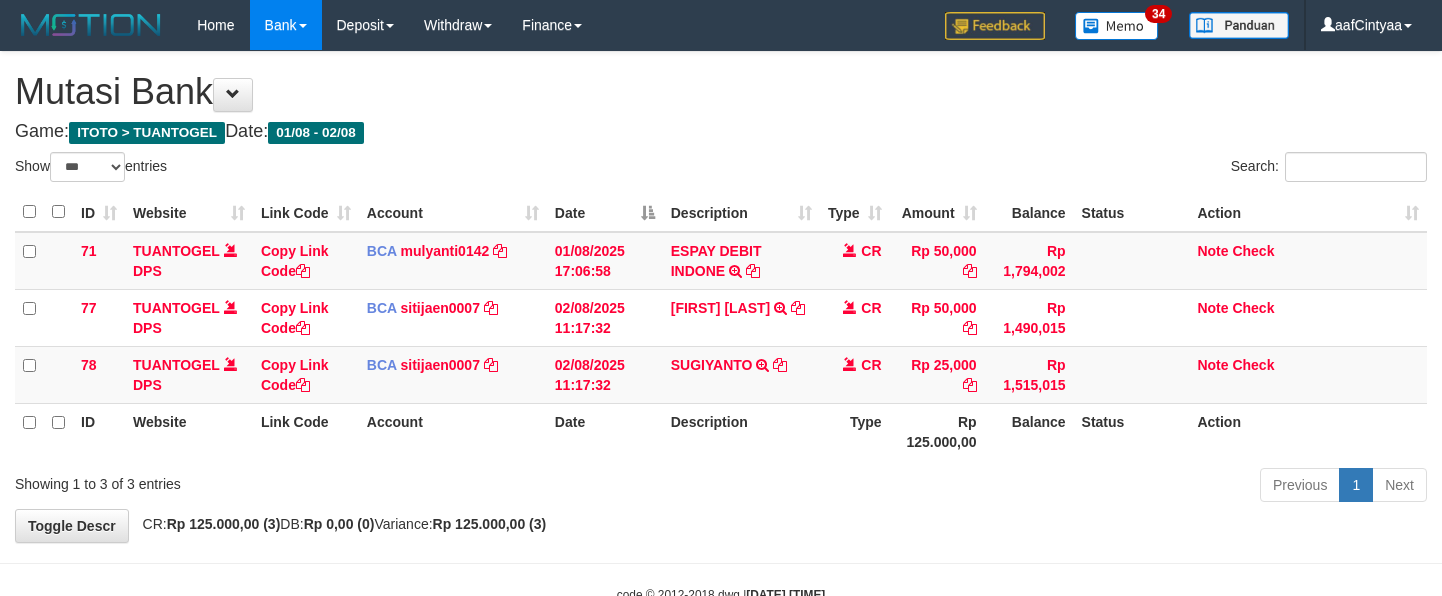 select on "***" 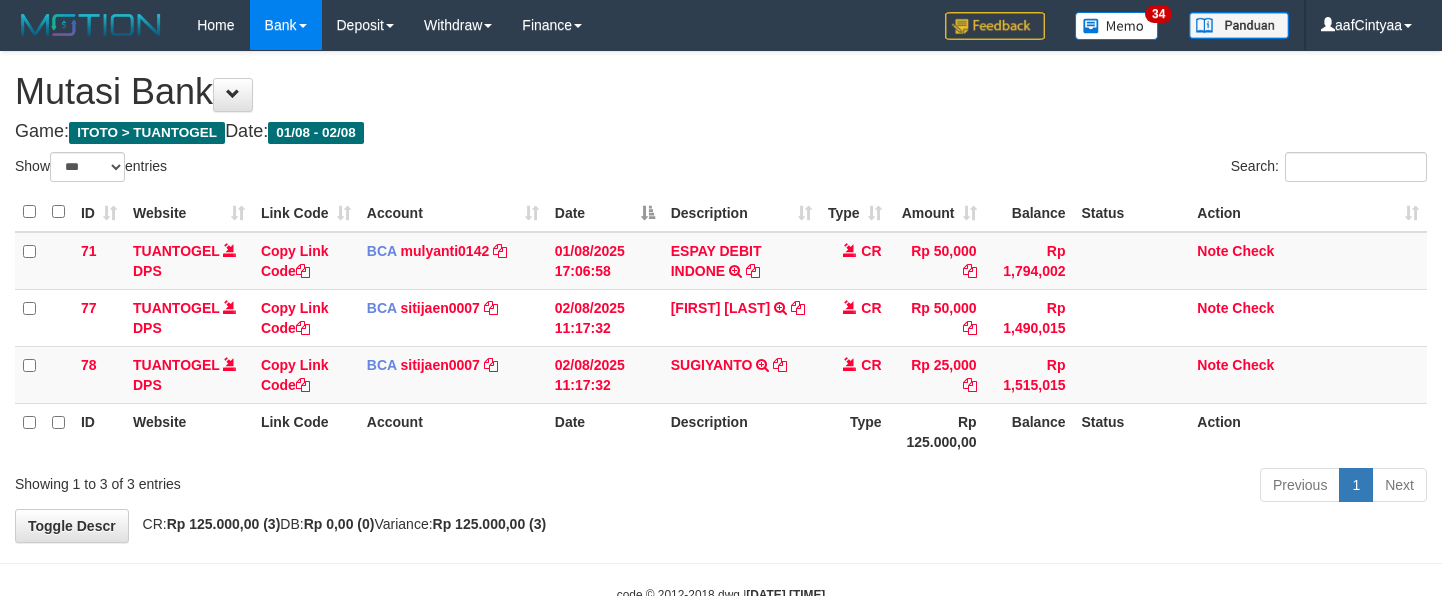 scroll, scrollTop: 0, scrollLeft: 0, axis: both 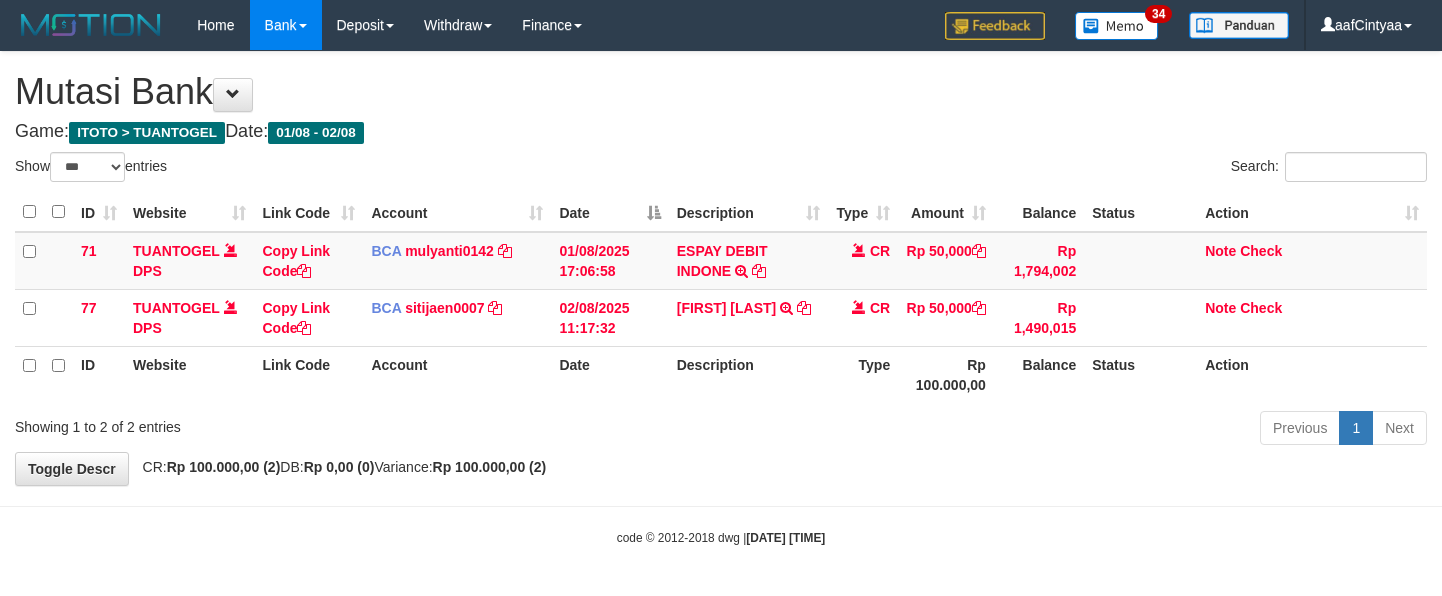 select on "***" 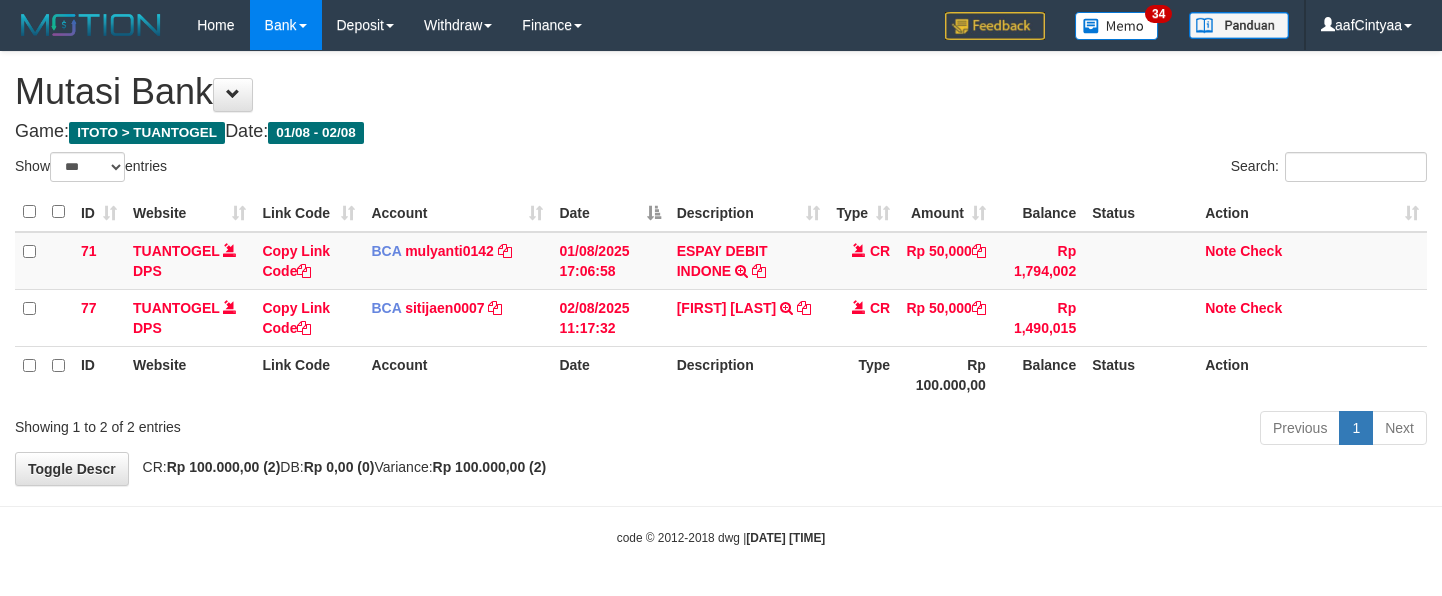 scroll, scrollTop: 0, scrollLeft: 0, axis: both 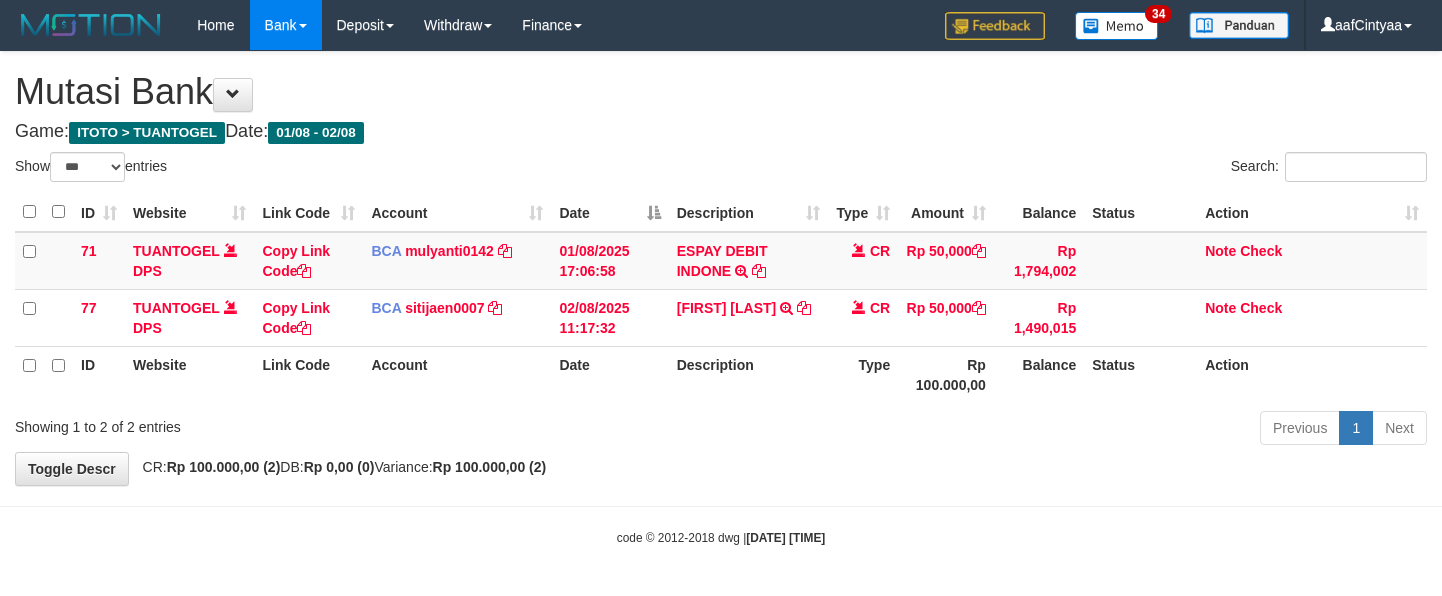 select on "***" 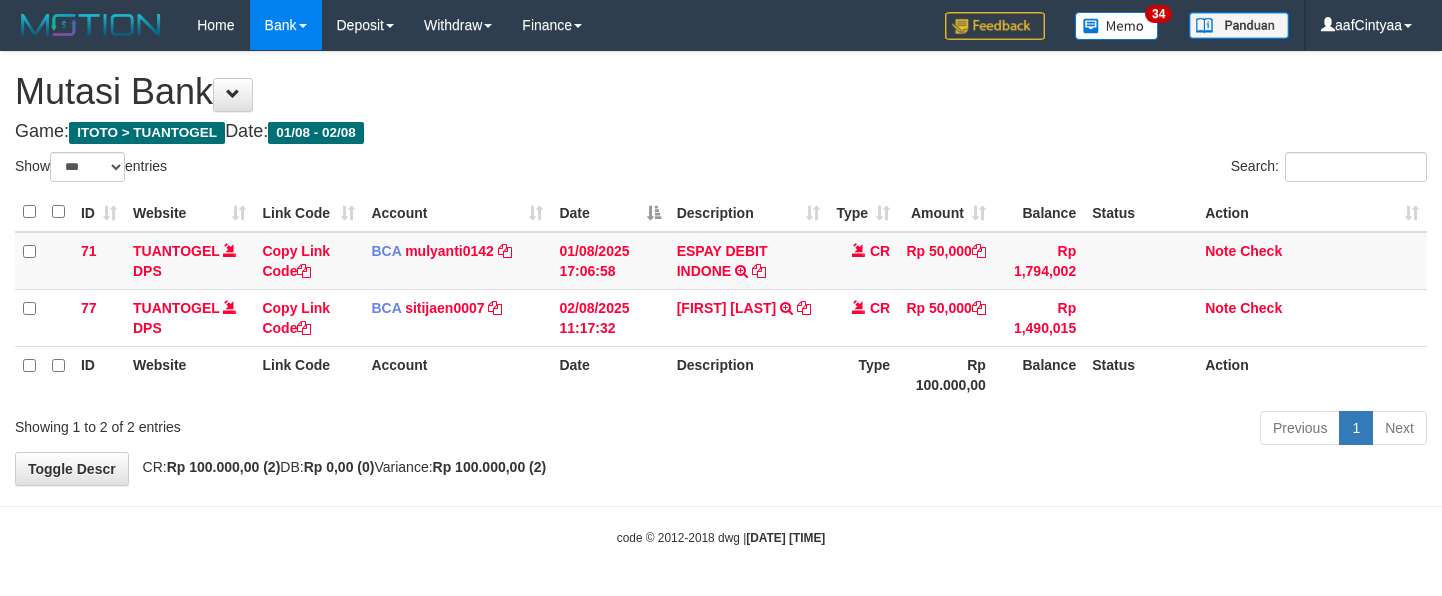 scroll, scrollTop: 0, scrollLeft: 0, axis: both 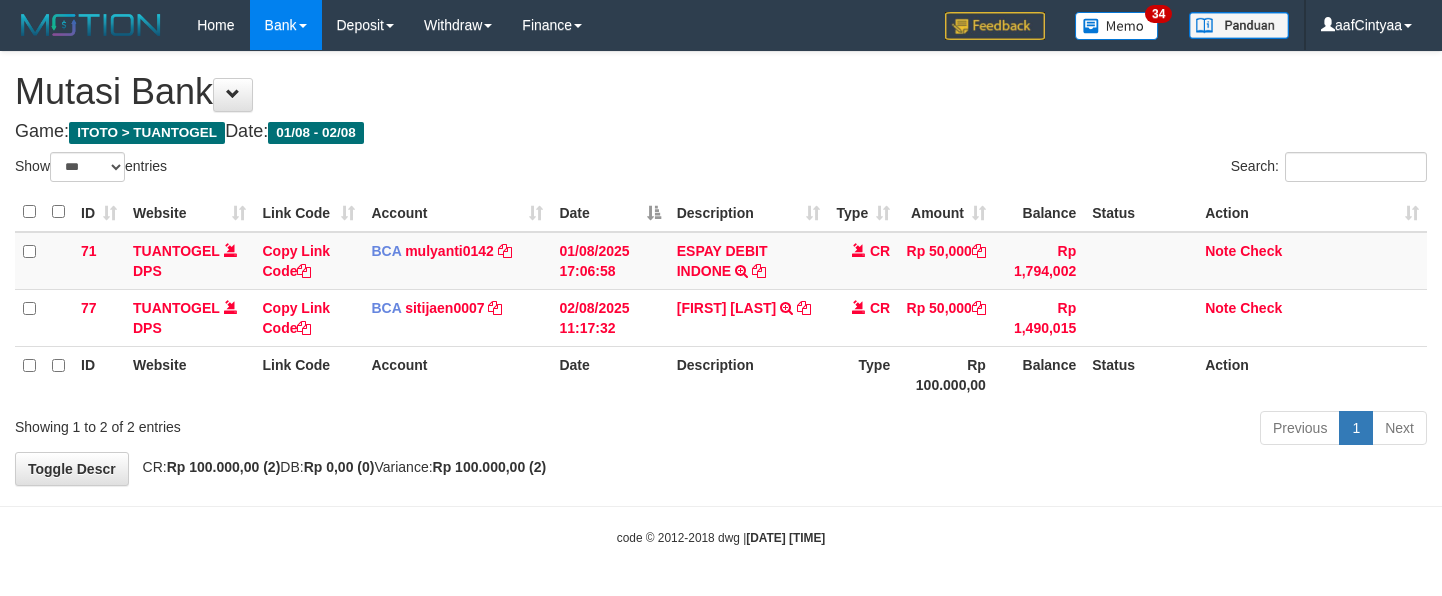 select on "***" 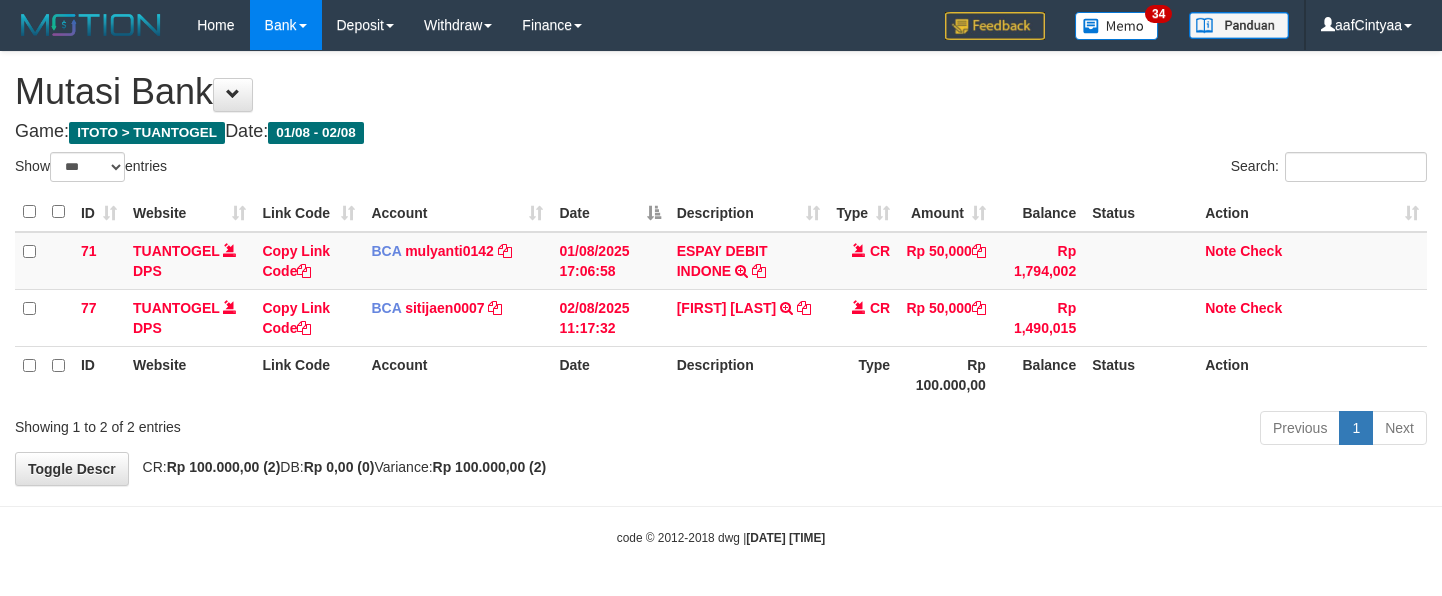 scroll, scrollTop: 0, scrollLeft: 0, axis: both 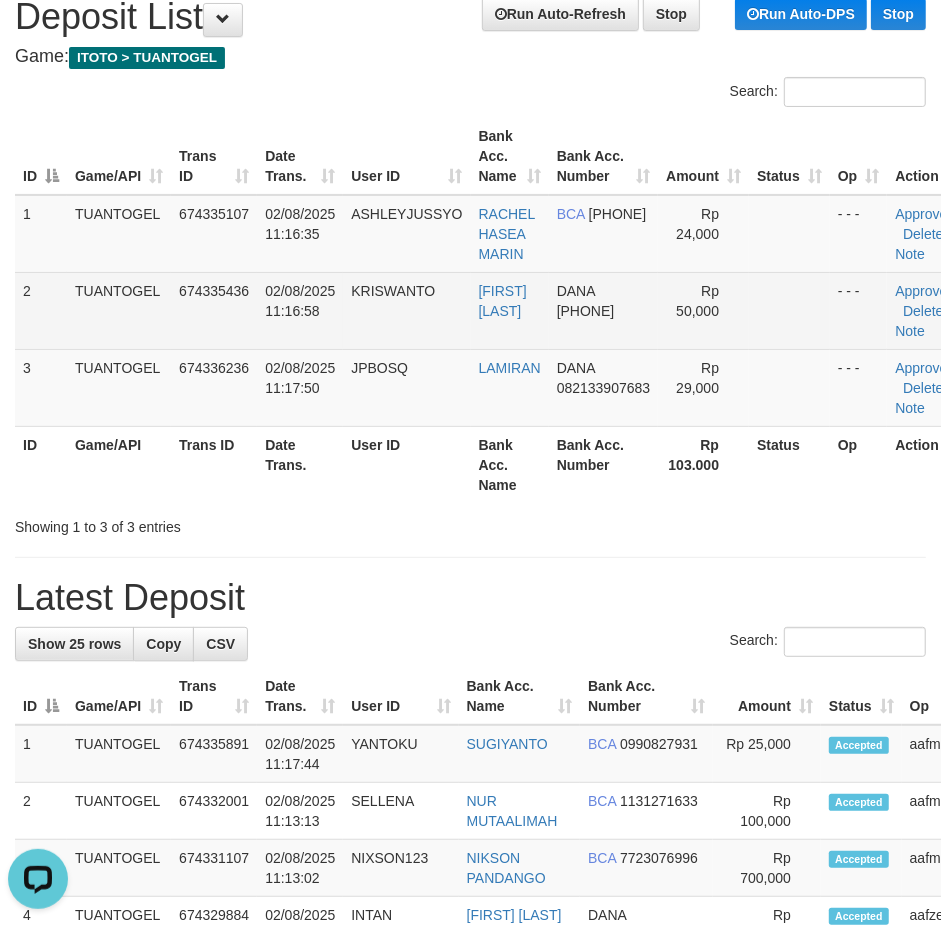 click on "KRISWANTO" at bounding box center [393, 291] 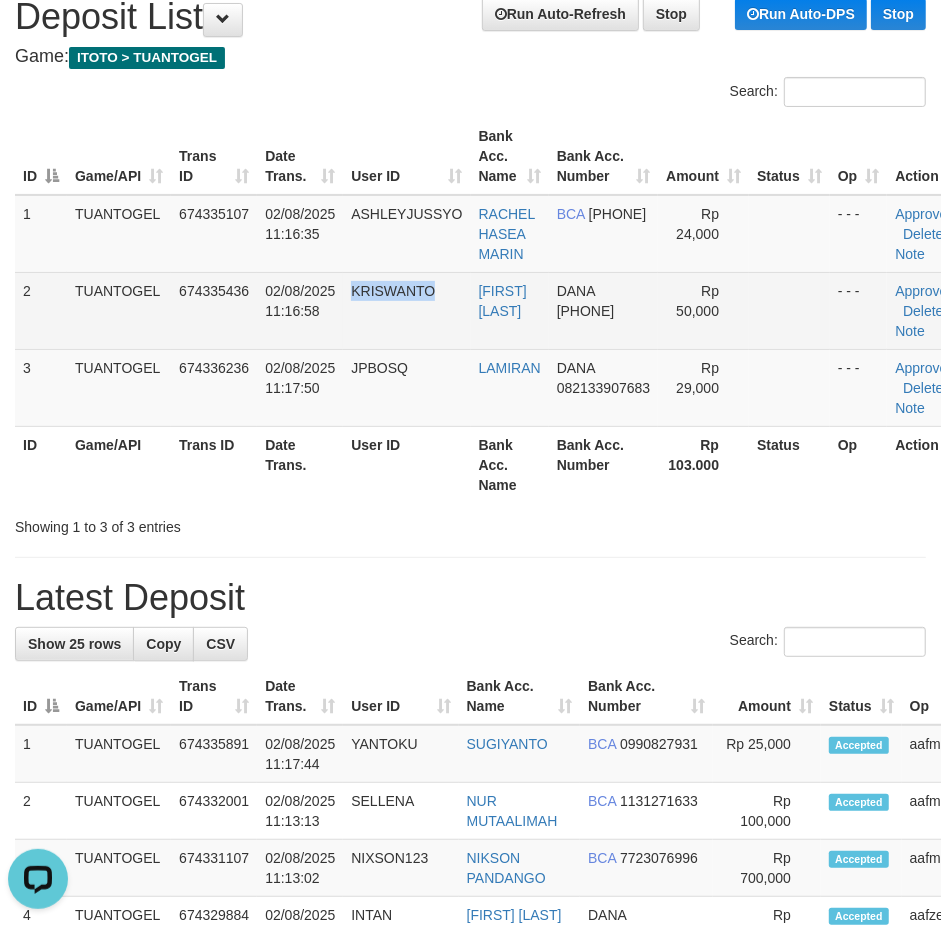 click on "KRISWANTO" at bounding box center [393, 291] 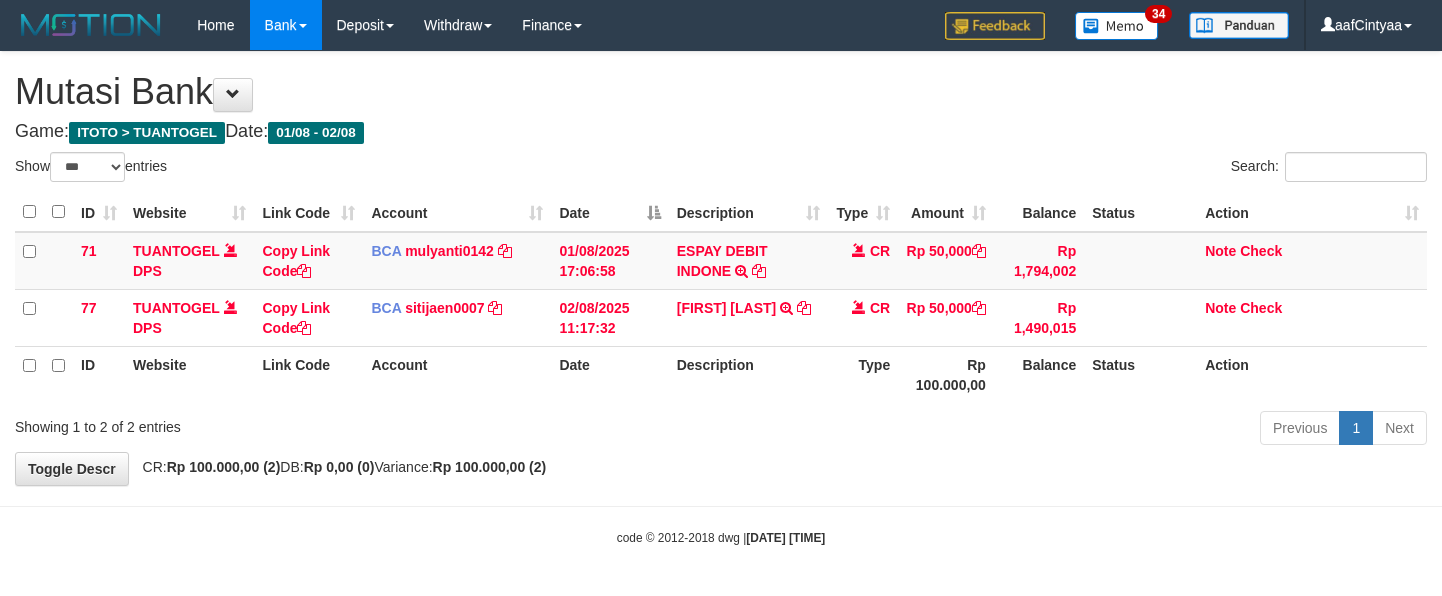 select on "***" 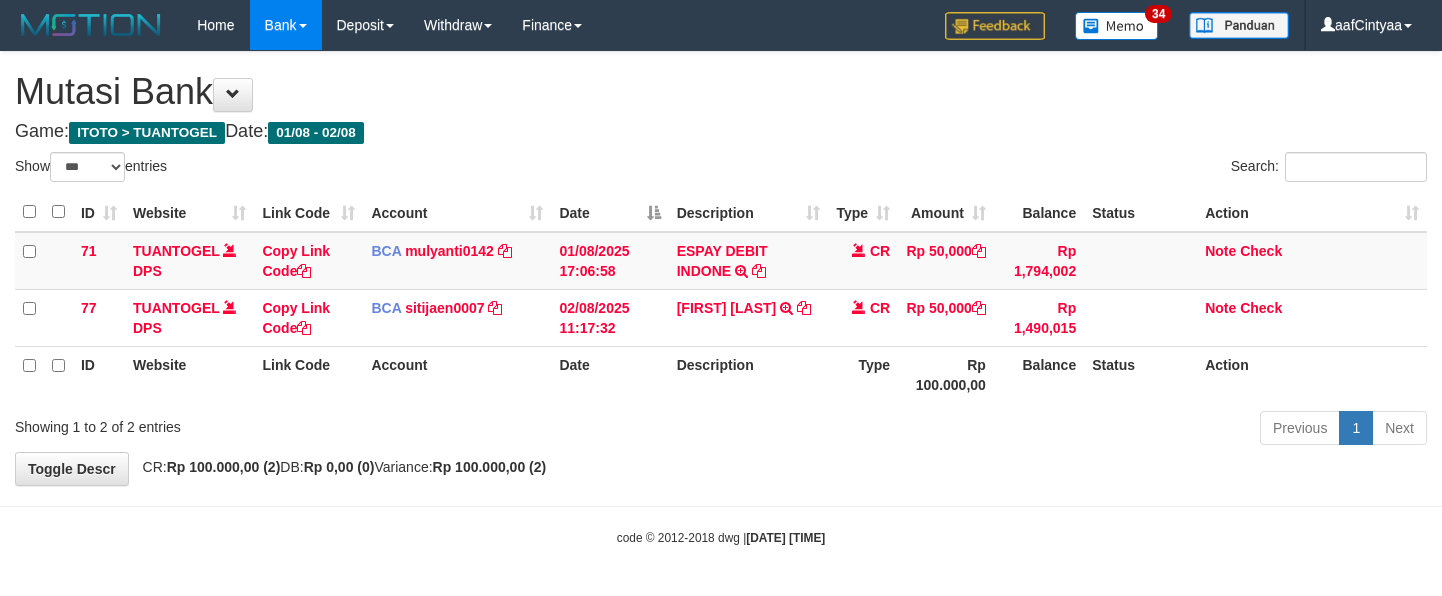 scroll, scrollTop: 0, scrollLeft: 0, axis: both 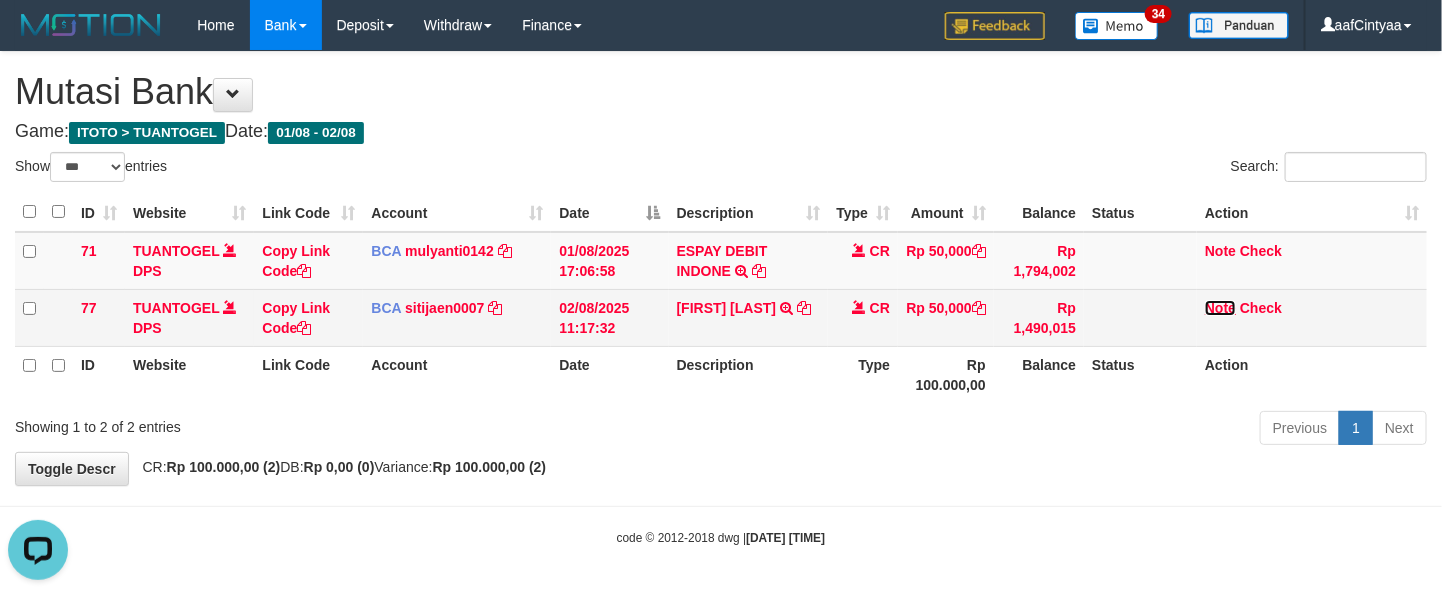 click on "Note" at bounding box center (1220, 308) 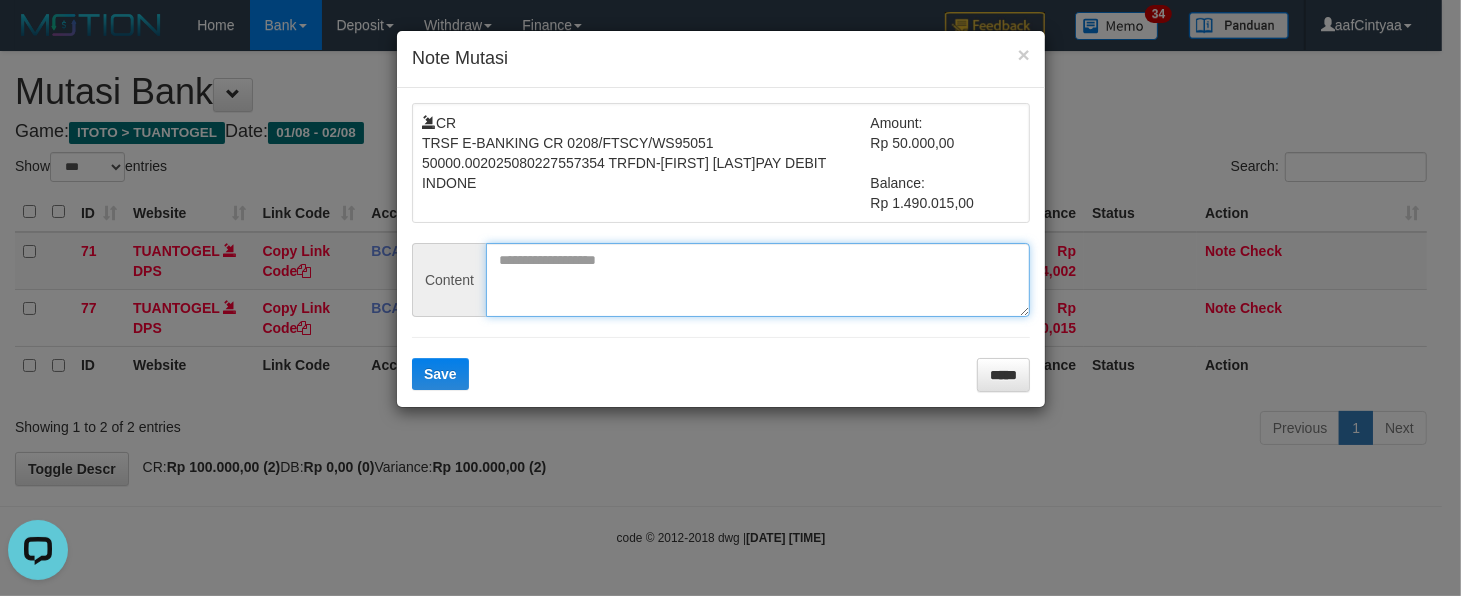 click at bounding box center [758, 280] 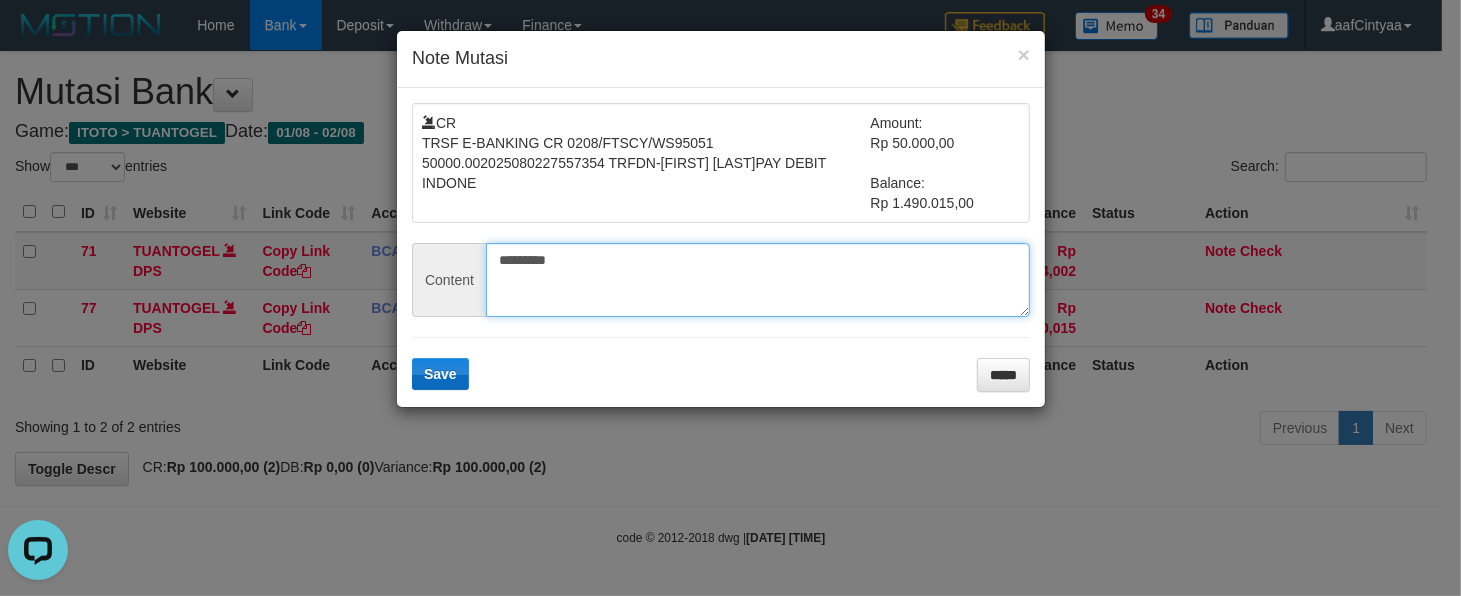 type on "*********" 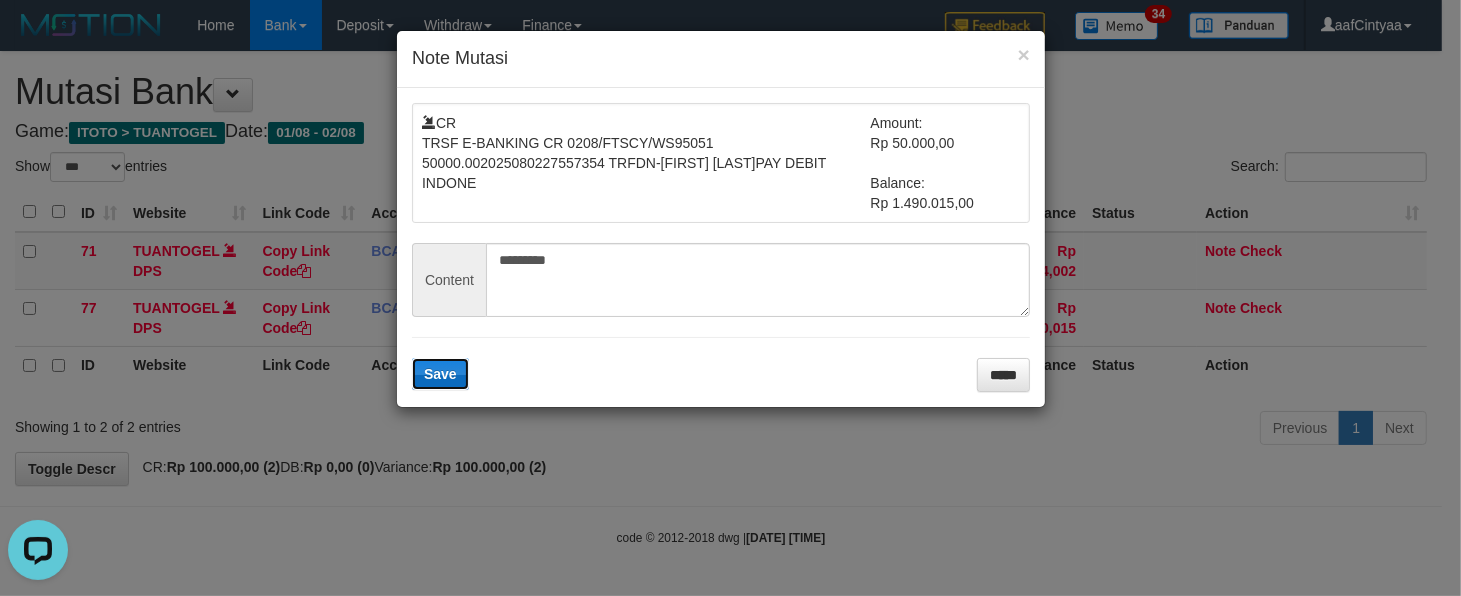 click on "Save" at bounding box center [440, 374] 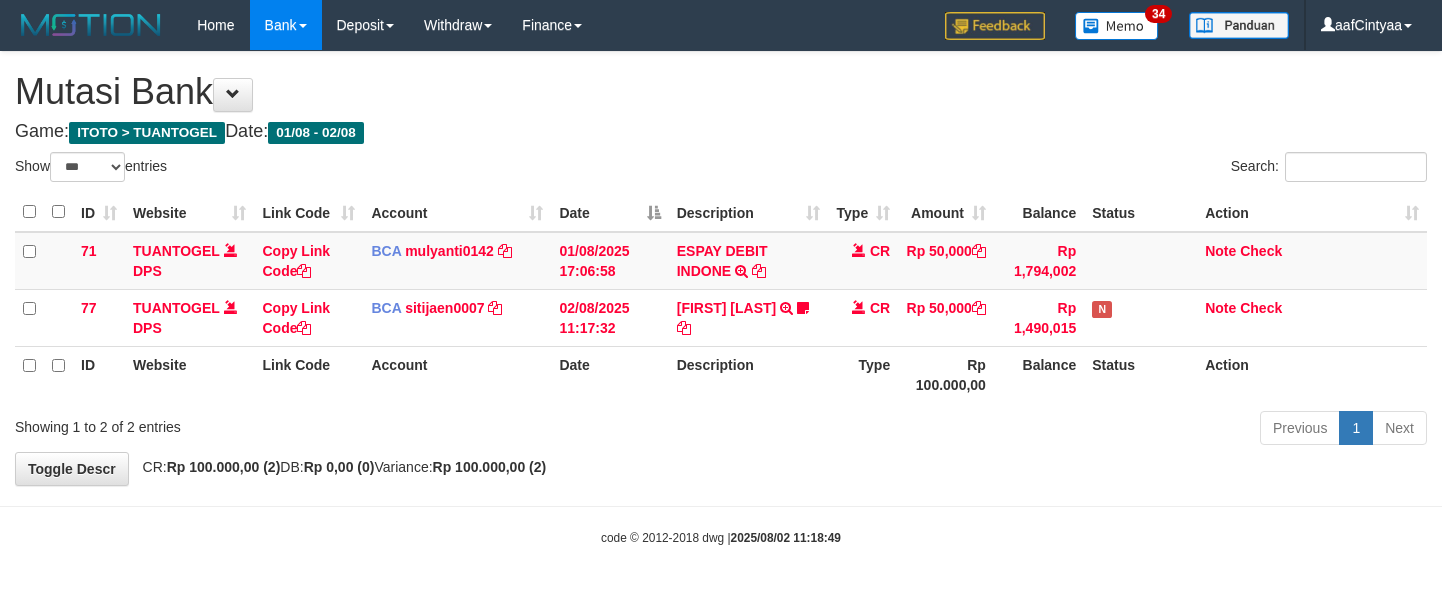 select on "***" 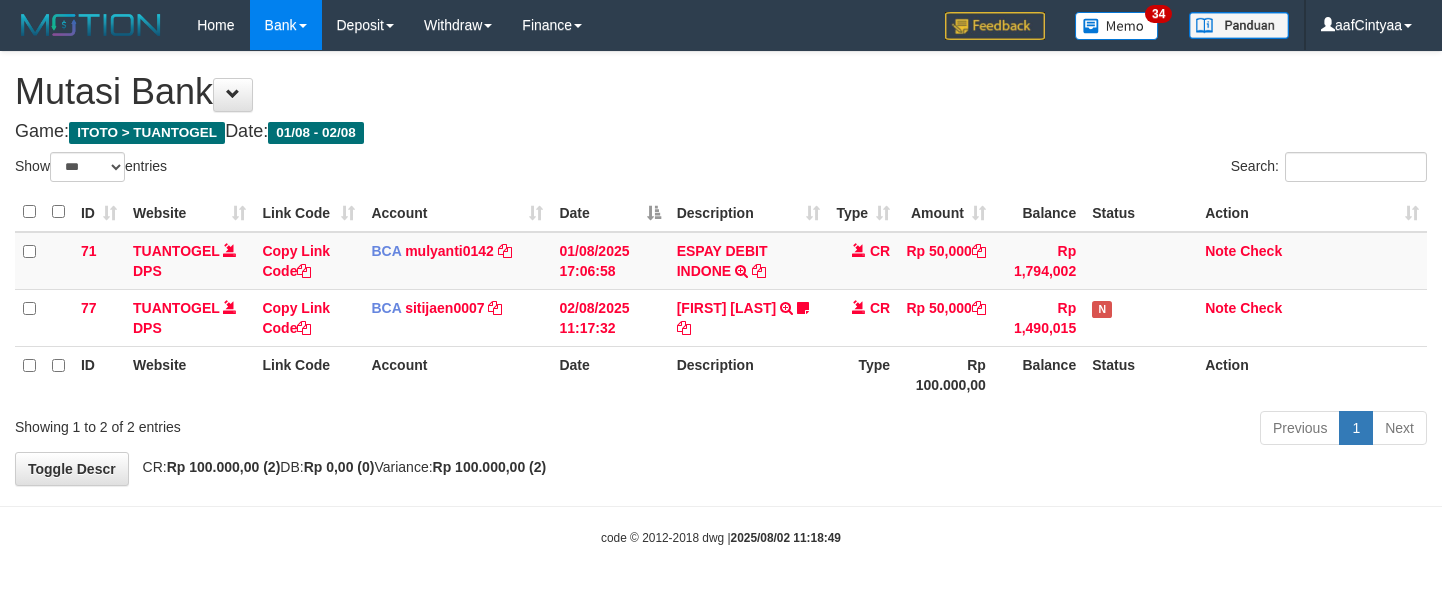 scroll, scrollTop: 0, scrollLeft: 0, axis: both 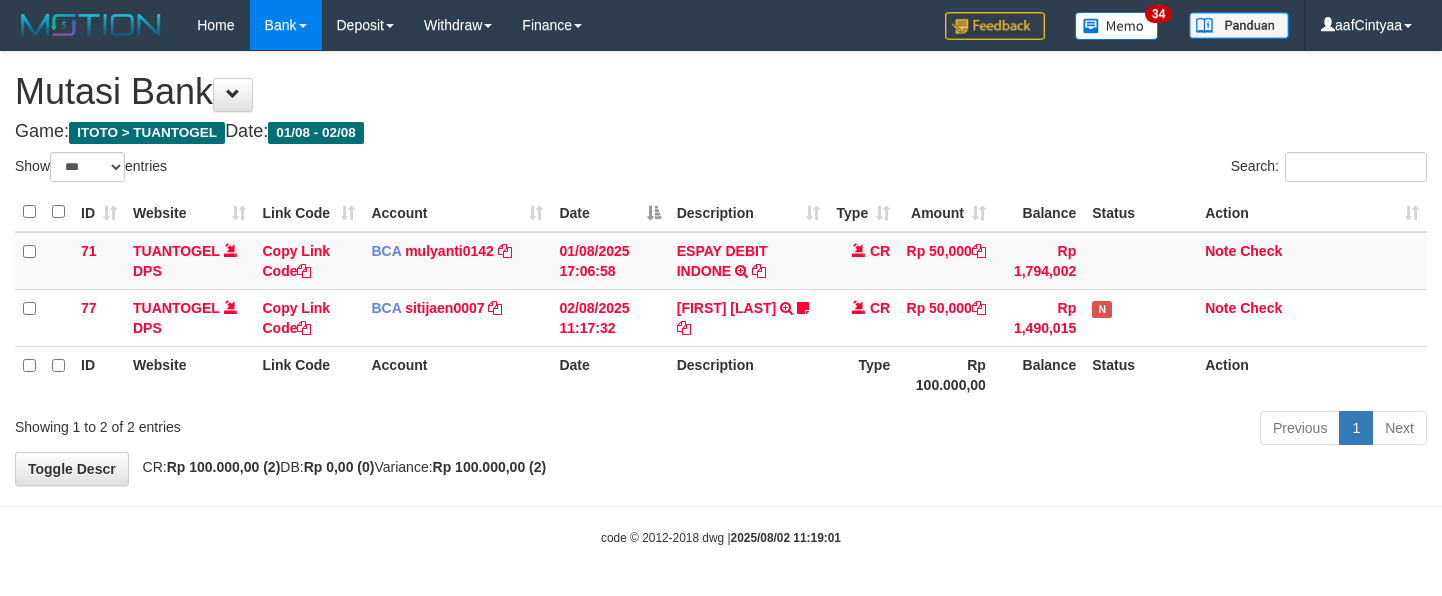 select on "***" 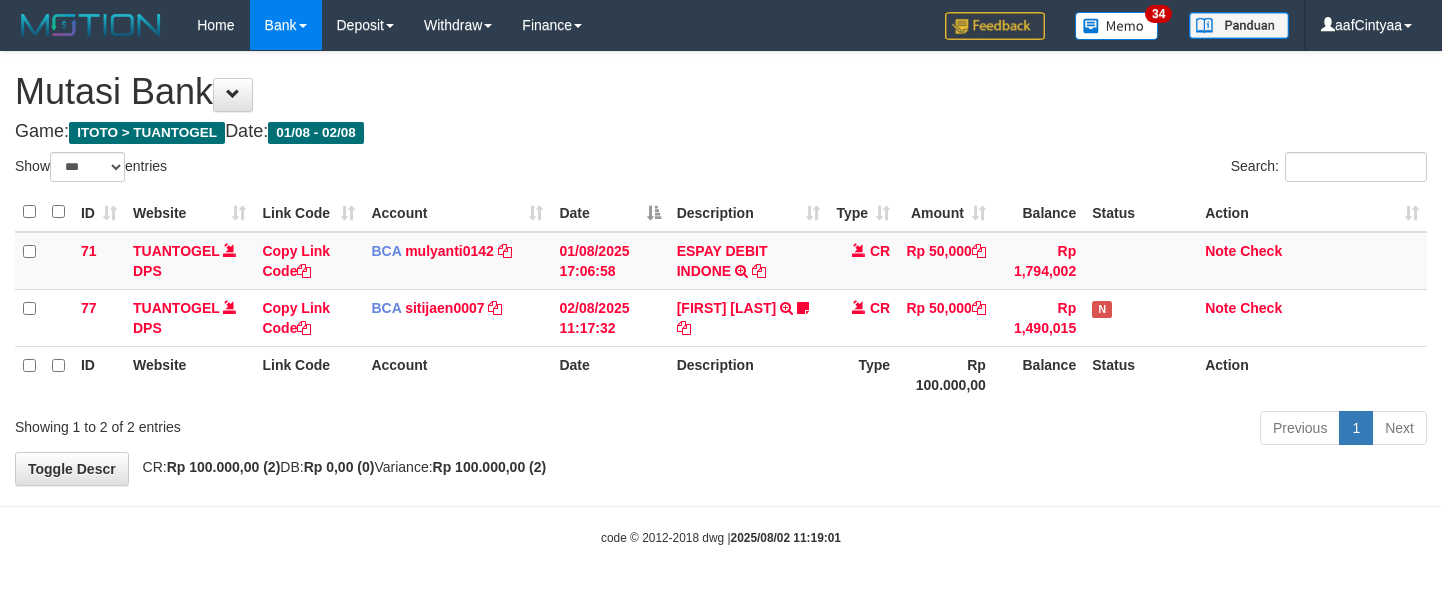 scroll, scrollTop: 0, scrollLeft: 0, axis: both 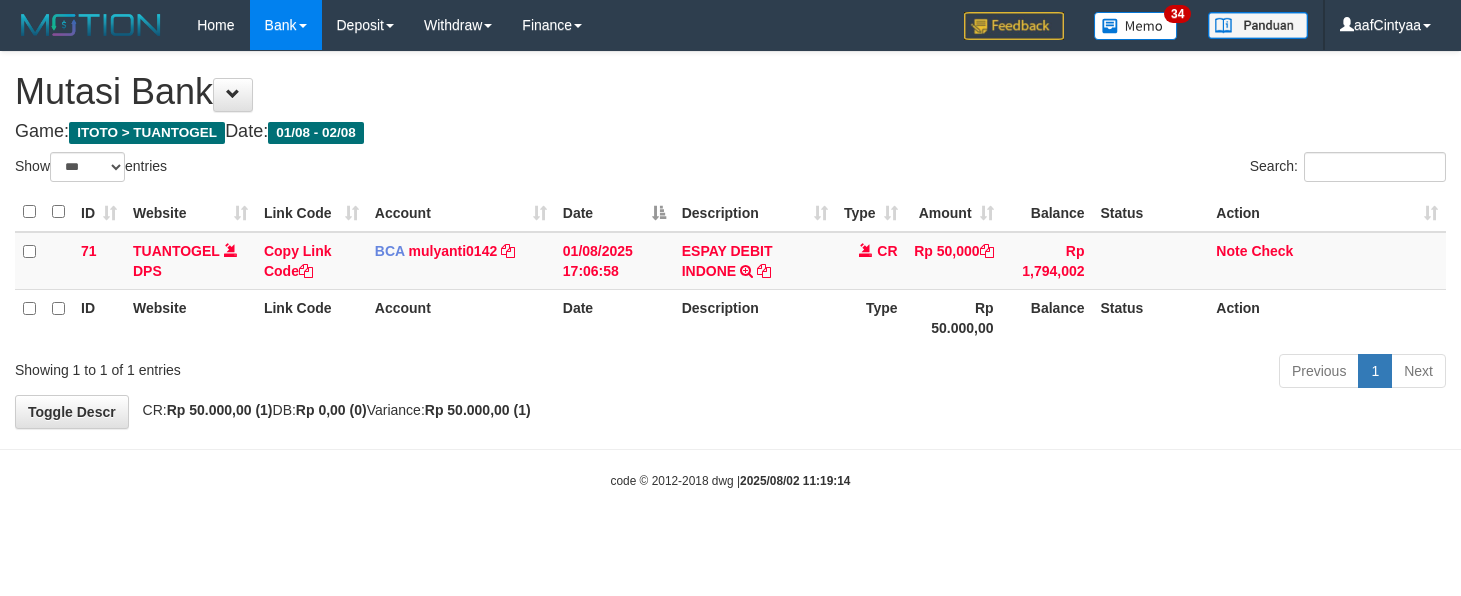 select on "***" 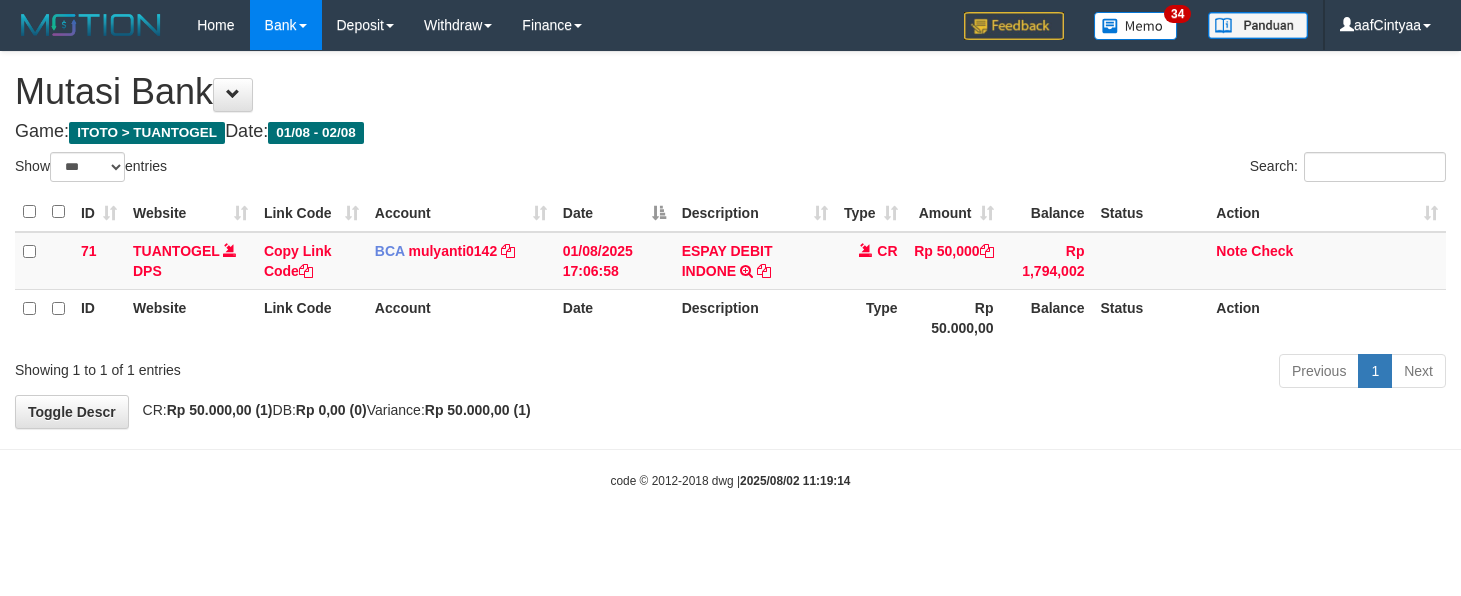 scroll, scrollTop: 0, scrollLeft: 0, axis: both 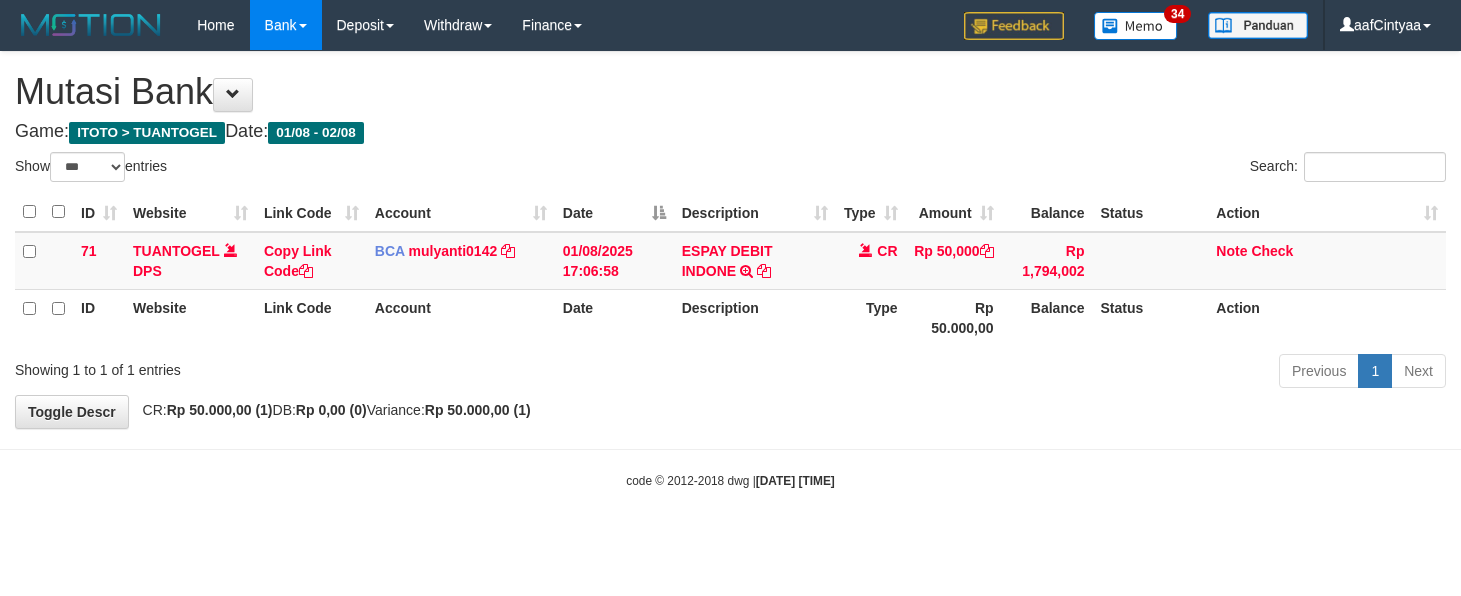 select on "***" 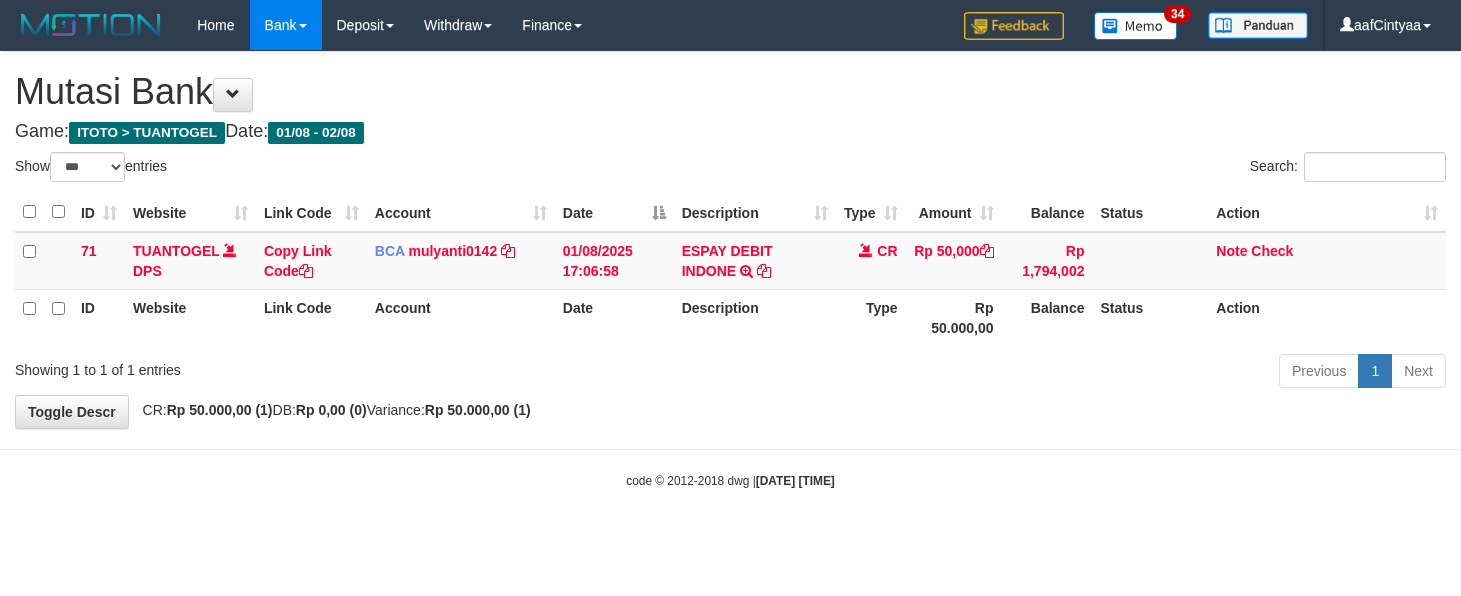 scroll, scrollTop: 0, scrollLeft: 0, axis: both 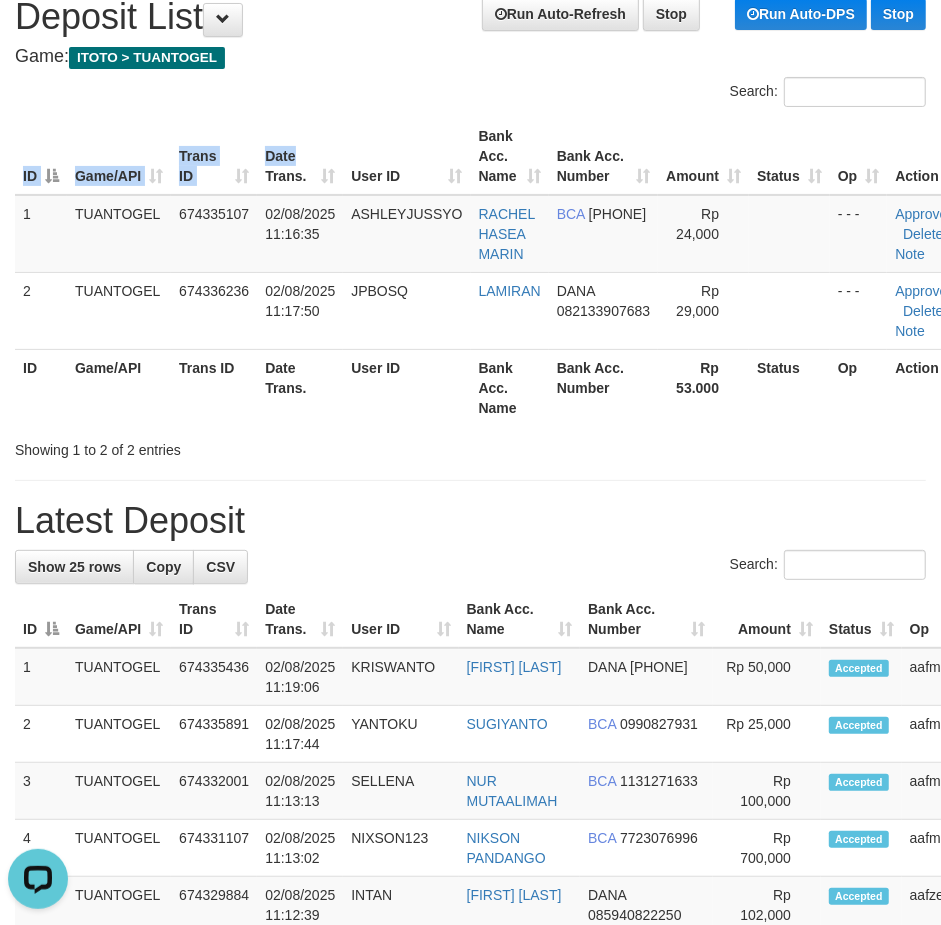 drag, startPoint x: 320, startPoint y: 117, endPoint x: 295, endPoint y: 122, distance: 25.495098 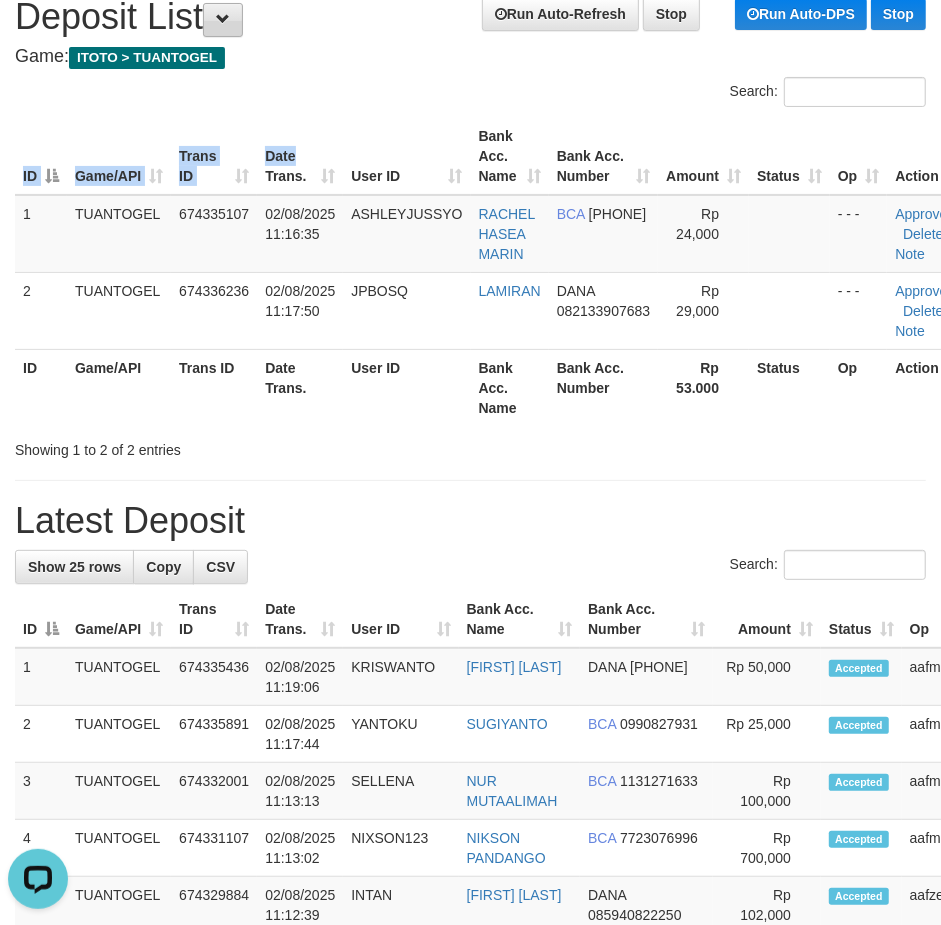 scroll, scrollTop: 0, scrollLeft: 0, axis: both 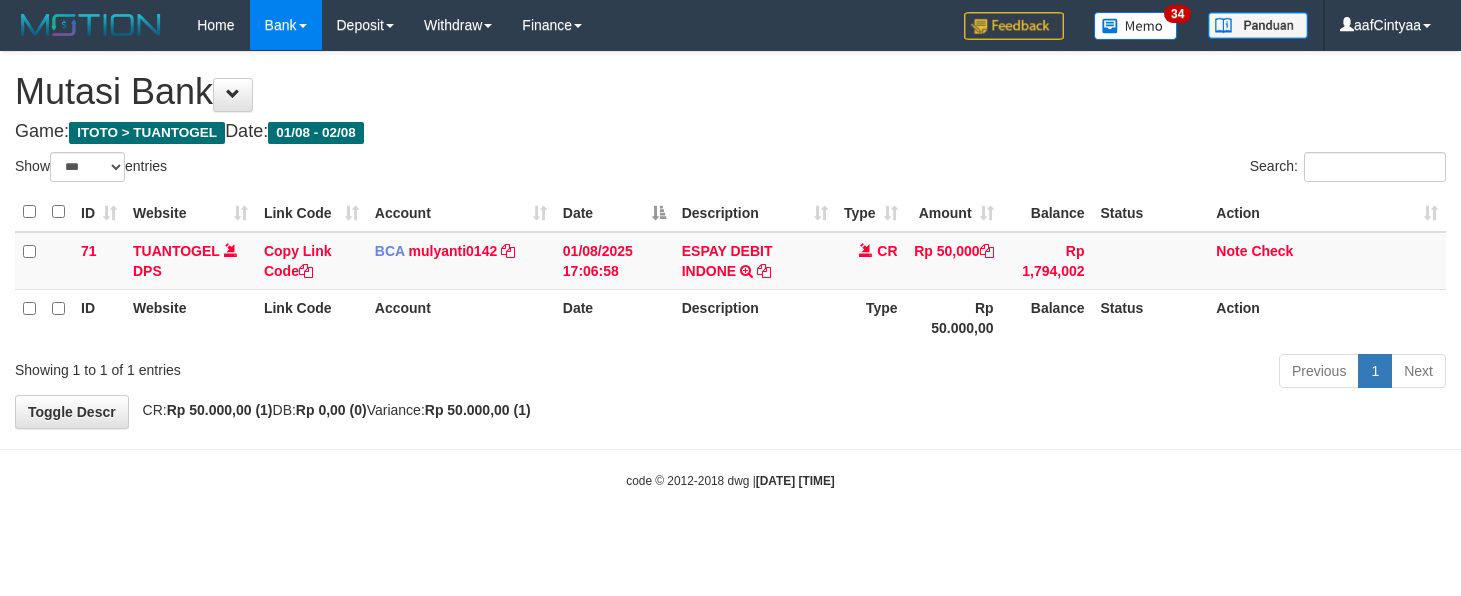 select on "***" 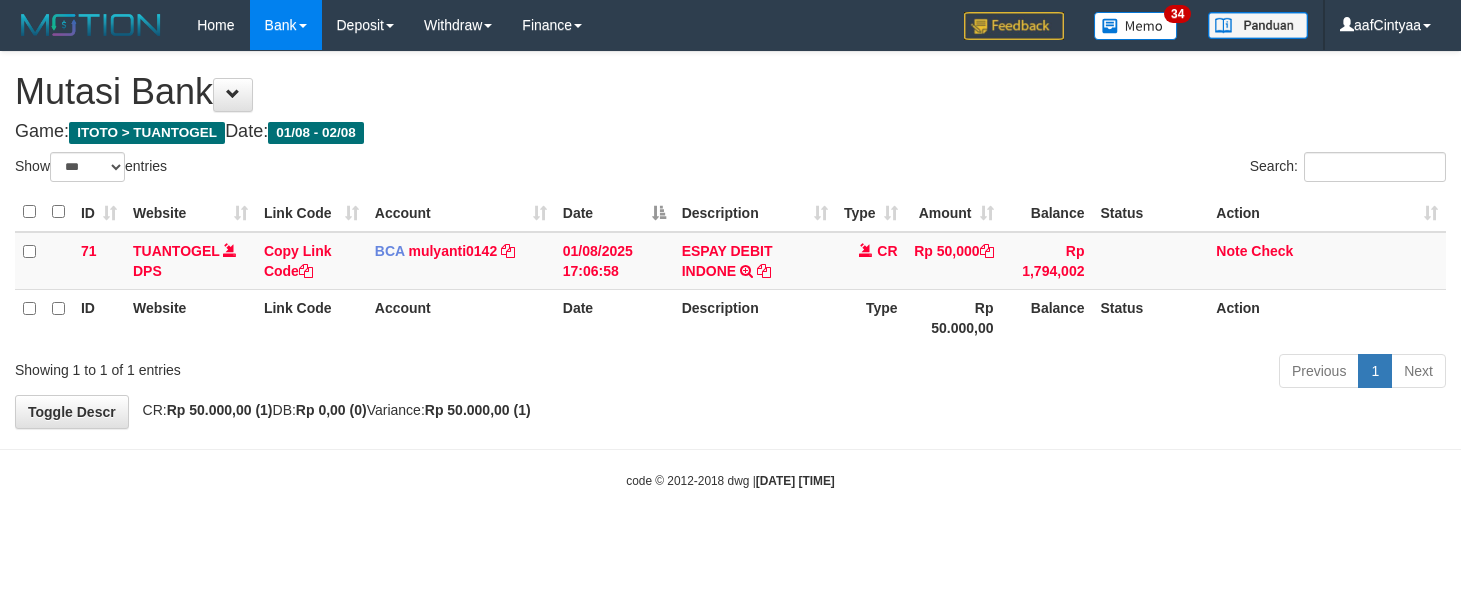 scroll, scrollTop: 0, scrollLeft: 0, axis: both 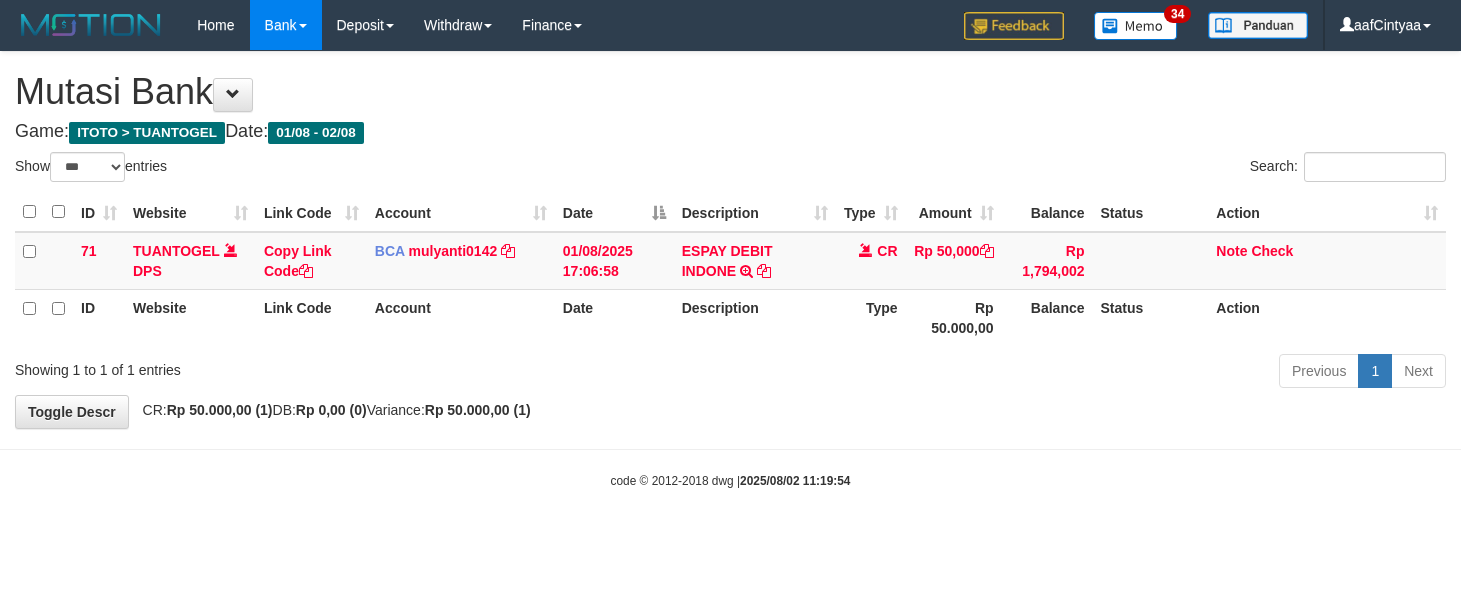 select on "***" 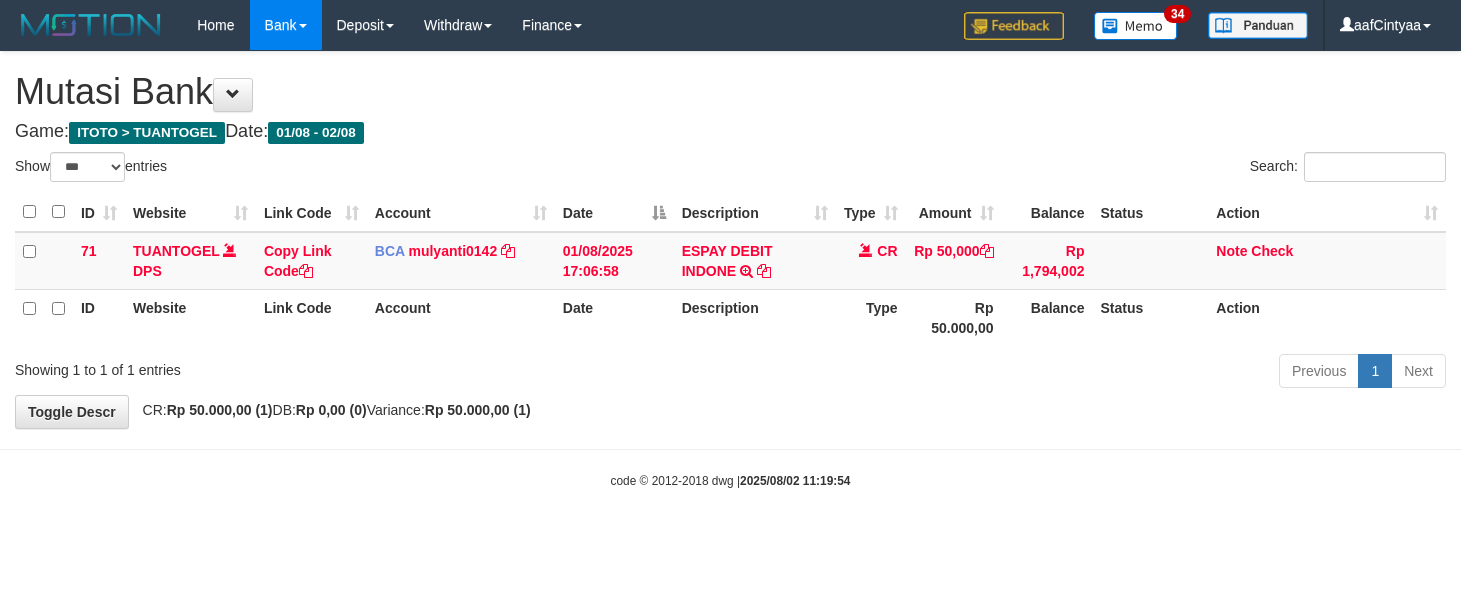 scroll, scrollTop: 0, scrollLeft: 0, axis: both 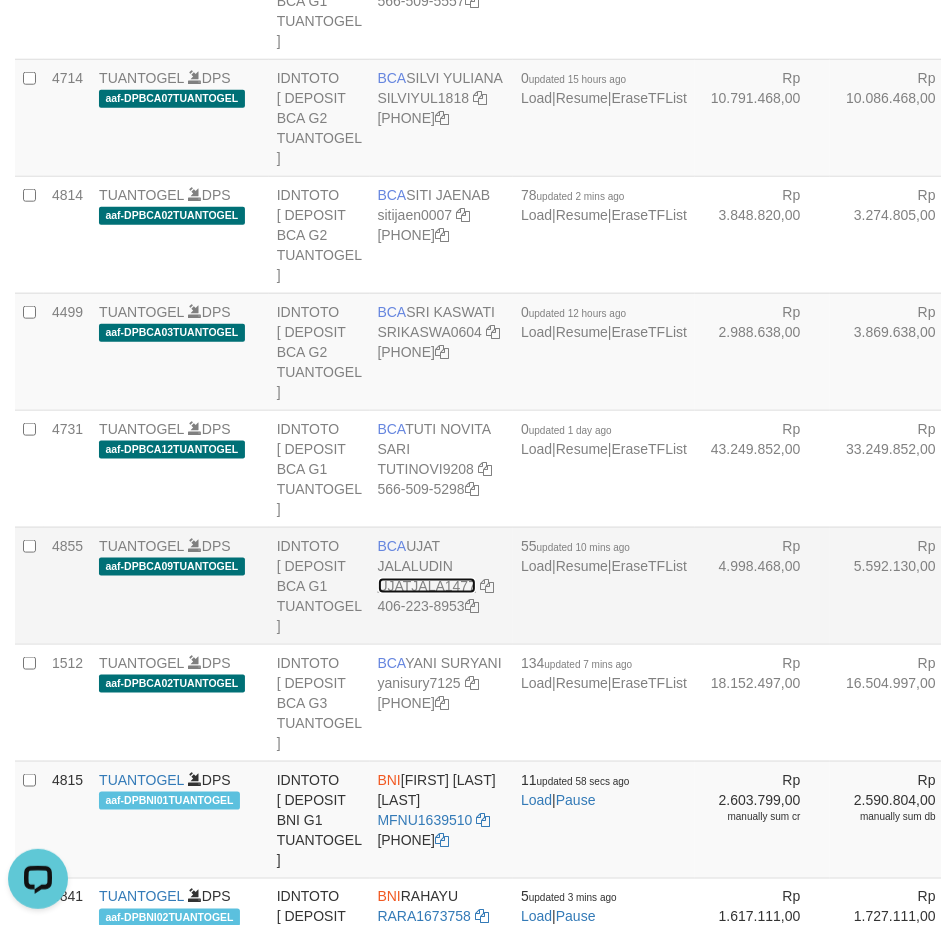 click on "UJATJALA1477" at bounding box center [427, 586] 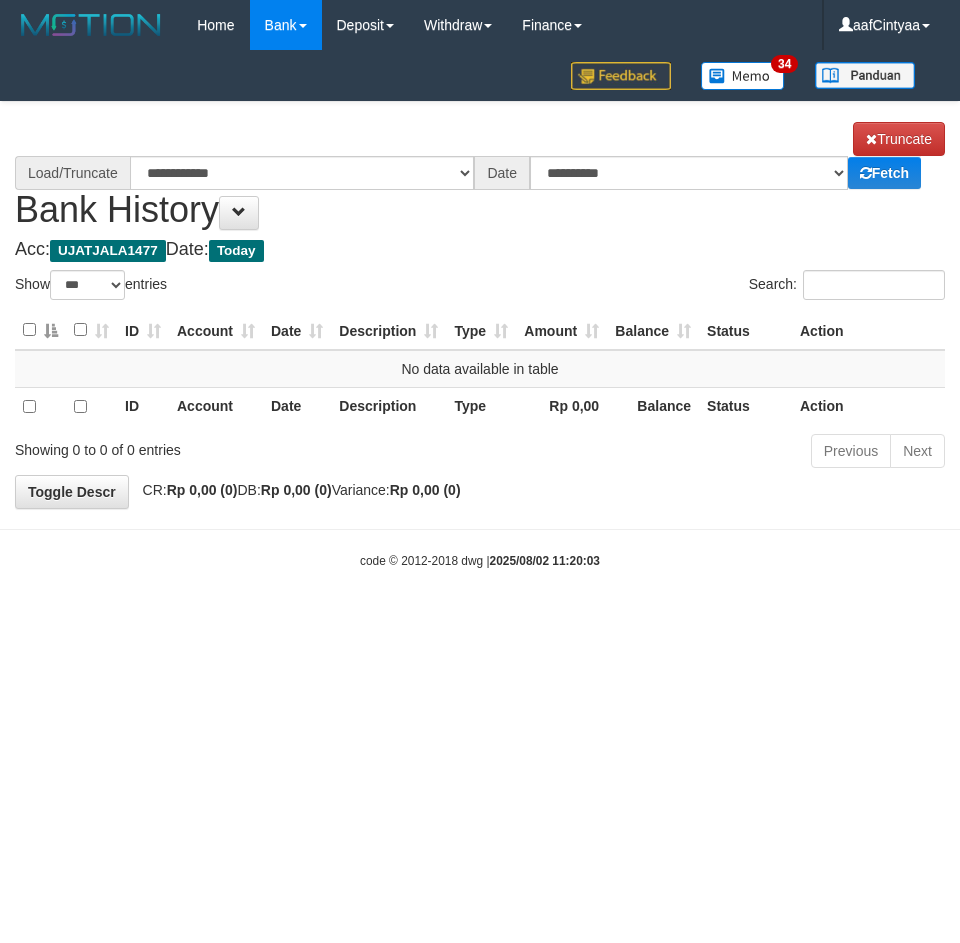 select on "***" 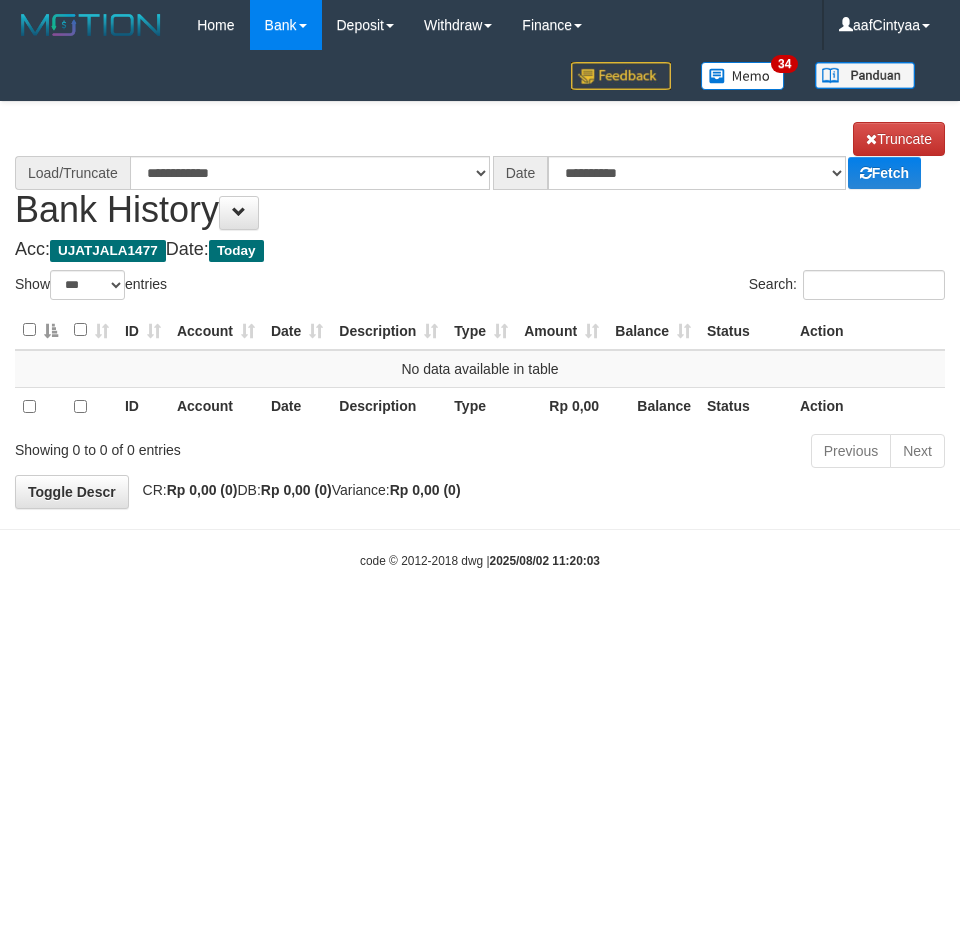 scroll, scrollTop: 0, scrollLeft: 0, axis: both 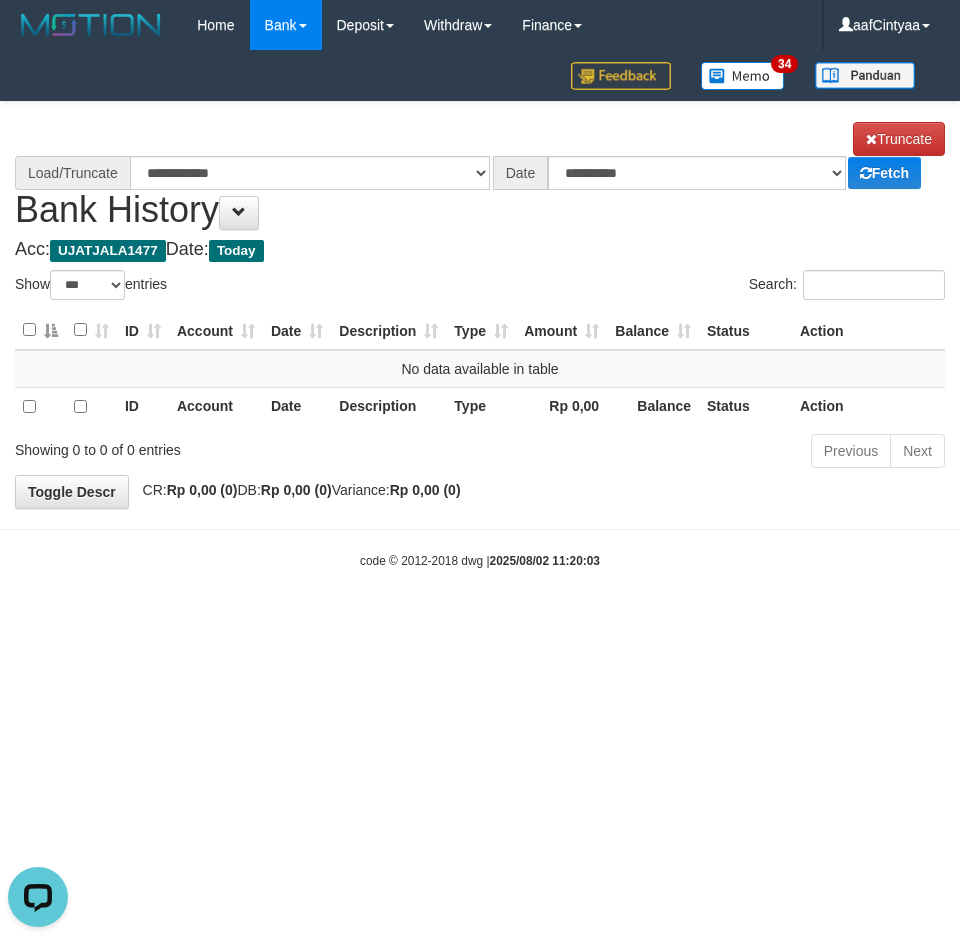 select on "****" 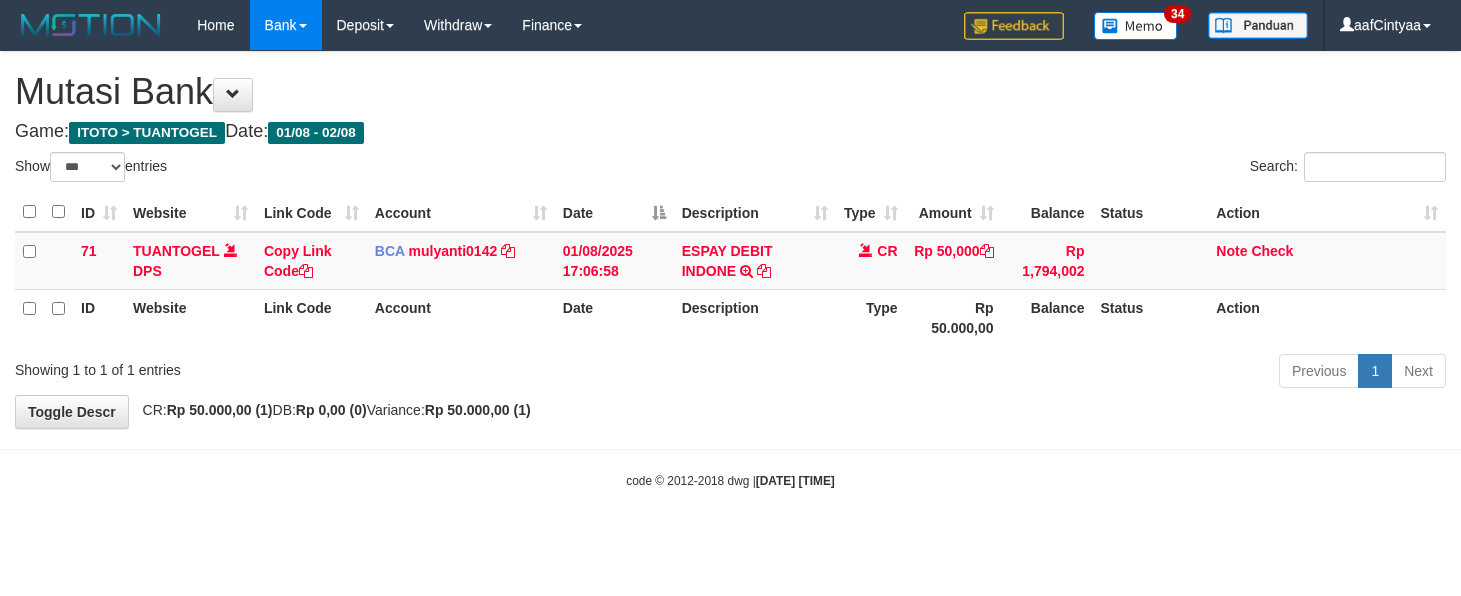 select on "***" 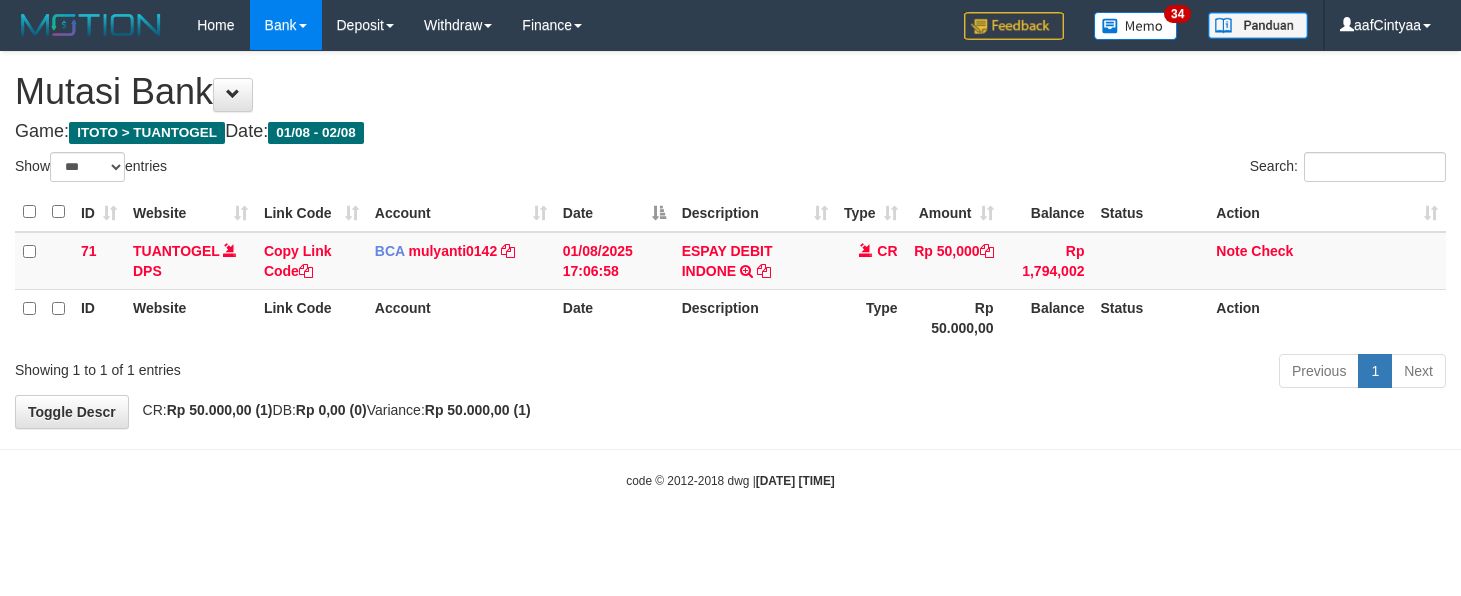 scroll, scrollTop: 0, scrollLeft: 0, axis: both 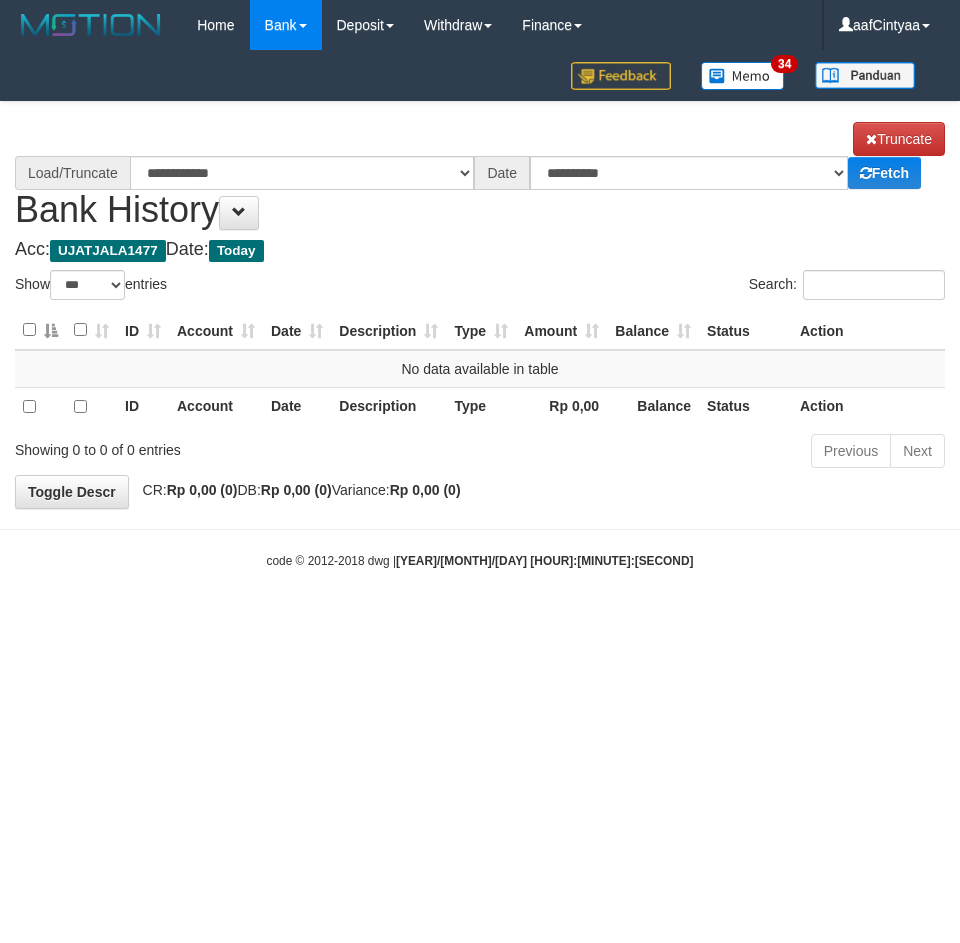 select on "***" 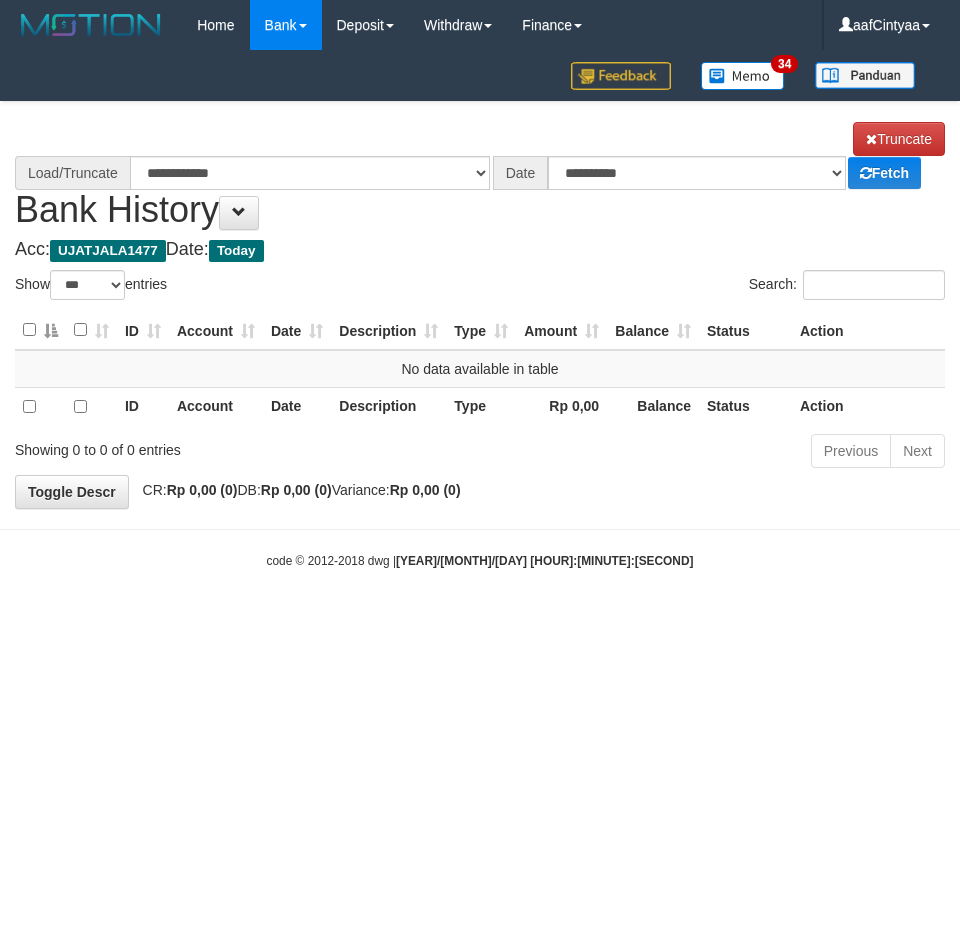 scroll, scrollTop: 0, scrollLeft: 0, axis: both 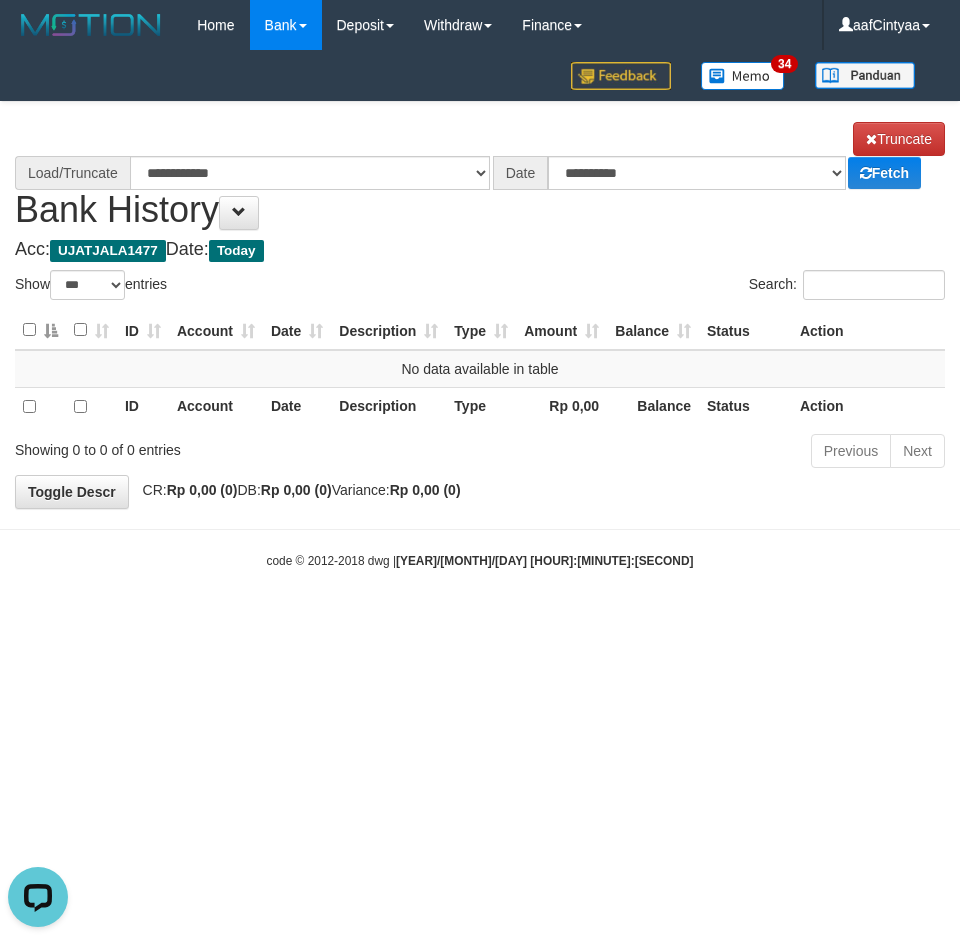 select on "****" 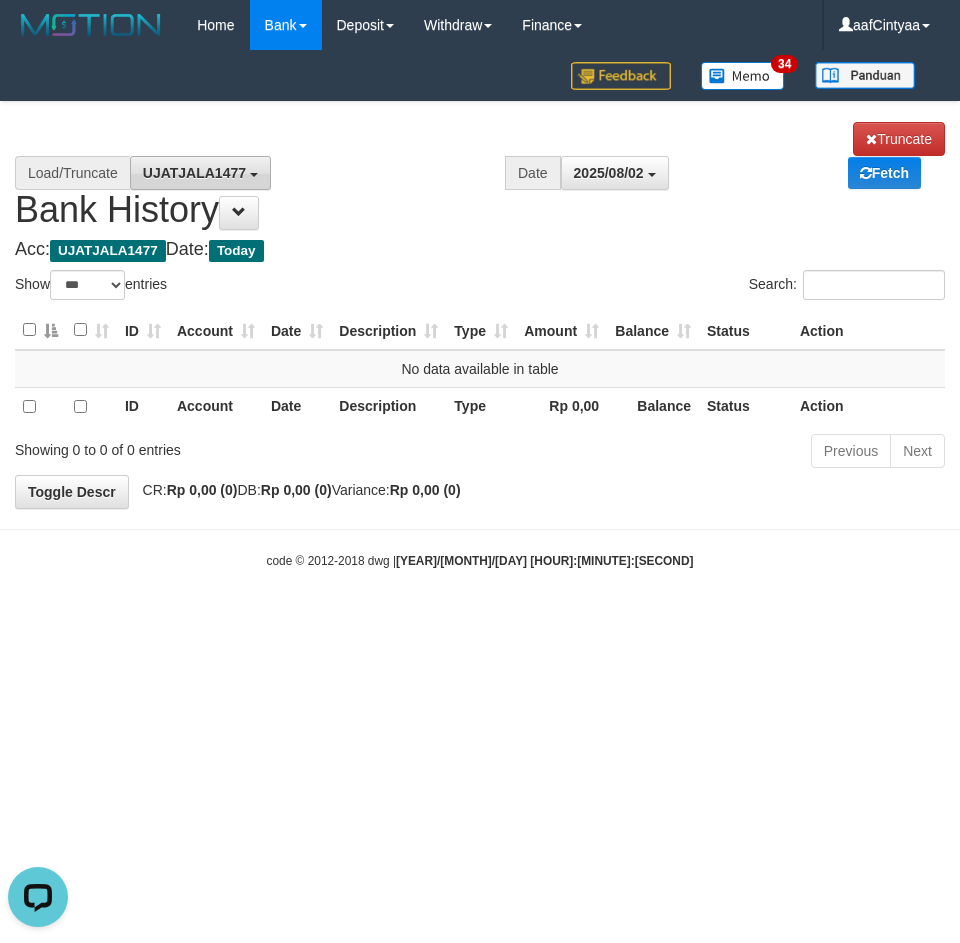 click on "UJATJALA1477" at bounding box center [194, 173] 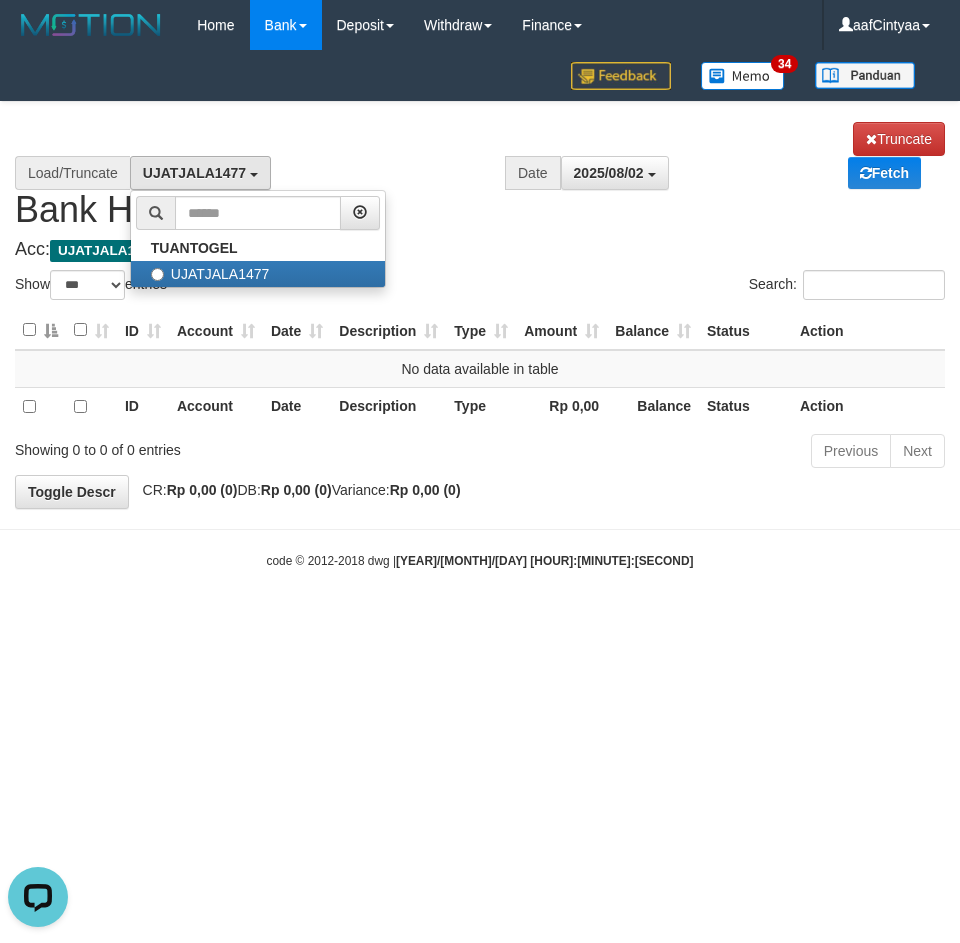 click on "Toggle navigation
Home
Bank
Account List
Load
By Website
Group
[ITOTO]													TUANTOGEL
By Load Group (DPS)
Group aaf-DPBCA02TUANTOGEL" at bounding box center (480, 310) 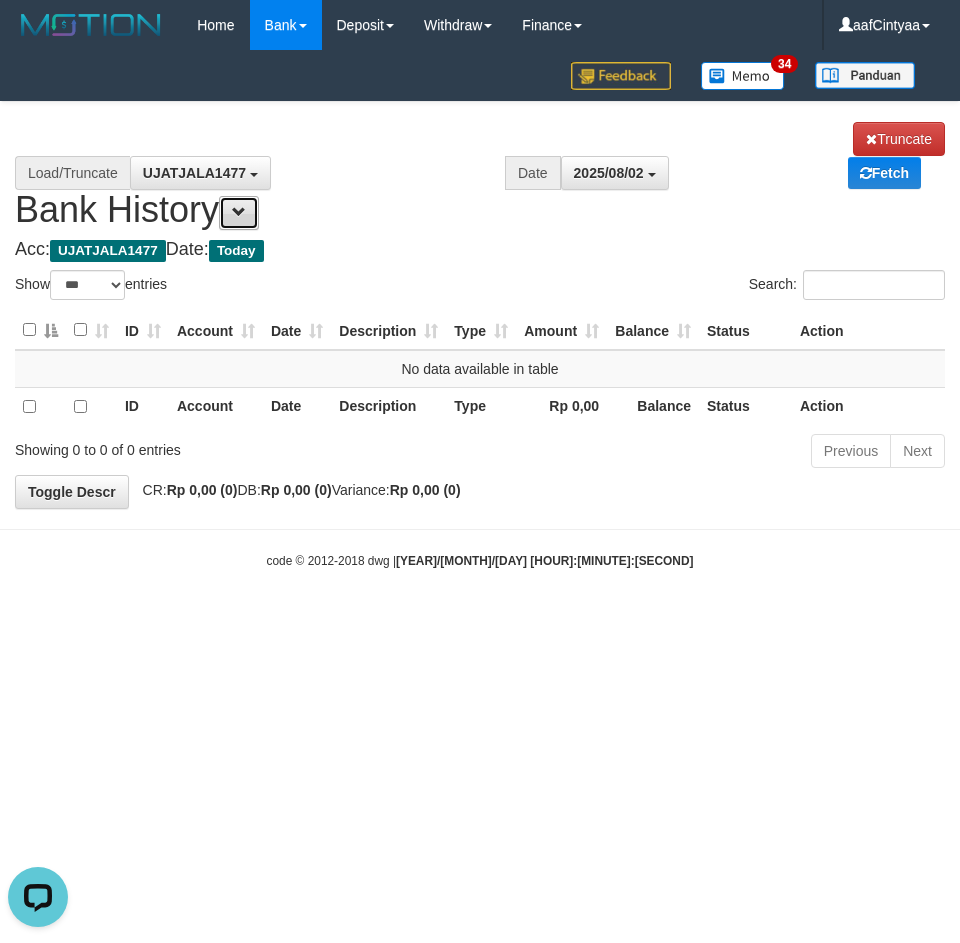 click at bounding box center [239, 213] 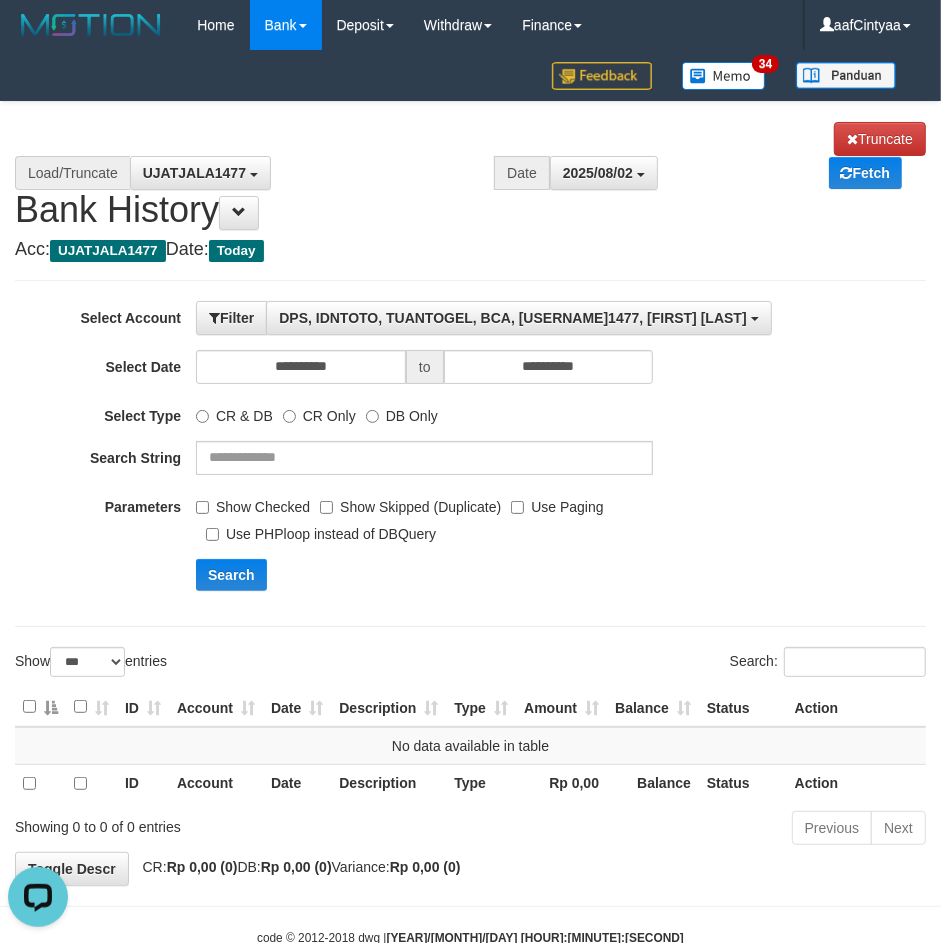 click on "Show Skipped (Duplicate)" 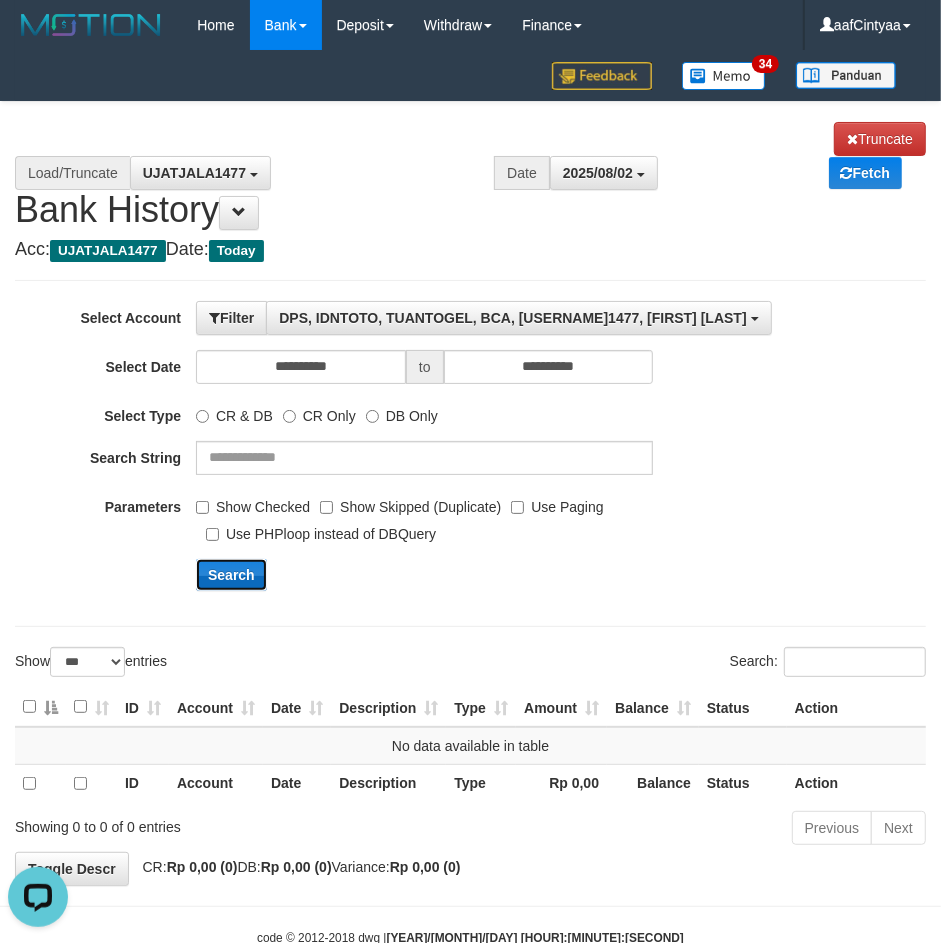 click on "Search" 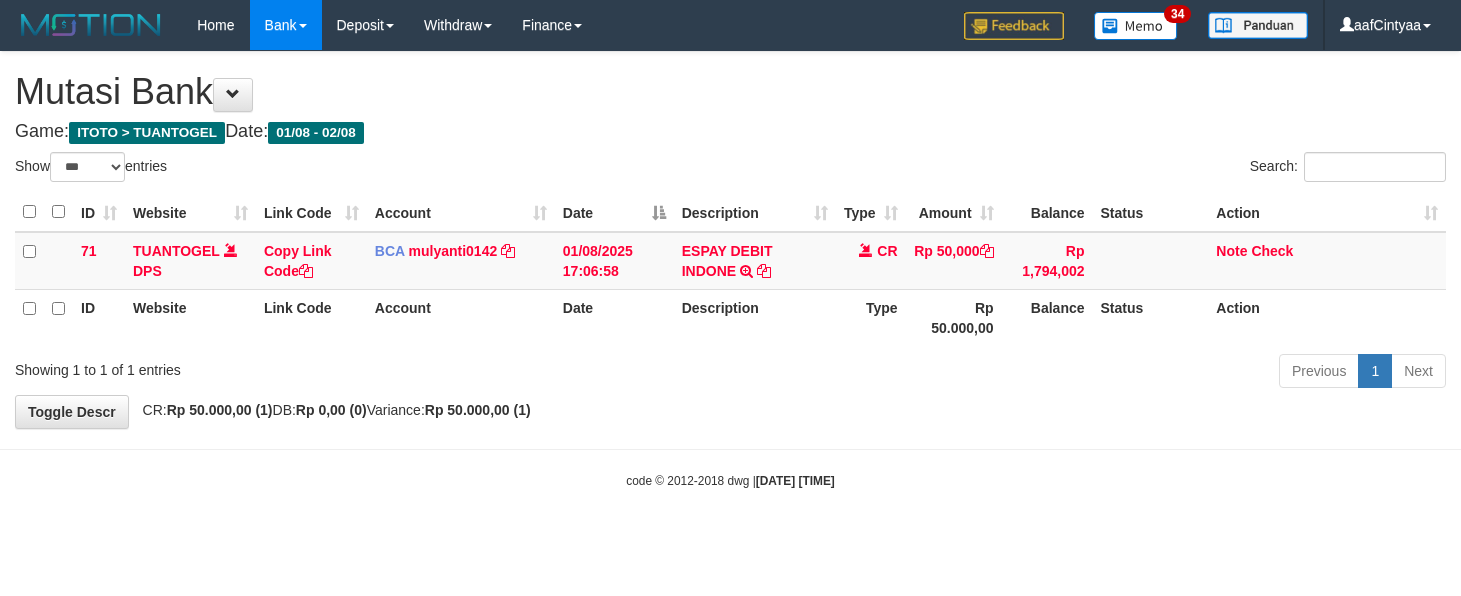 select on "***" 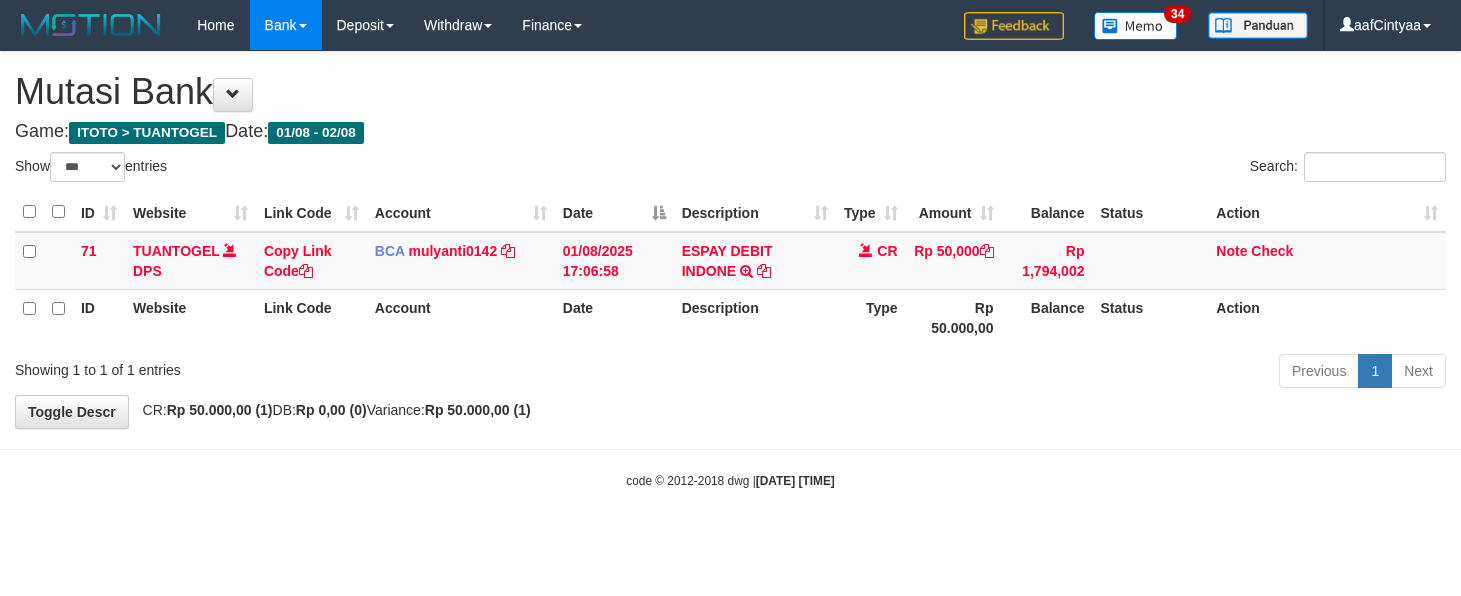 scroll, scrollTop: 0, scrollLeft: 0, axis: both 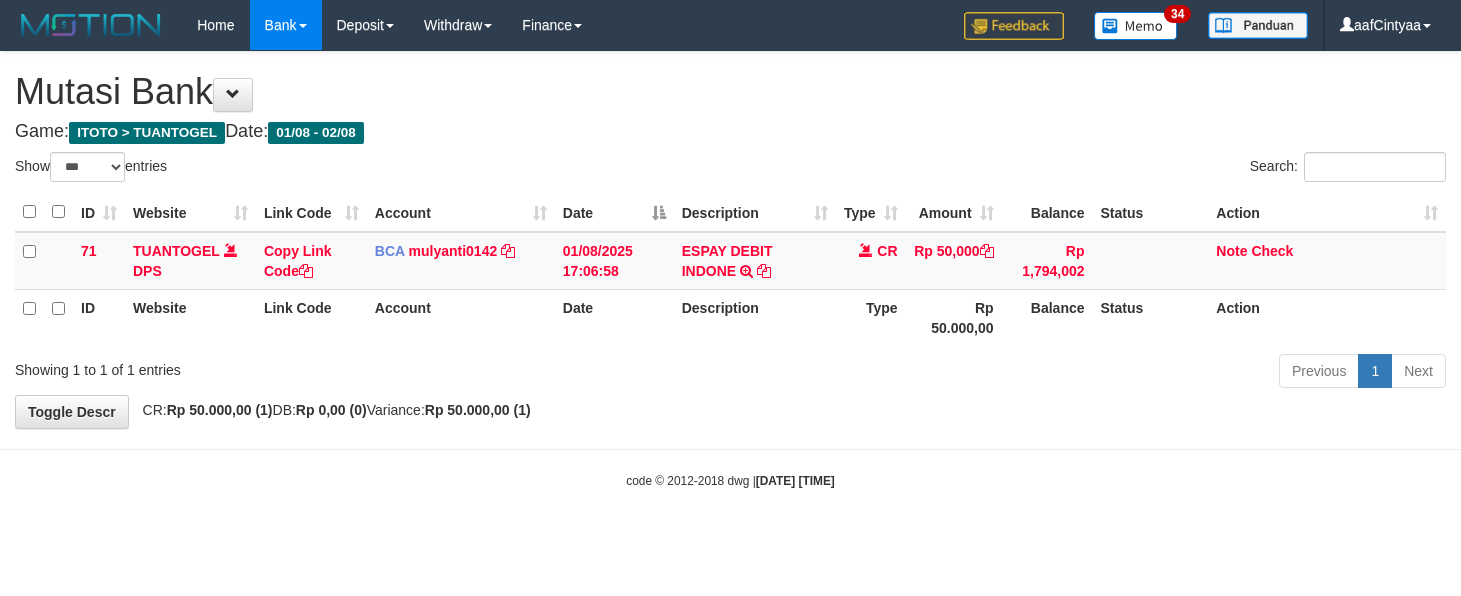 select on "***" 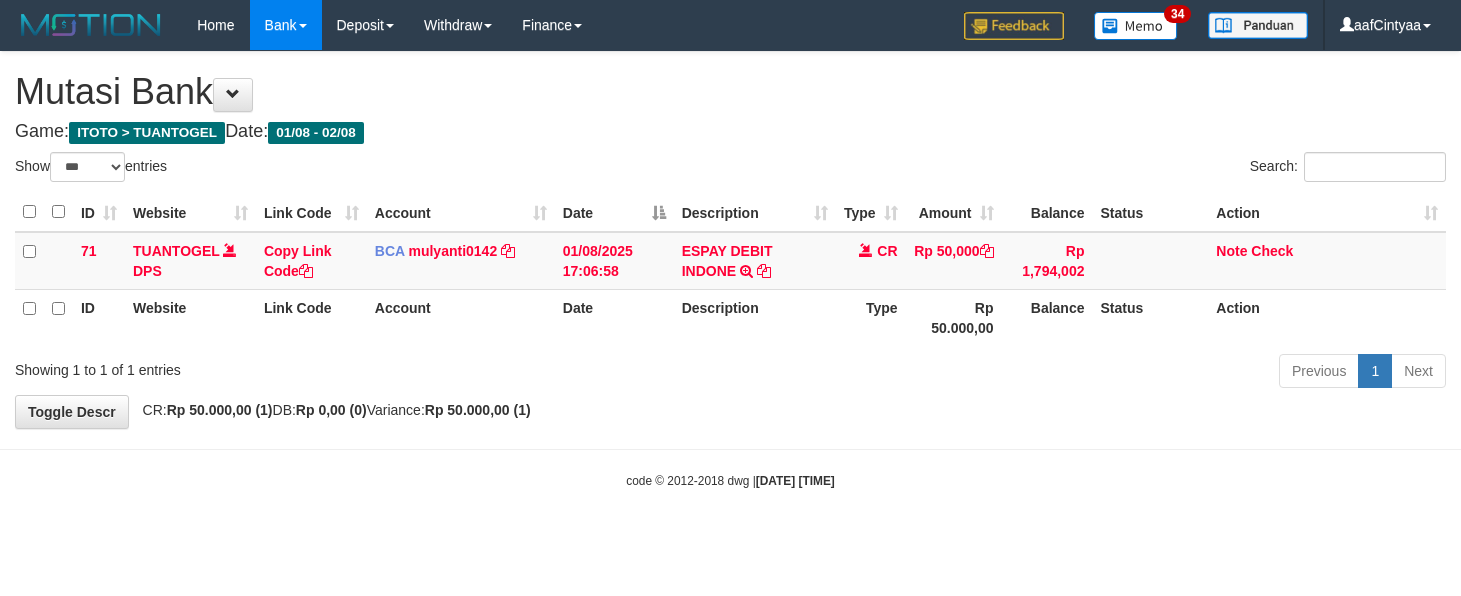 scroll, scrollTop: 0, scrollLeft: 0, axis: both 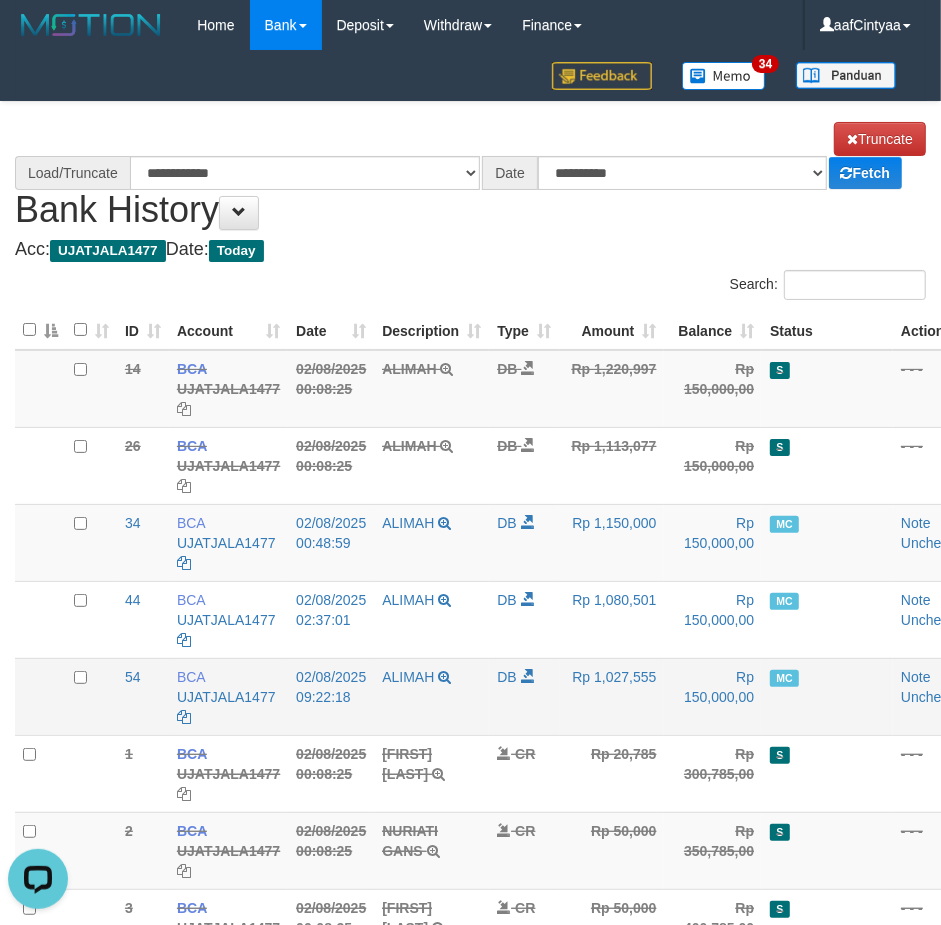 select on "****" 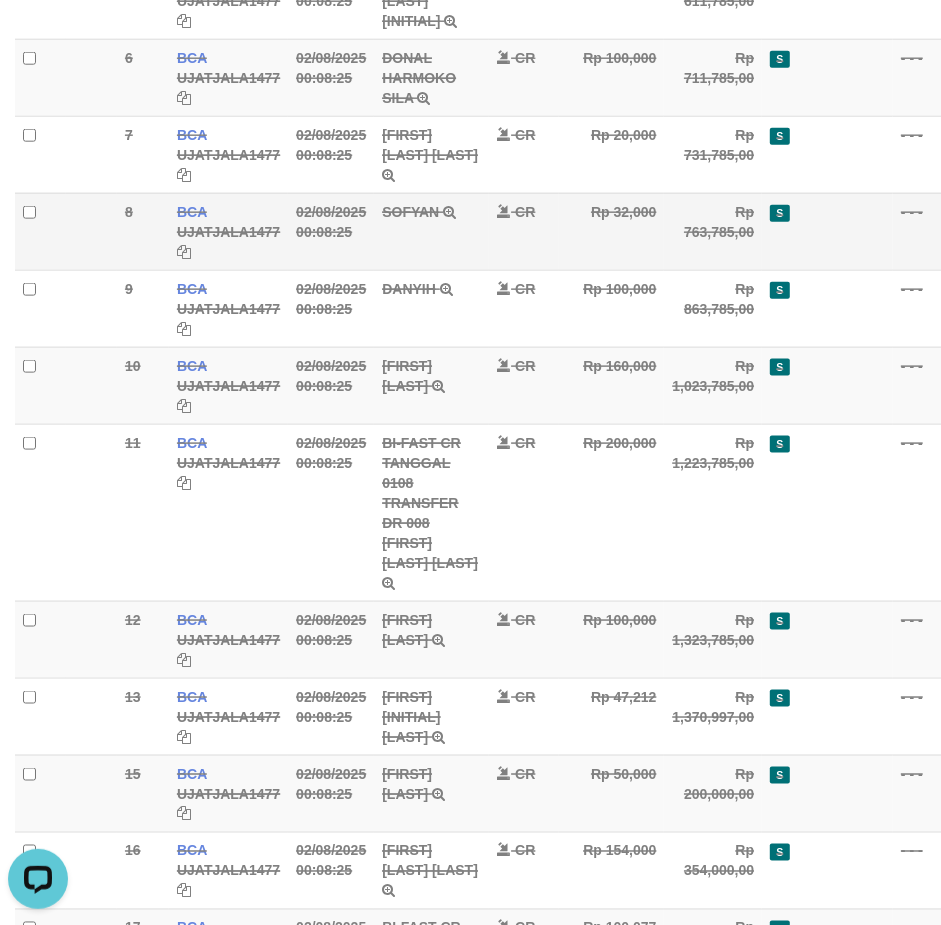 scroll, scrollTop: 1125, scrollLeft: 0, axis: vertical 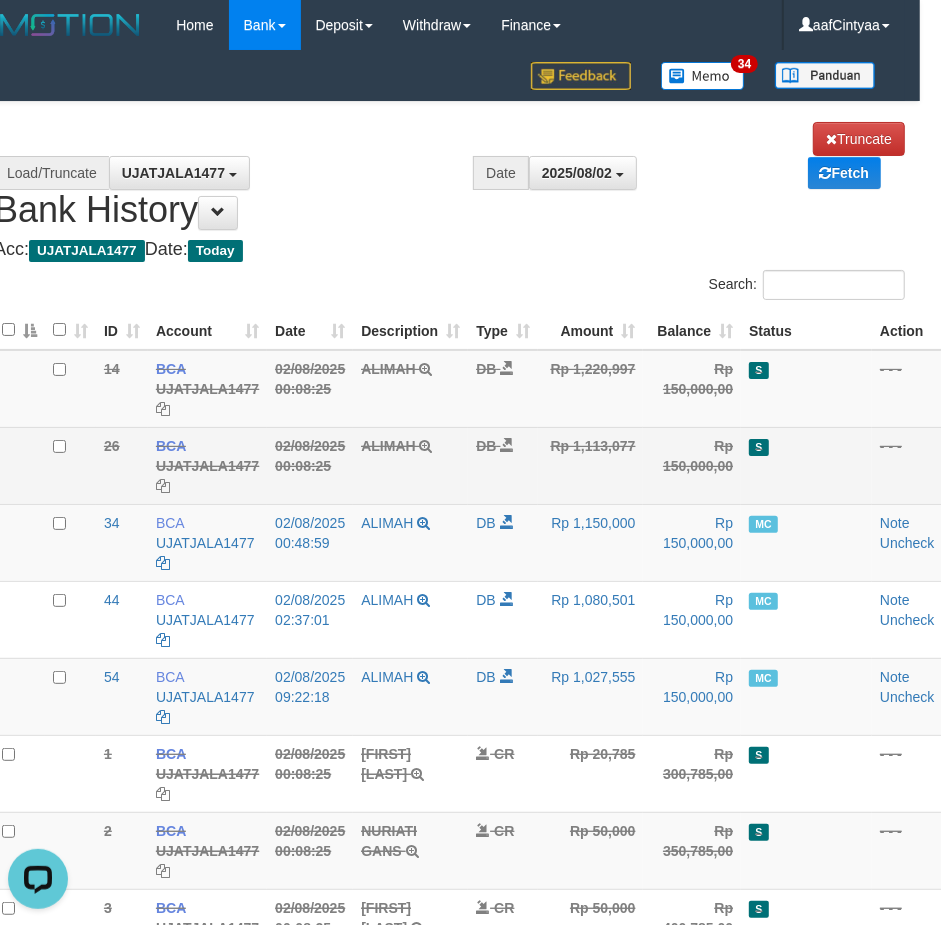 drag, startPoint x: 291, startPoint y: 575, endPoint x: 458, endPoint y: 498, distance: 183.89671 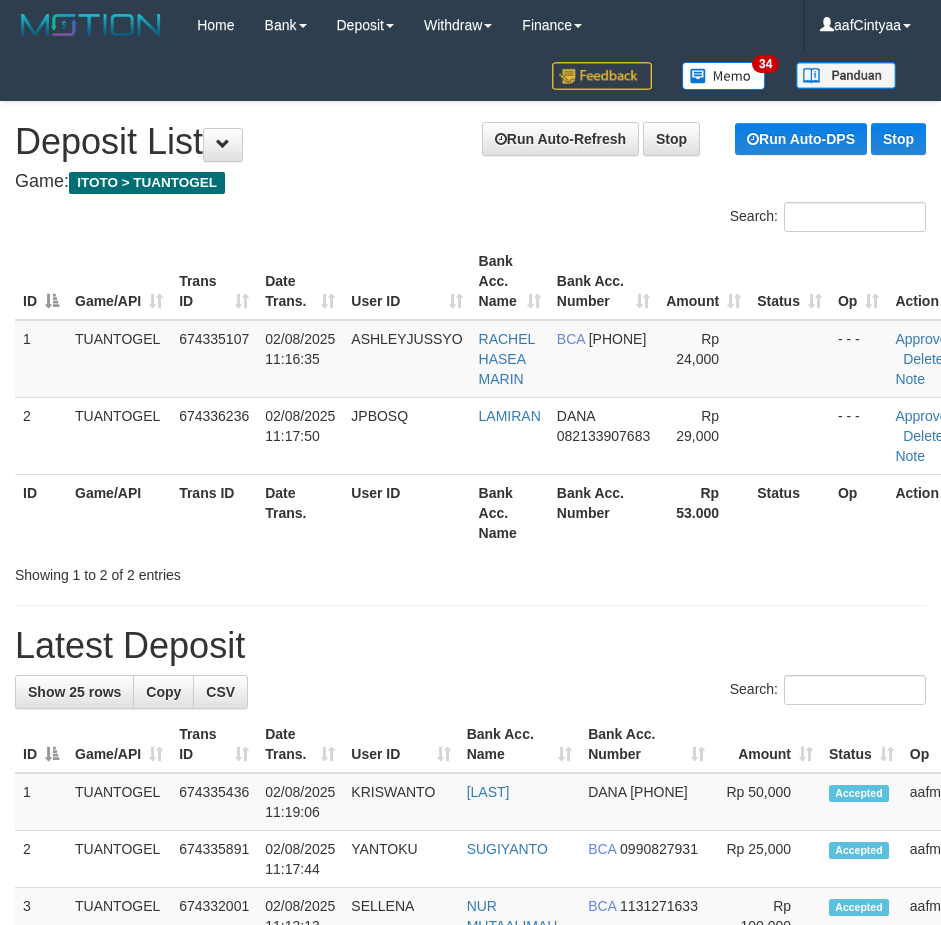 scroll, scrollTop: 0, scrollLeft: 0, axis: both 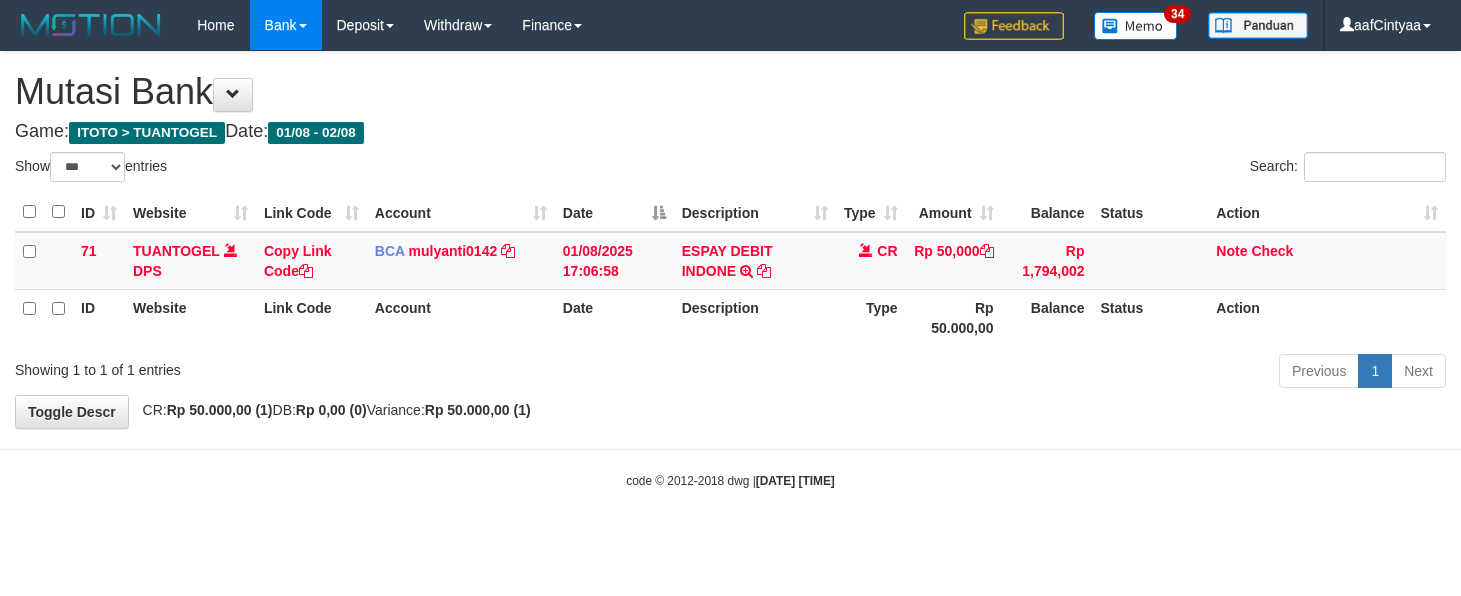 select on "***" 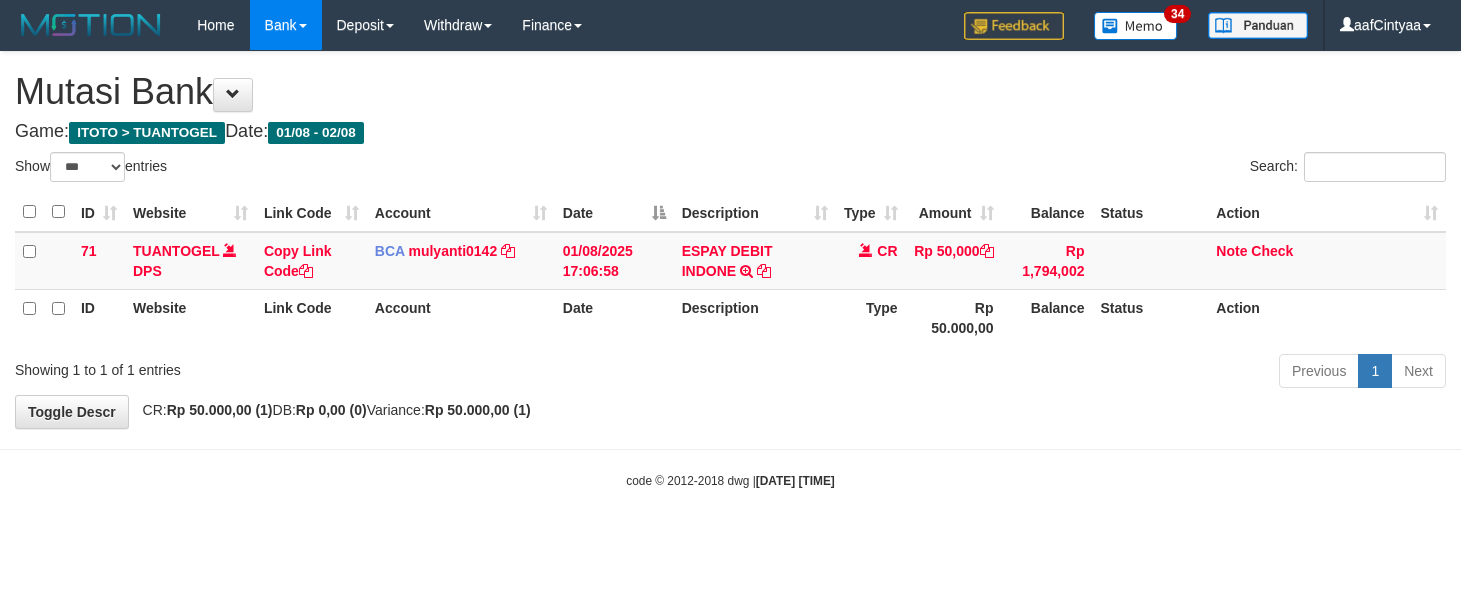 scroll, scrollTop: 0, scrollLeft: 0, axis: both 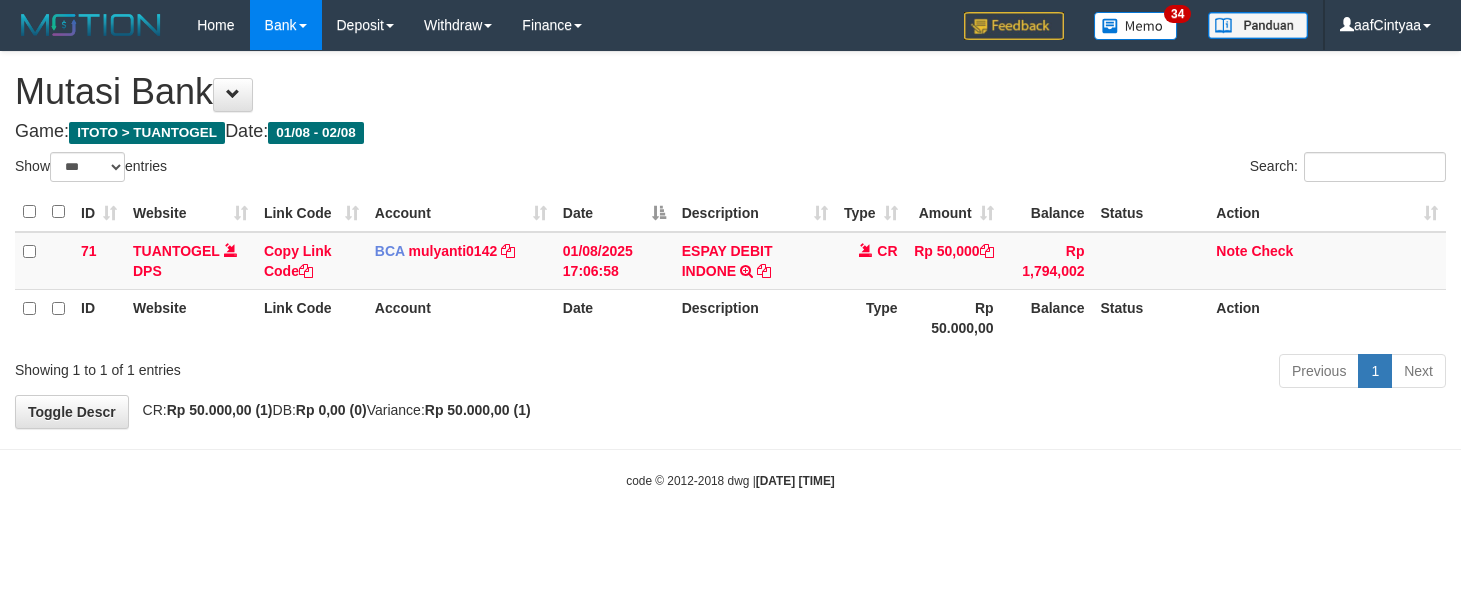 select on "***" 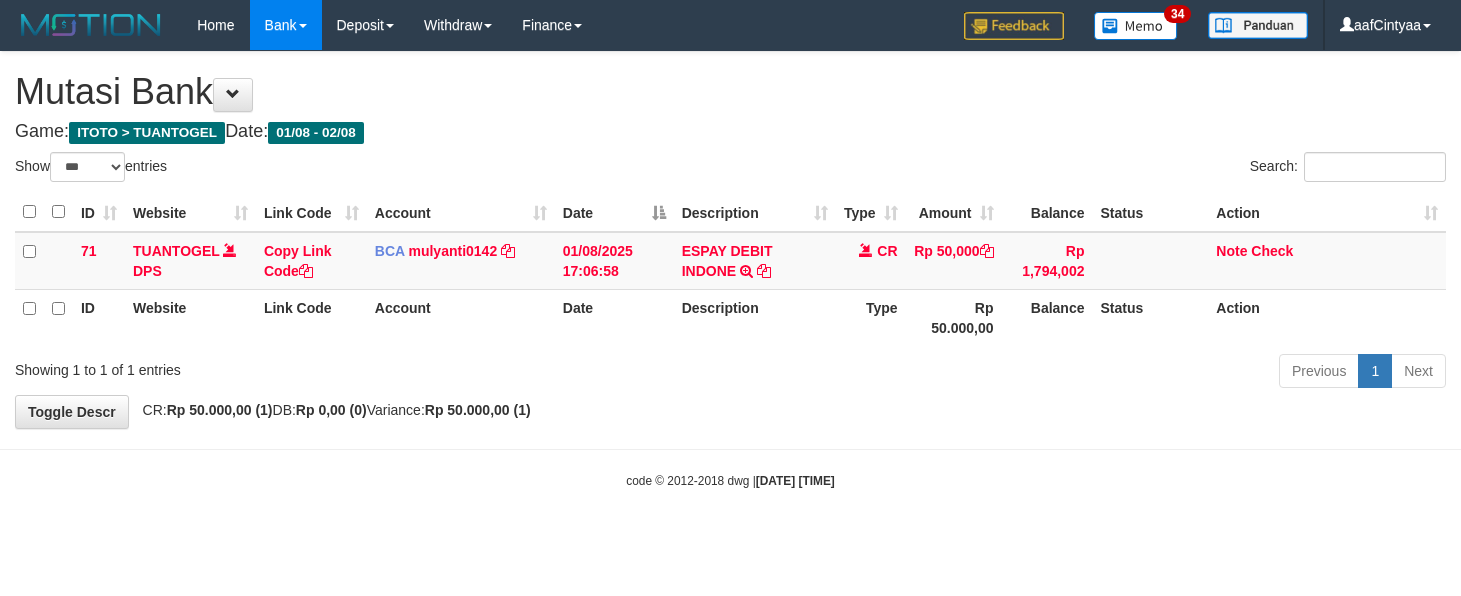 scroll, scrollTop: 0, scrollLeft: 0, axis: both 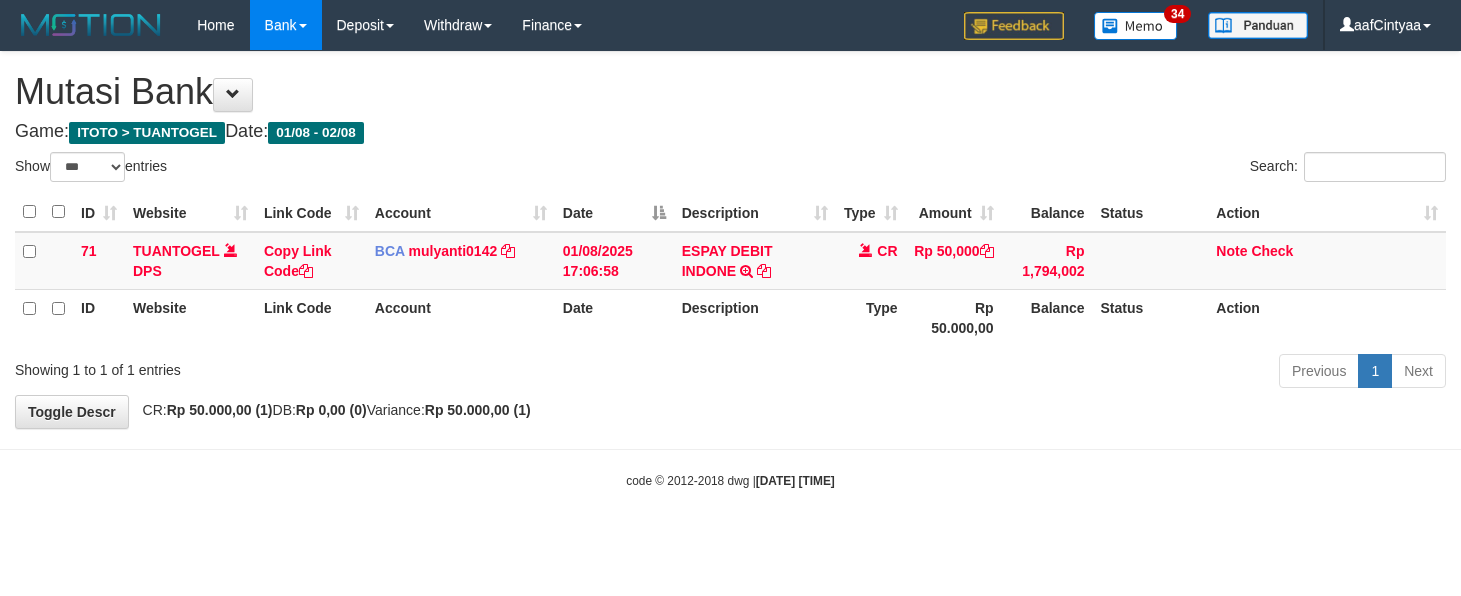select on "***" 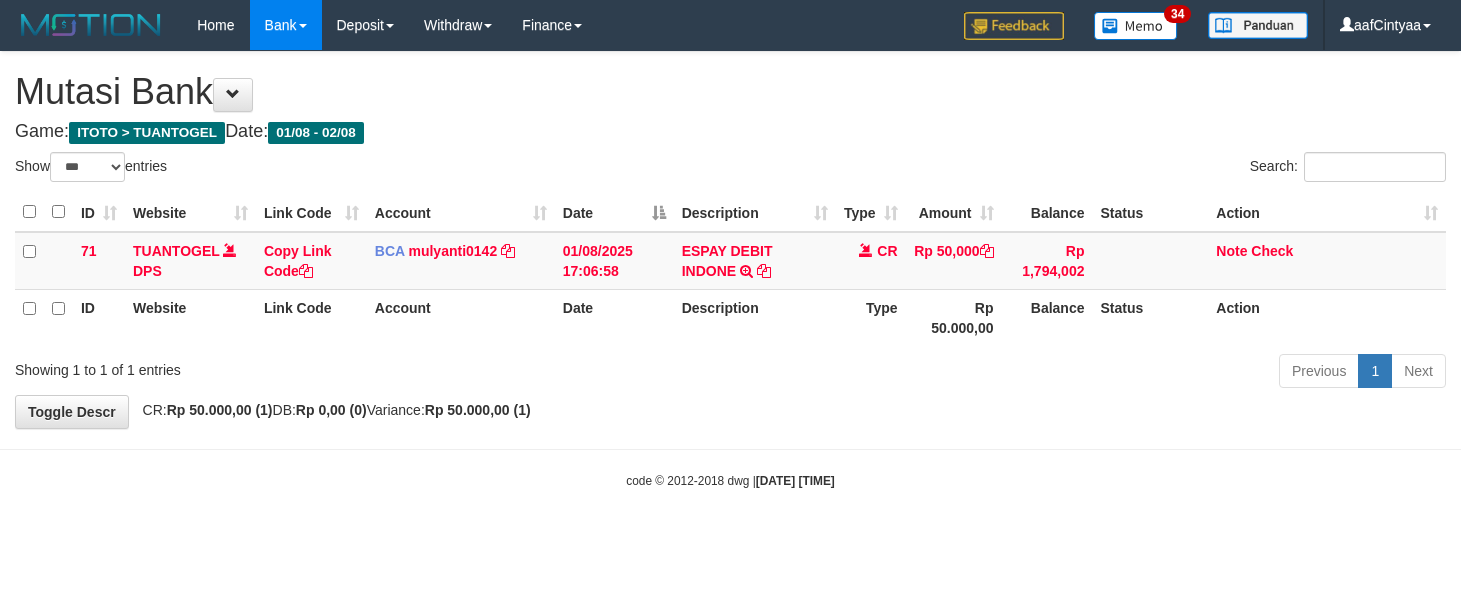 scroll, scrollTop: 0, scrollLeft: 0, axis: both 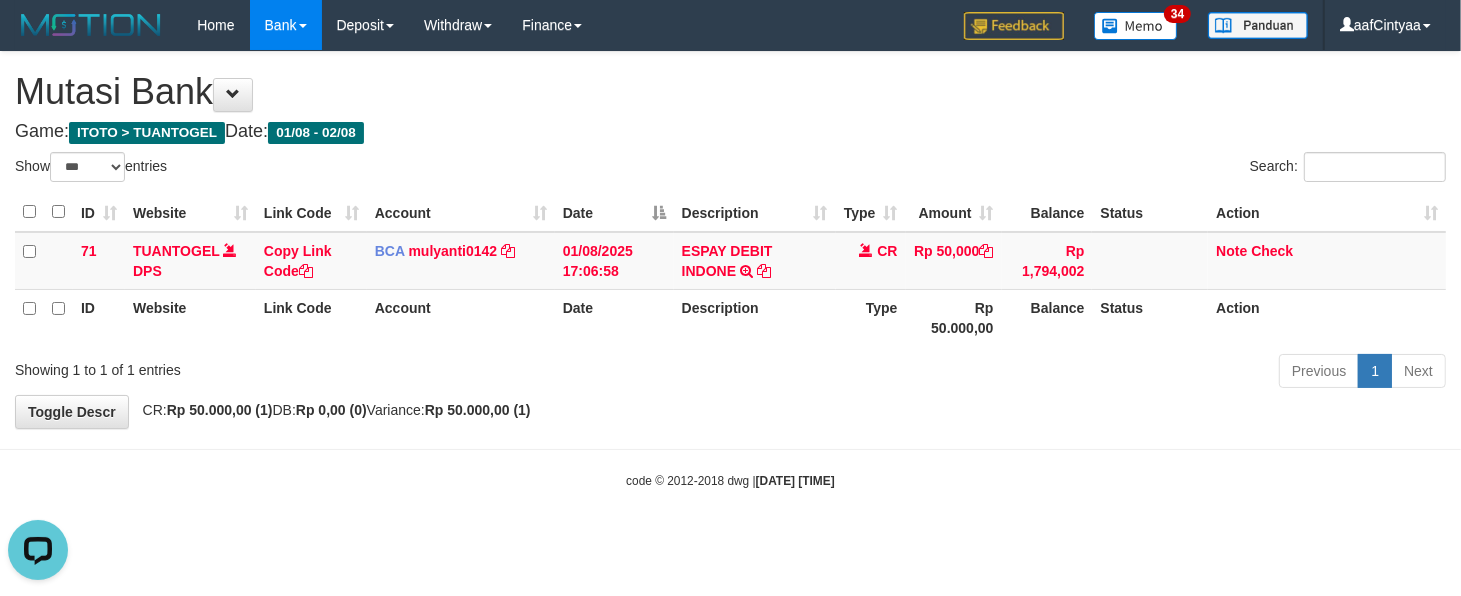 click on "**********" at bounding box center (730, 240) 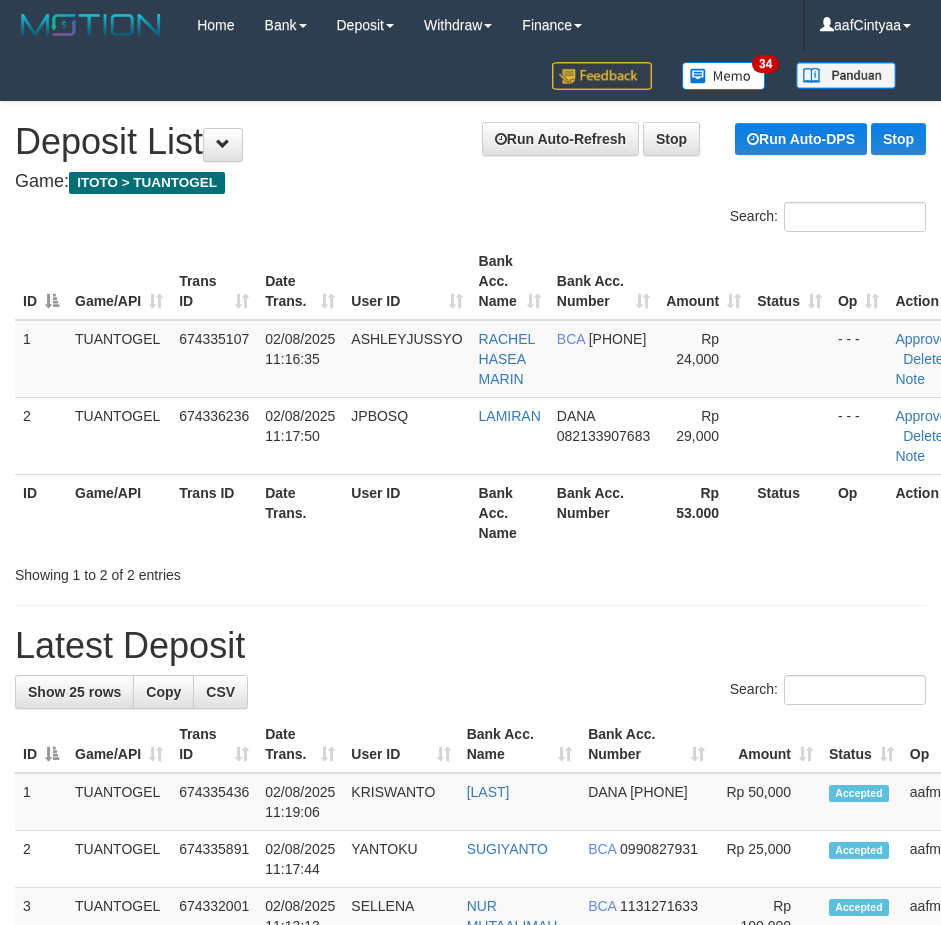 scroll, scrollTop: 0, scrollLeft: 0, axis: both 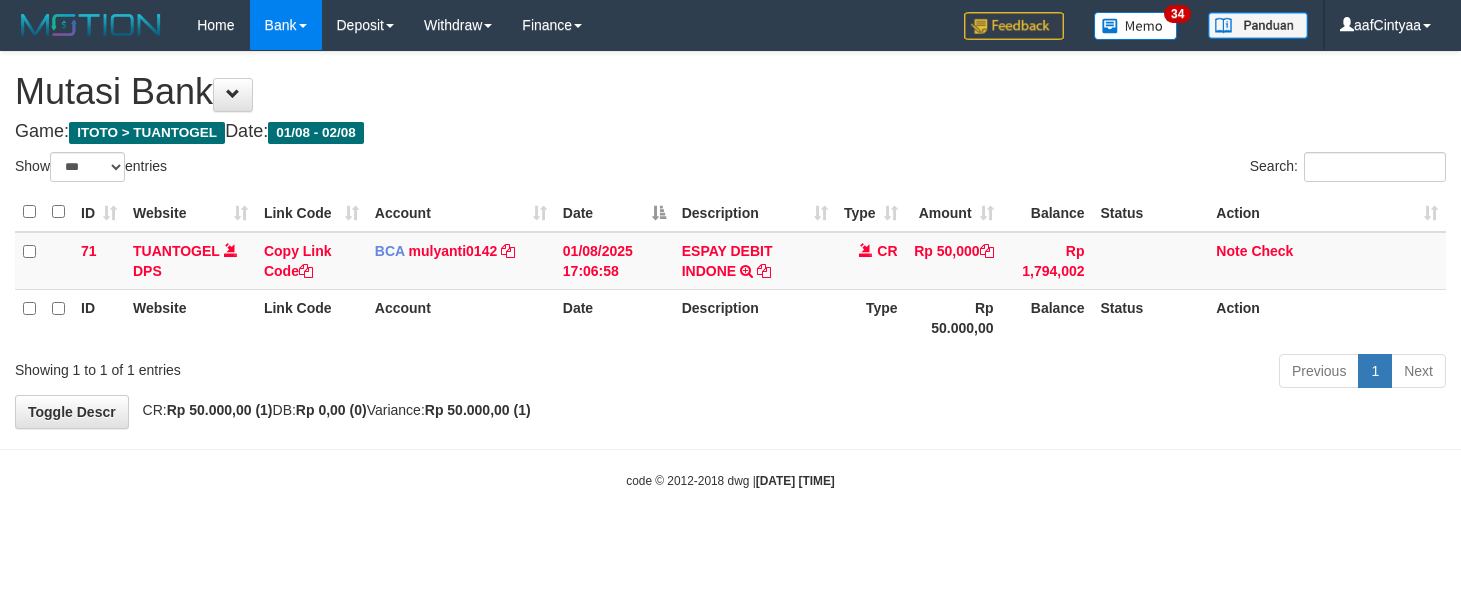 select on "***" 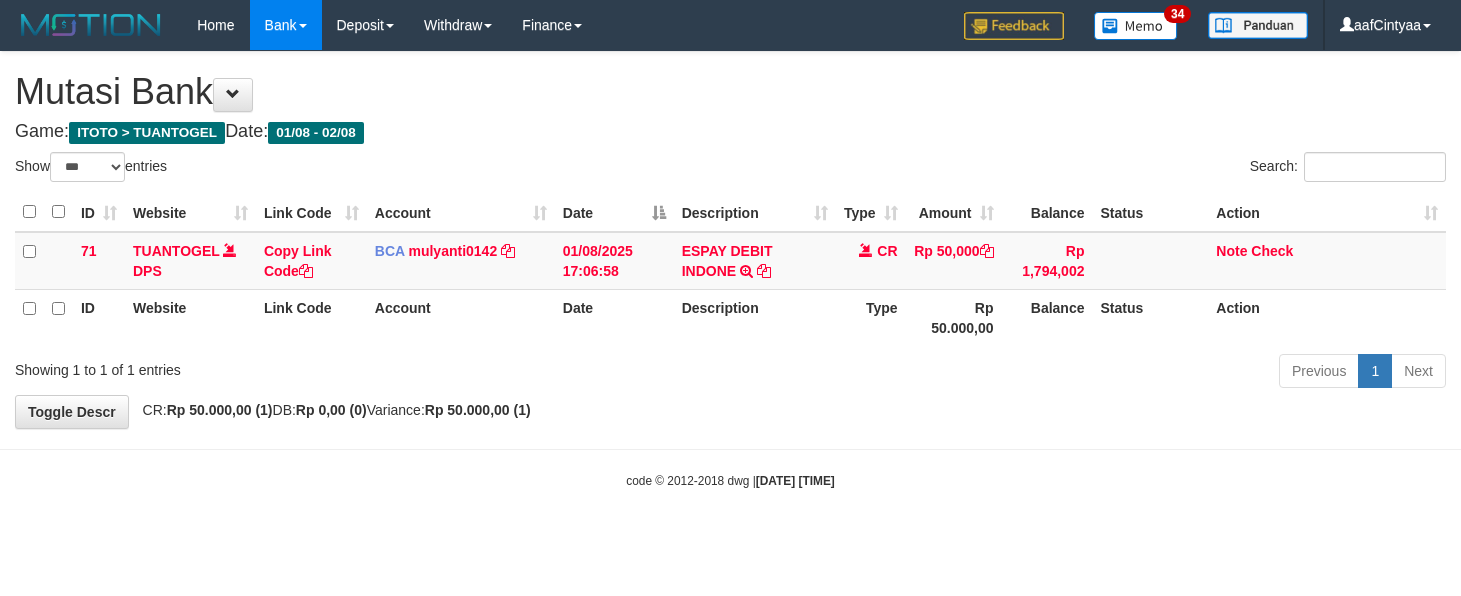 scroll, scrollTop: 0, scrollLeft: 0, axis: both 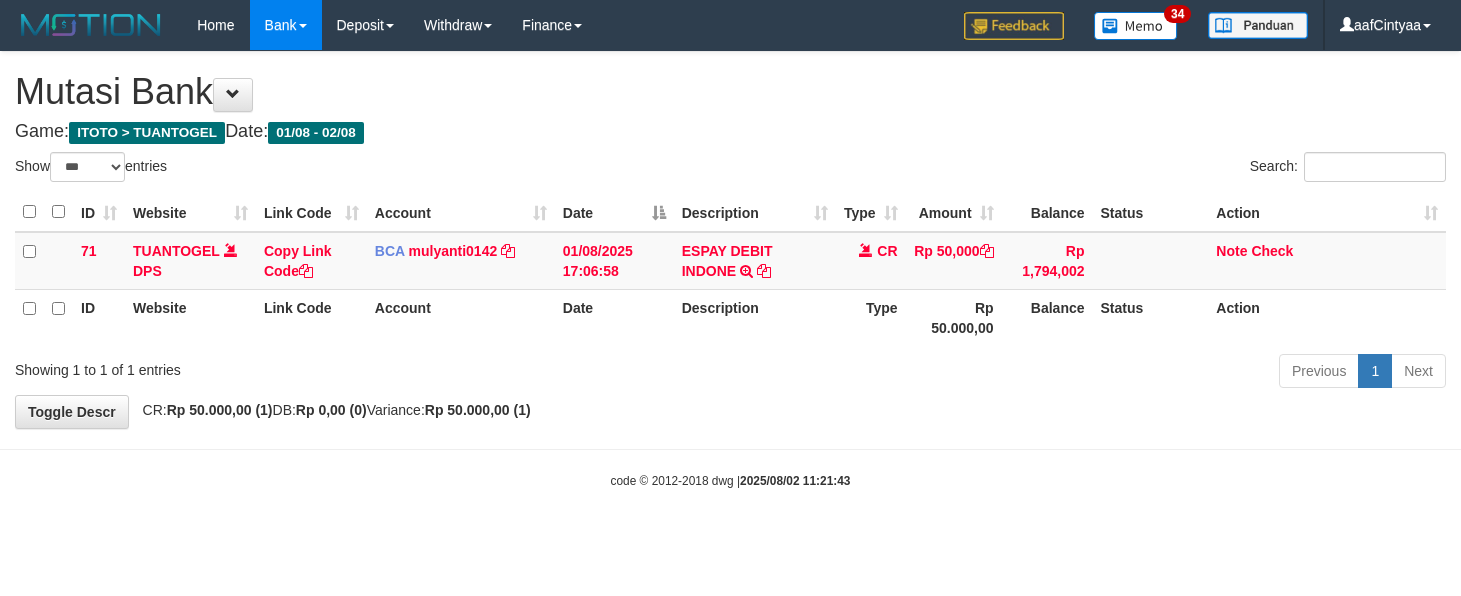 select on "***" 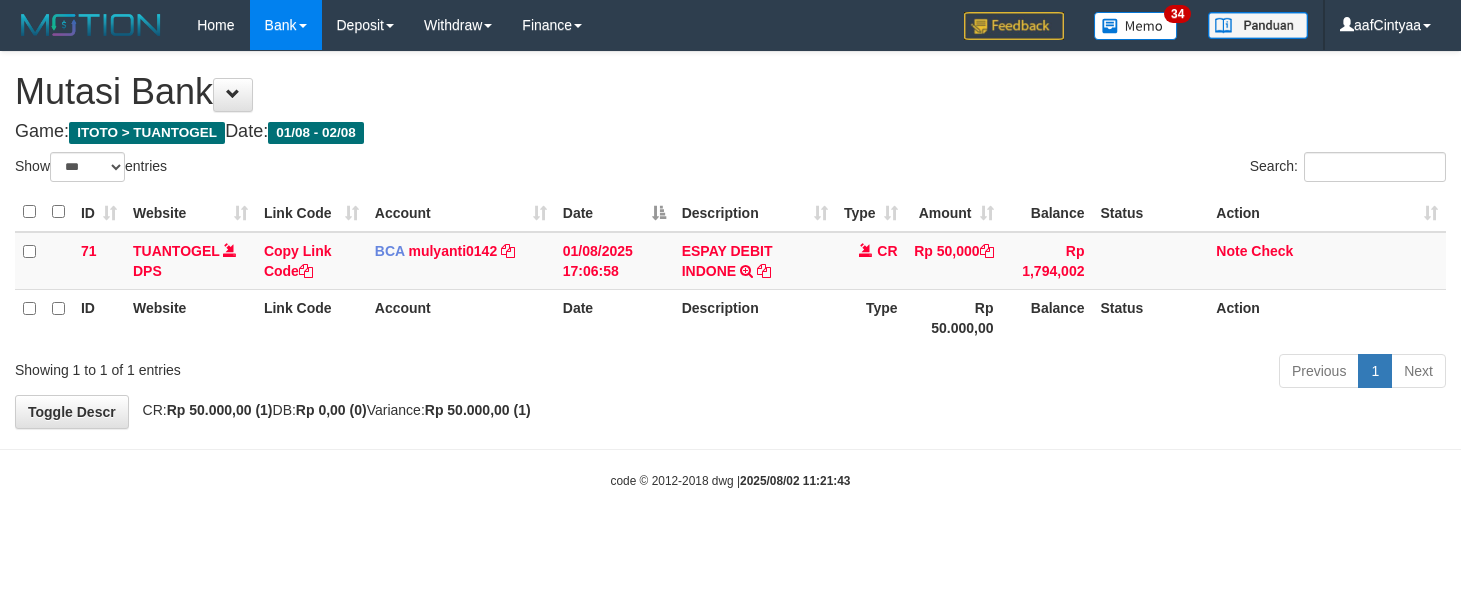 scroll, scrollTop: 0, scrollLeft: 0, axis: both 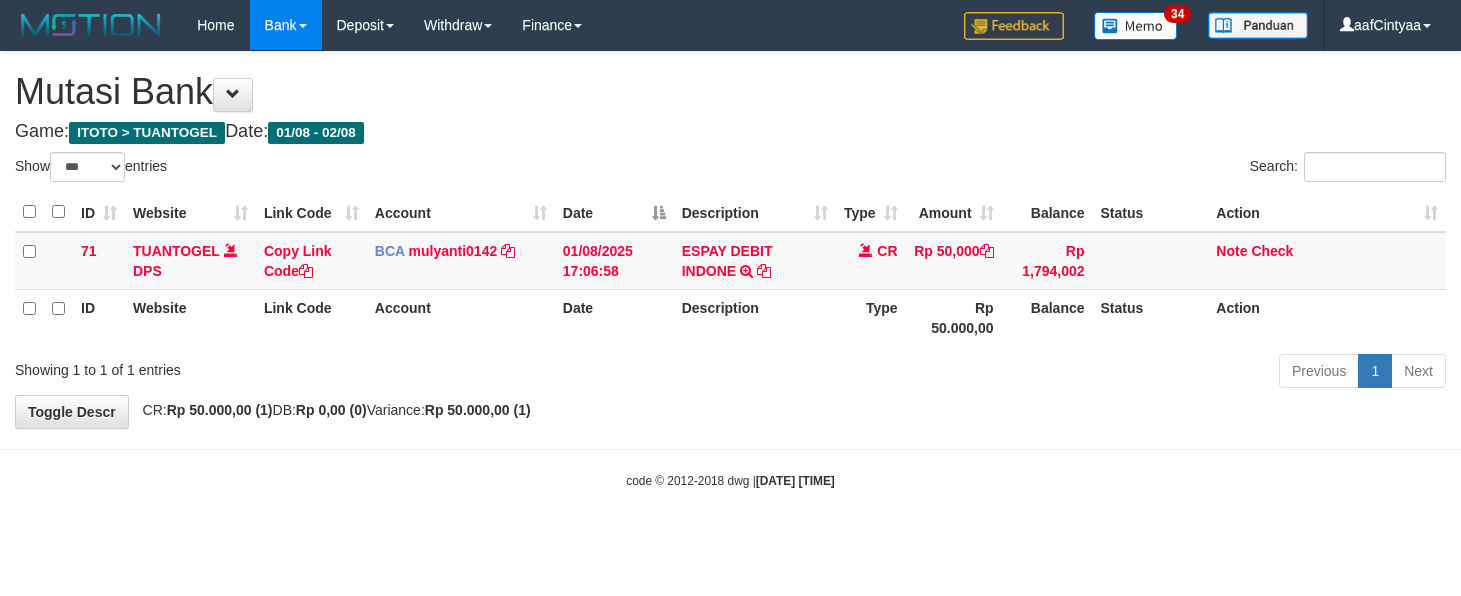 select on "***" 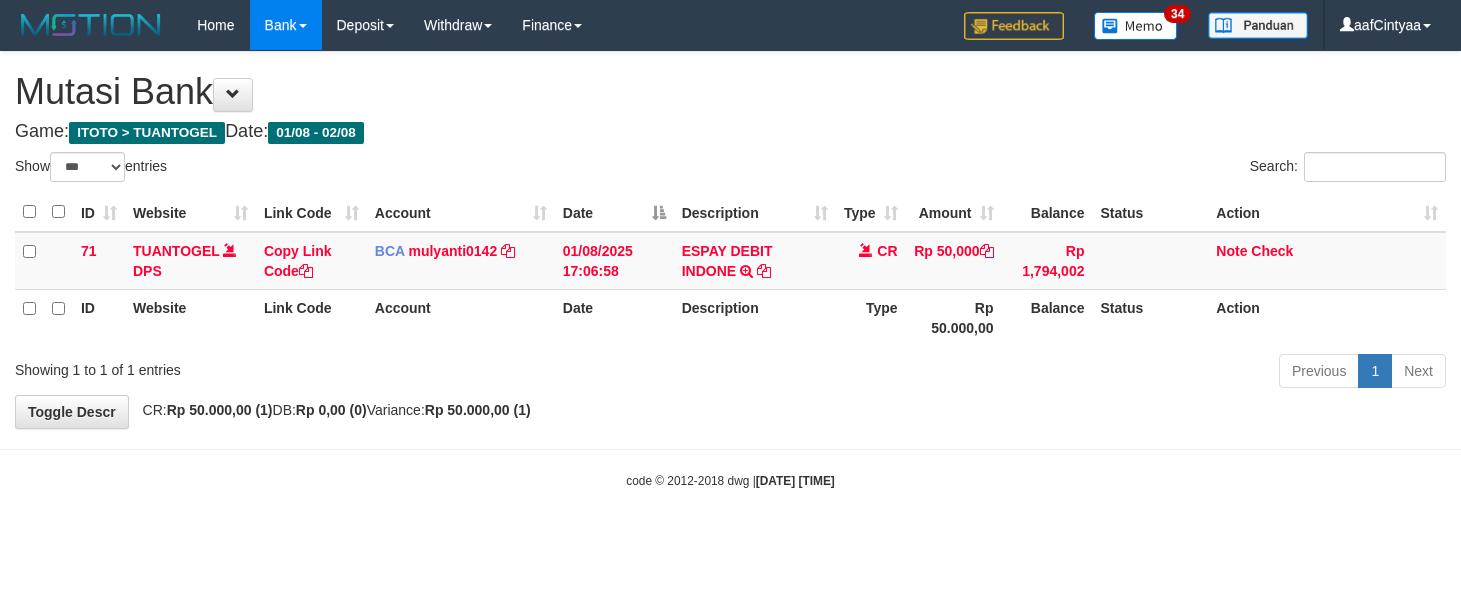 scroll, scrollTop: 0, scrollLeft: 0, axis: both 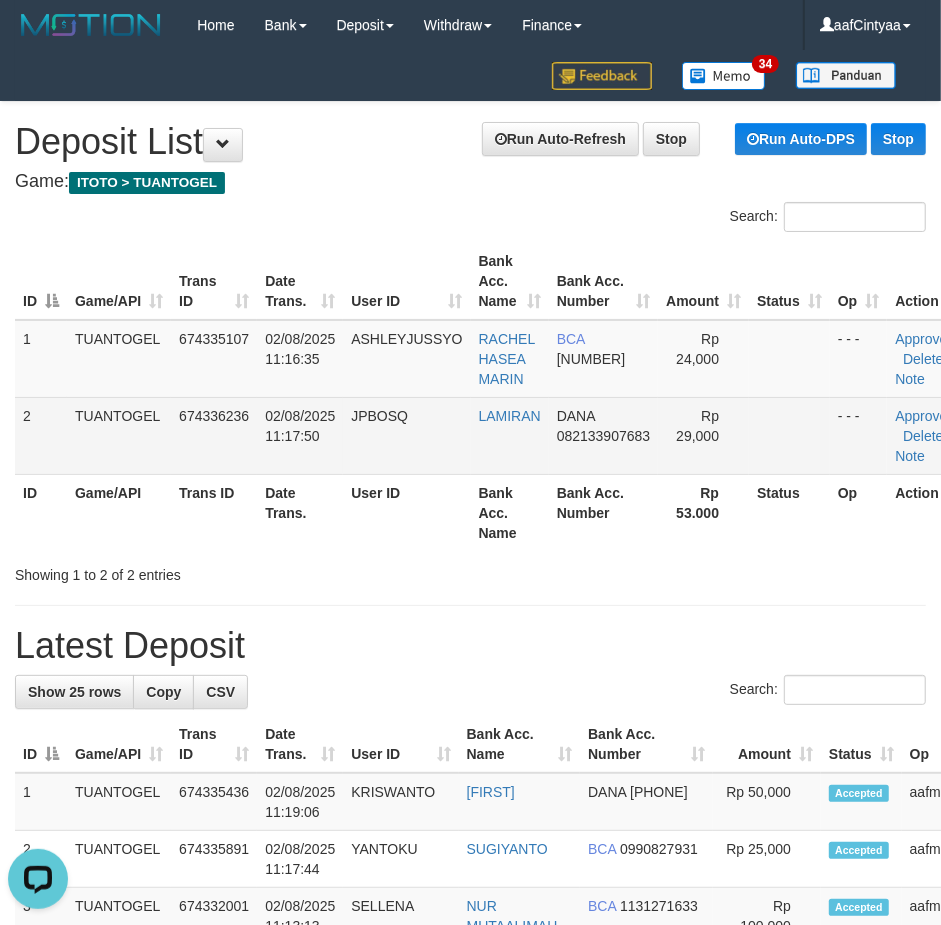 click on "JPBOSQ" at bounding box center (406, 435) 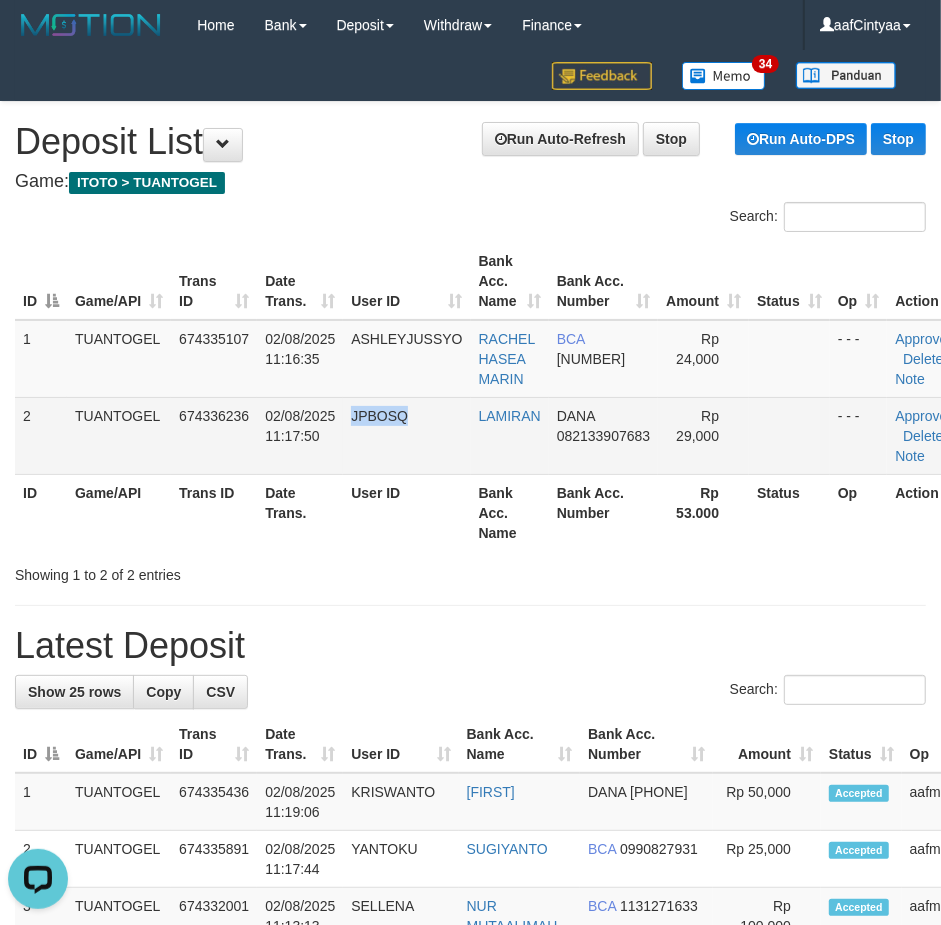 click on "JPBOSQ" at bounding box center [406, 435] 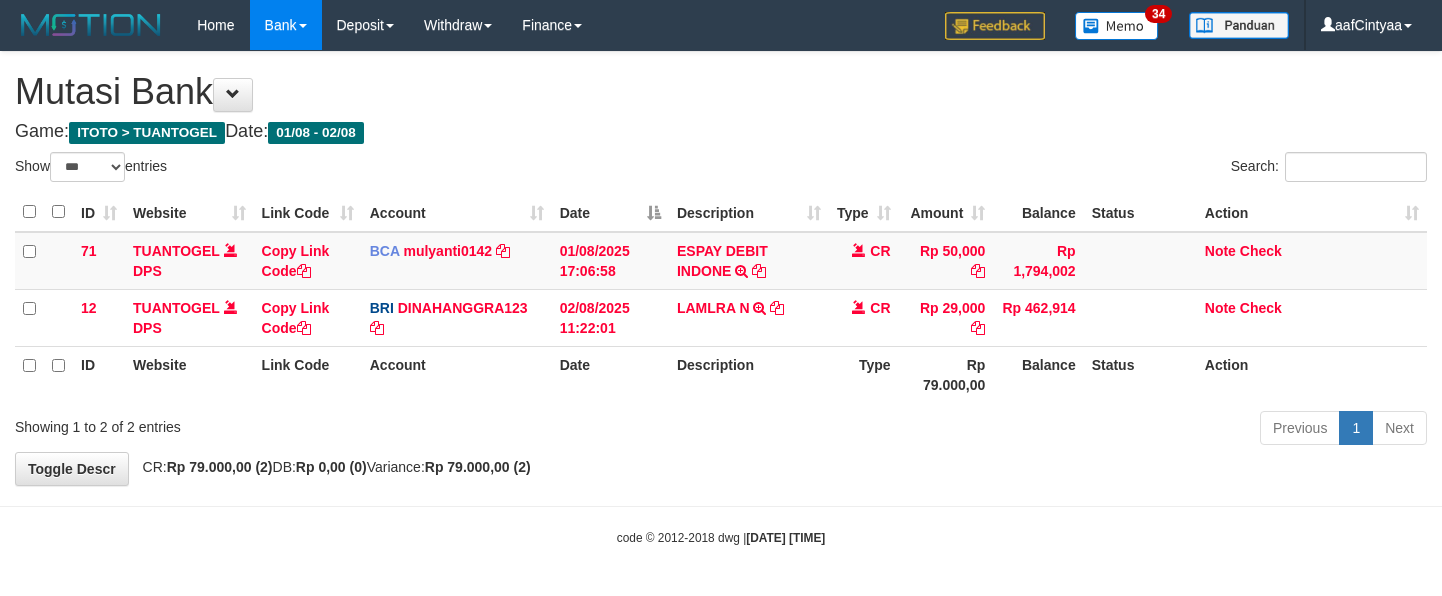 select on "***" 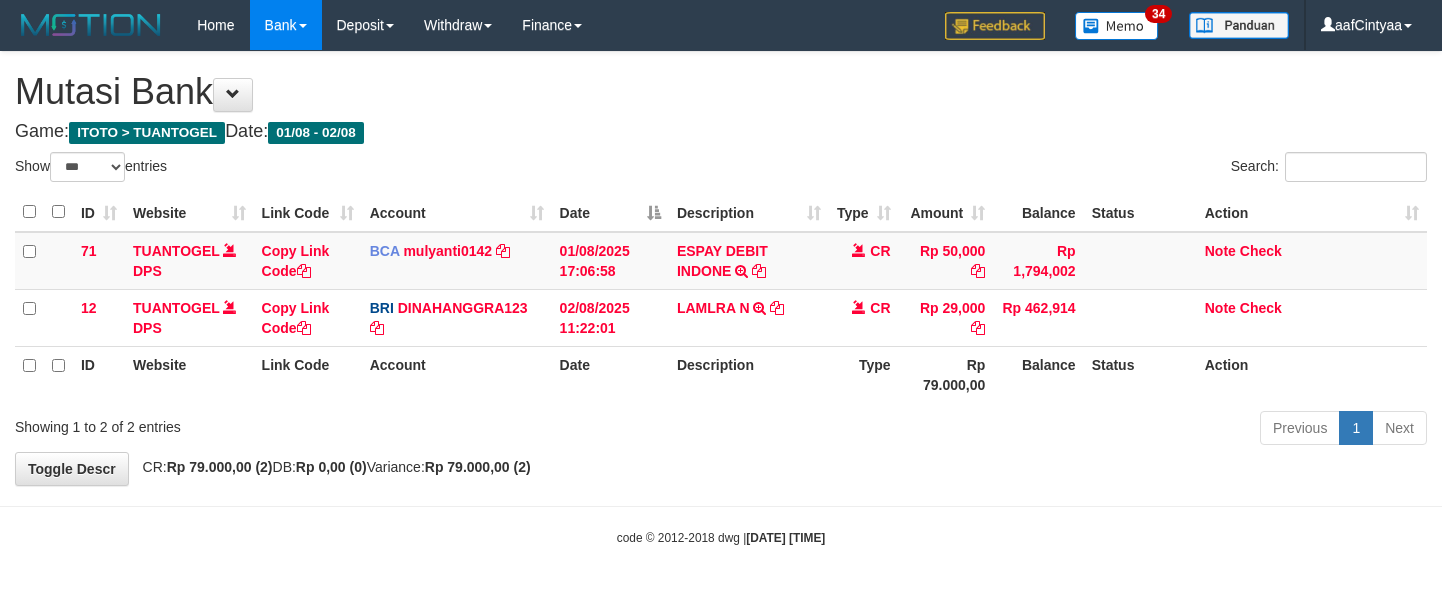 scroll, scrollTop: 0, scrollLeft: 0, axis: both 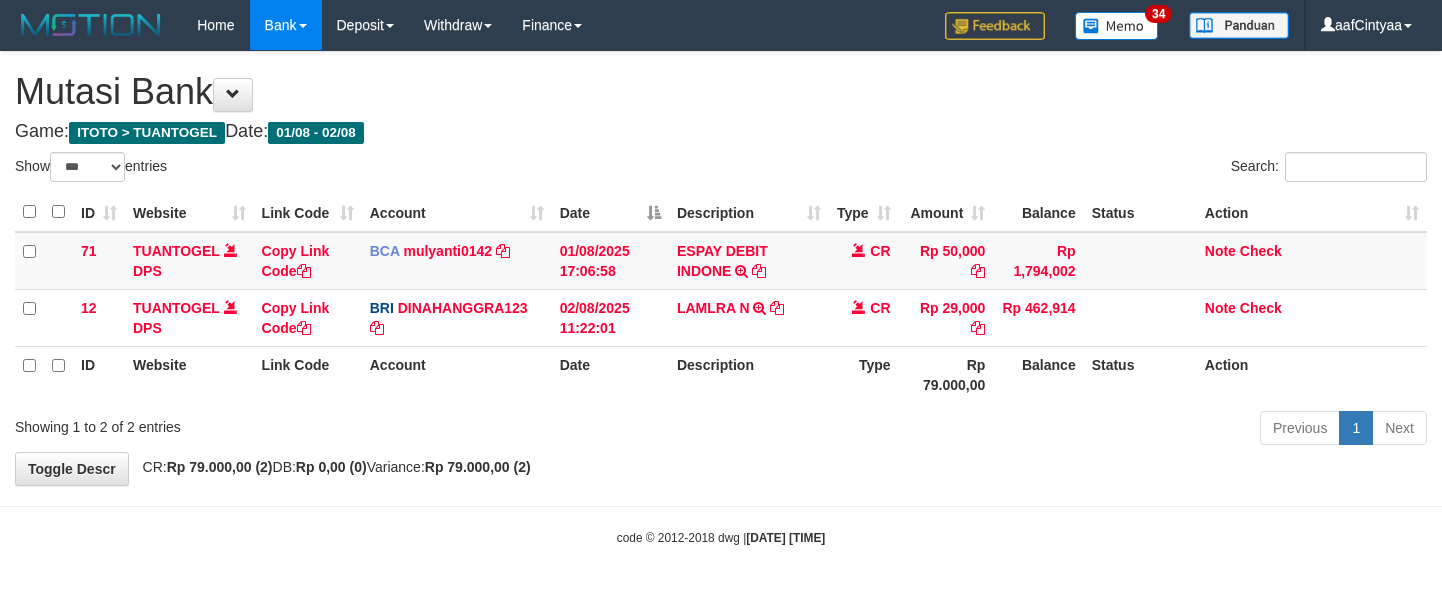 select on "***" 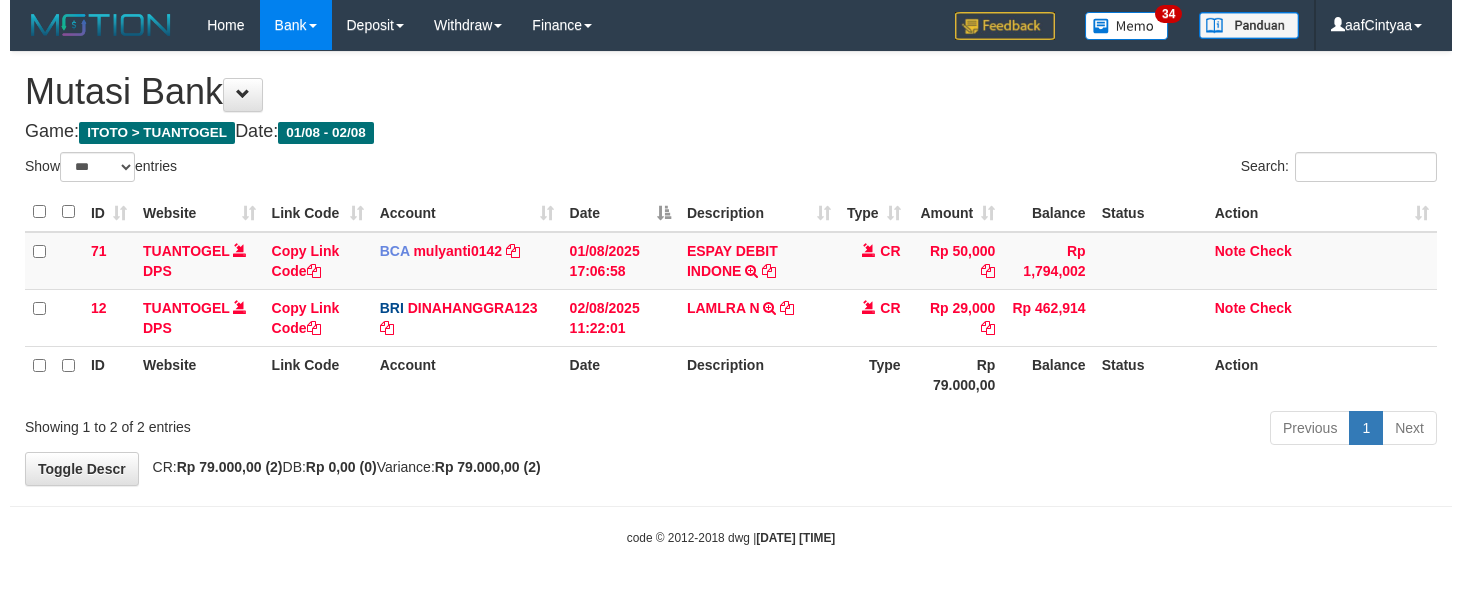 scroll, scrollTop: 0, scrollLeft: 0, axis: both 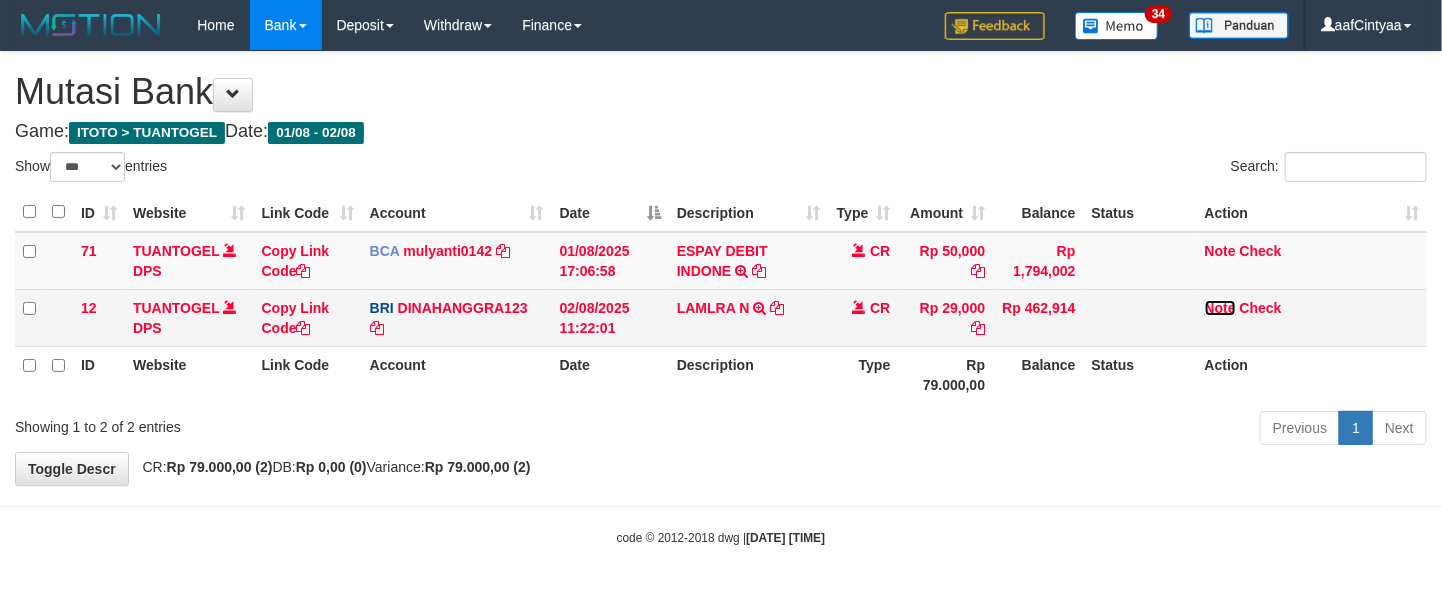 click on "Note" at bounding box center (1220, 308) 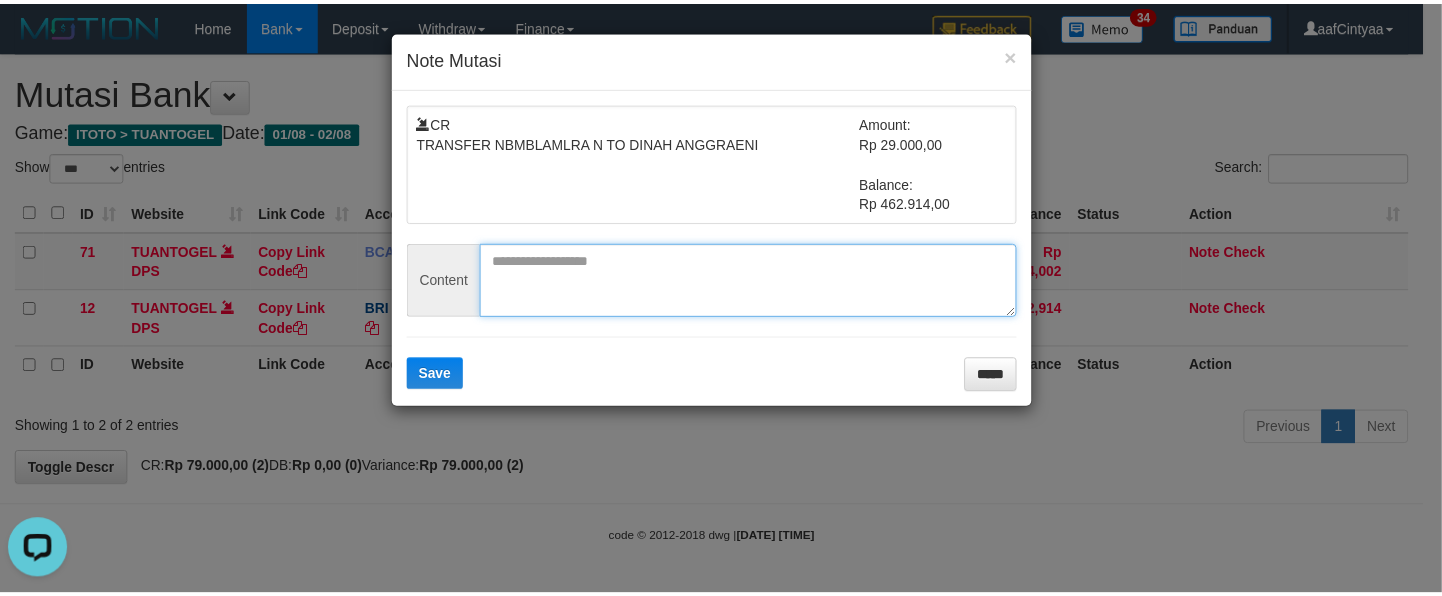 scroll, scrollTop: 0, scrollLeft: 0, axis: both 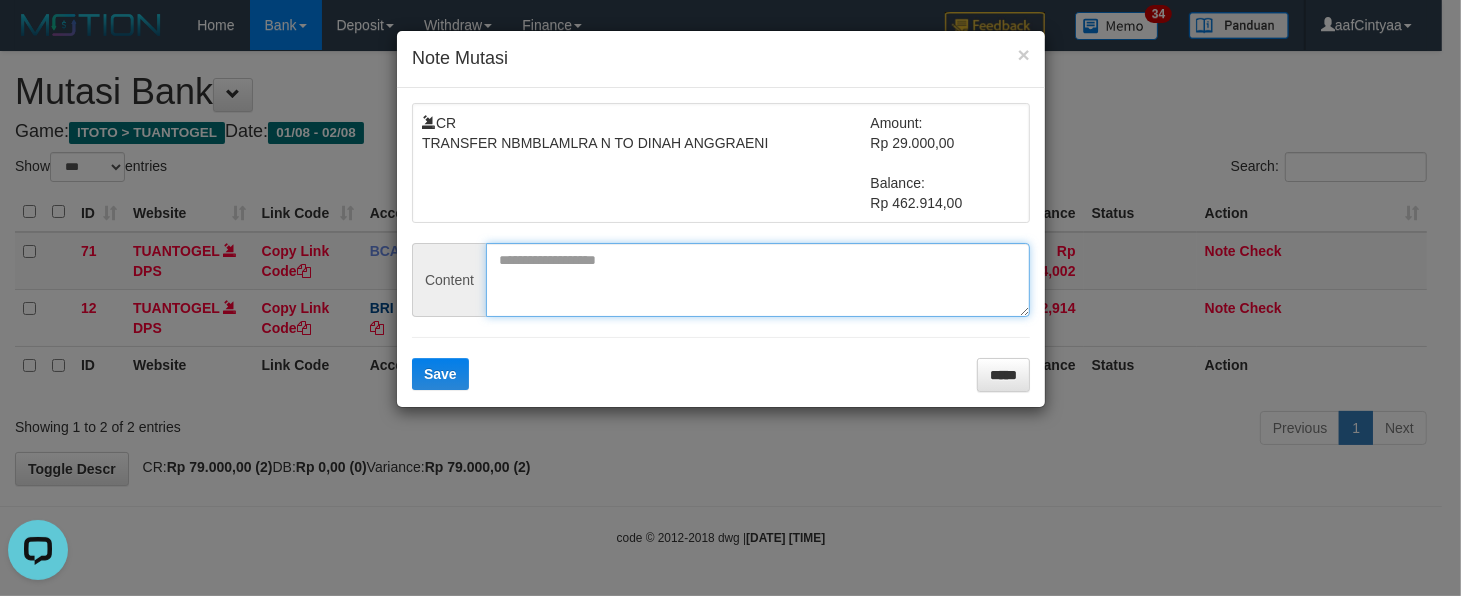 click at bounding box center (758, 280) 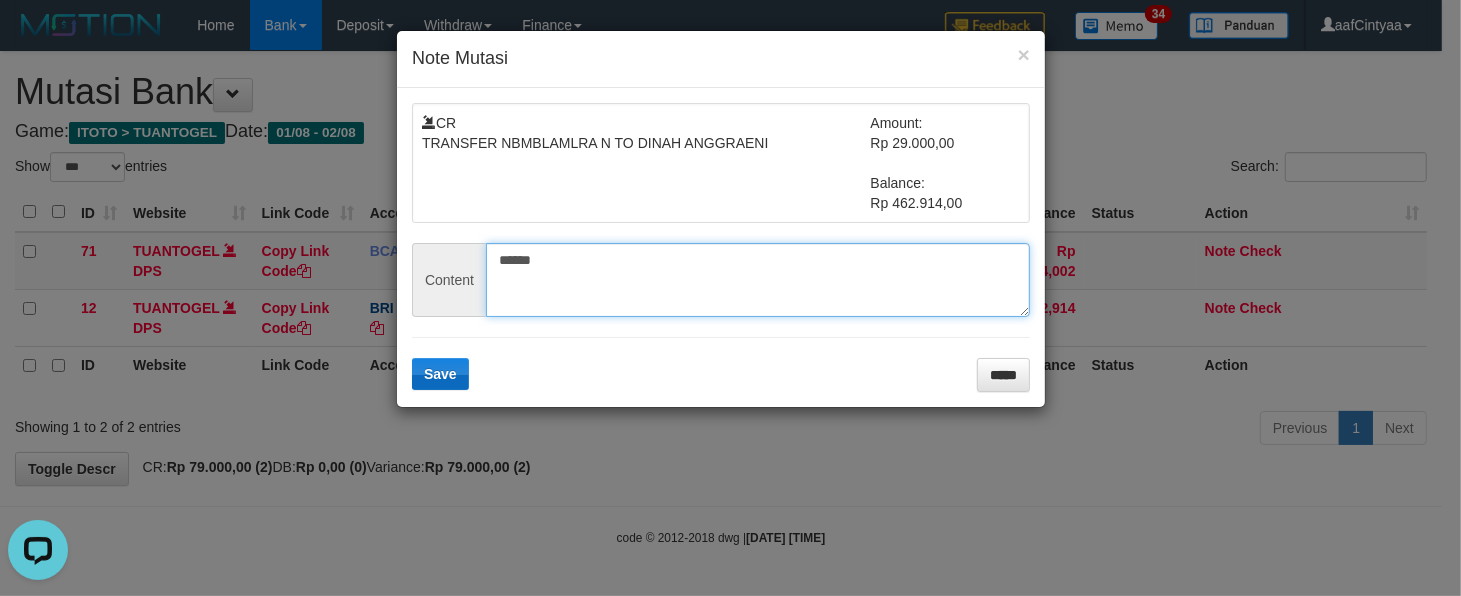 type on "******" 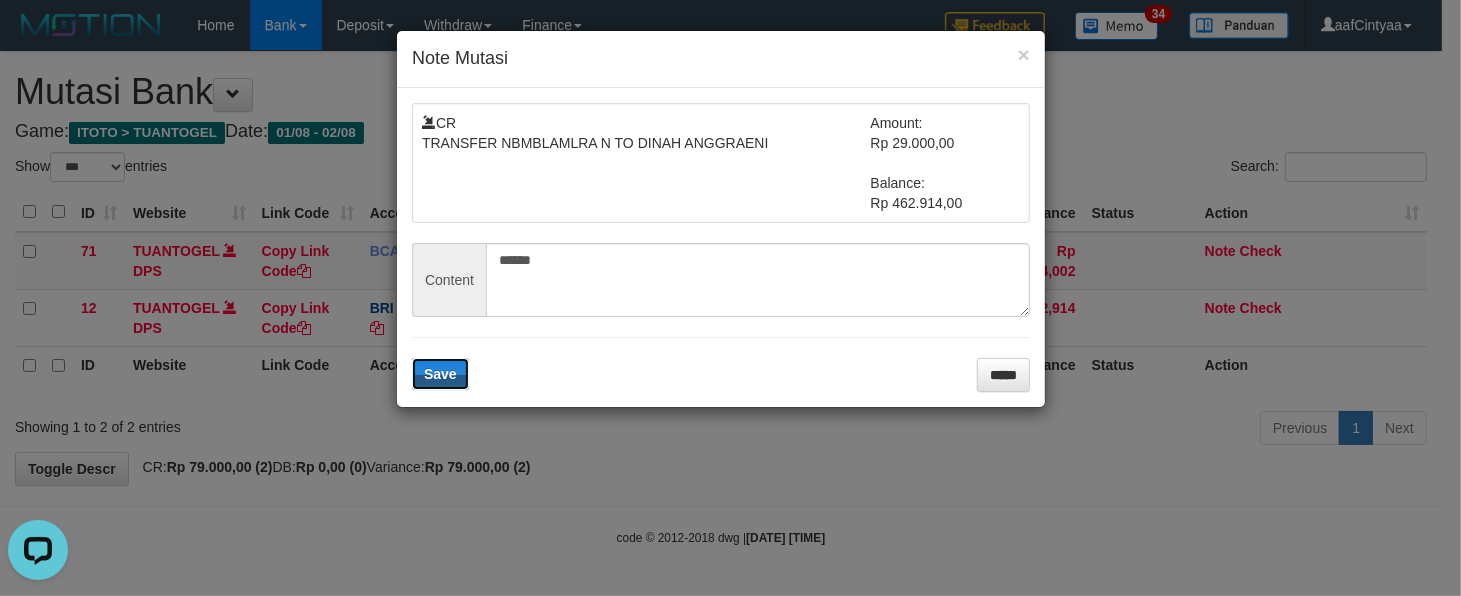 drag, startPoint x: 432, startPoint y: 372, endPoint x: 926, endPoint y: 270, distance: 504.42047 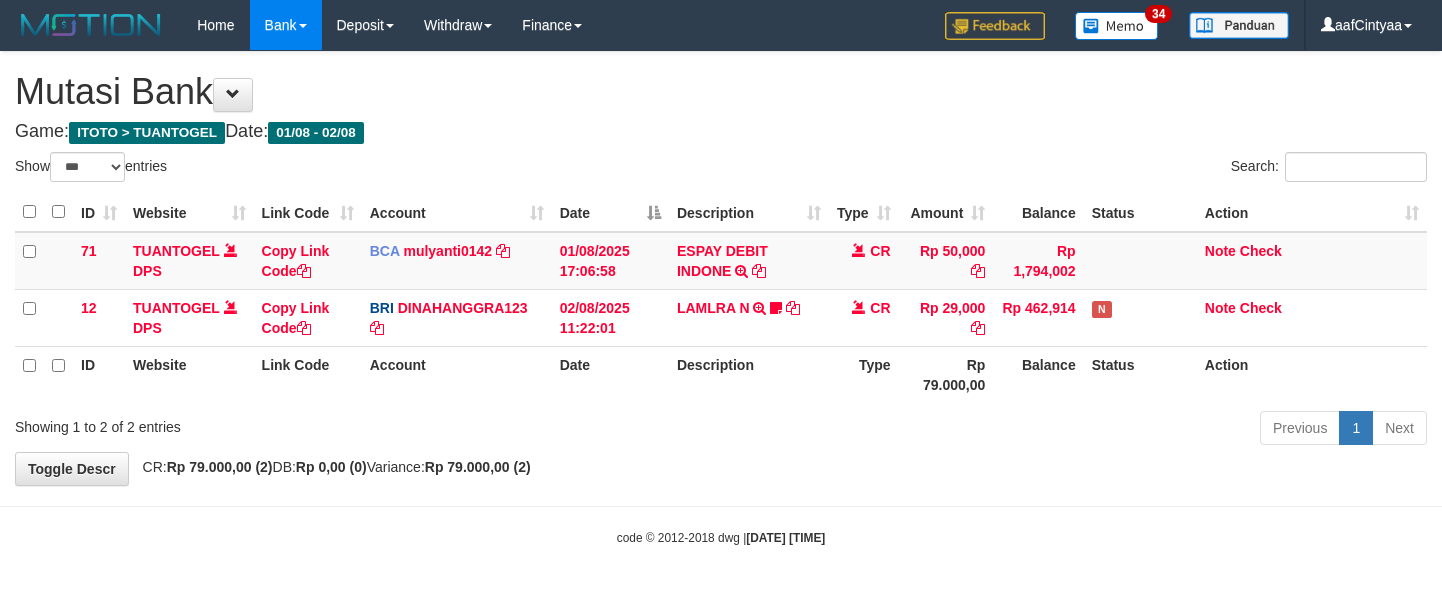 select on "***" 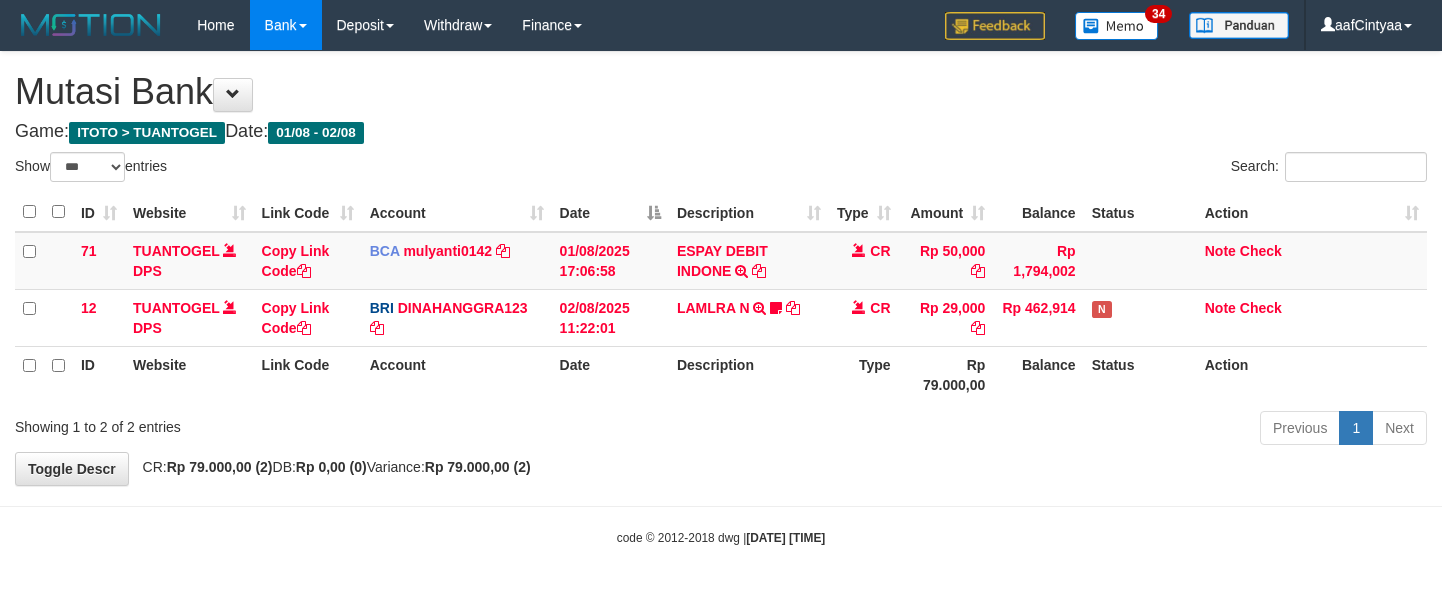 scroll, scrollTop: 0, scrollLeft: 0, axis: both 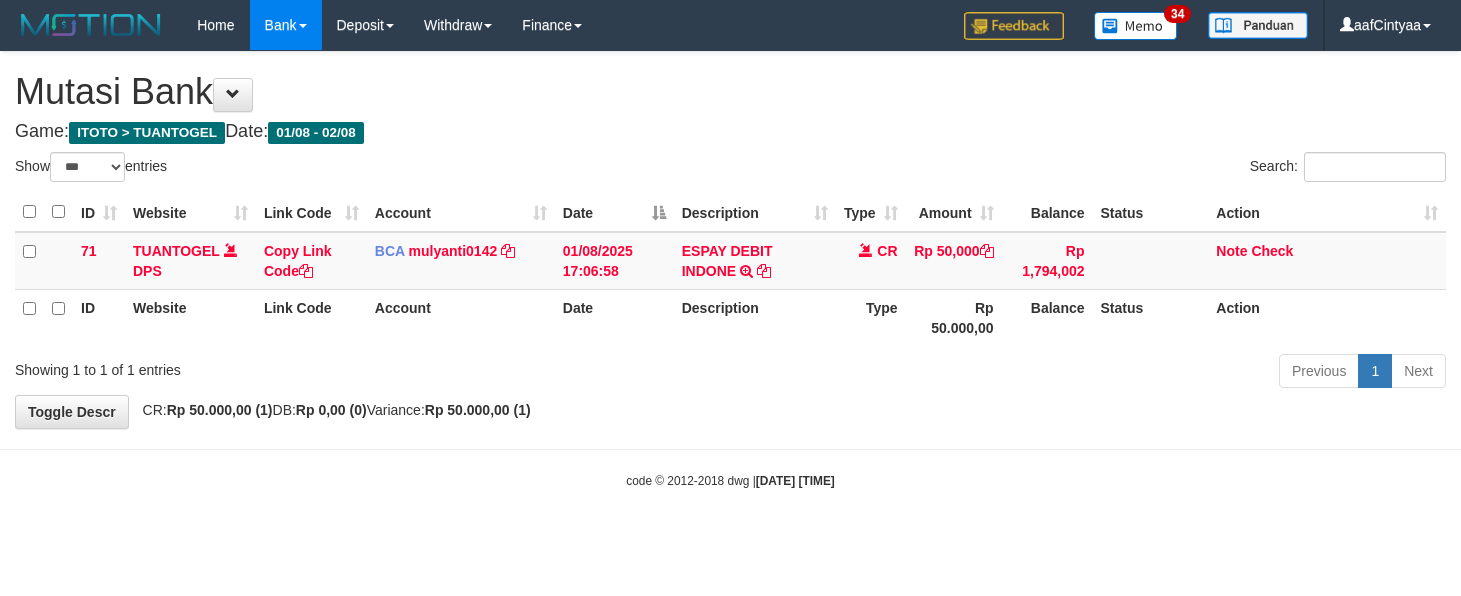 select on "***" 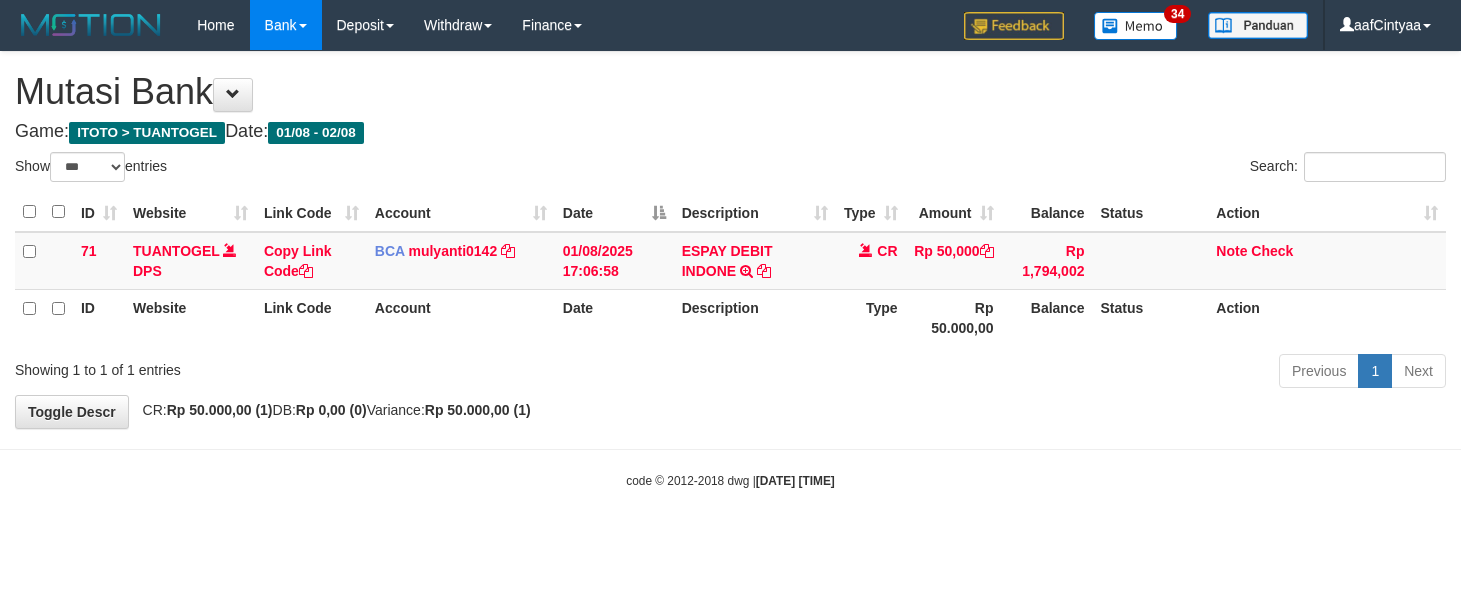 scroll, scrollTop: 0, scrollLeft: 0, axis: both 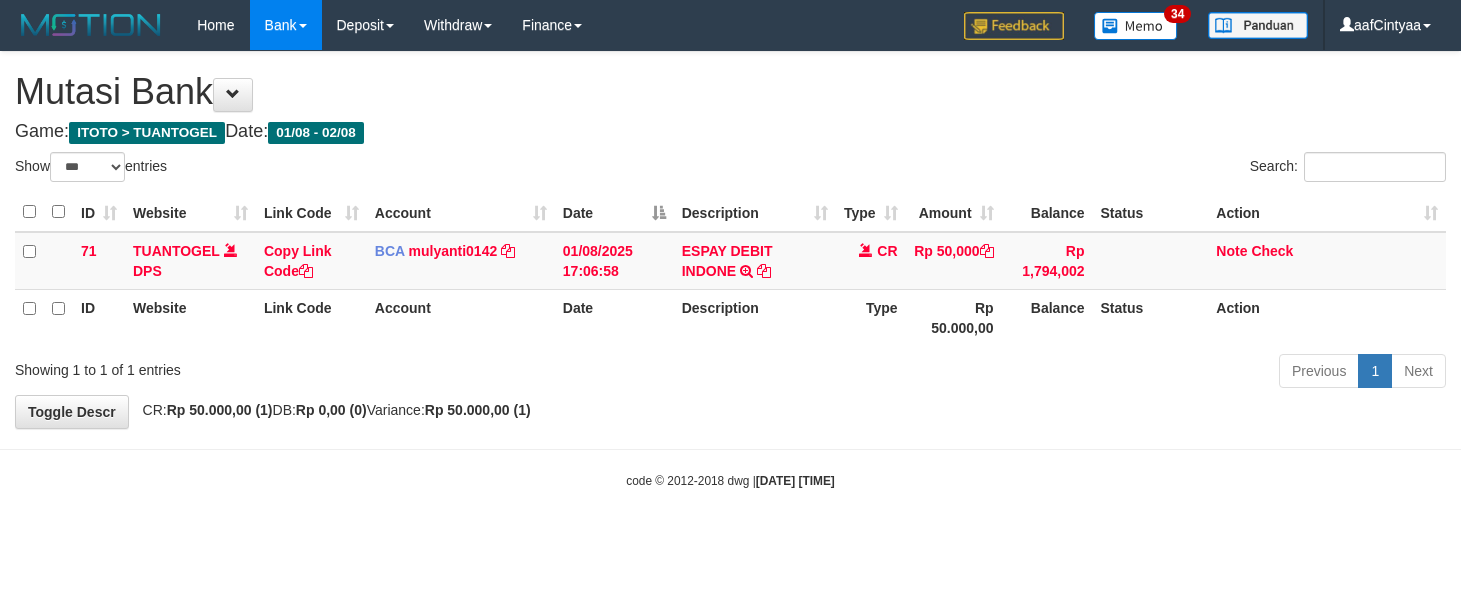 select on "***" 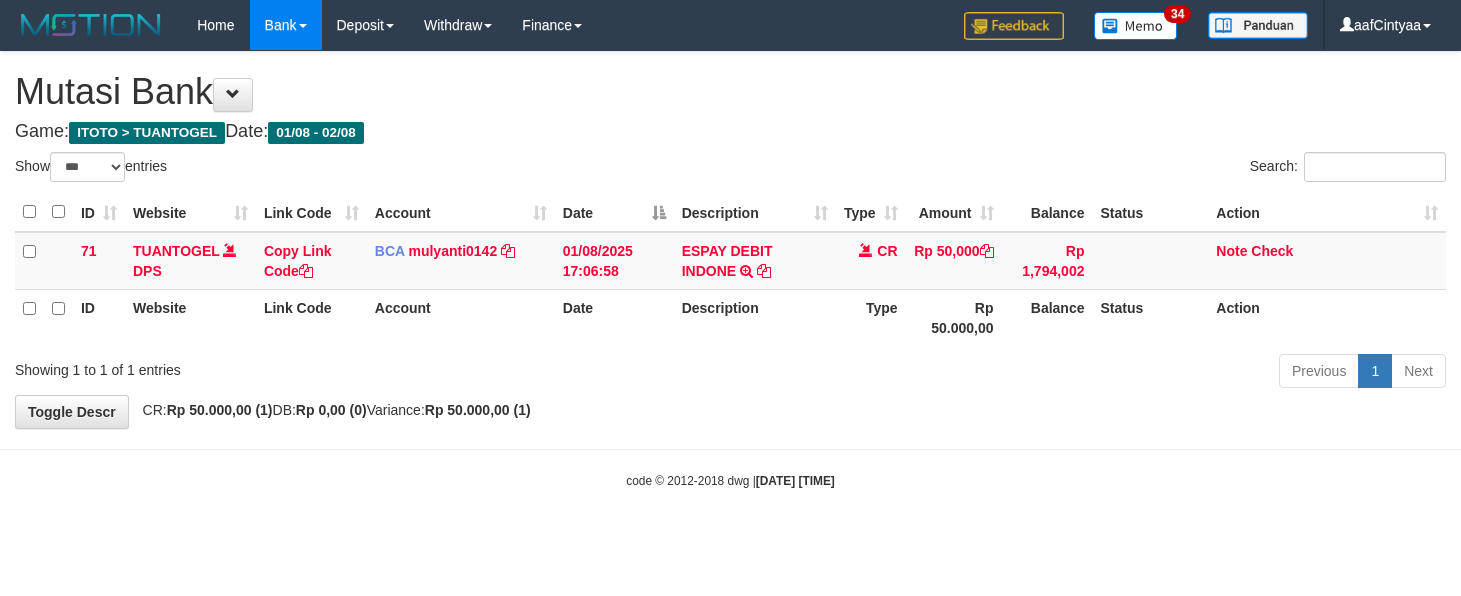 scroll, scrollTop: 0, scrollLeft: 0, axis: both 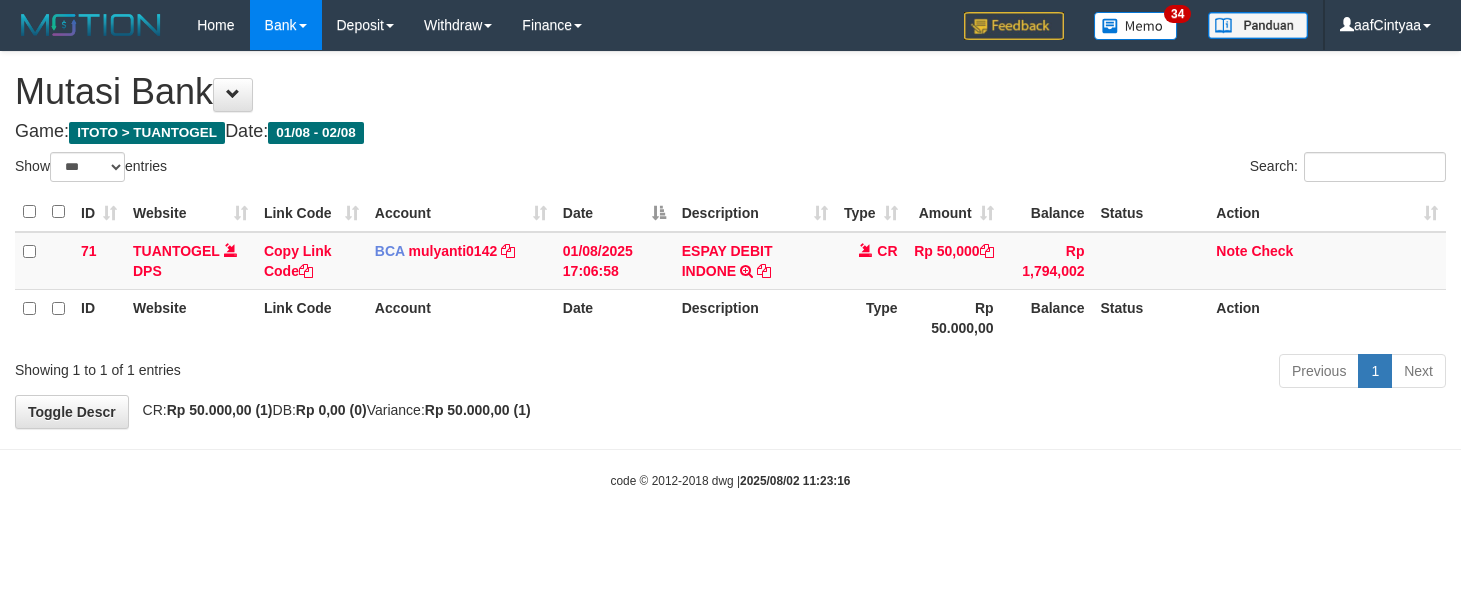 select on "***" 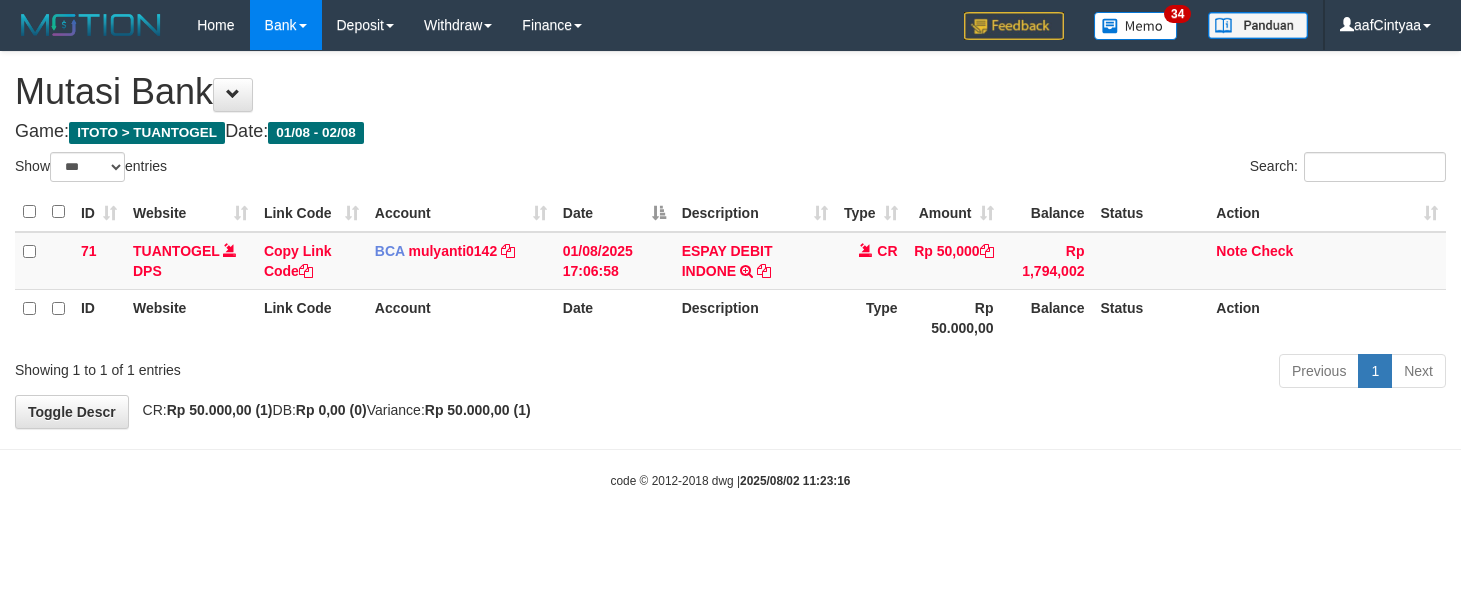 scroll, scrollTop: 0, scrollLeft: 0, axis: both 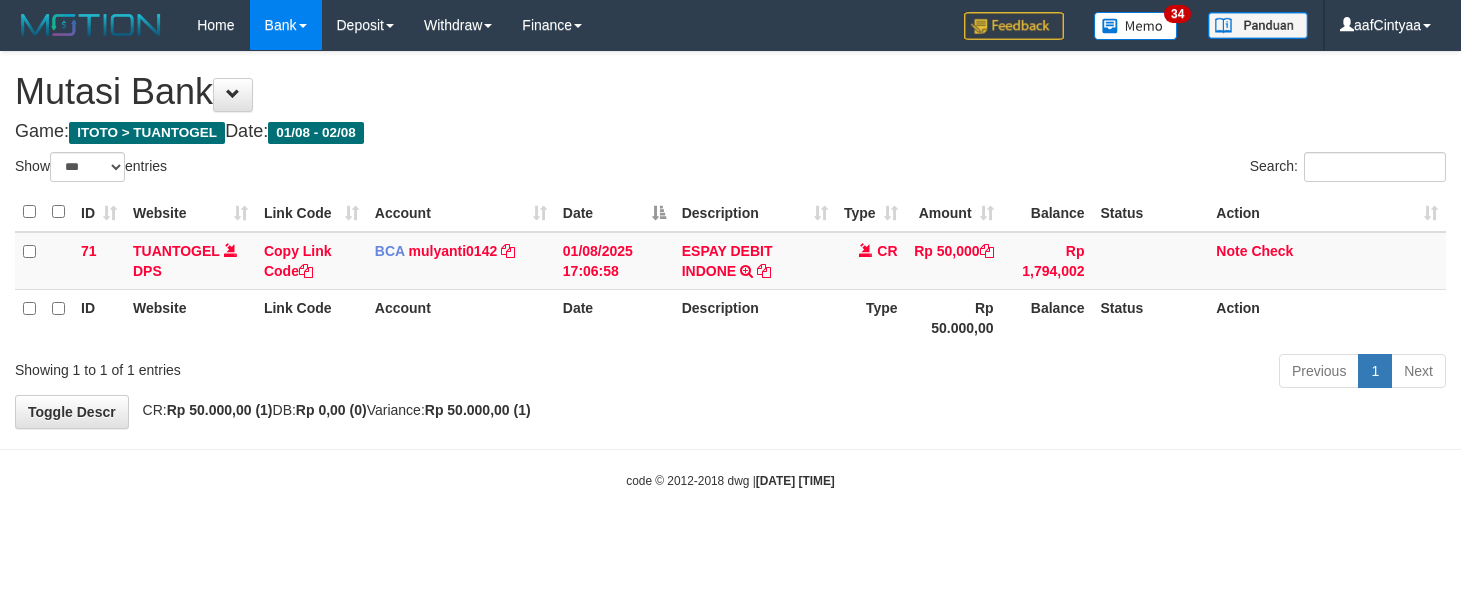 select on "***" 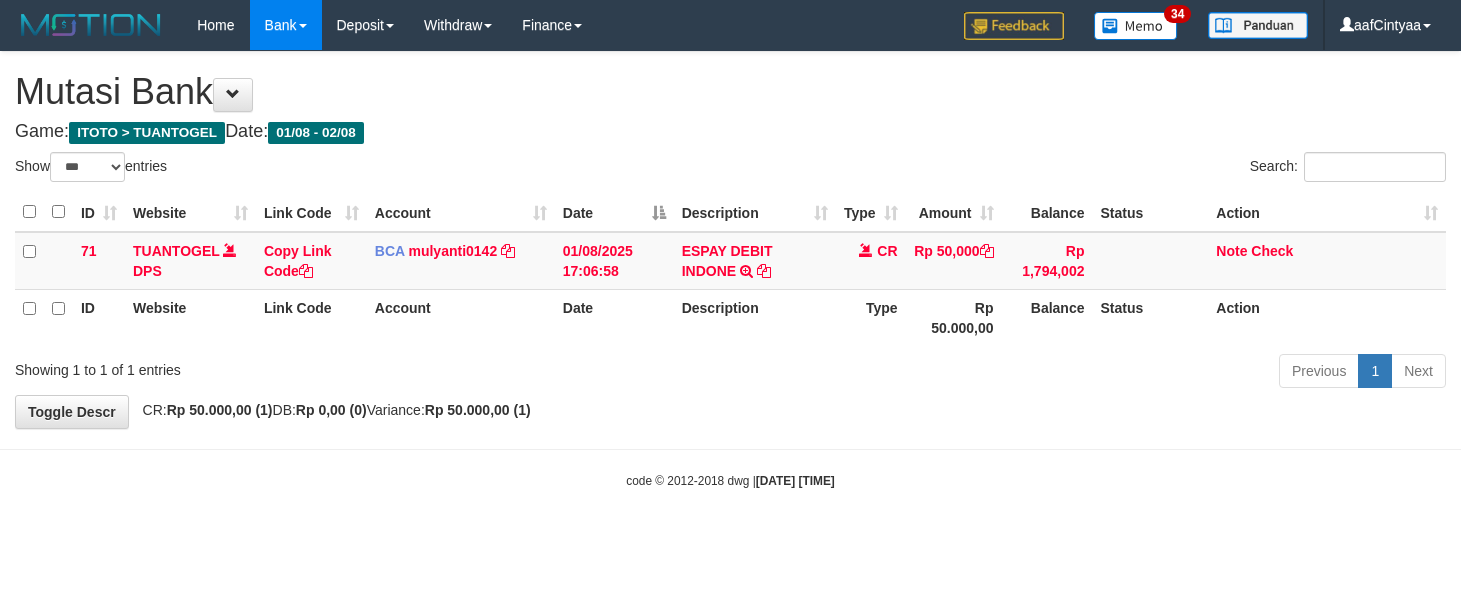 scroll, scrollTop: 0, scrollLeft: 0, axis: both 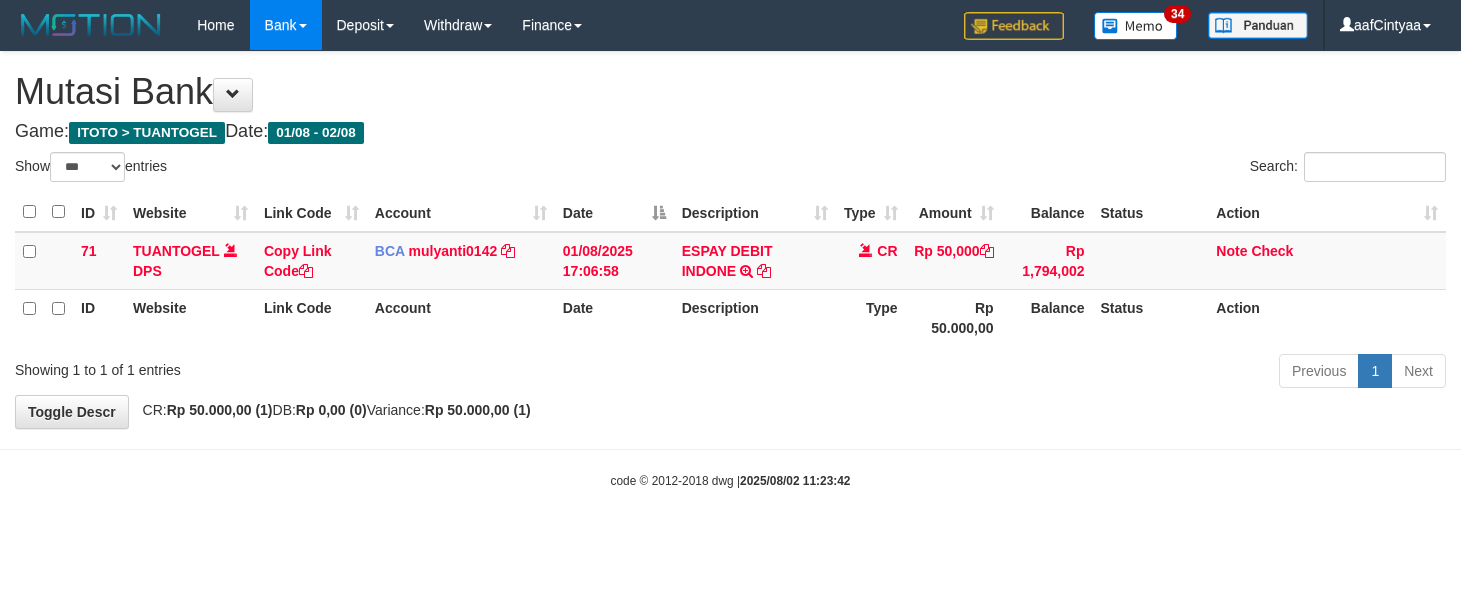 select on "***" 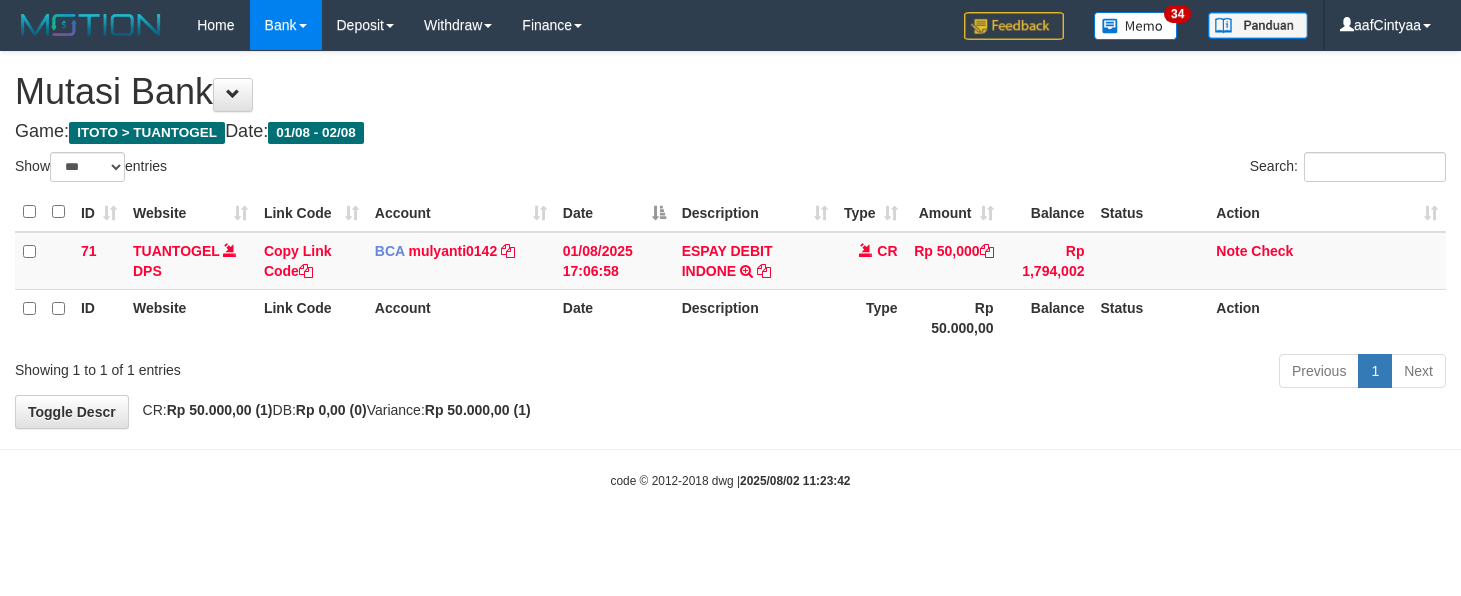 scroll, scrollTop: 0, scrollLeft: 0, axis: both 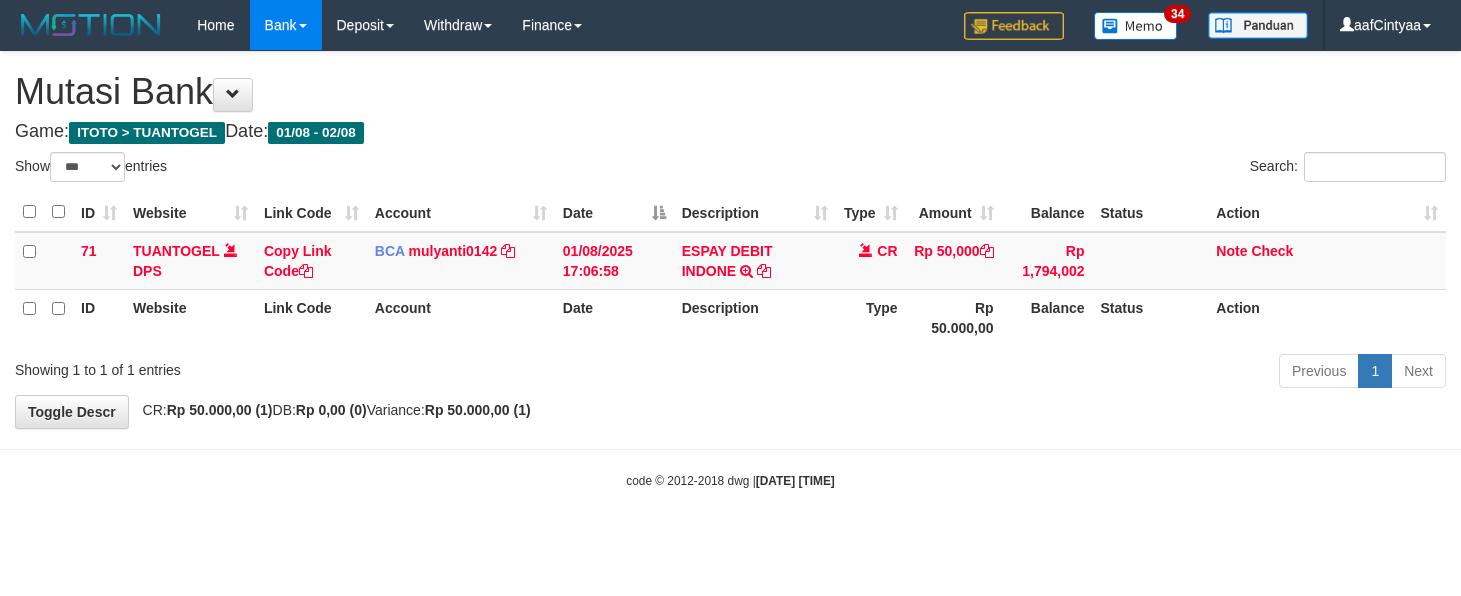 select on "***" 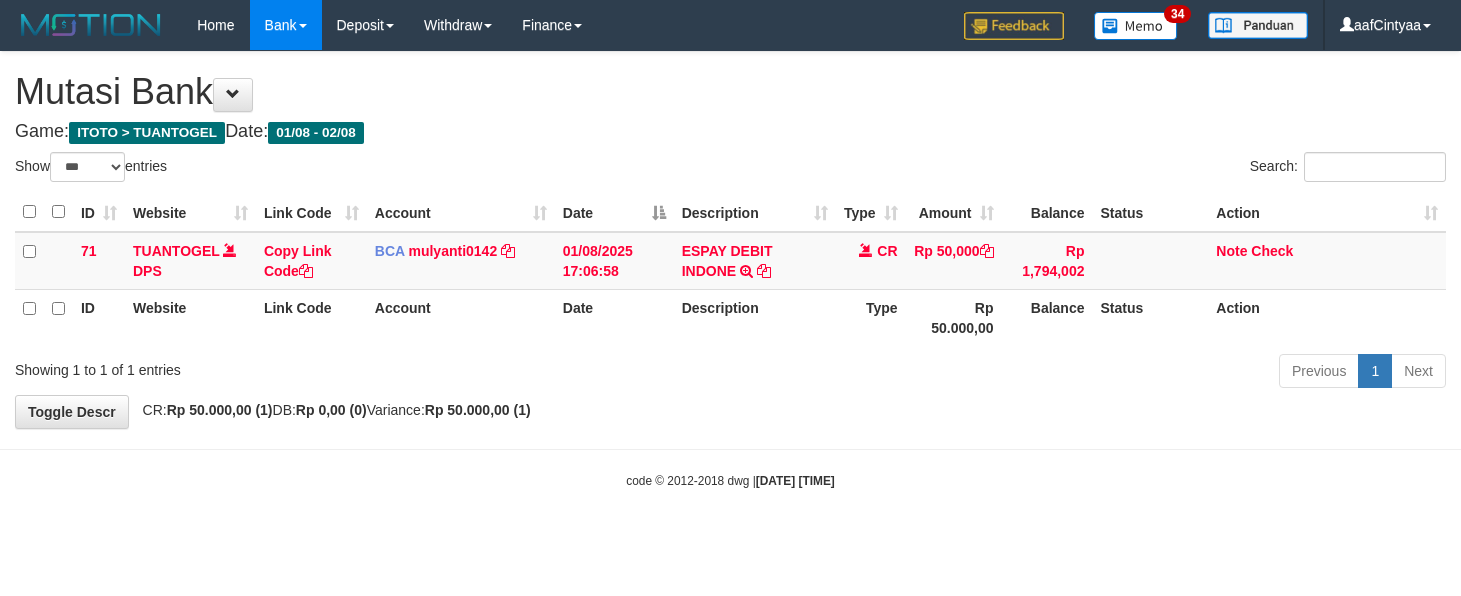 scroll, scrollTop: 0, scrollLeft: 0, axis: both 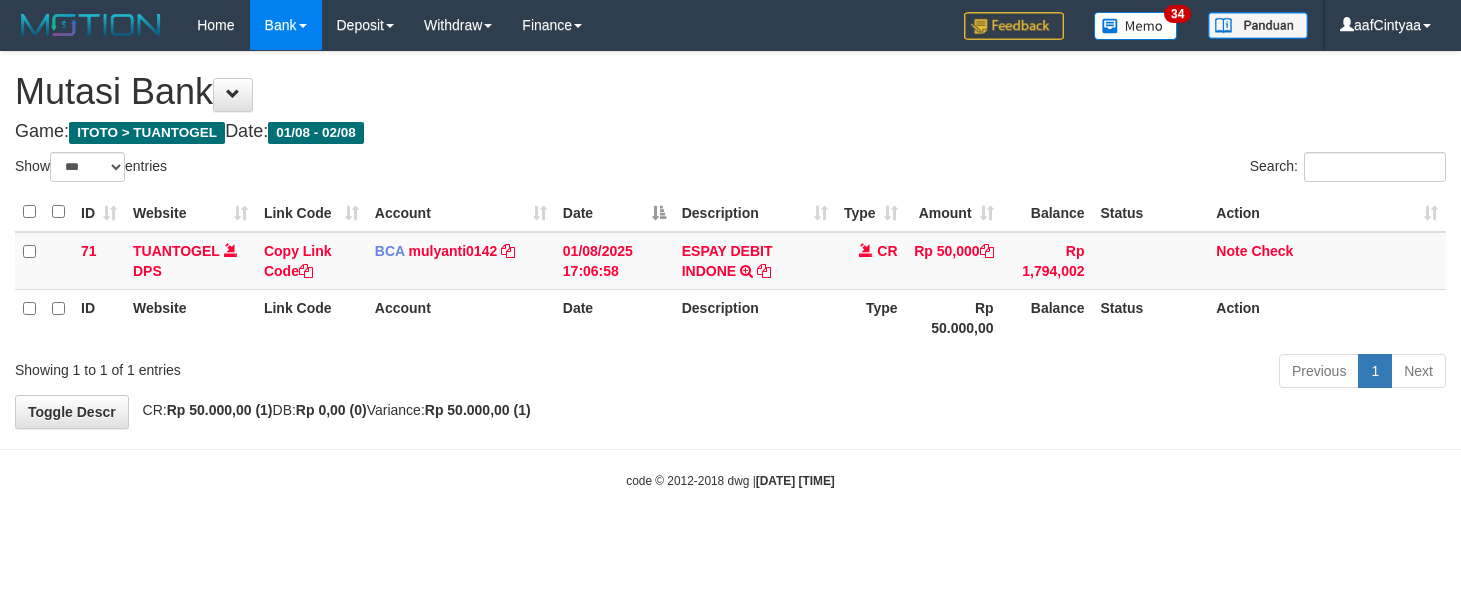 select on "***" 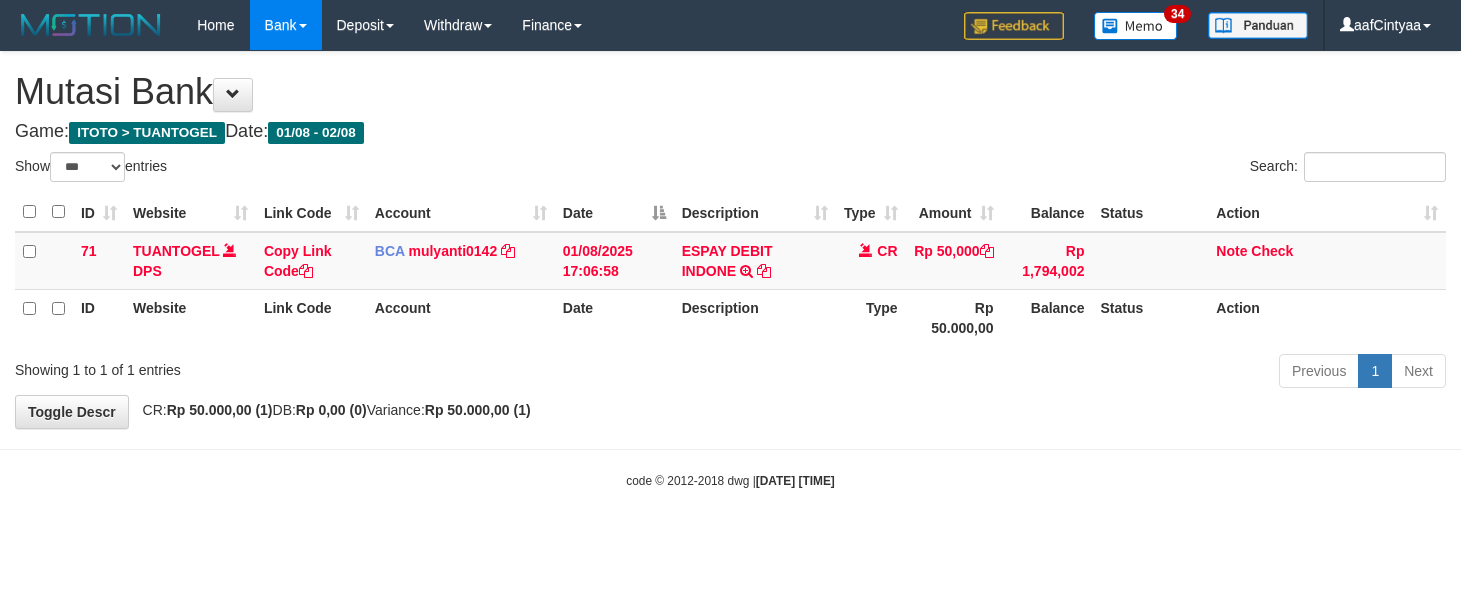 scroll, scrollTop: 0, scrollLeft: 0, axis: both 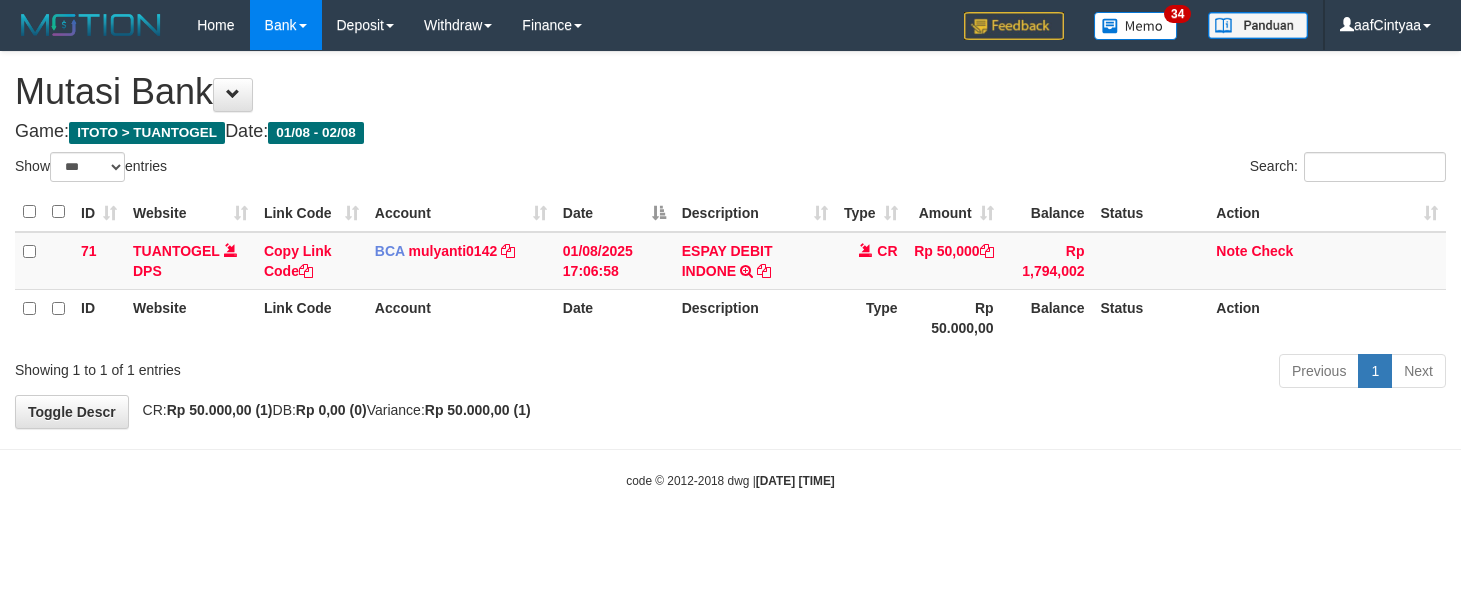 select on "***" 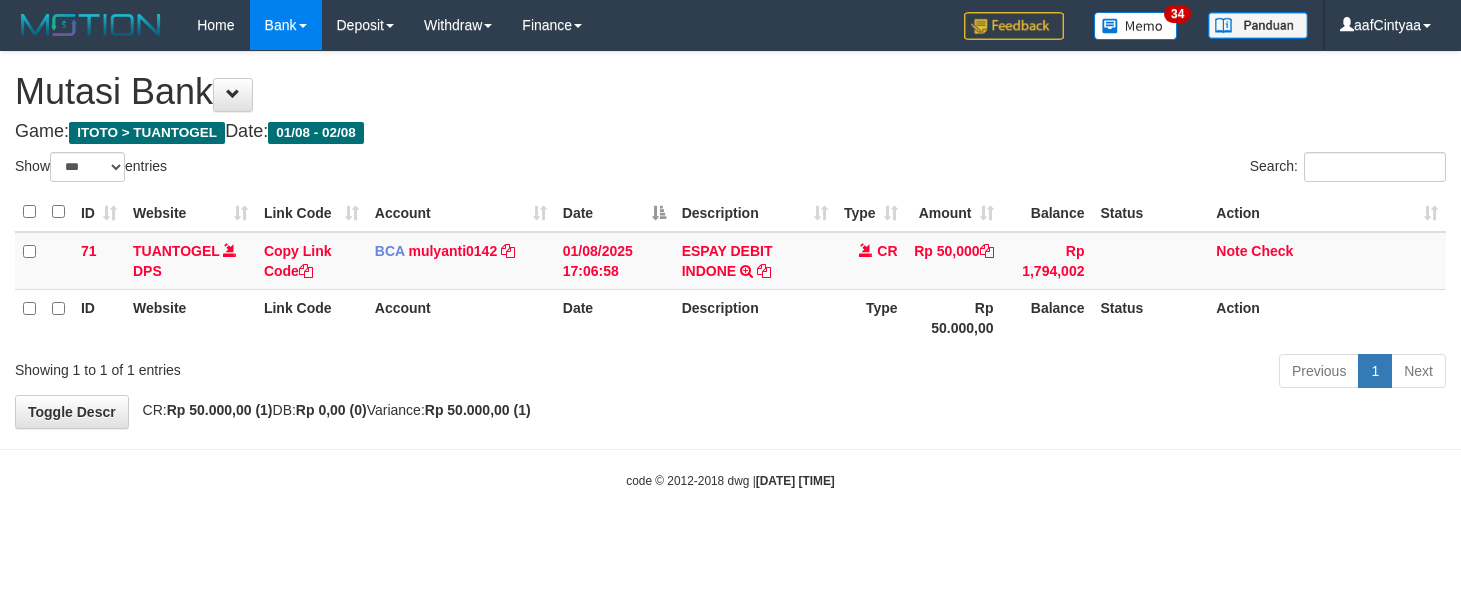 scroll, scrollTop: 0, scrollLeft: 0, axis: both 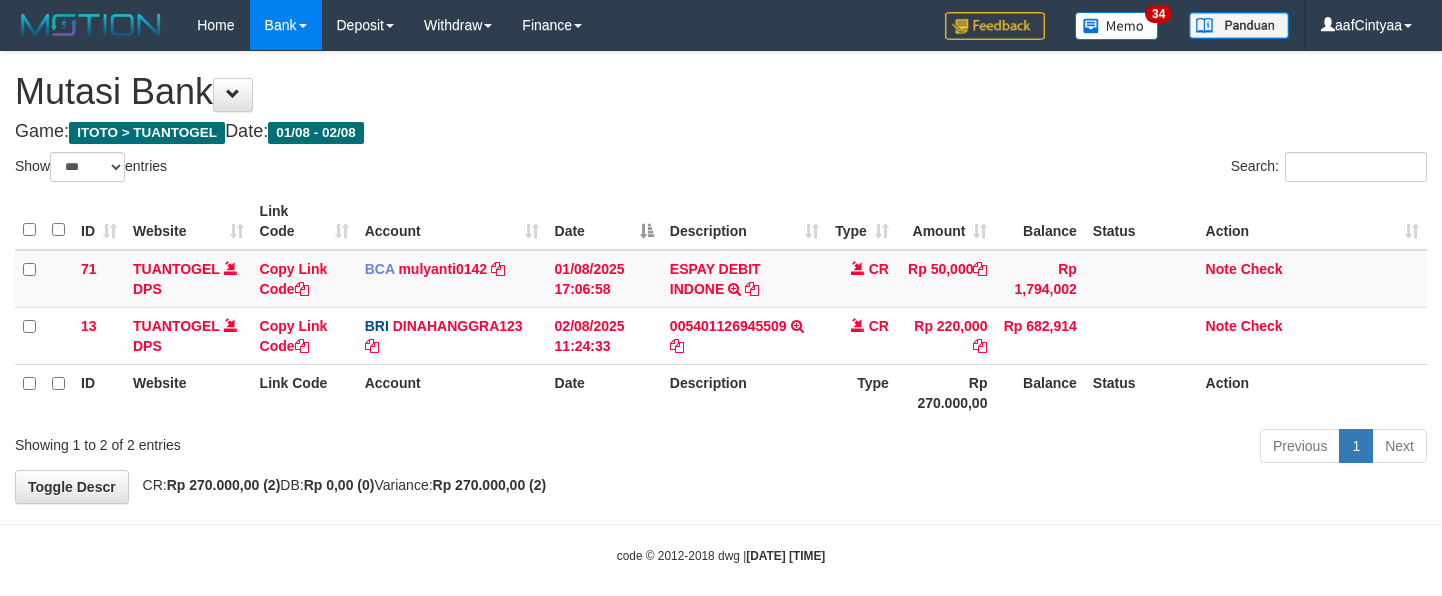 select on "***" 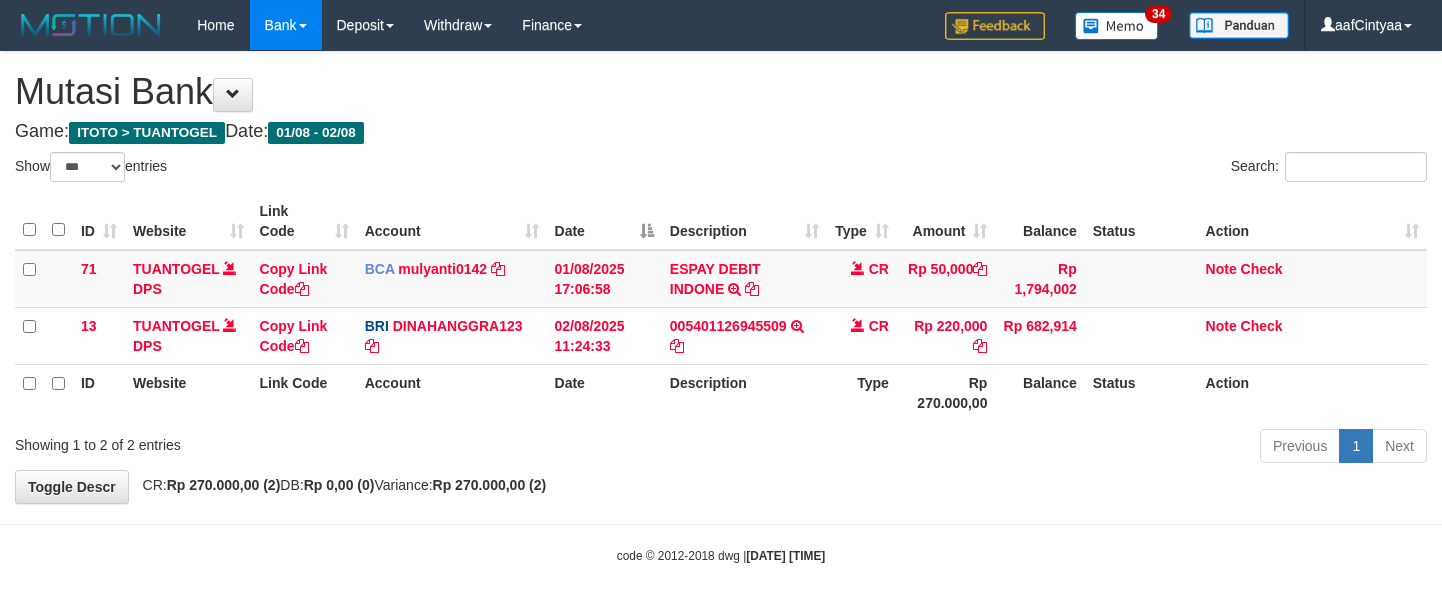 scroll, scrollTop: 0, scrollLeft: 0, axis: both 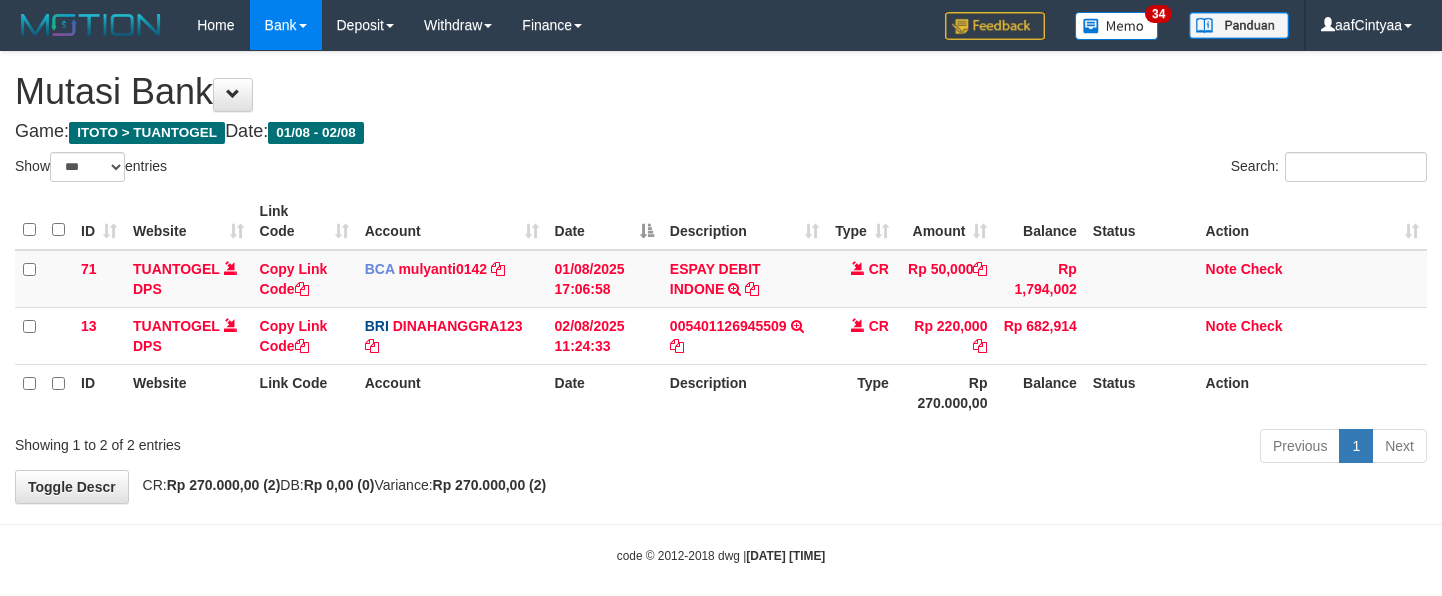 select on "***" 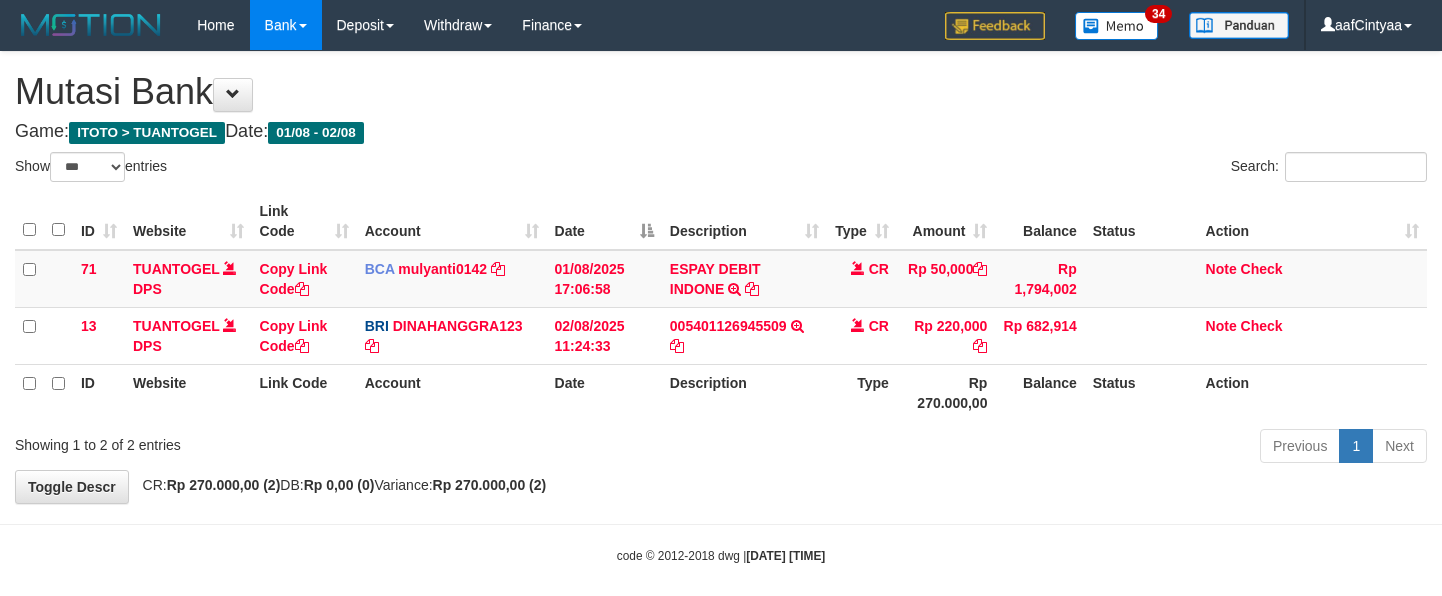 scroll, scrollTop: 0, scrollLeft: 0, axis: both 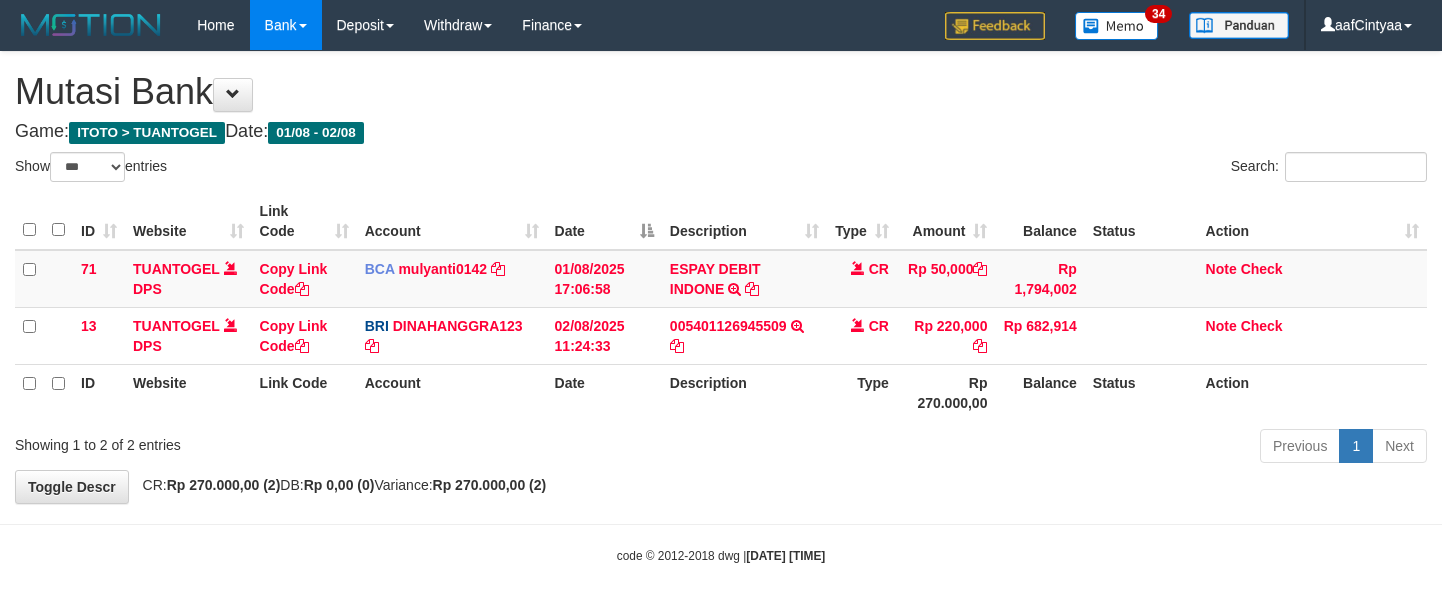 select on "***" 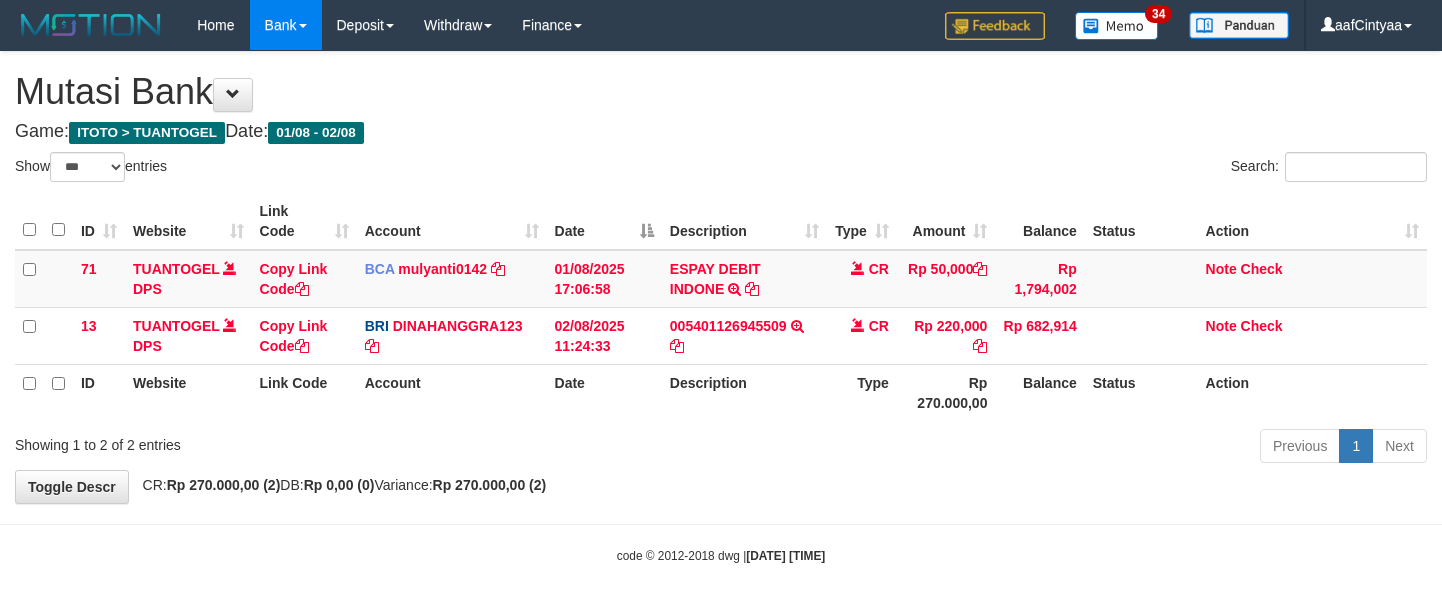 scroll, scrollTop: 0, scrollLeft: 0, axis: both 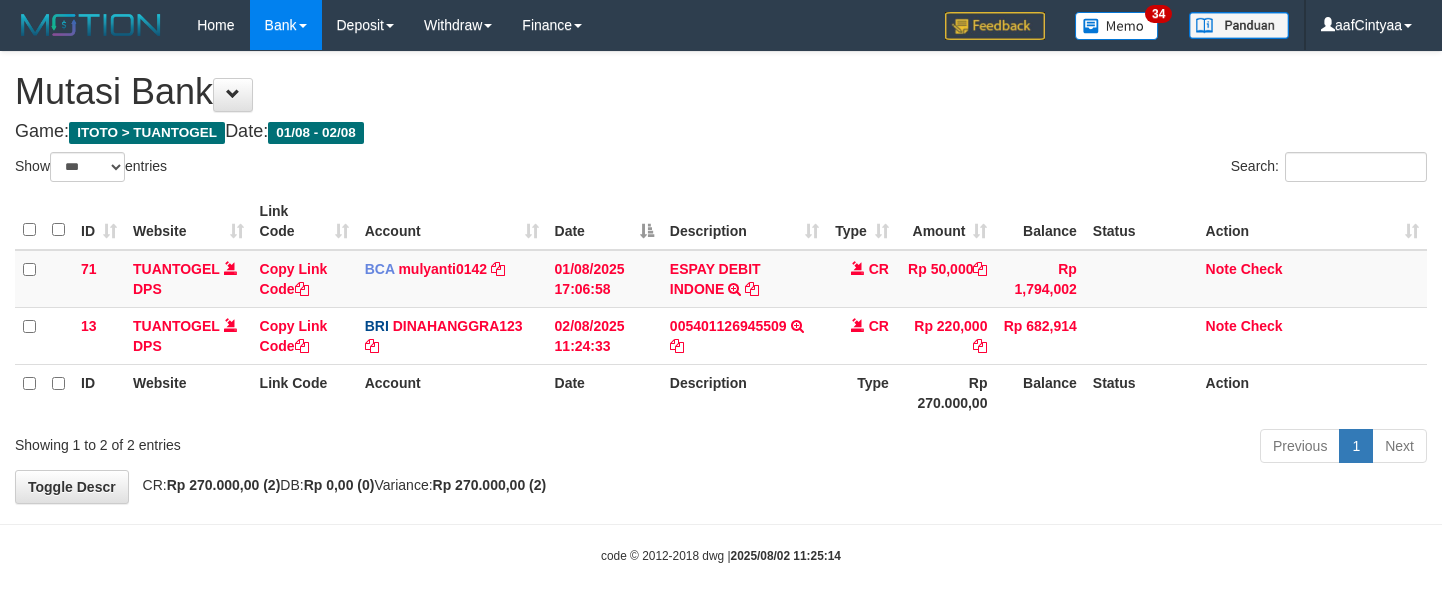 select on "***" 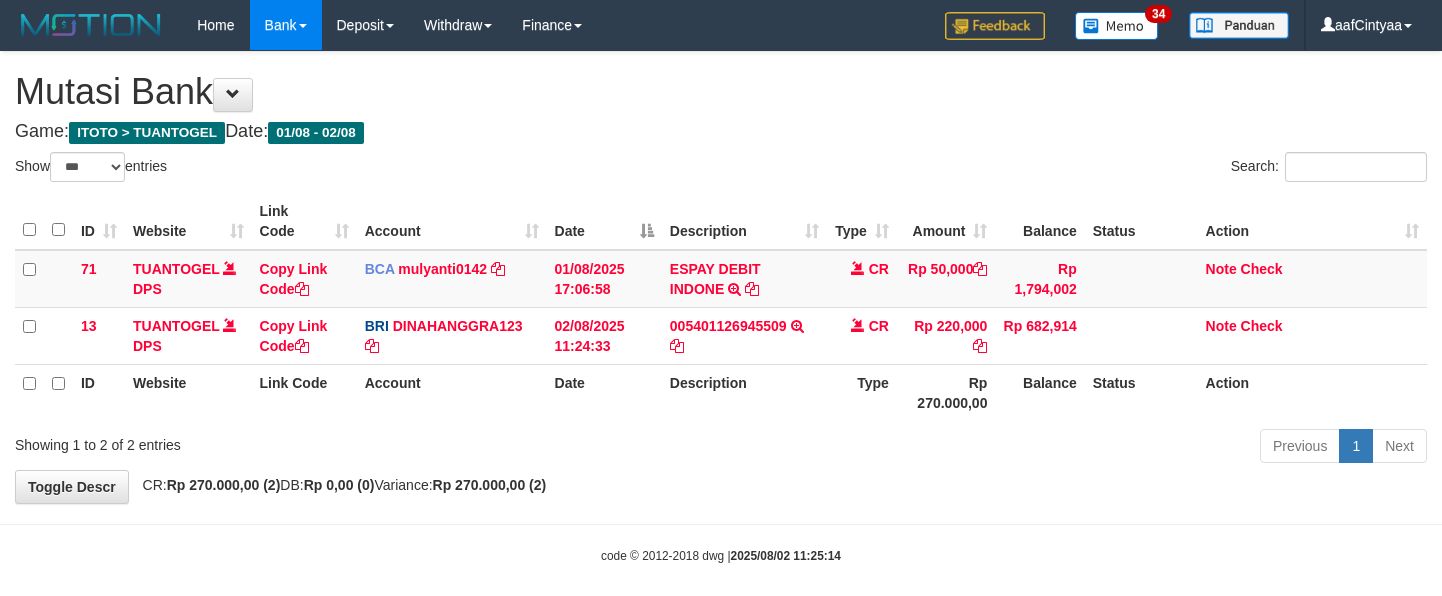 scroll, scrollTop: 0, scrollLeft: 0, axis: both 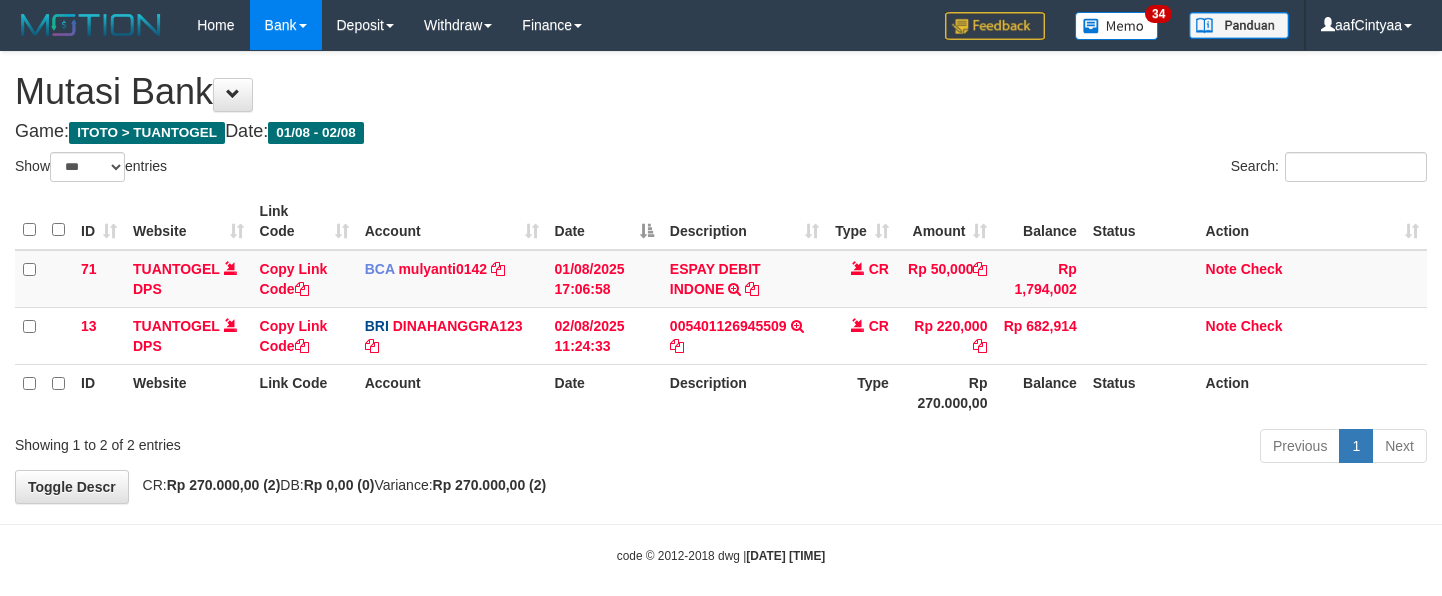 select on "***" 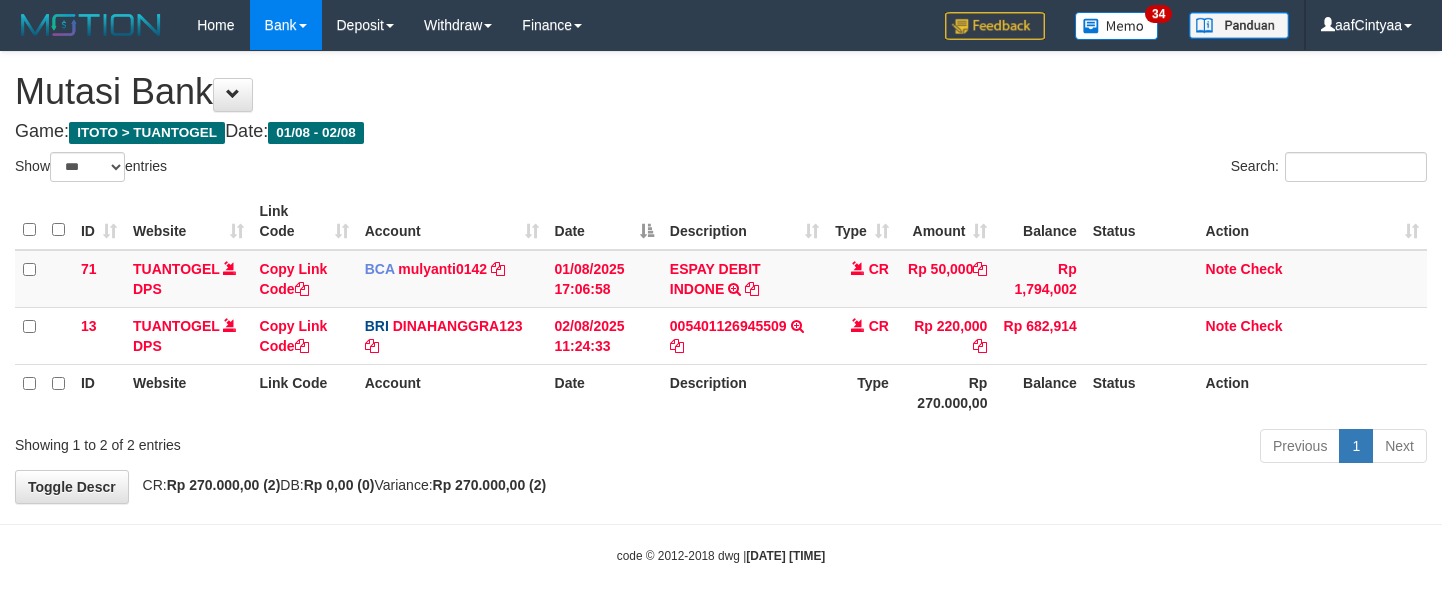 scroll, scrollTop: 0, scrollLeft: 0, axis: both 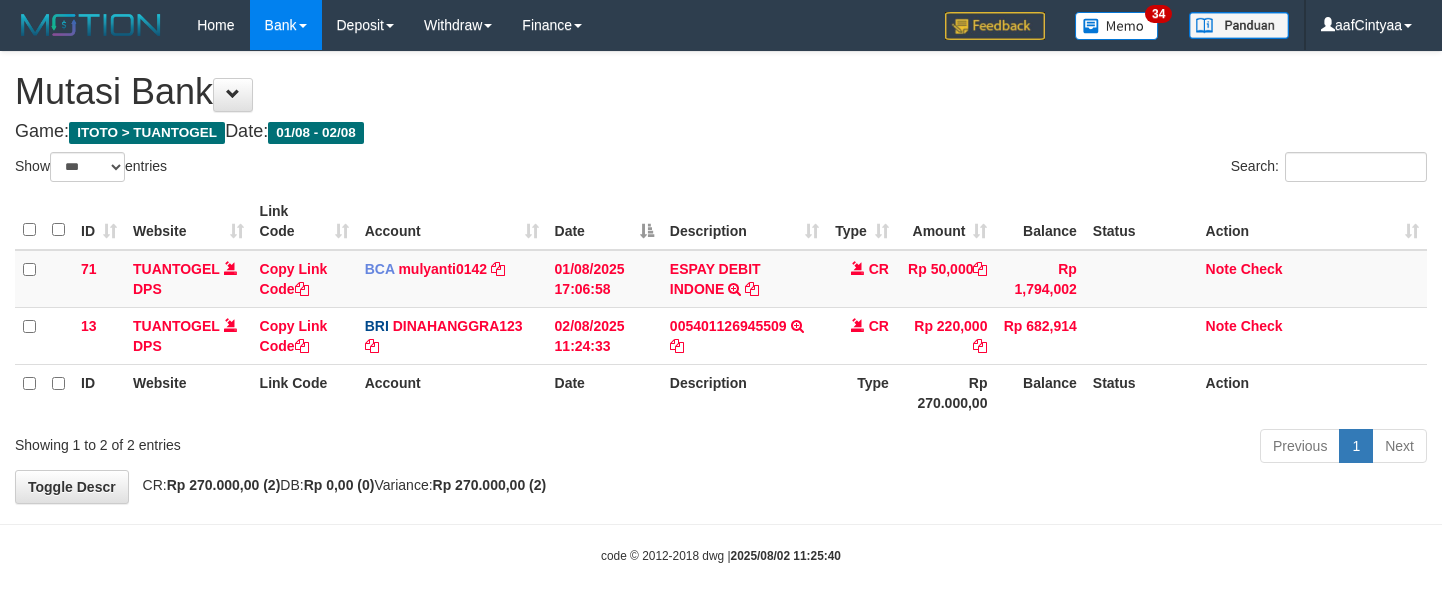 select on "***" 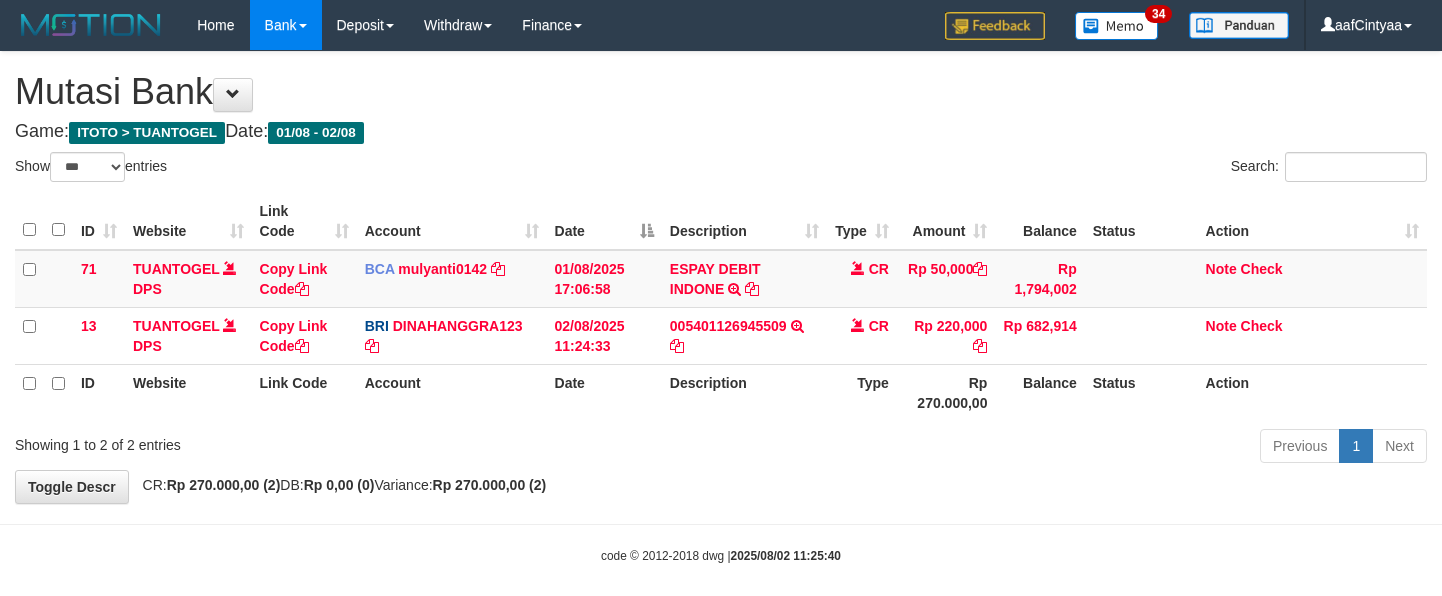 scroll, scrollTop: 0, scrollLeft: 0, axis: both 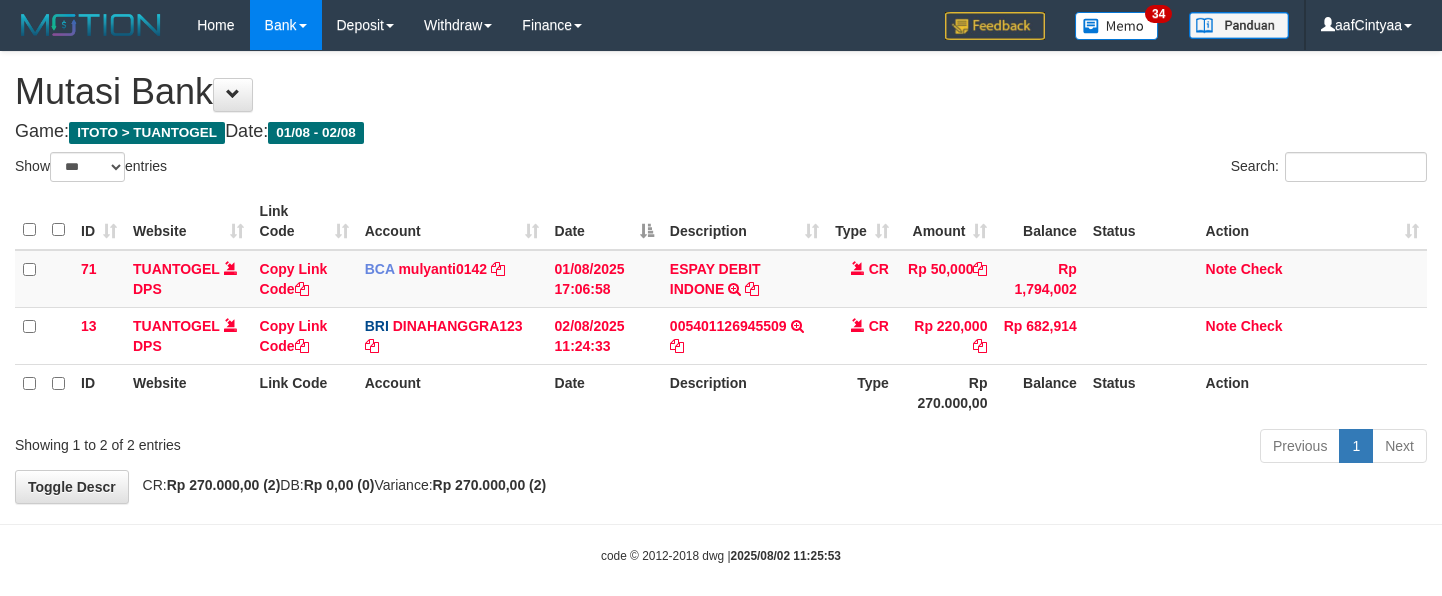 select on "***" 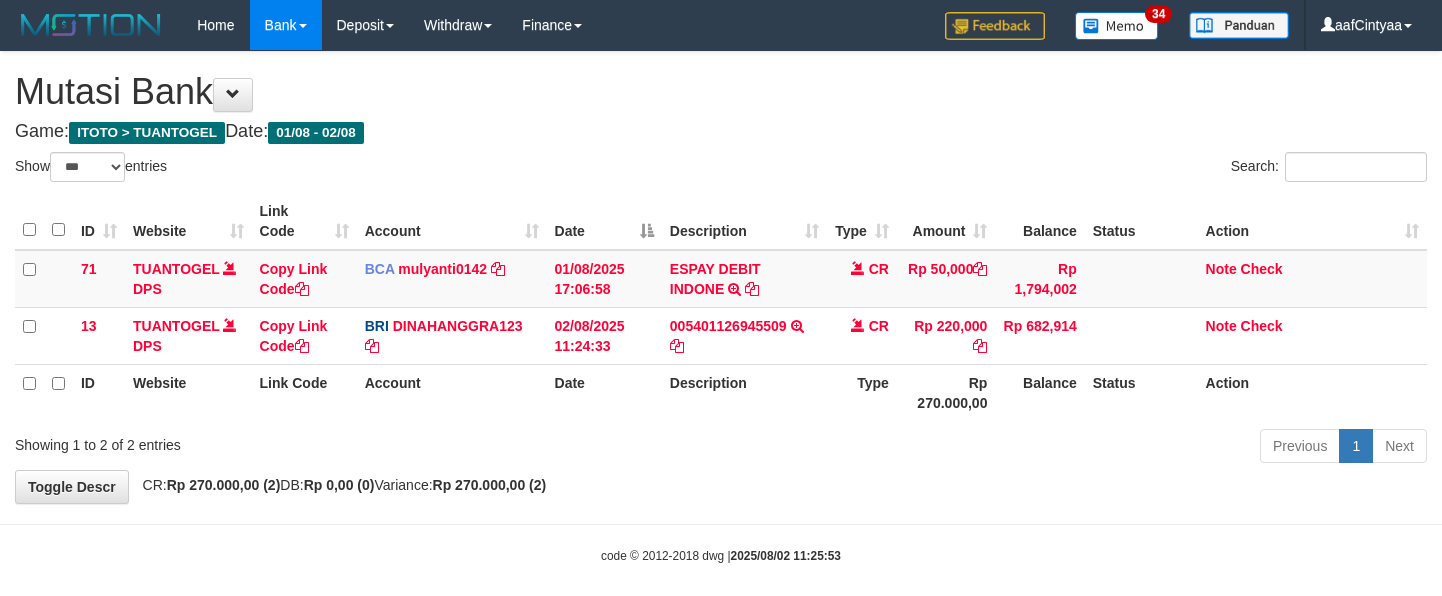 scroll, scrollTop: 0, scrollLeft: 0, axis: both 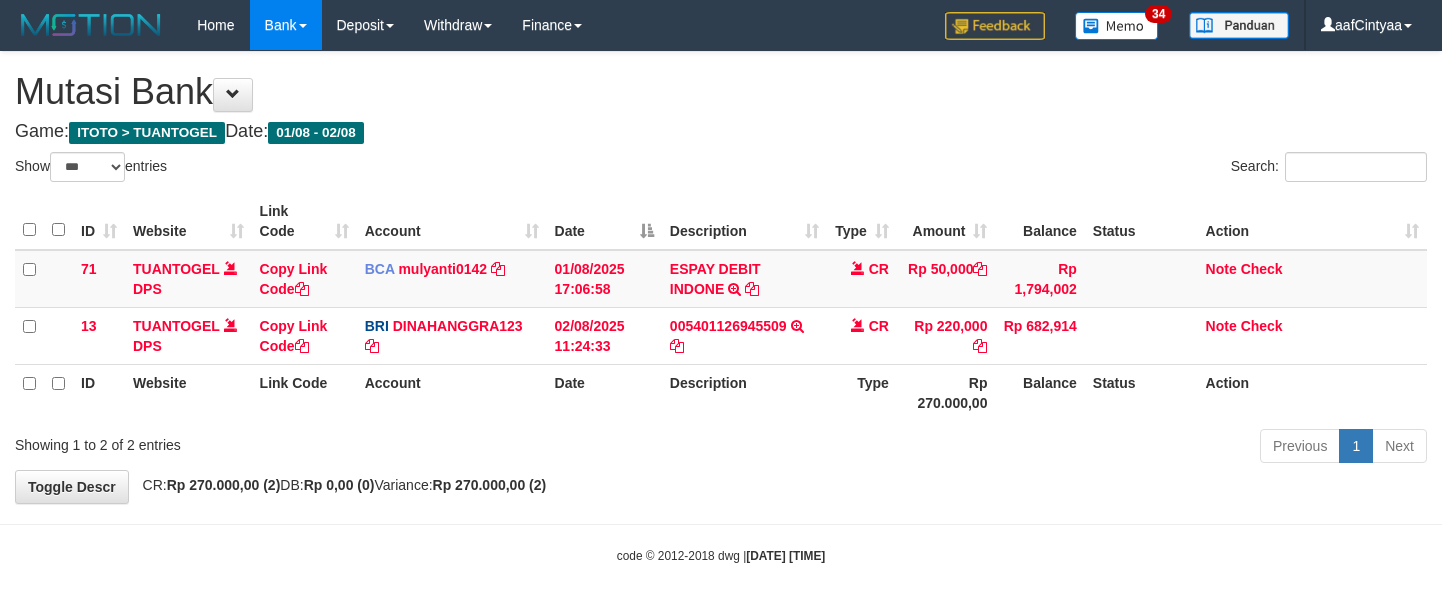 select on "***" 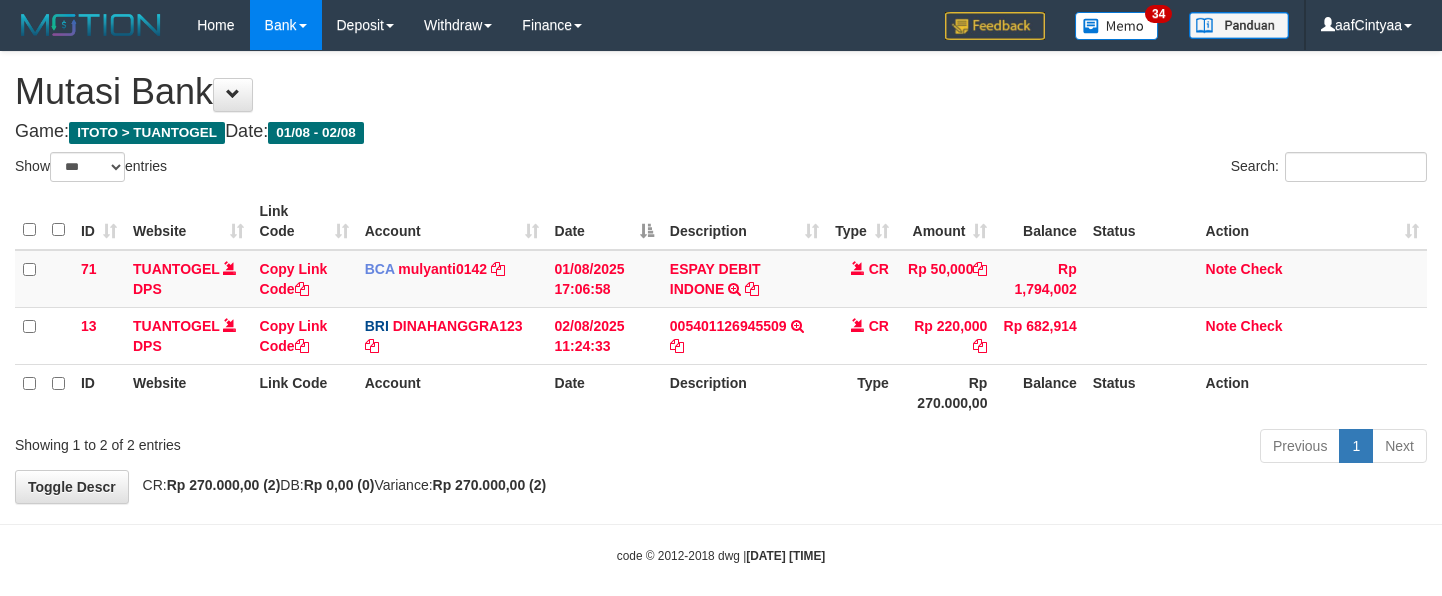 scroll, scrollTop: 0, scrollLeft: 0, axis: both 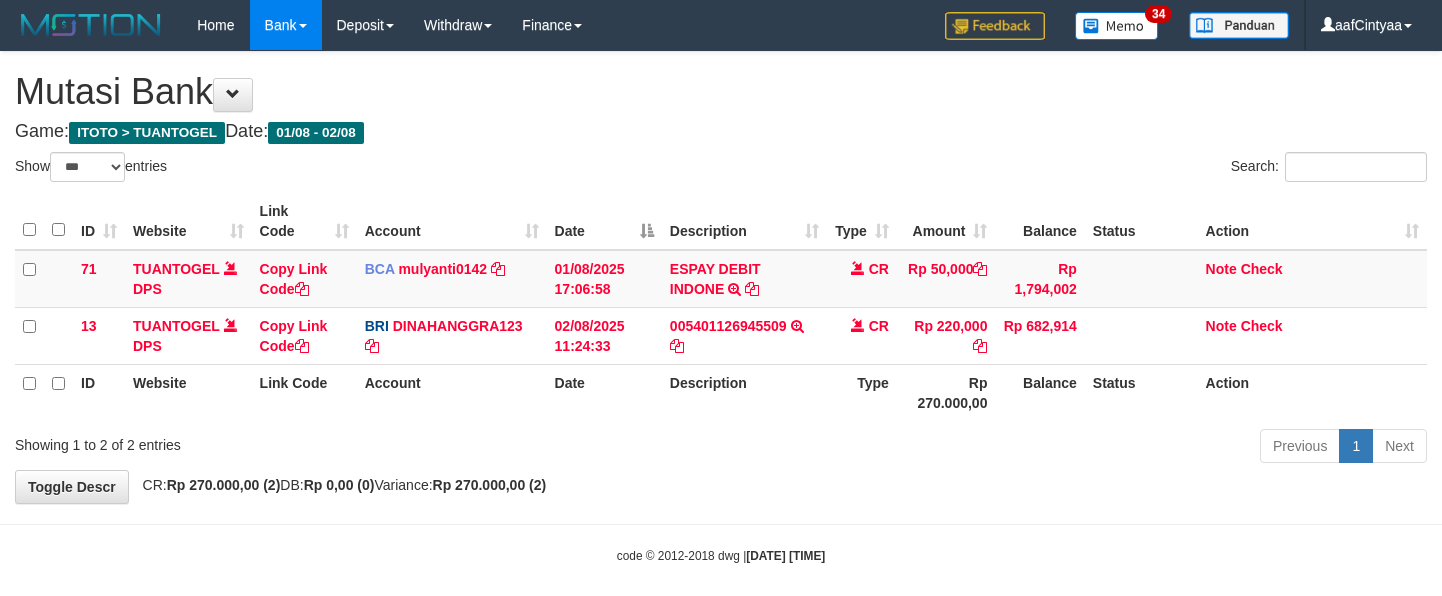 select on "***" 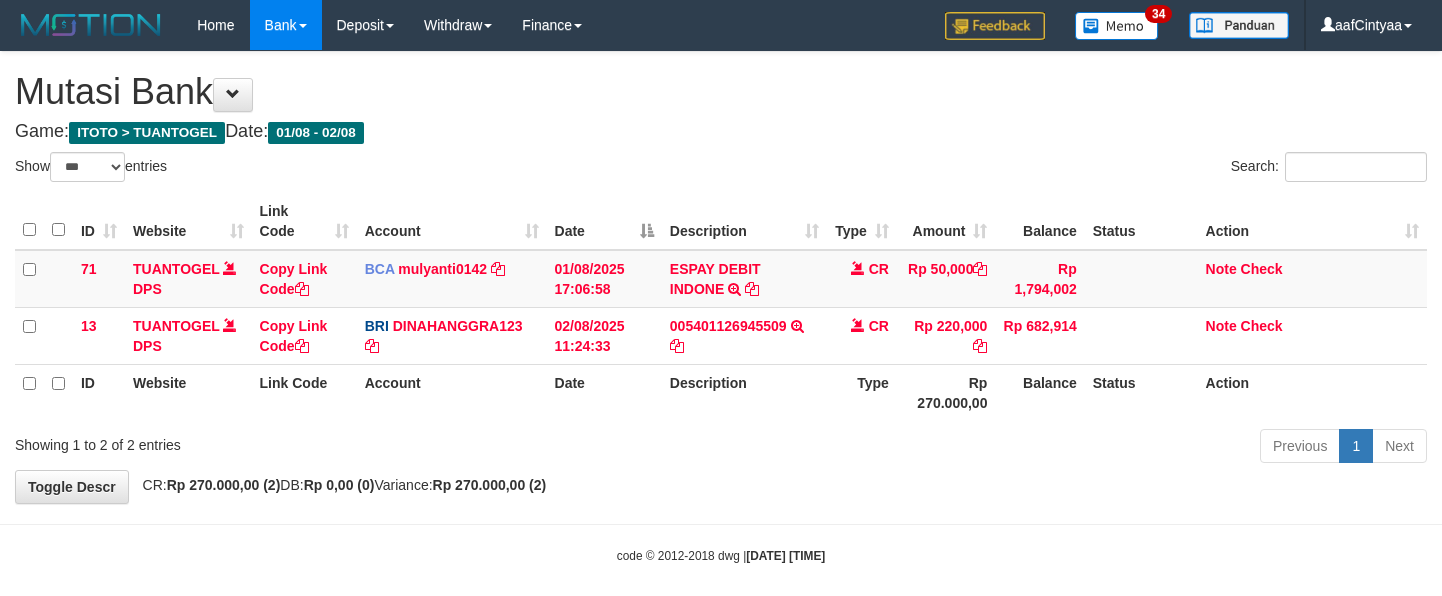 scroll, scrollTop: 0, scrollLeft: 0, axis: both 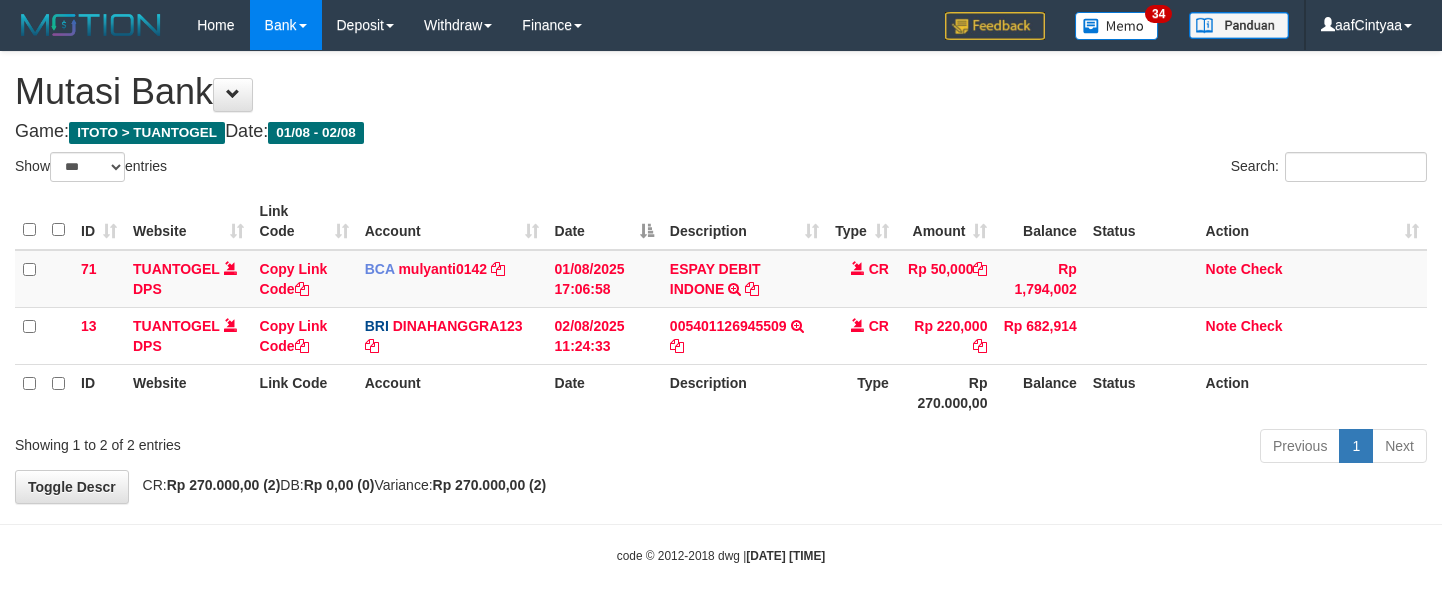 select on "***" 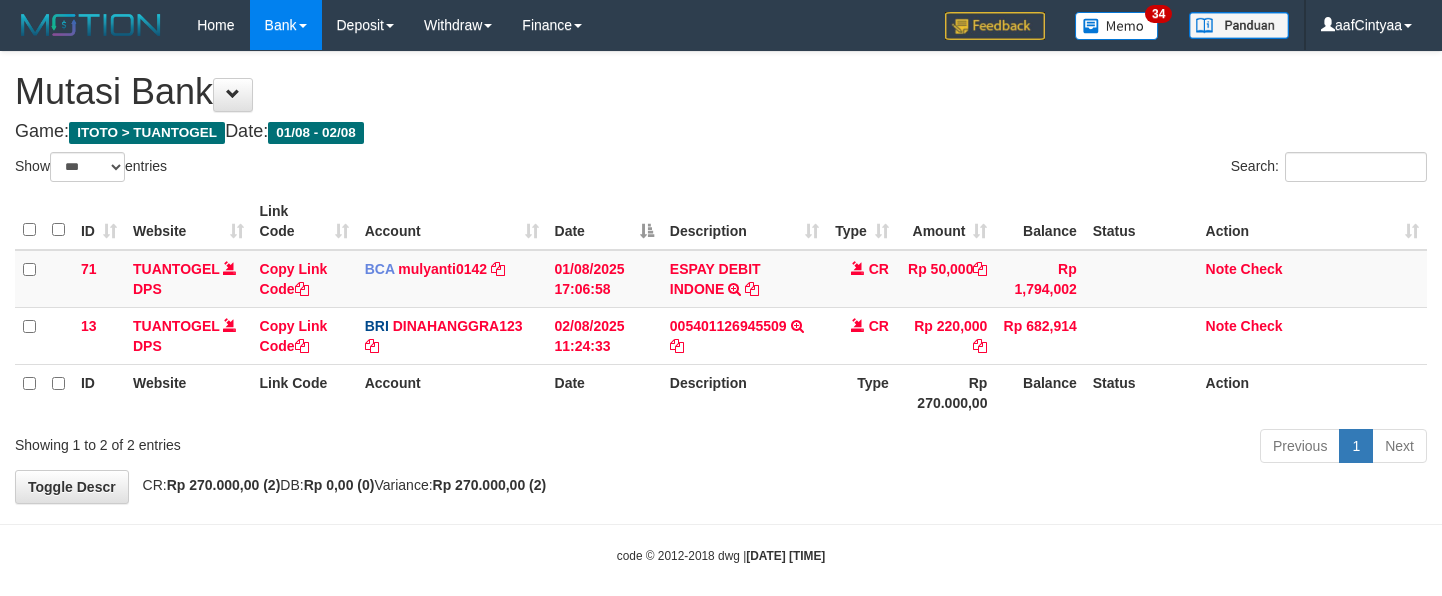 scroll, scrollTop: 0, scrollLeft: 0, axis: both 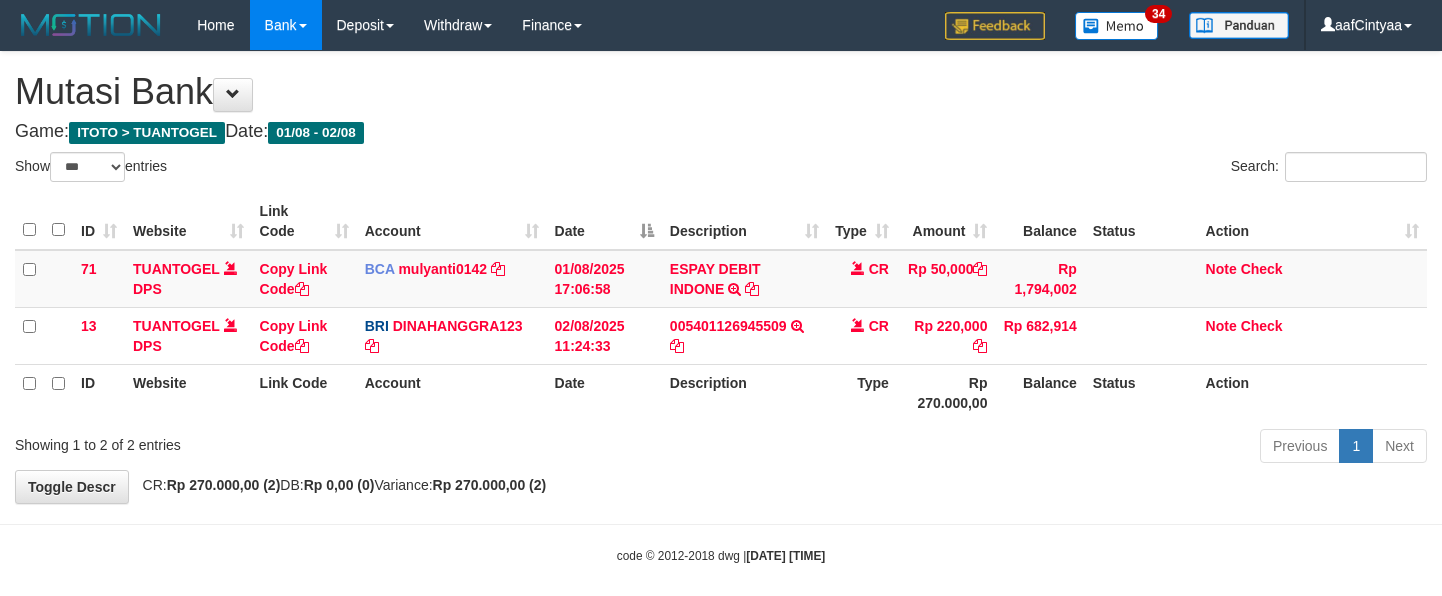 select on "***" 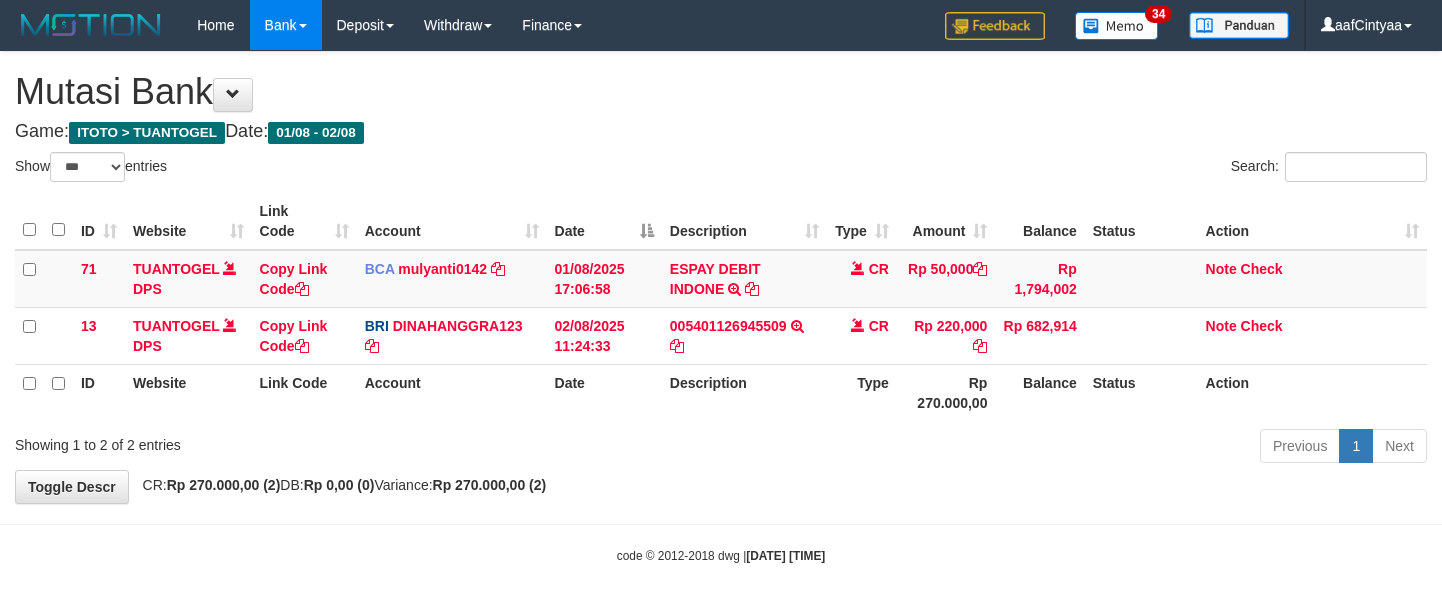 scroll, scrollTop: 0, scrollLeft: 0, axis: both 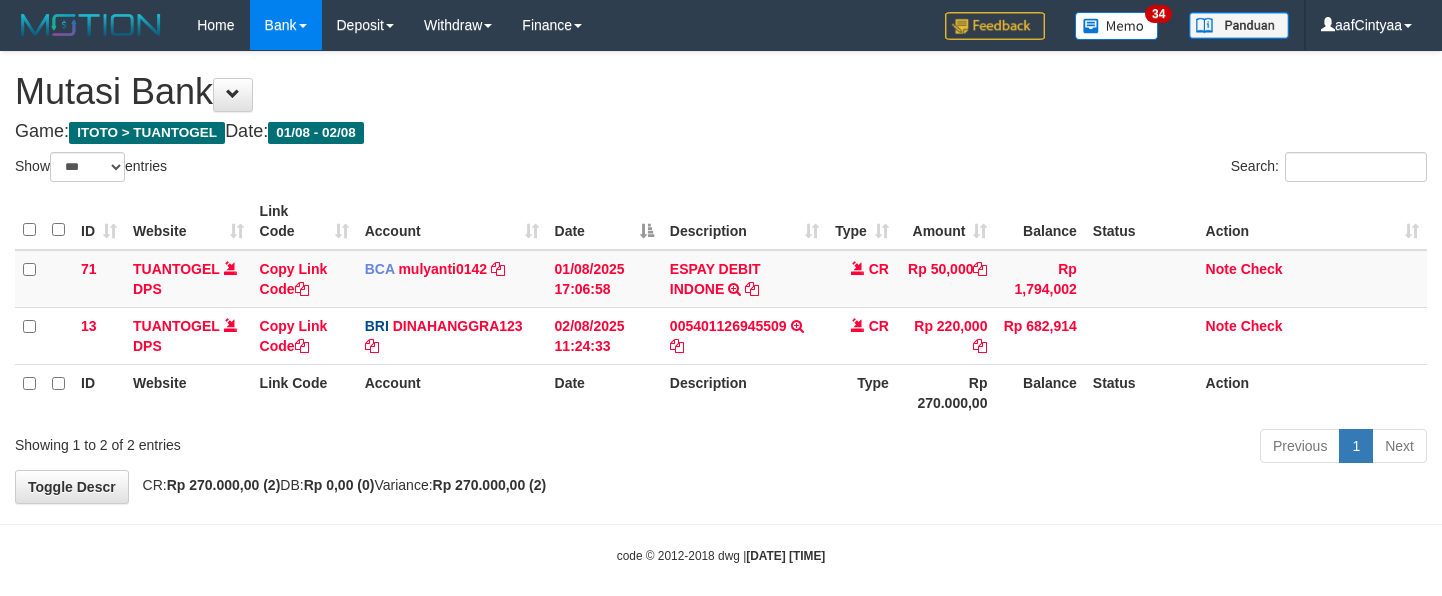 select on "***" 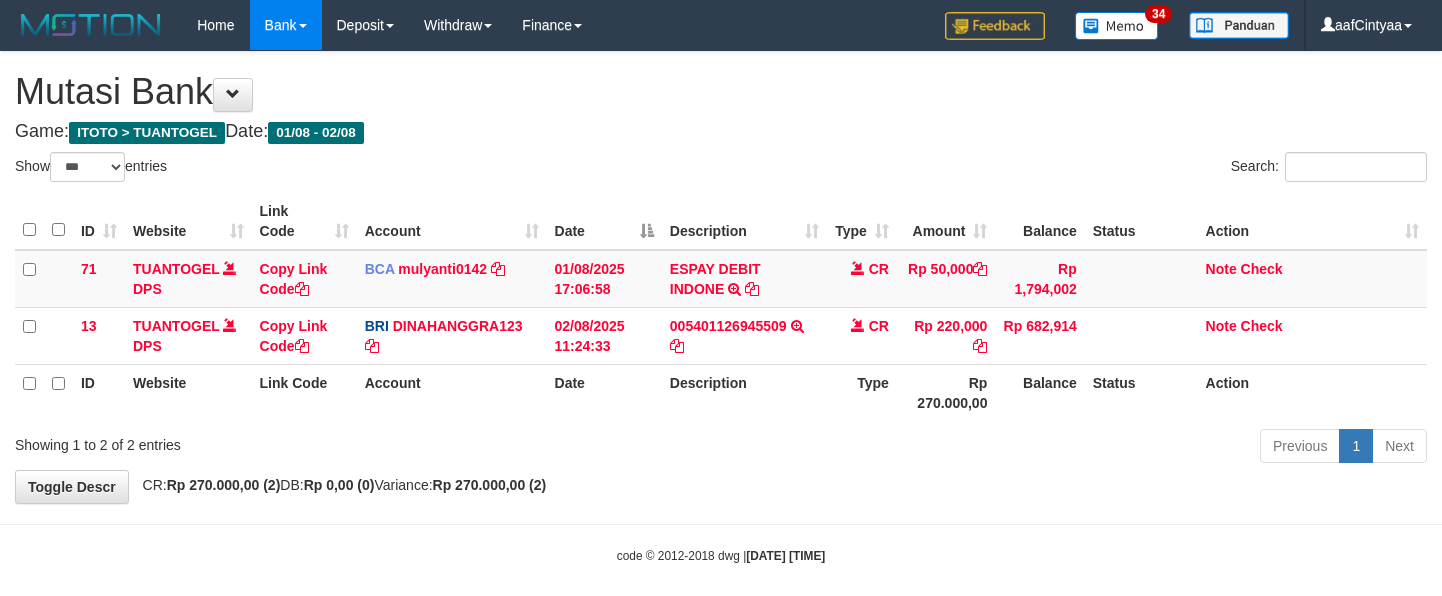 scroll, scrollTop: 0, scrollLeft: 0, axis: both 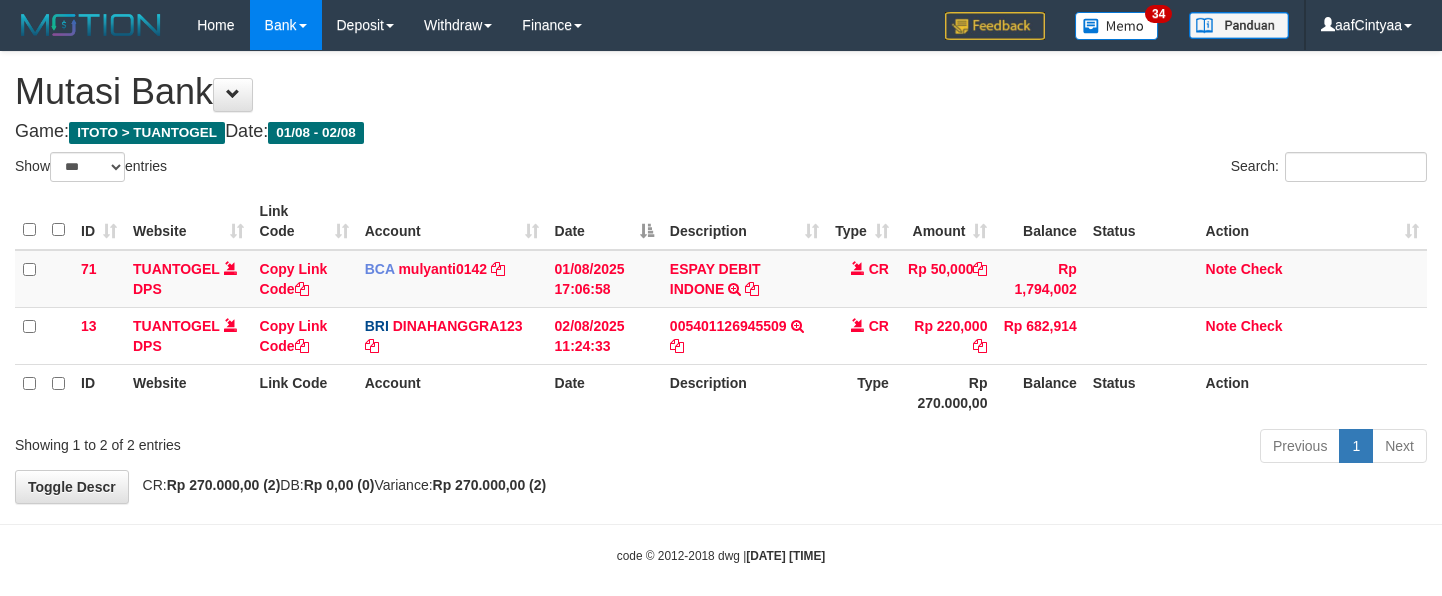 select on "***" 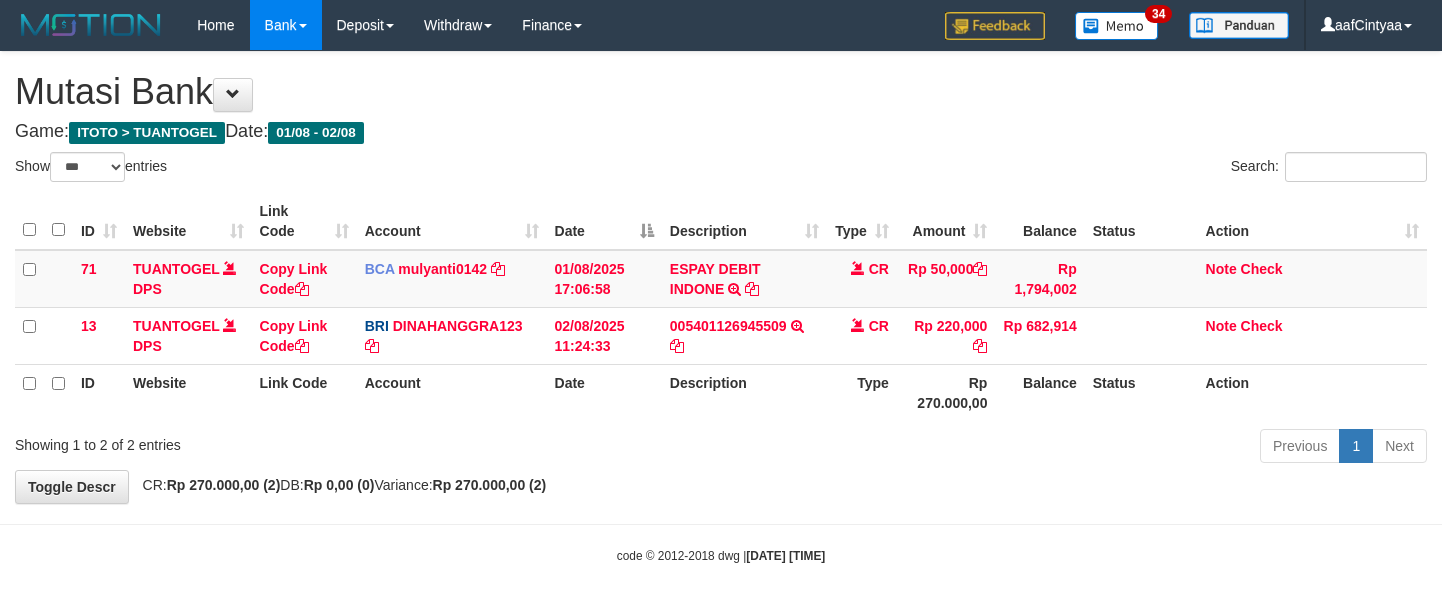 scroll, scrollTop: 0, scrollLeft: 0, axis: both 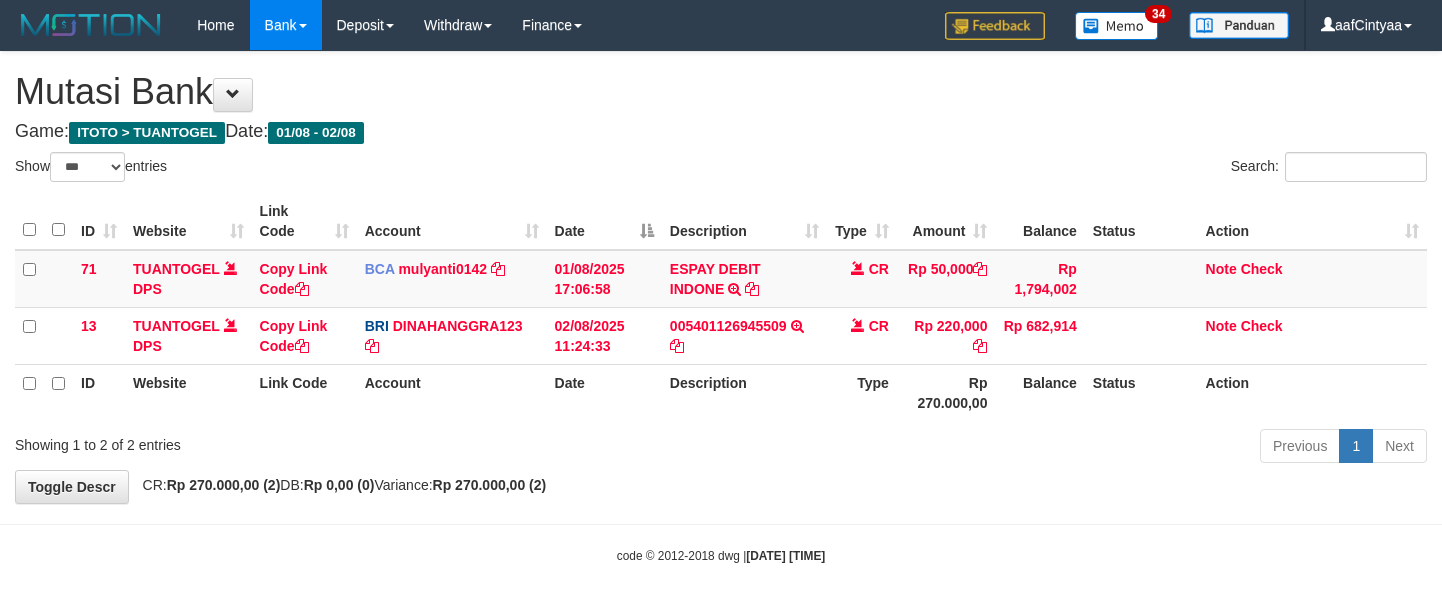select on "***" 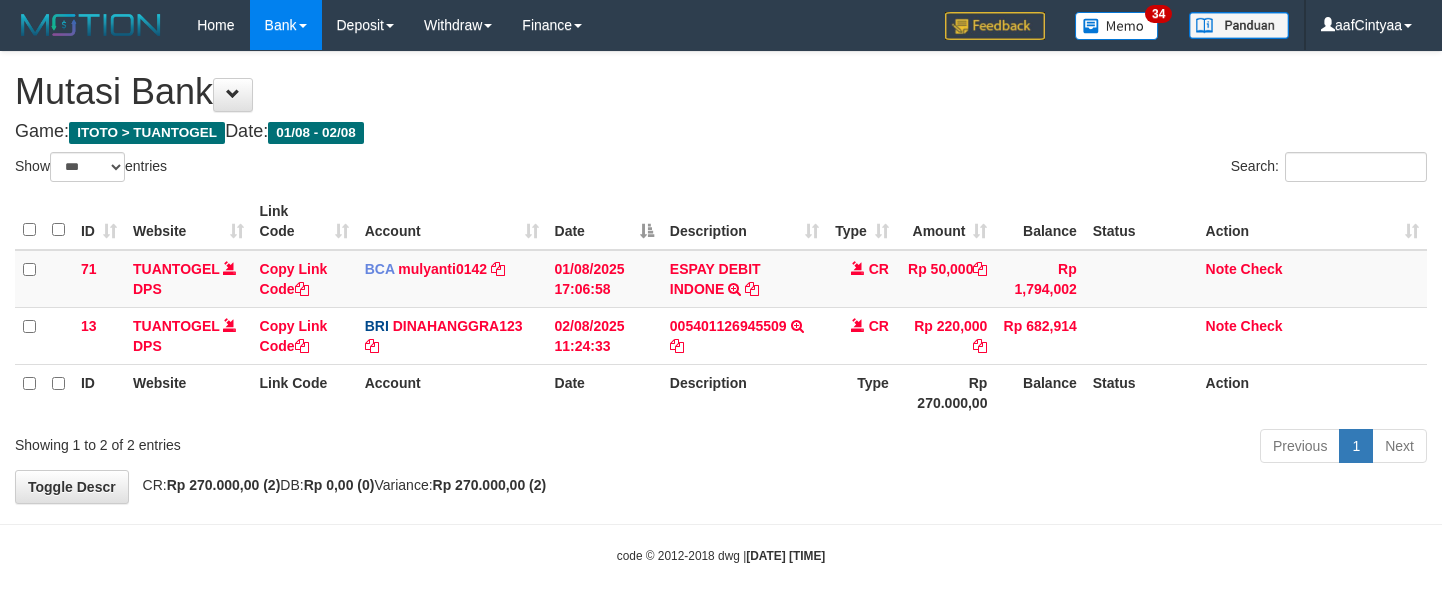 scroll, scrollTop: 0, scrollLeft: 0, axis: both 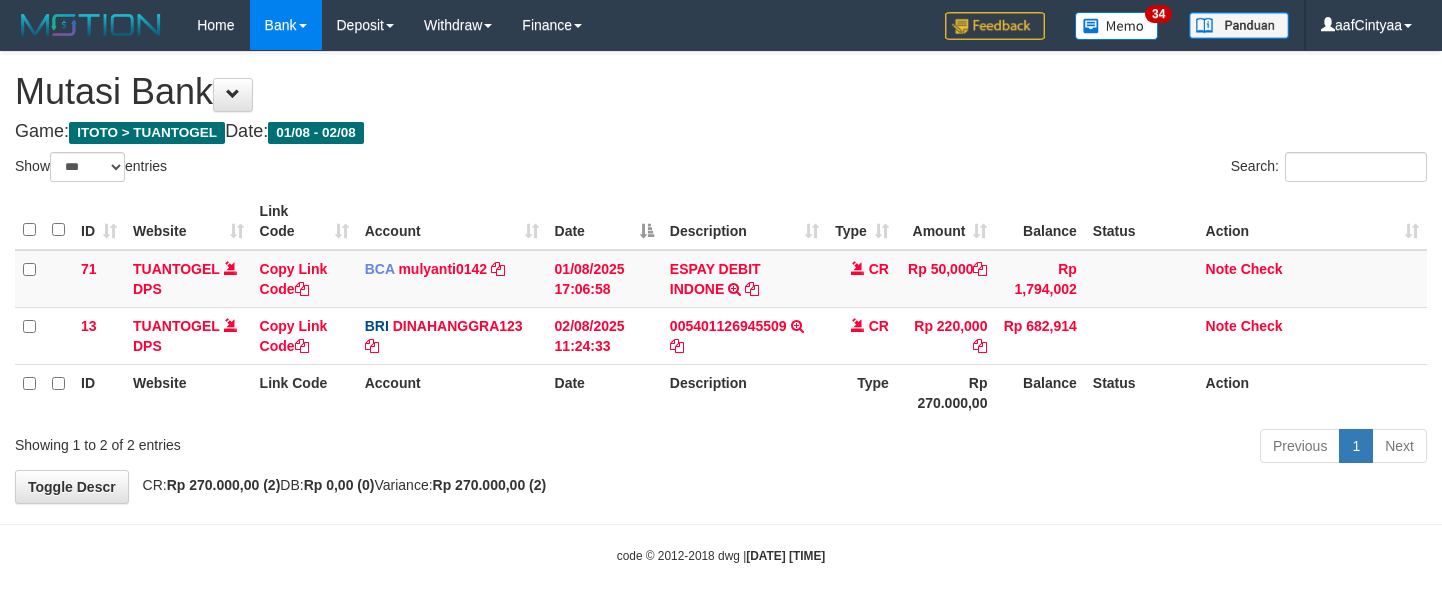 select on "***" 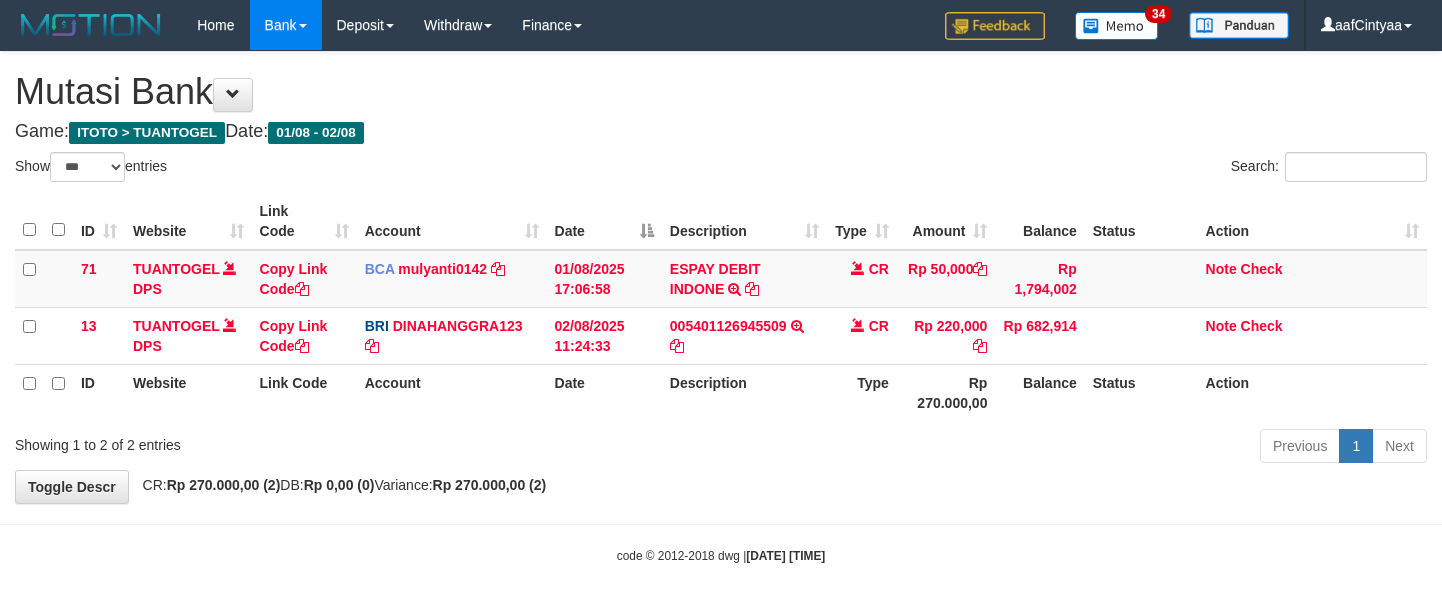 scroll, scrollTop: 0, scrollLeft: 0, axis: both 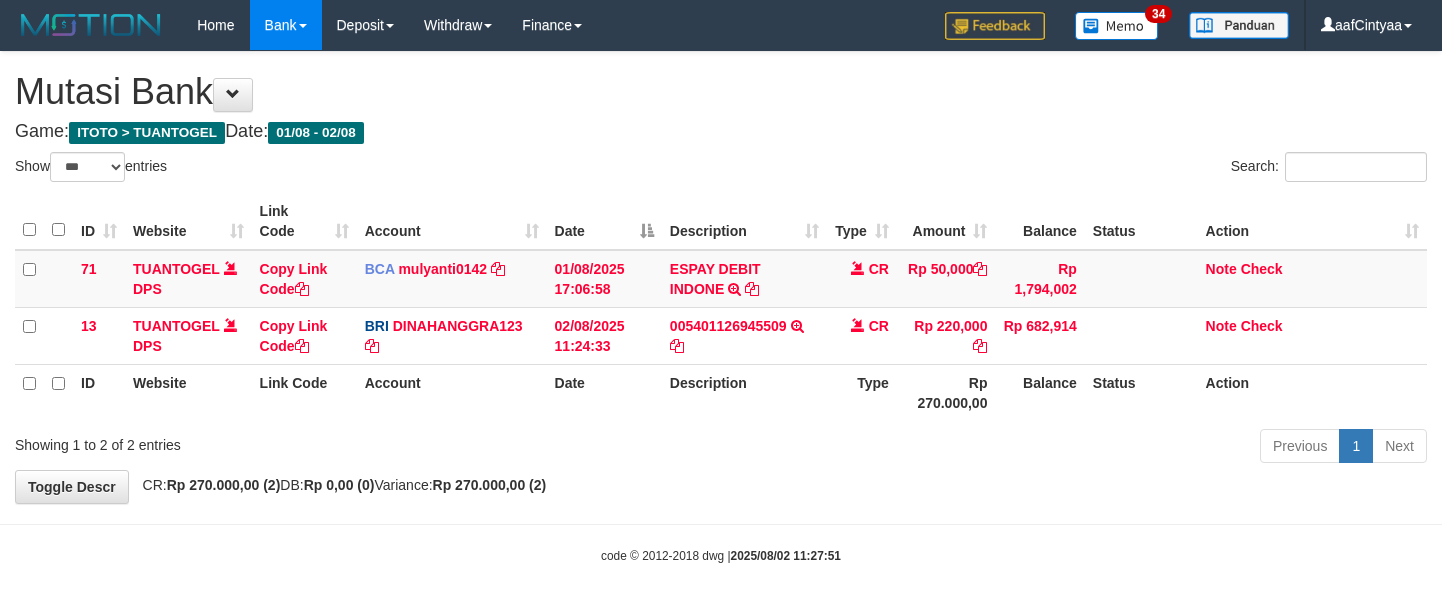select on "***" 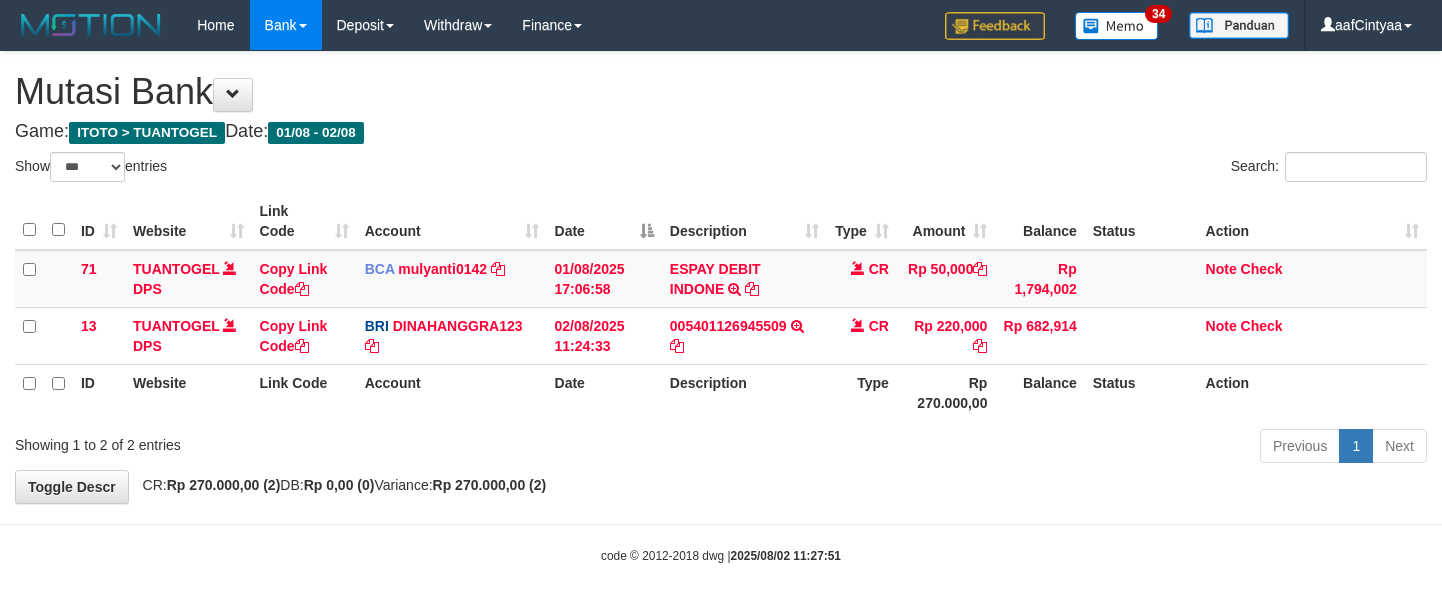 scroll, scrollTop: 0, scrollLeft: 0, axis: both 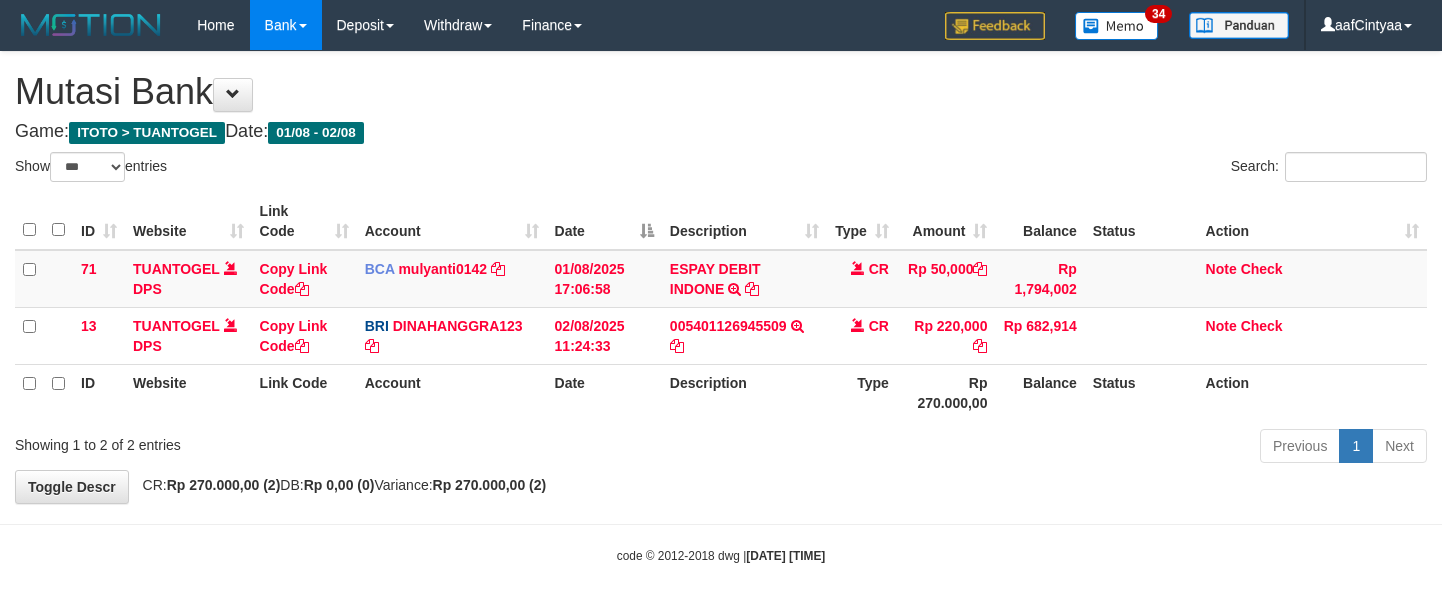 select on "***" 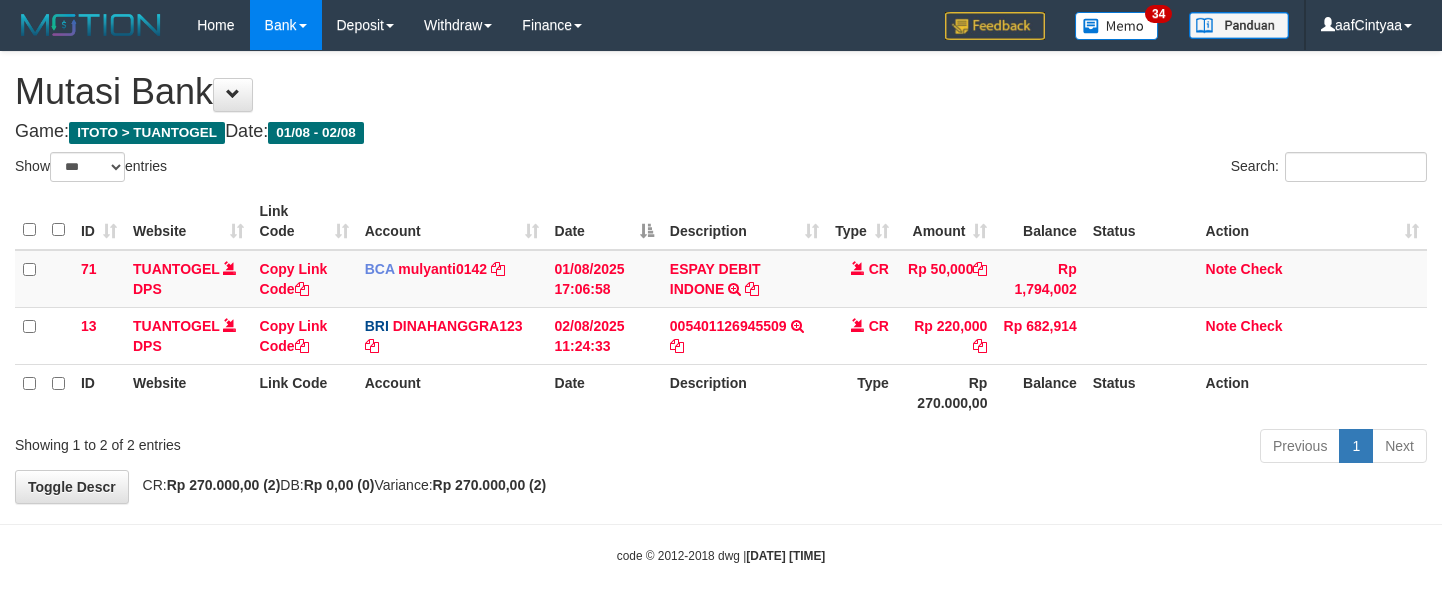 scroll, scrollTop: 0, scrollLeft: 0, axis: both 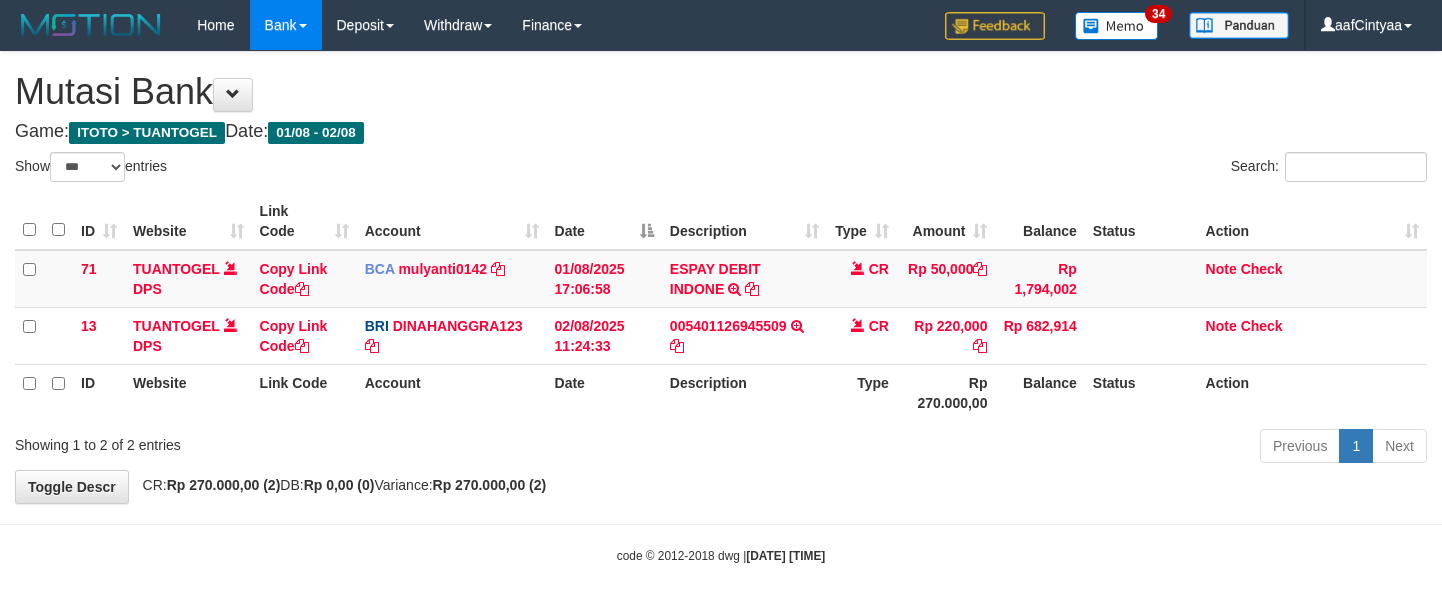 select on "***" 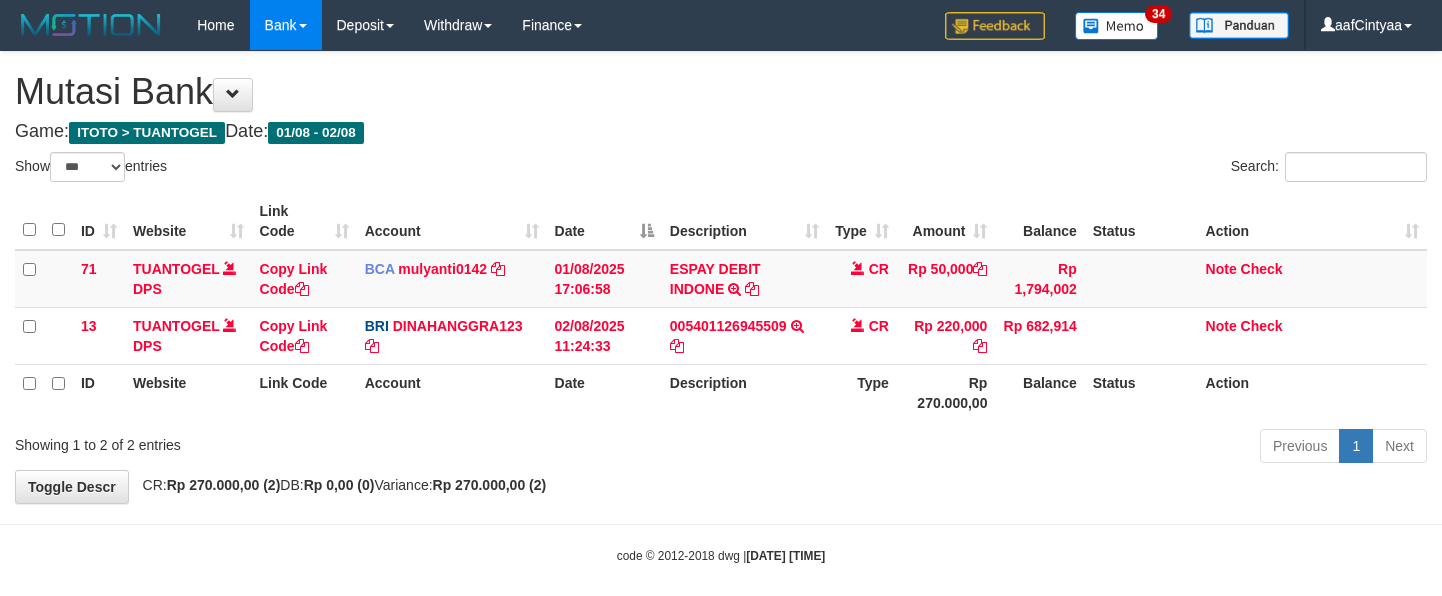 scroll, scrollTop: 0, scrollLeft: 0, axis: both 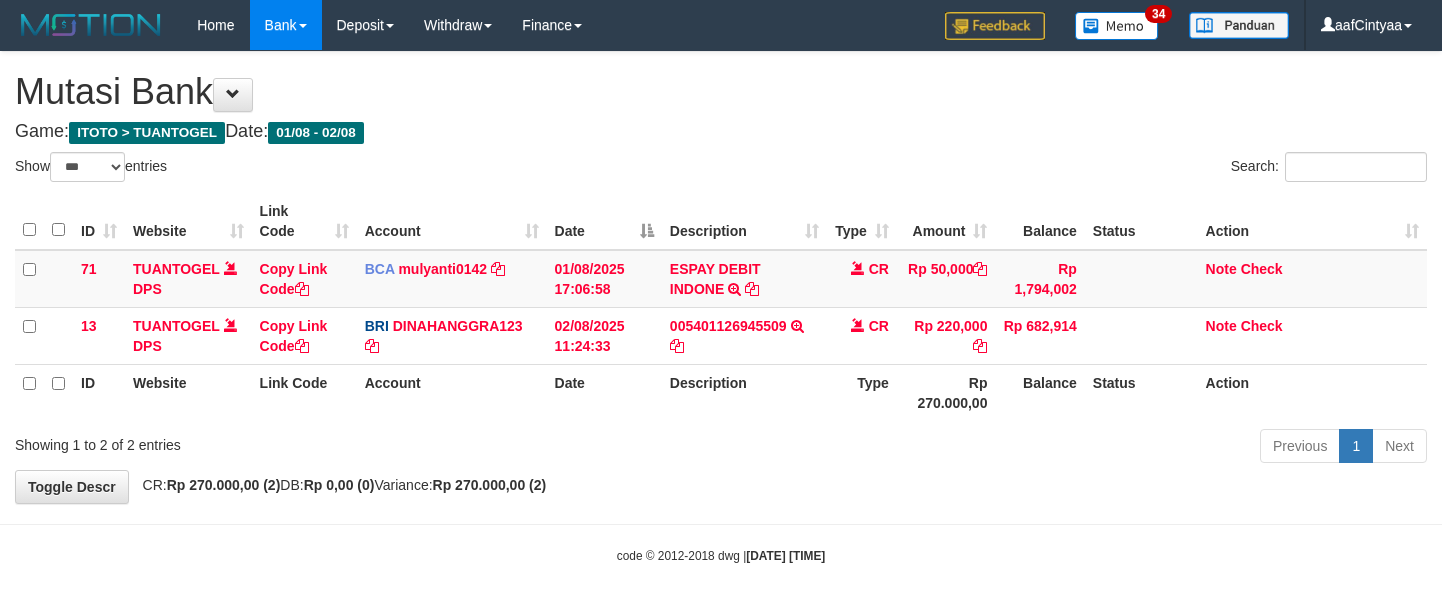 select on "***" 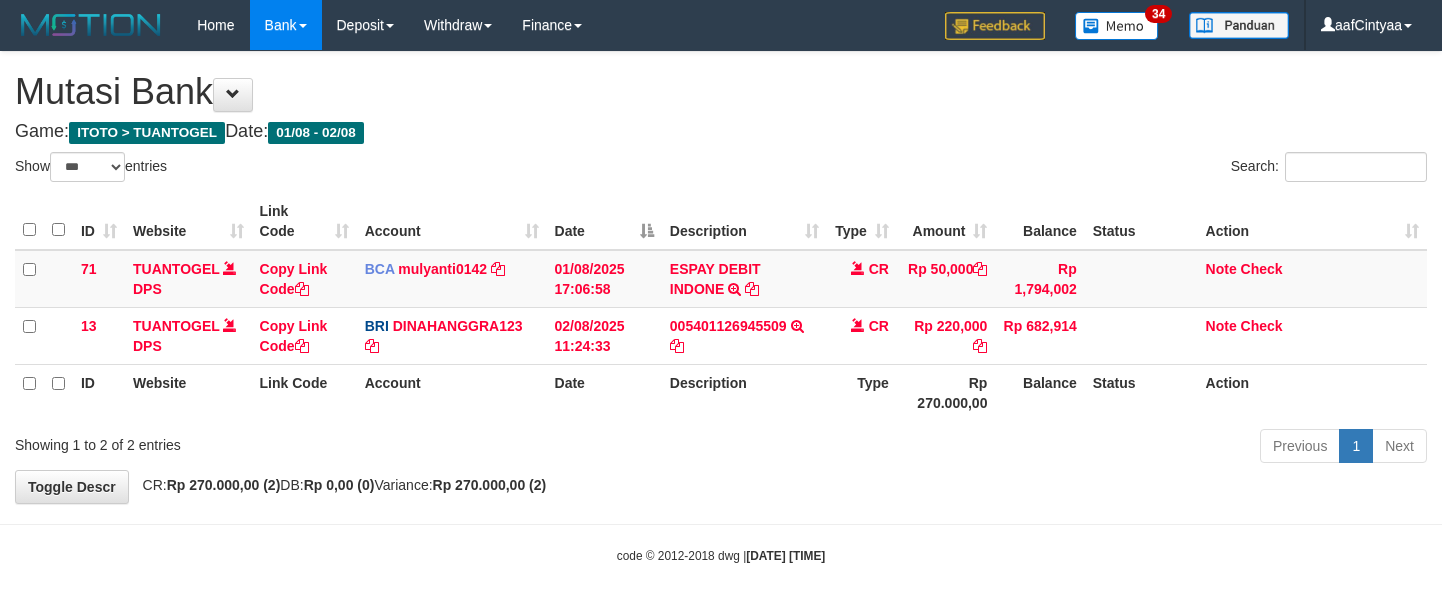 scroll, scrollTop: 0, scrollLeft: 0, axis: both 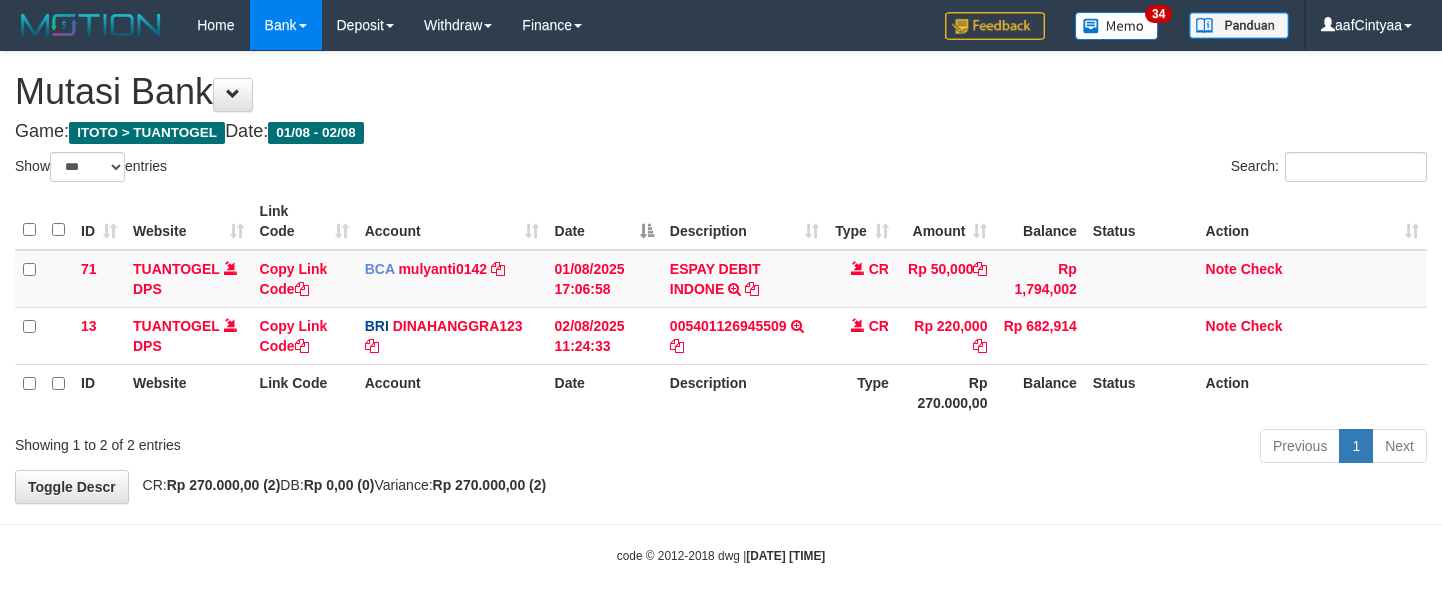 select on "***" 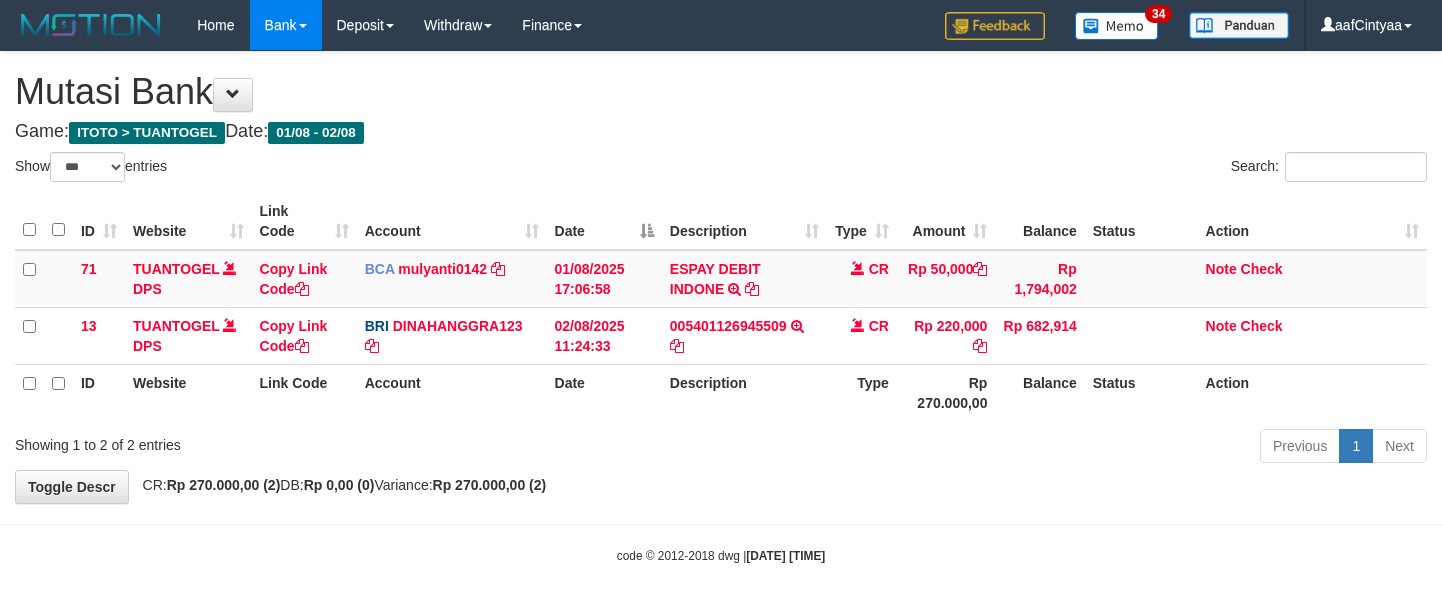 scroll, scrollTop: 0, scrollLeft: 0, axis: both 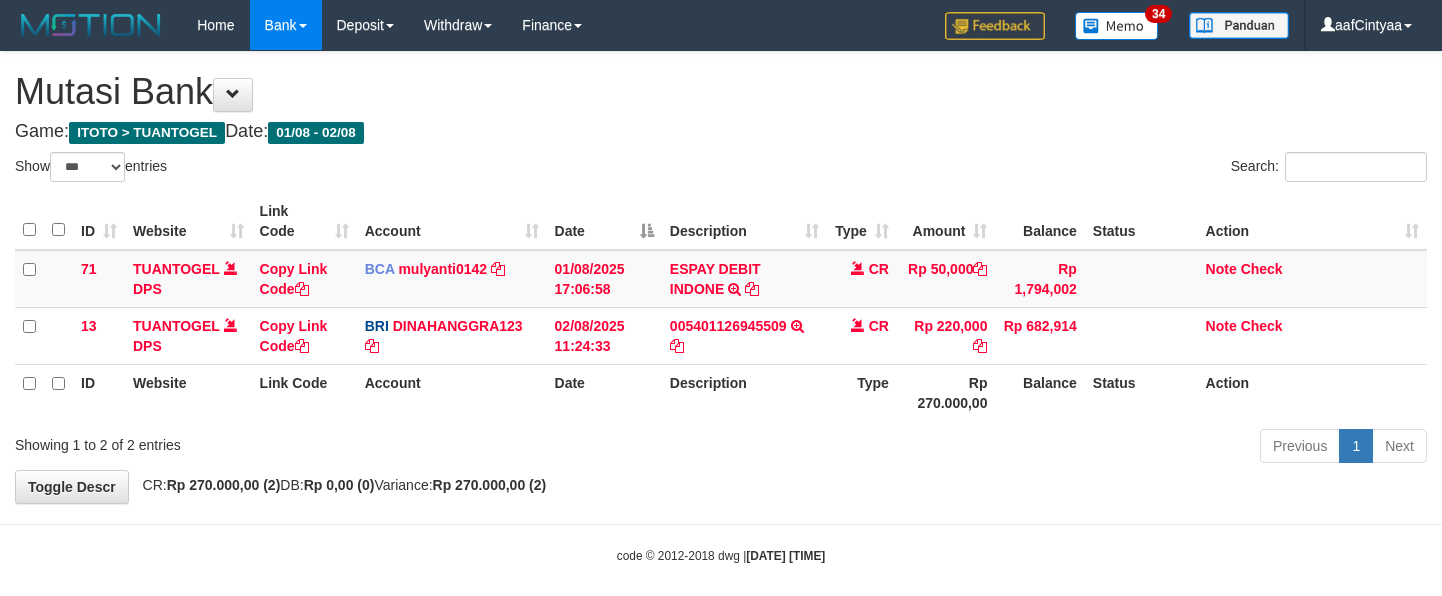 select on "***" 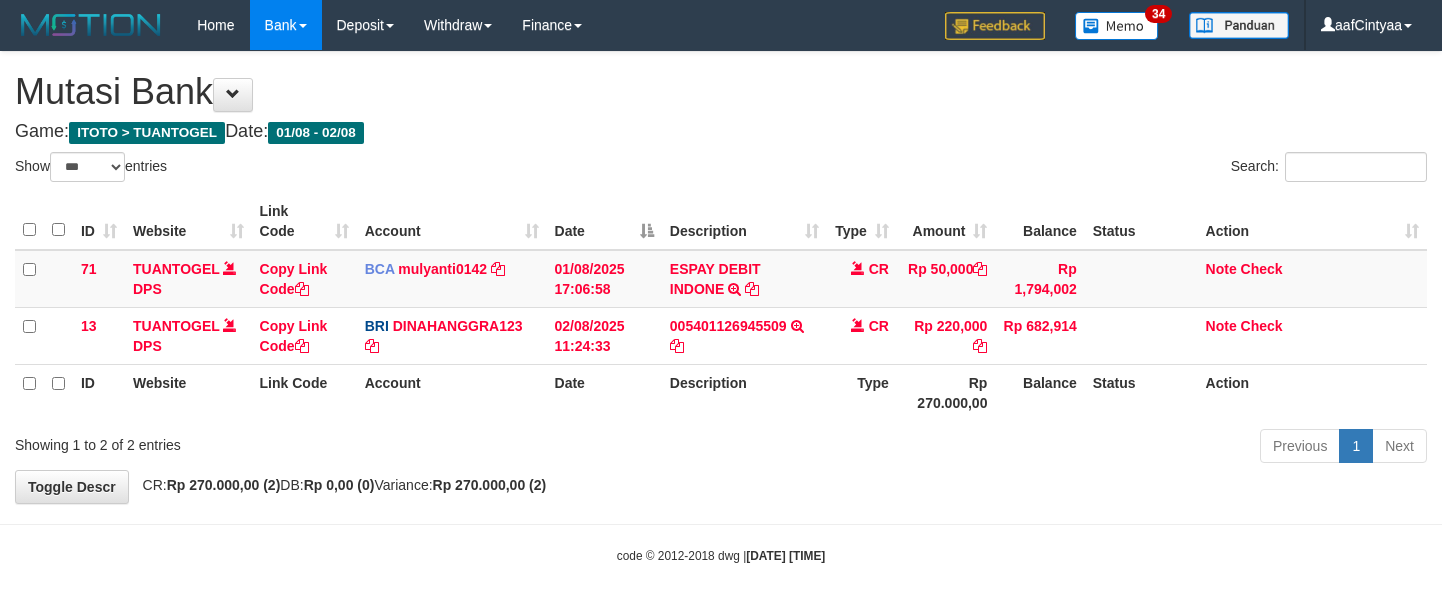 scroll, scrollTop: 0, scrollLeft: 0, axis: both 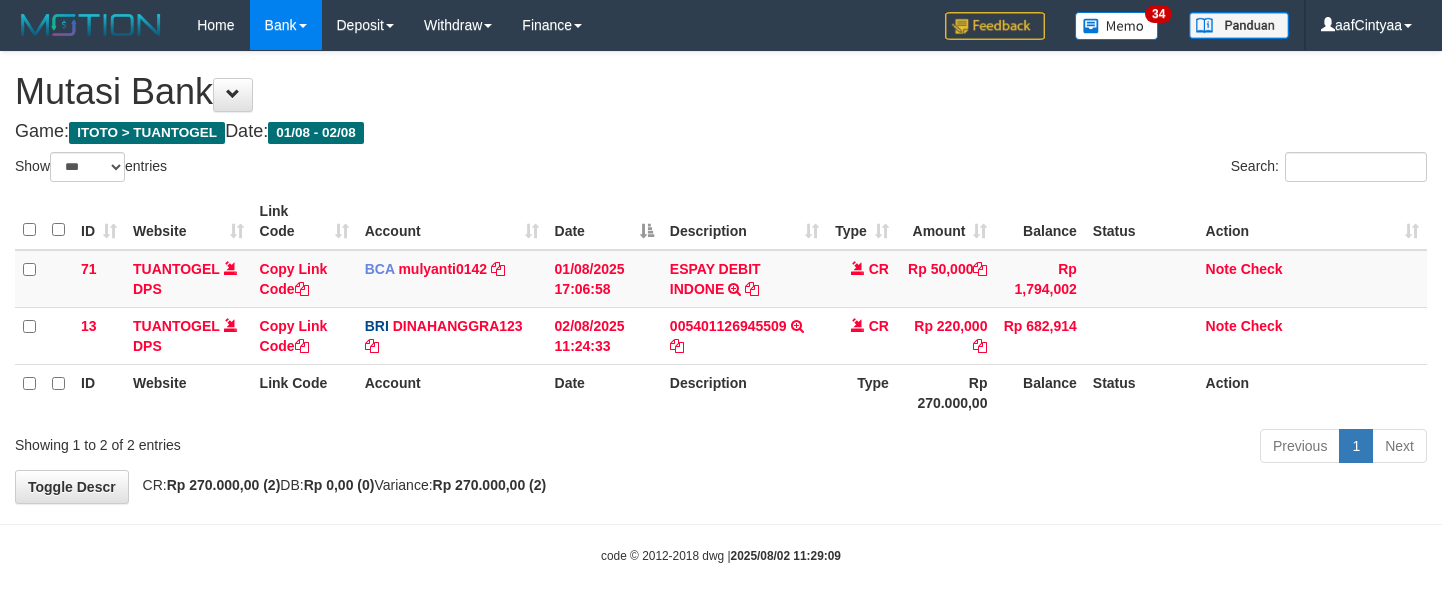 select on "***" 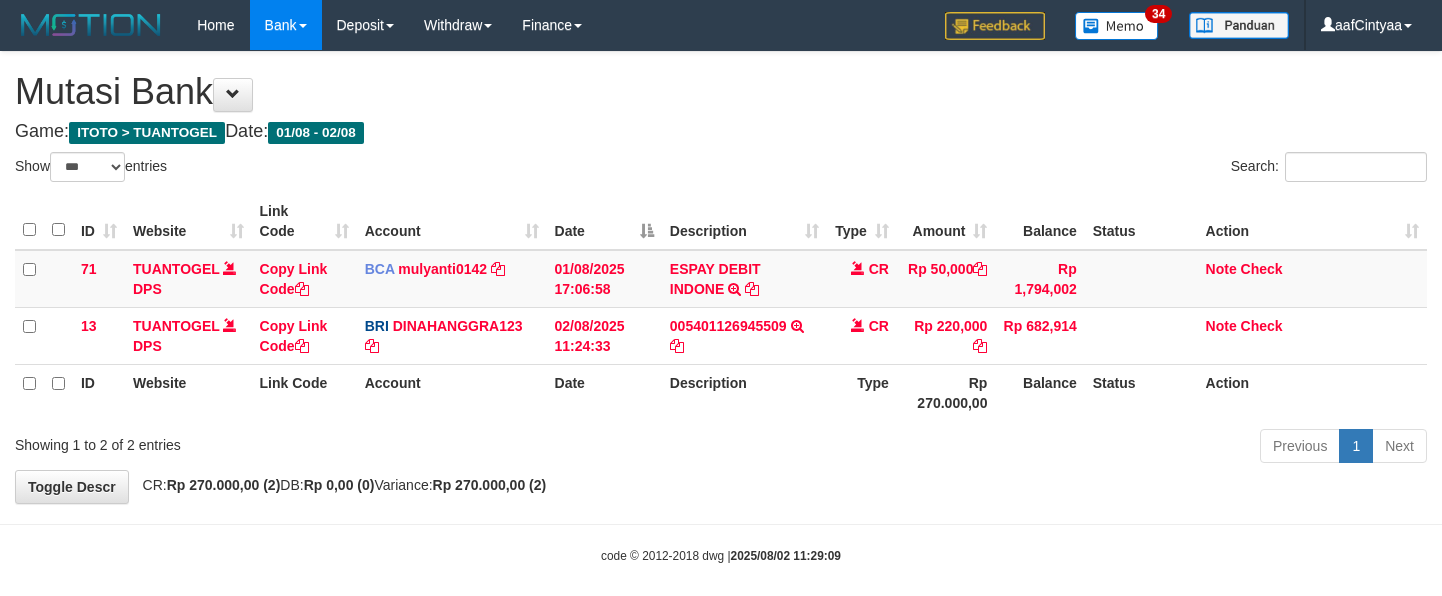 scroll, scrollTop: 0, scrollLeft: 0, axis: both 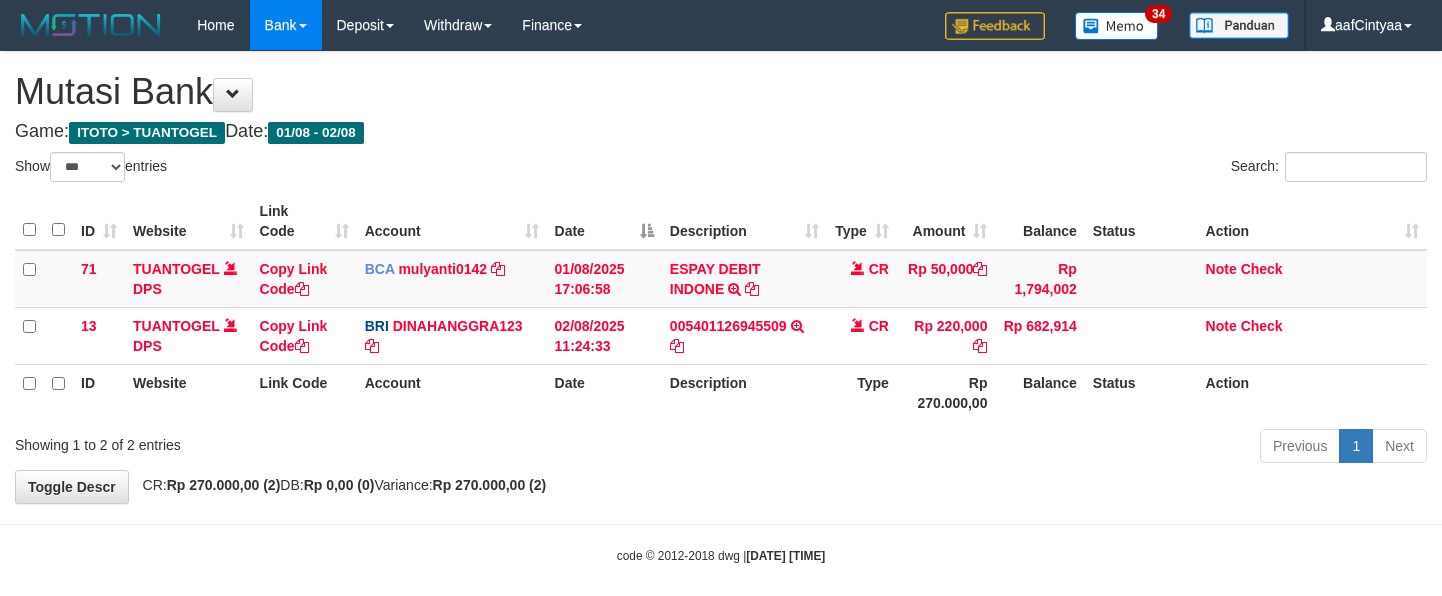 select on "***" 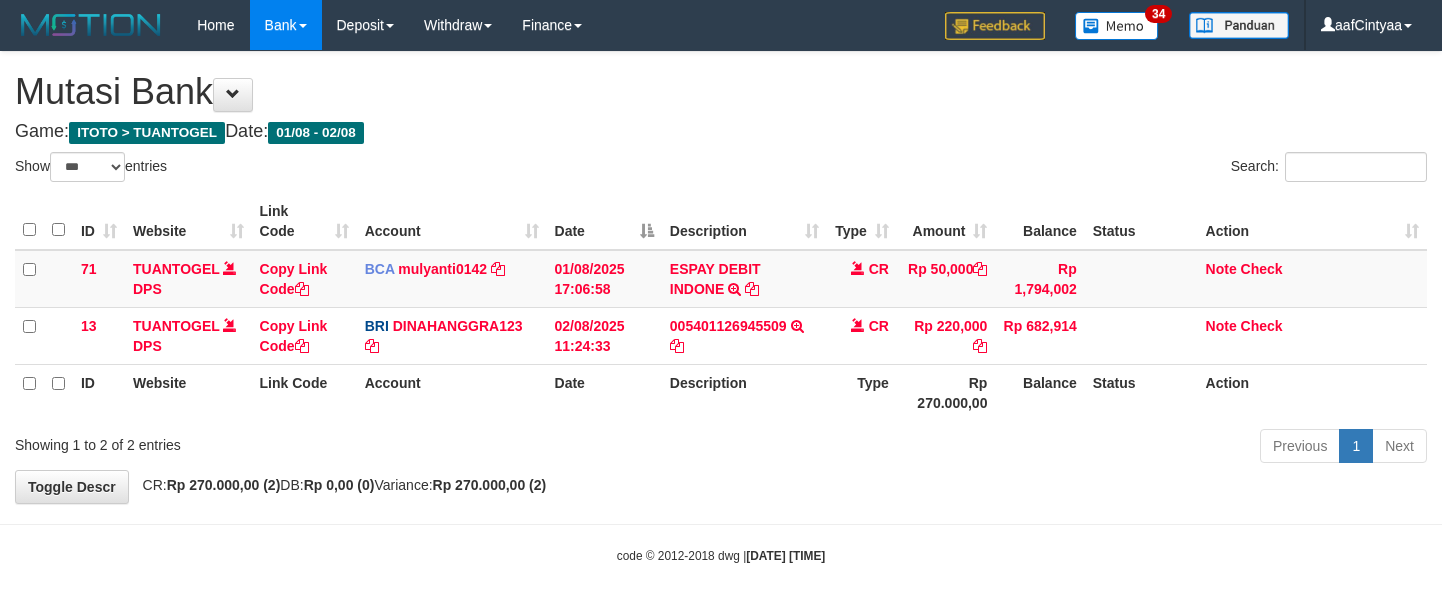 scroll, scrollTop: 0, scrollLeft: 0, axis: both 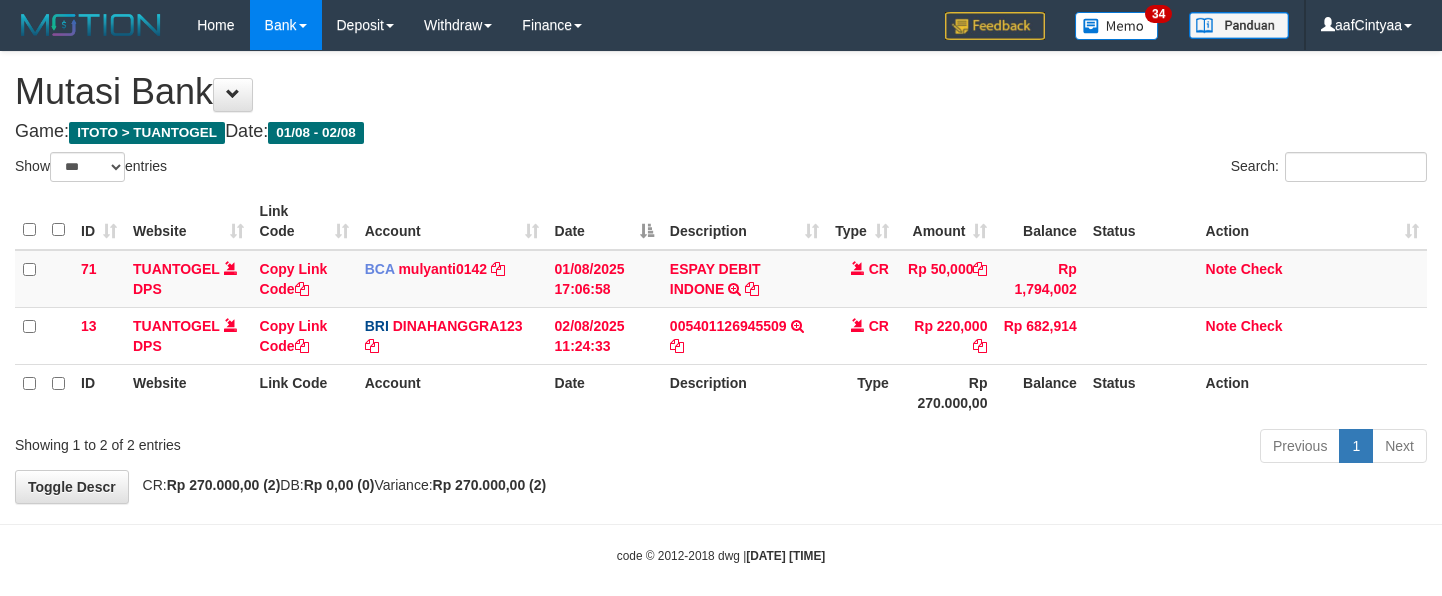 select on "***" 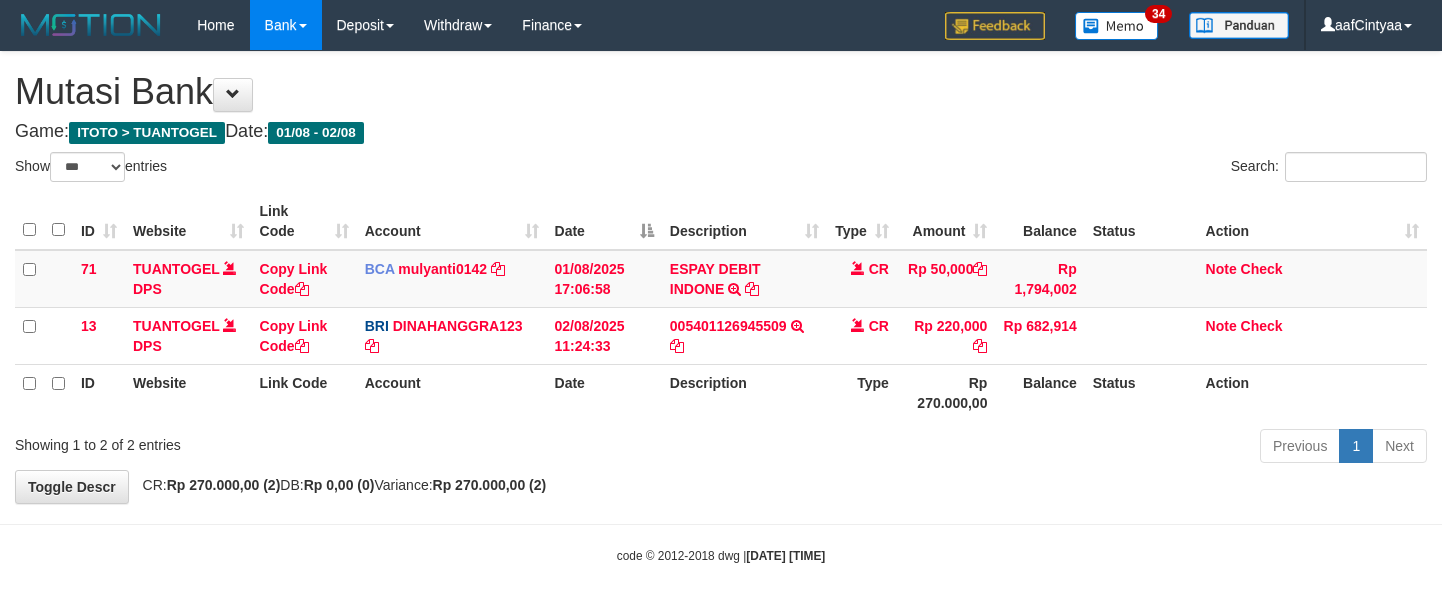 scroll, scrollTop: 0, scrollLeft: 0, axis: both 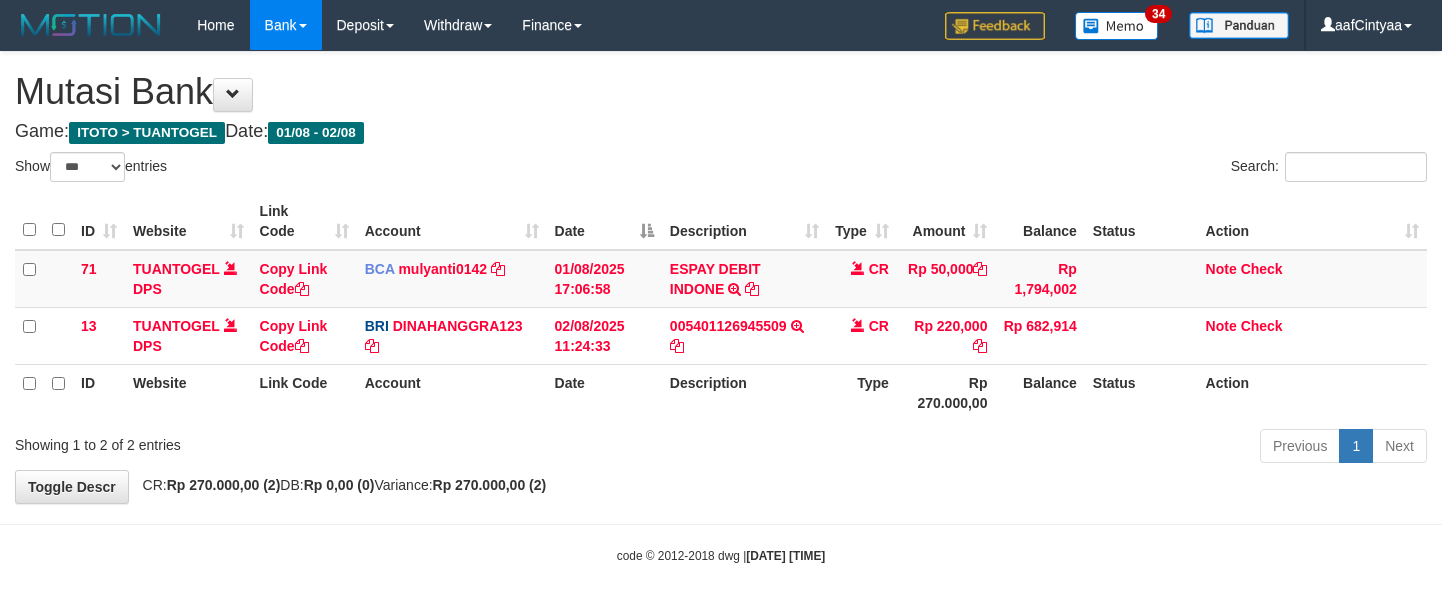 select on "***" 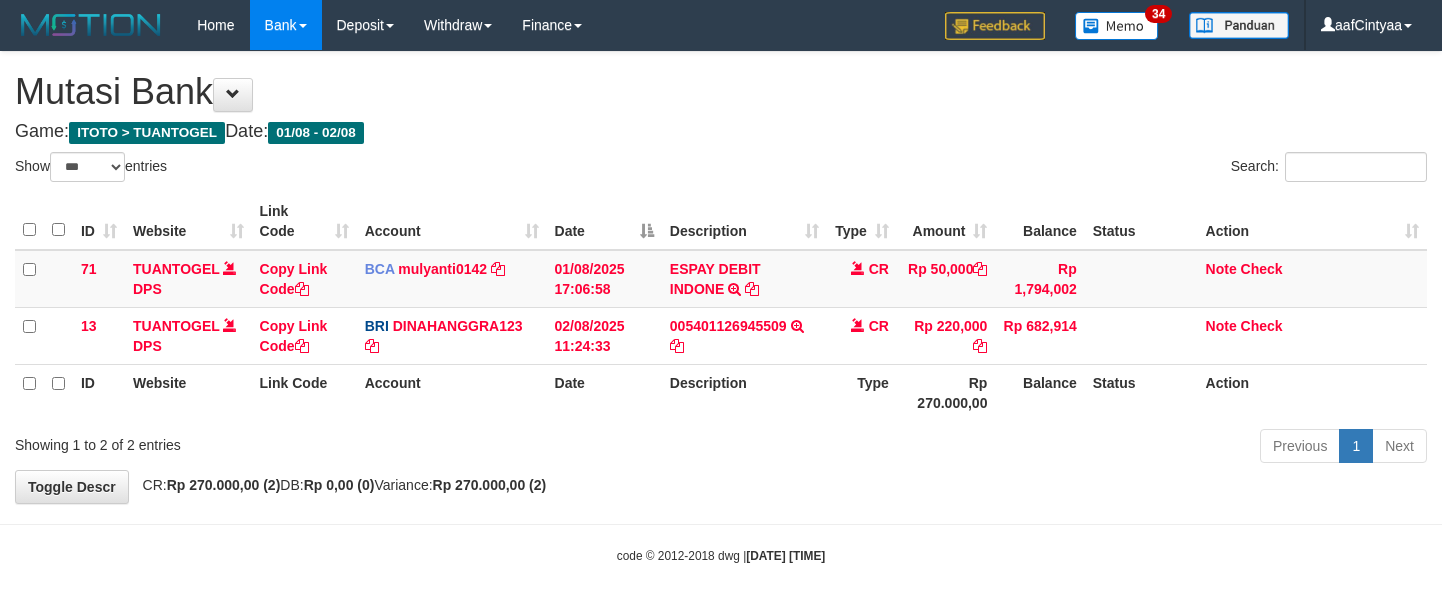 scroll, scrollTop: 0, scrollLeft: 0, axis: both 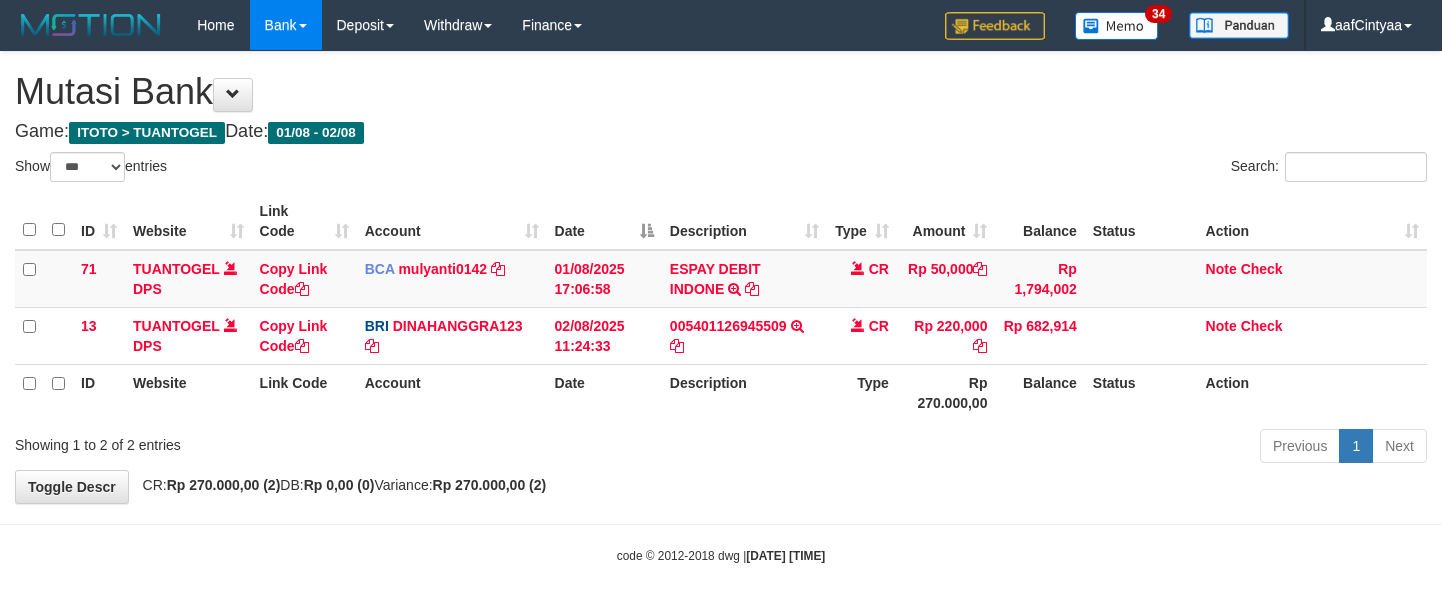 select on "***" 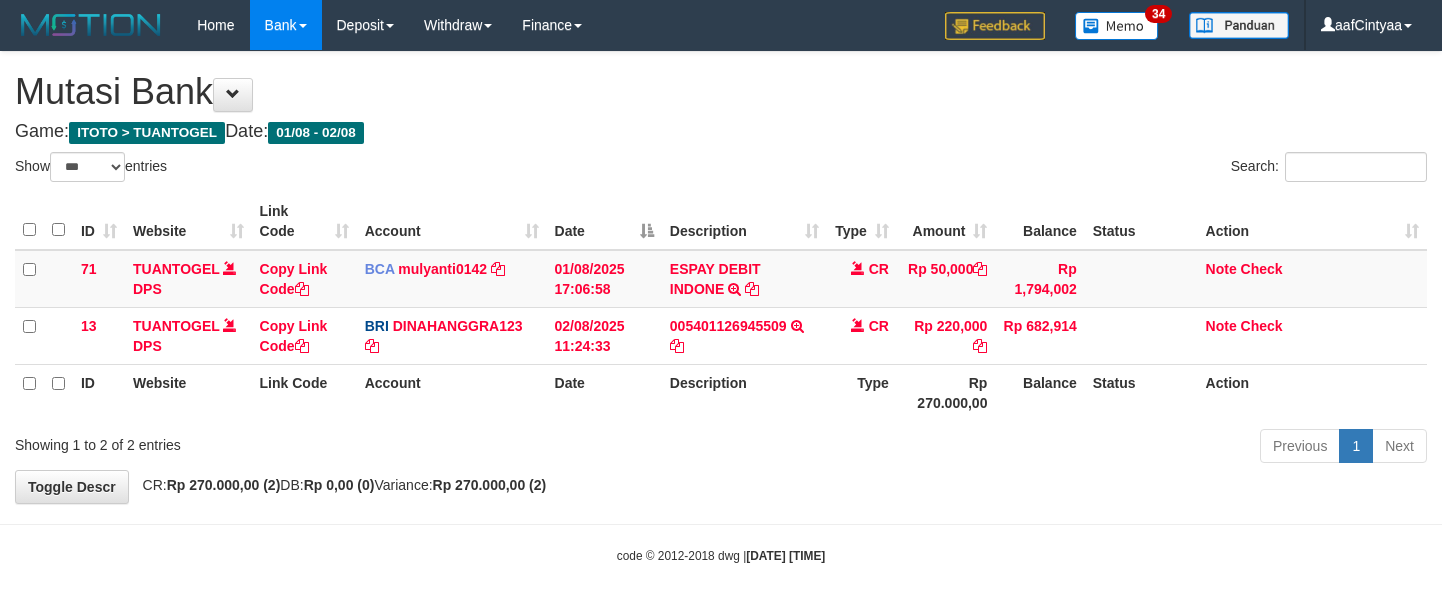 scroll, scrollTop: 0, scrollLeft: 0, axis: both 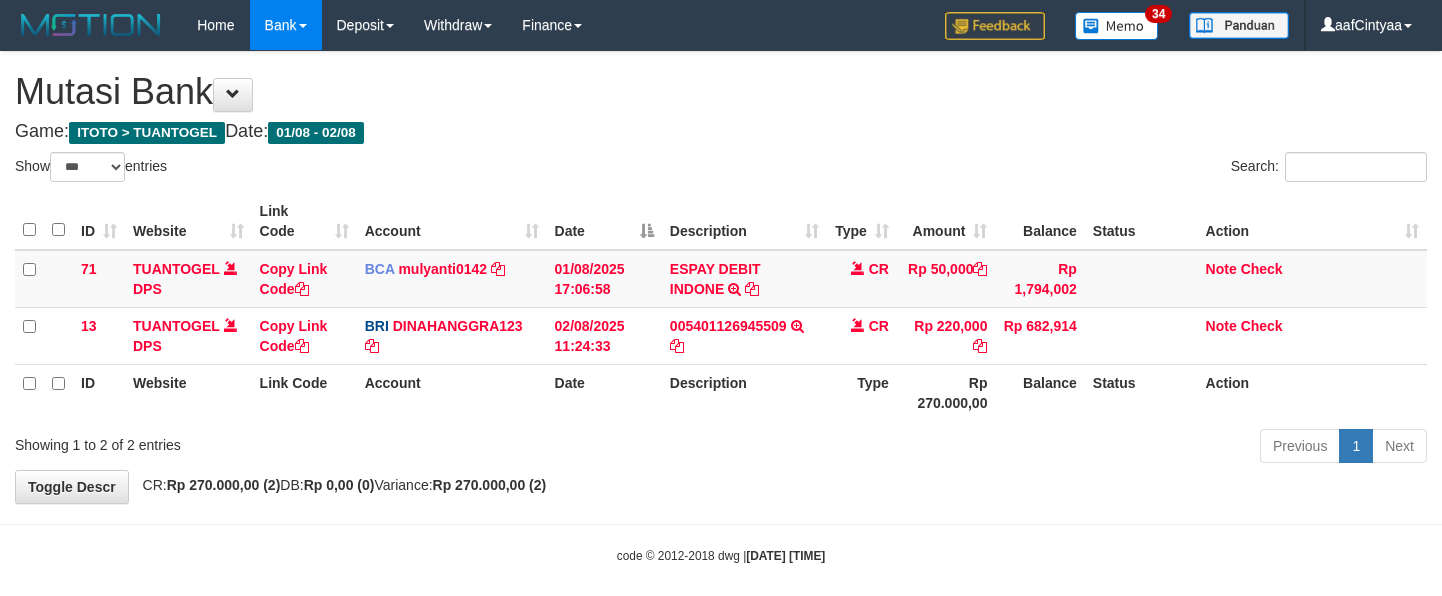 select on "***" 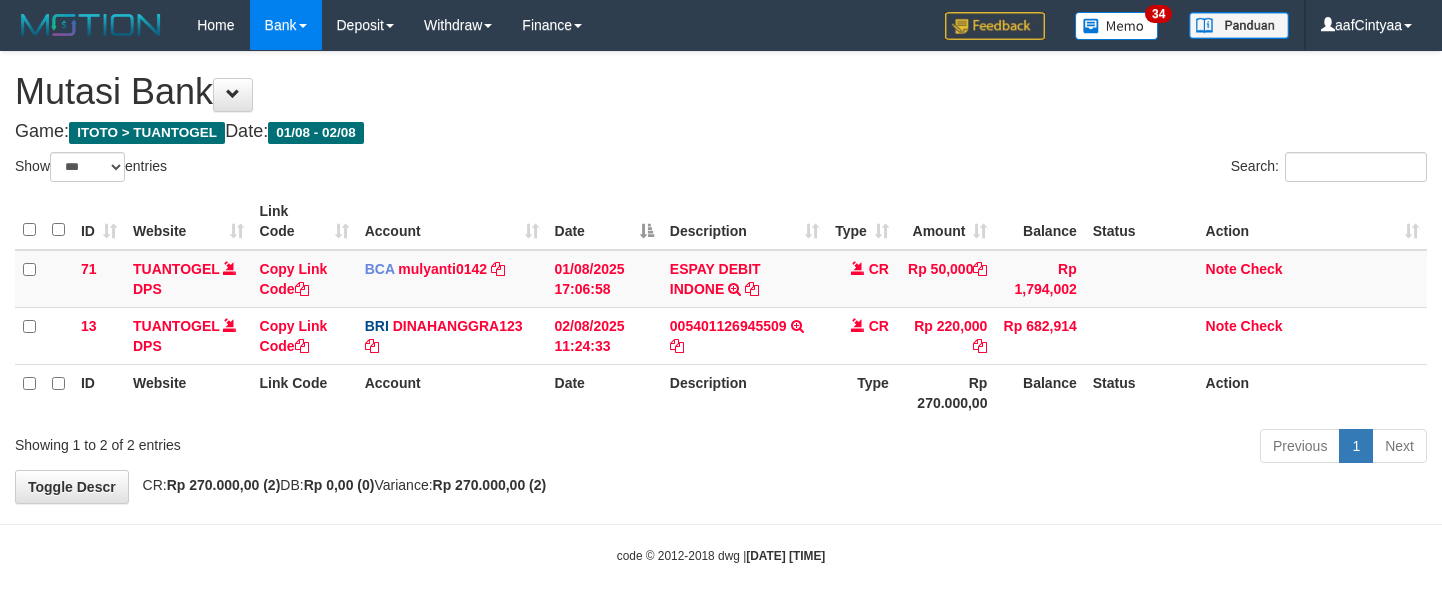 scroll, scrollTop: 0, scrollLeft: 0, axis: both 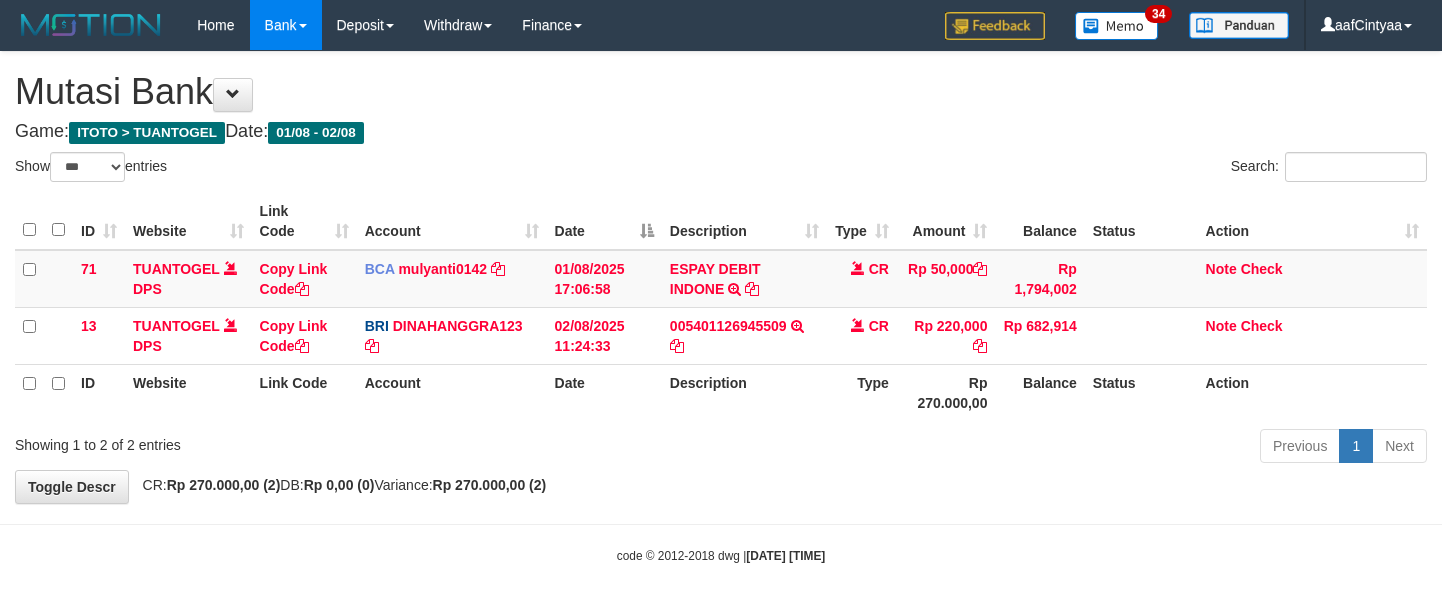 select on "***" 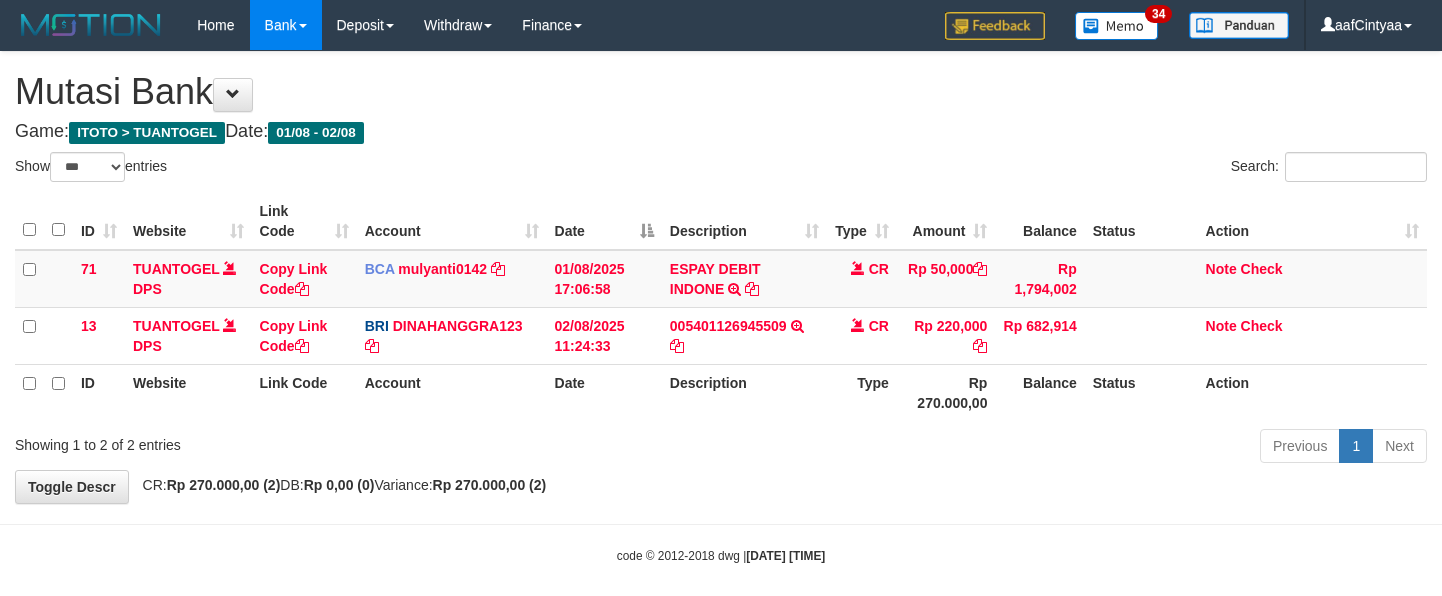 scroll, scrollTop: 0, scrollLeft: 0, axis: both 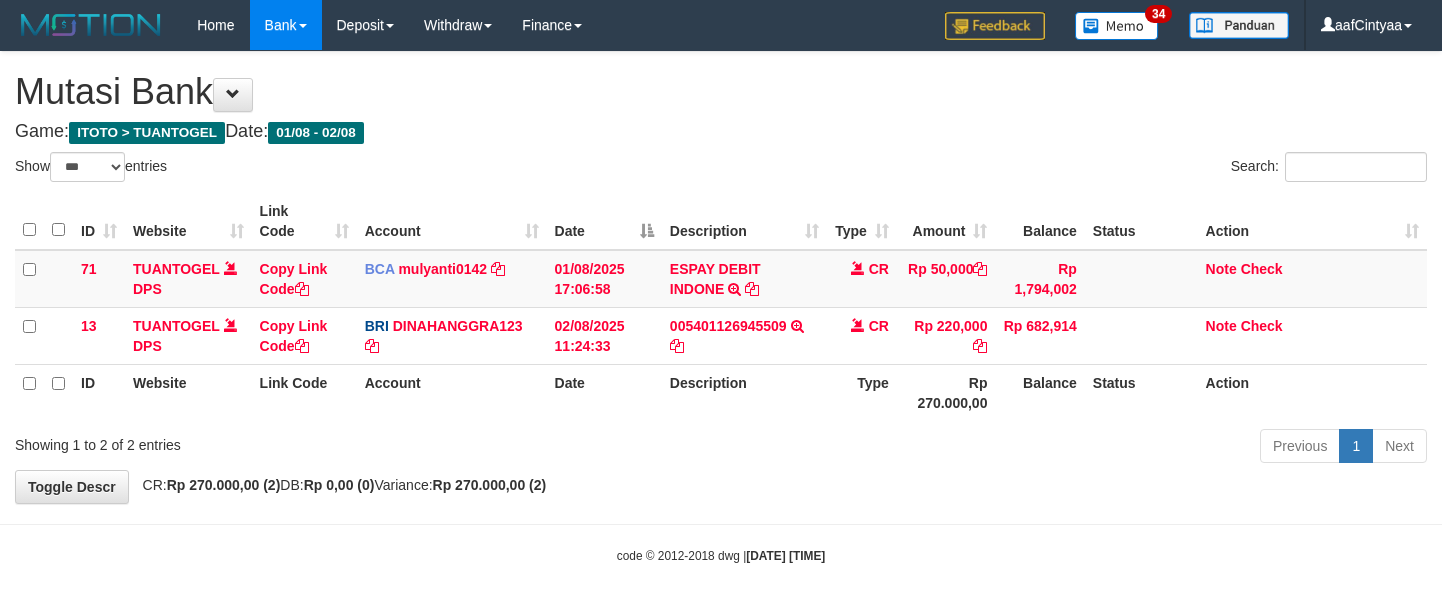 select on "***" 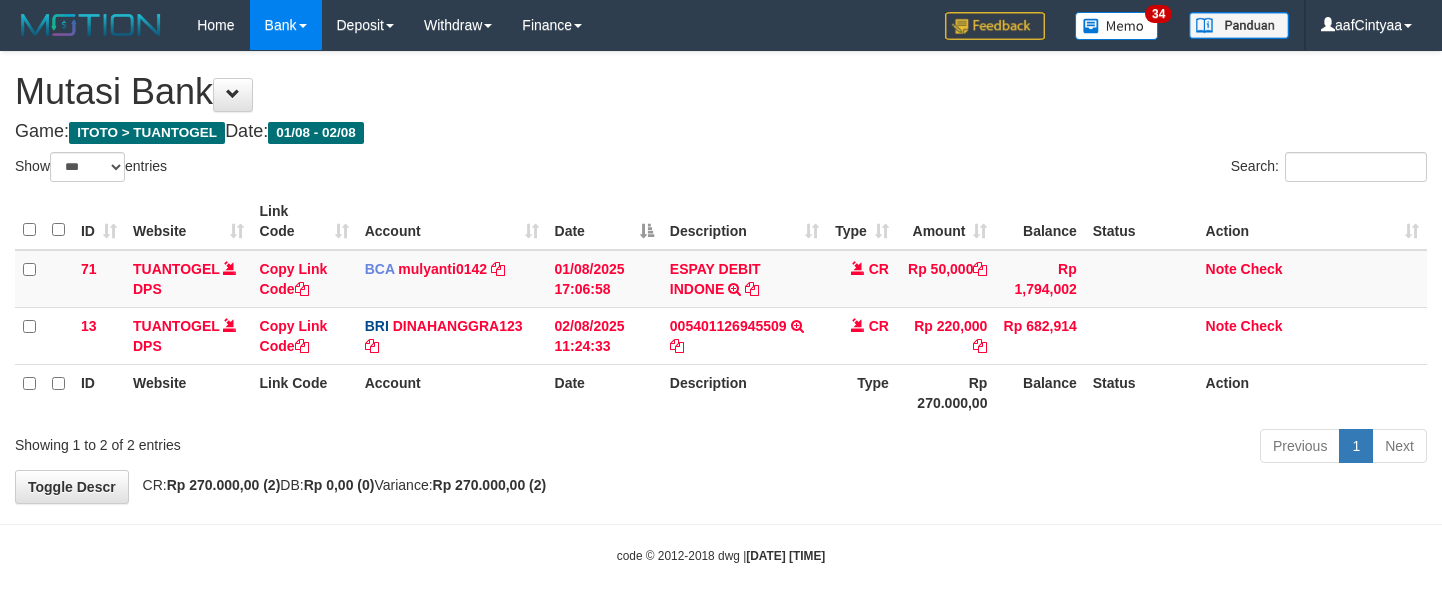 scroll, scrollTop: 0, scrollLeft: 0, axis: both 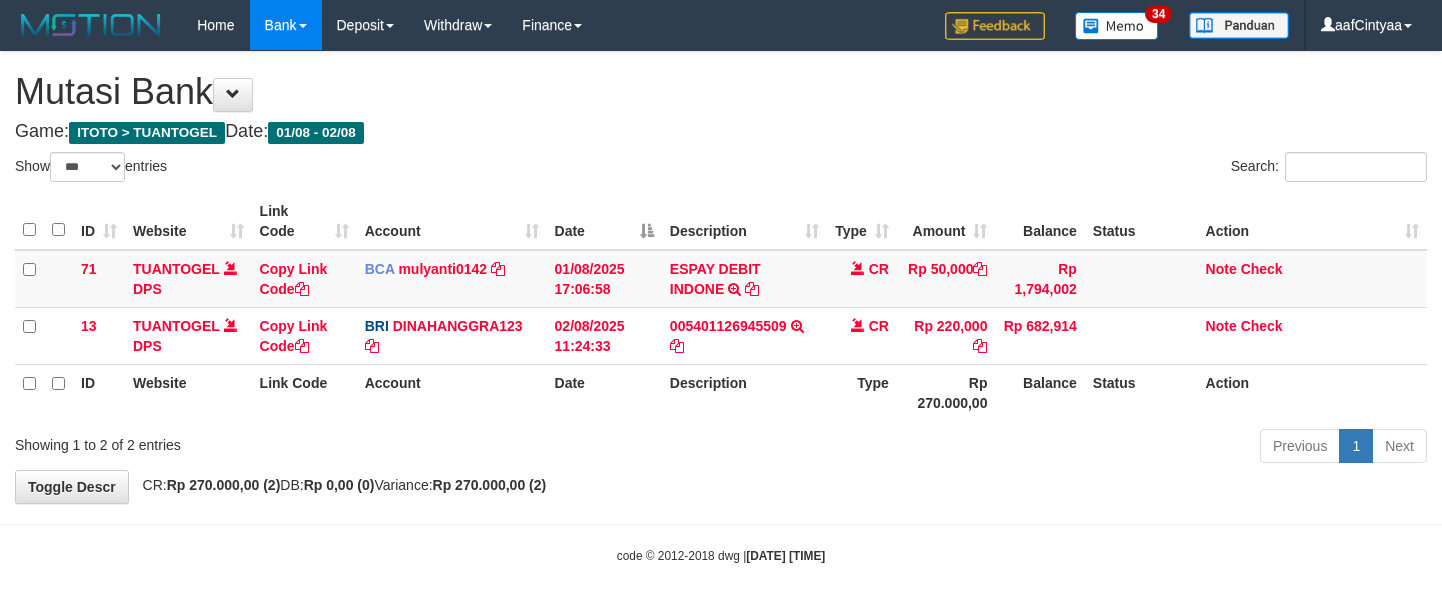select on "***" 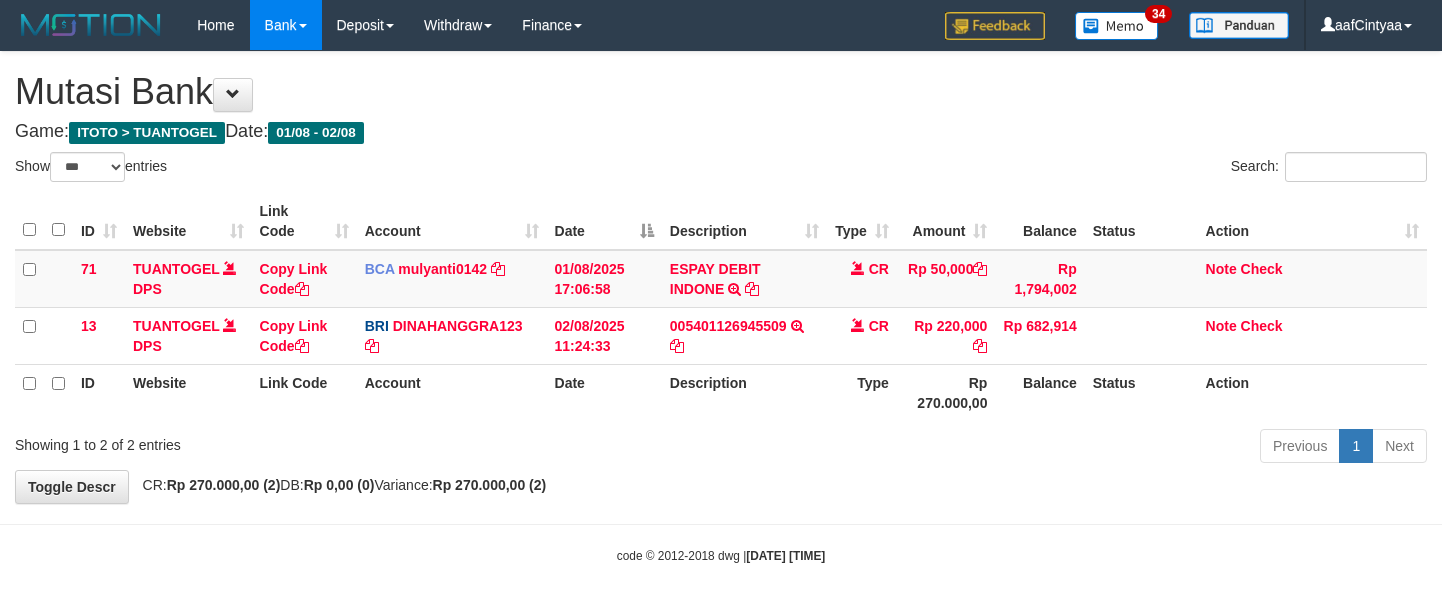 scroll, scrollTop: 0, scrollLeft: 0, axis: both 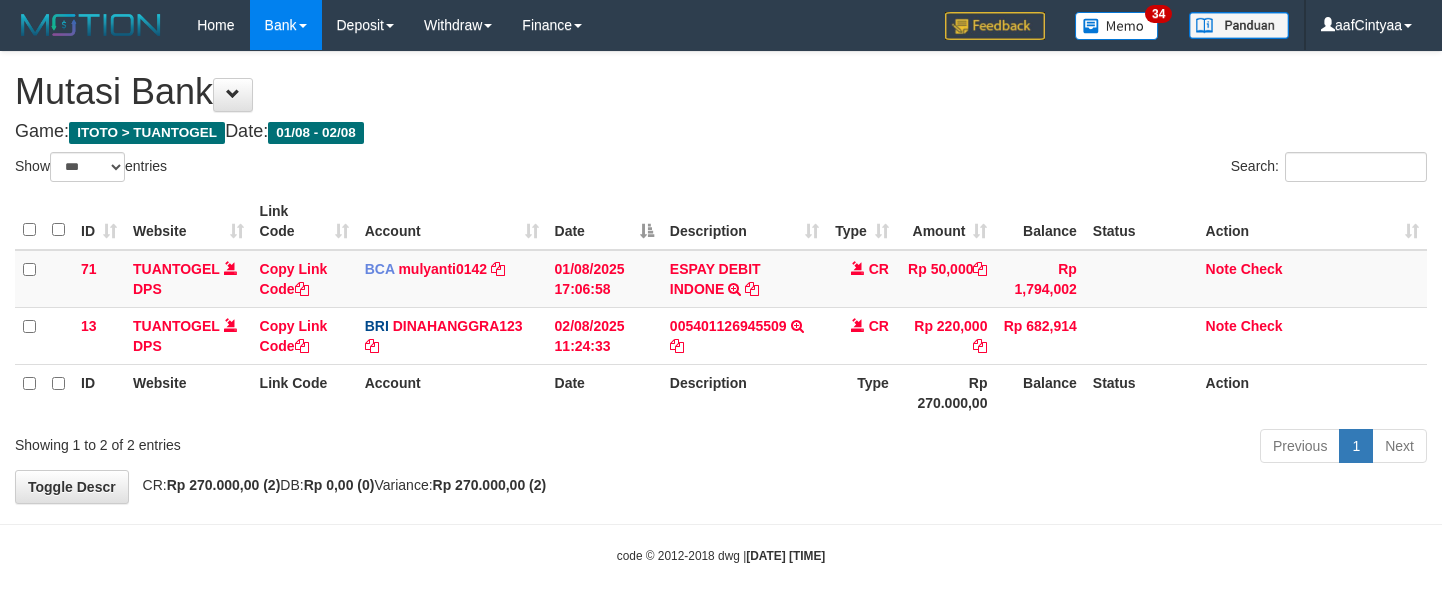 select on "***" 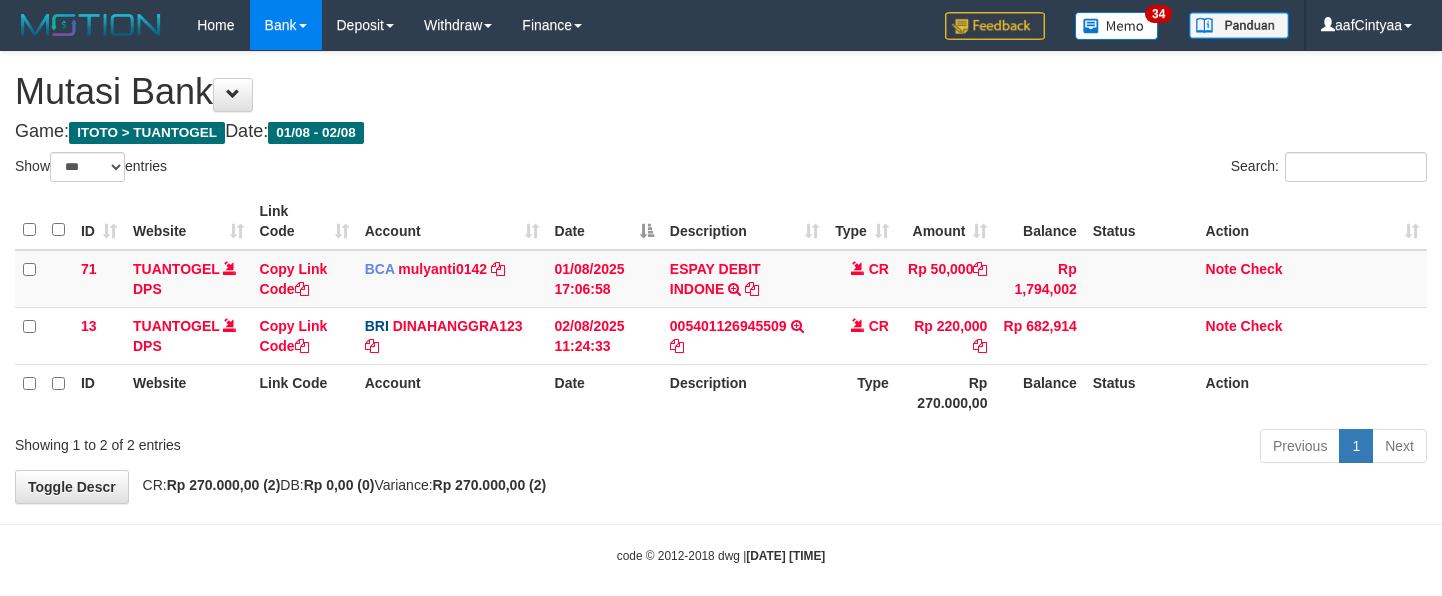 scroll, scrollTop: 0, scrollLeft: 0, axis: both 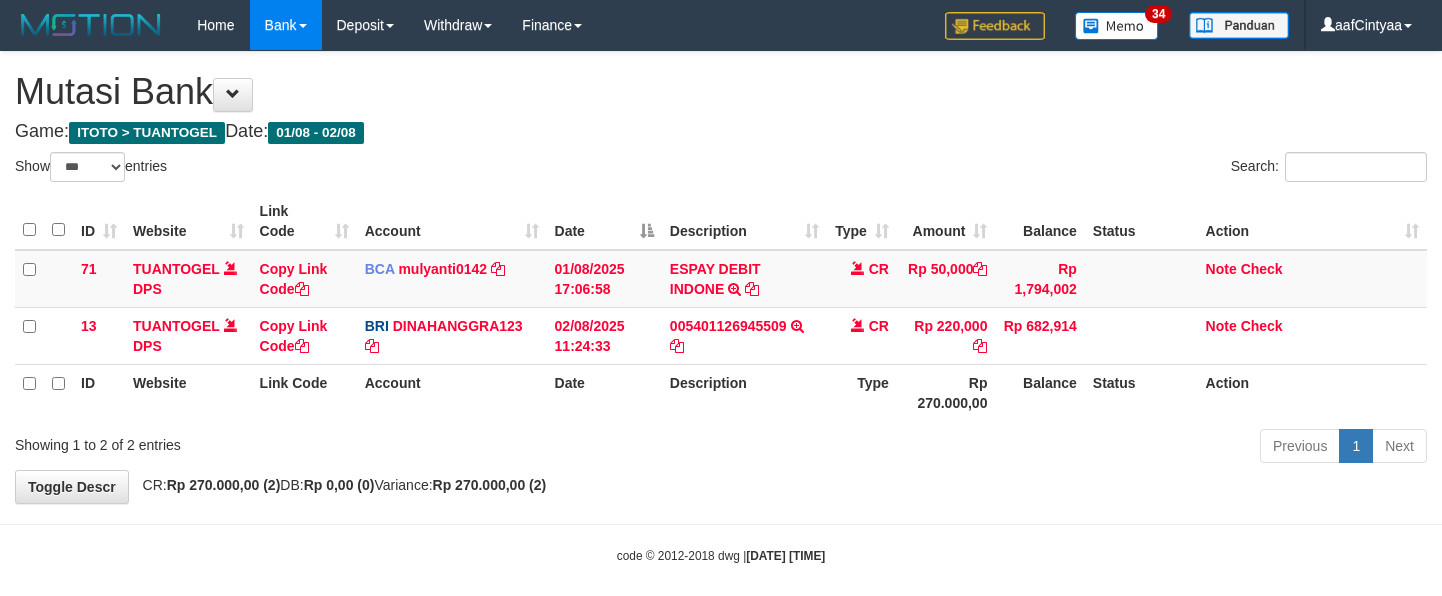 select on "***" 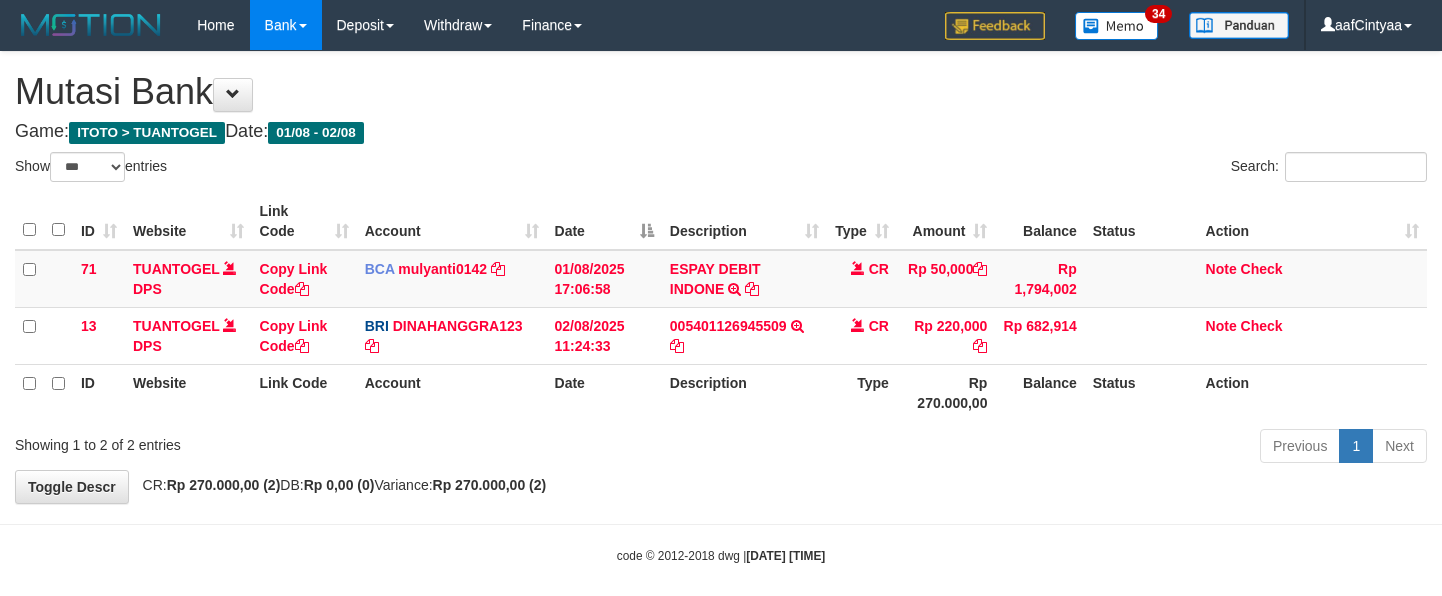 scroll, scrollTop: 0, scrollLeft: 0, axis: both 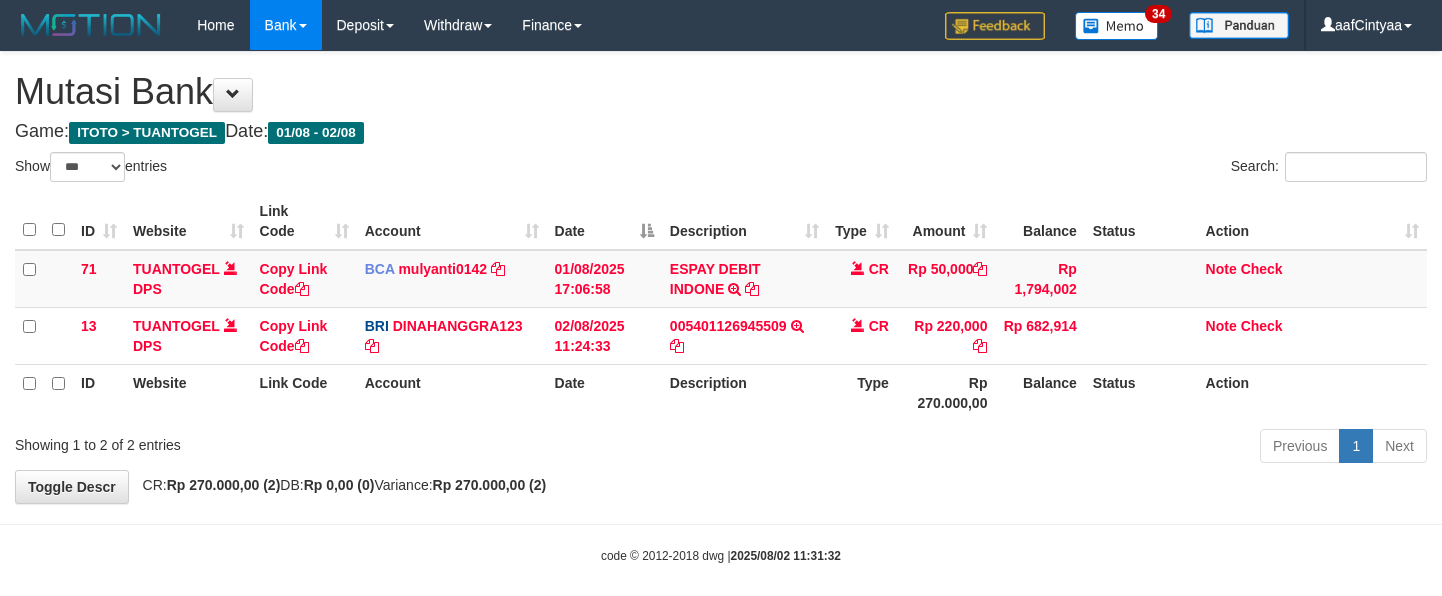 select on "***" 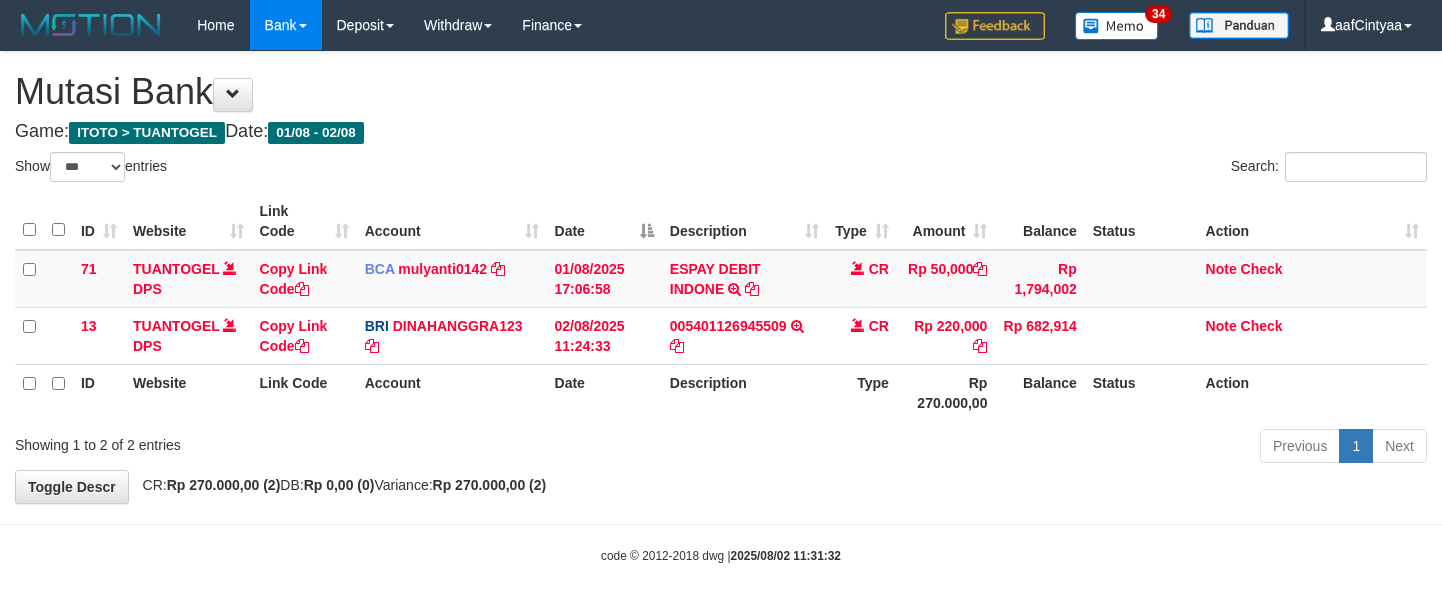 scroll, scrollTop: 0, scrollLeft: 0, axis: both 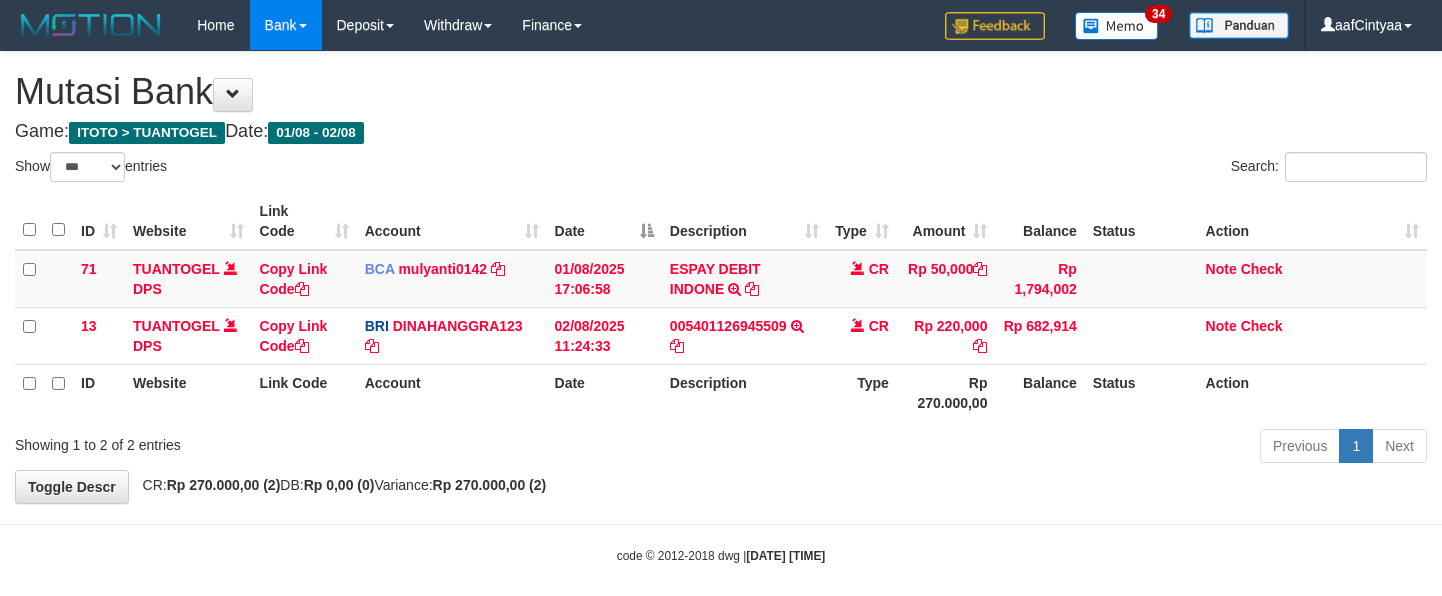 select on "***" 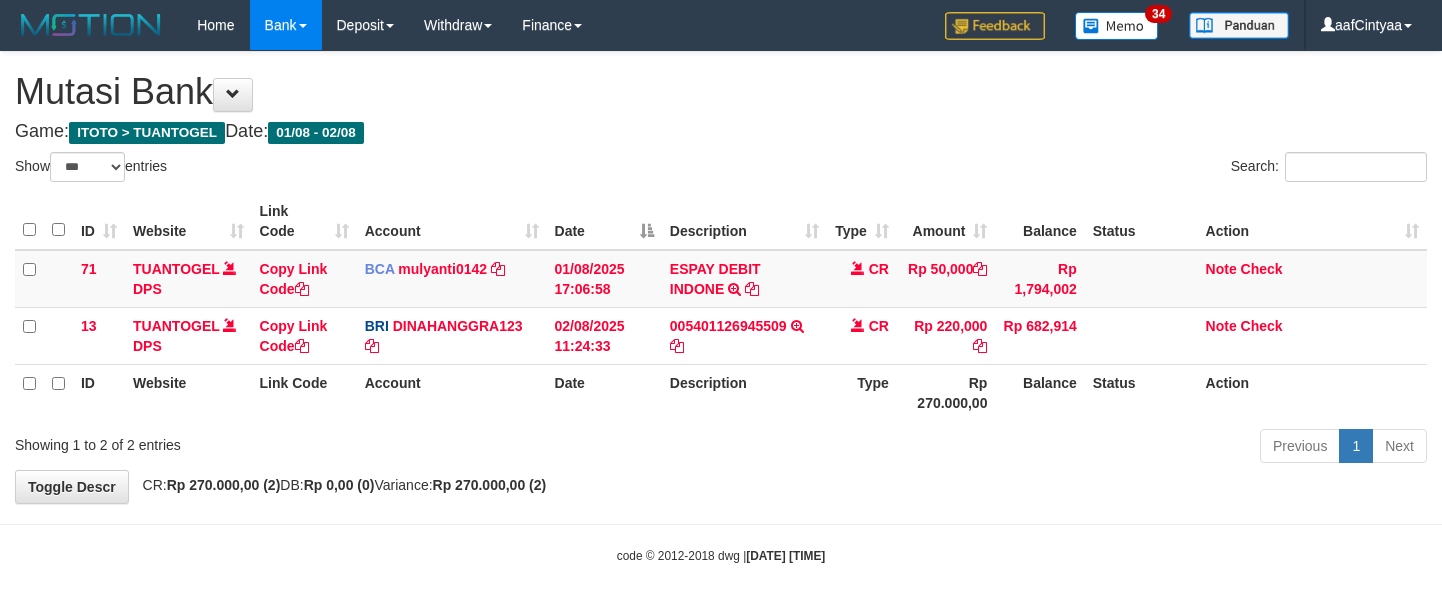 scroll, scrollTop: 0, scrollLeft: 0, axis: both 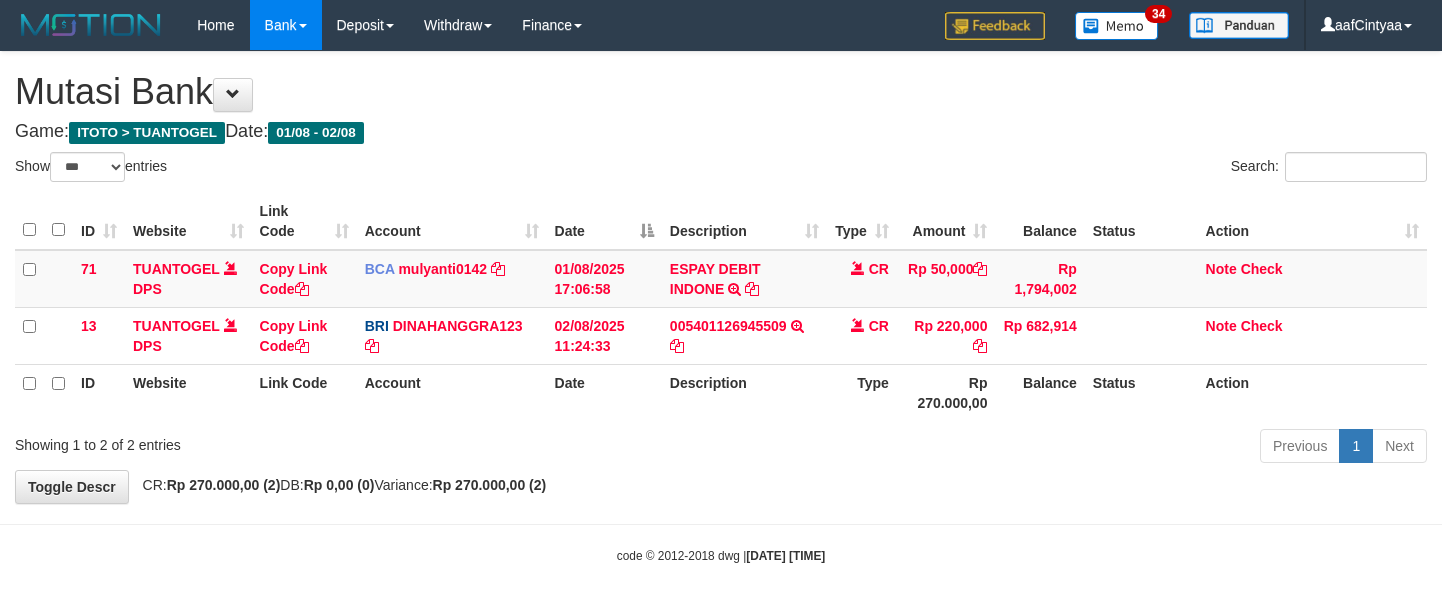 select on "***" 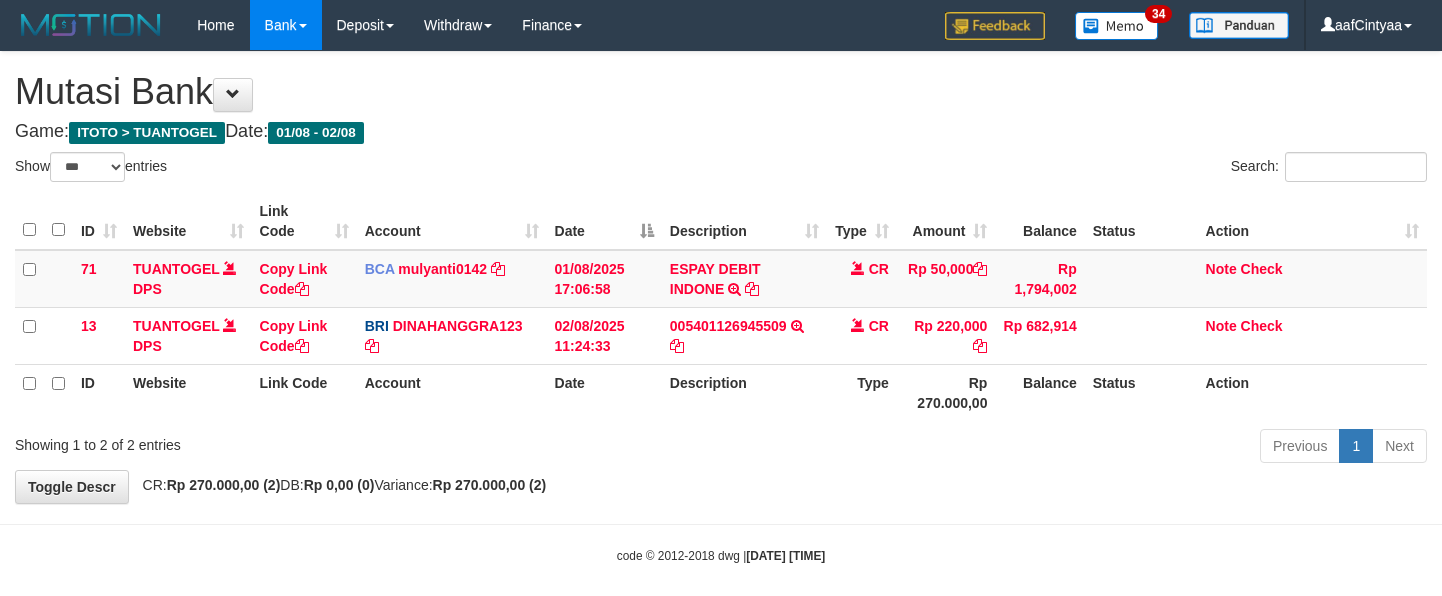 scroll, scrollTop: 0, scrollLeft: 0, axis: both 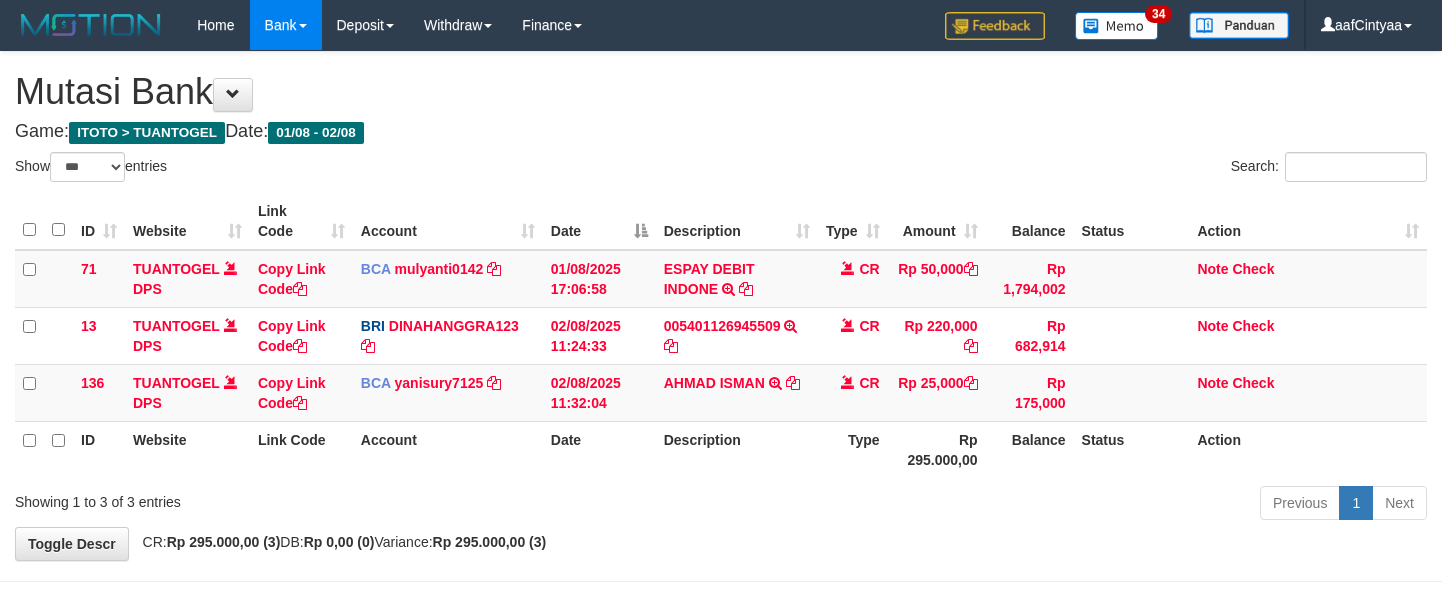 select on "***" 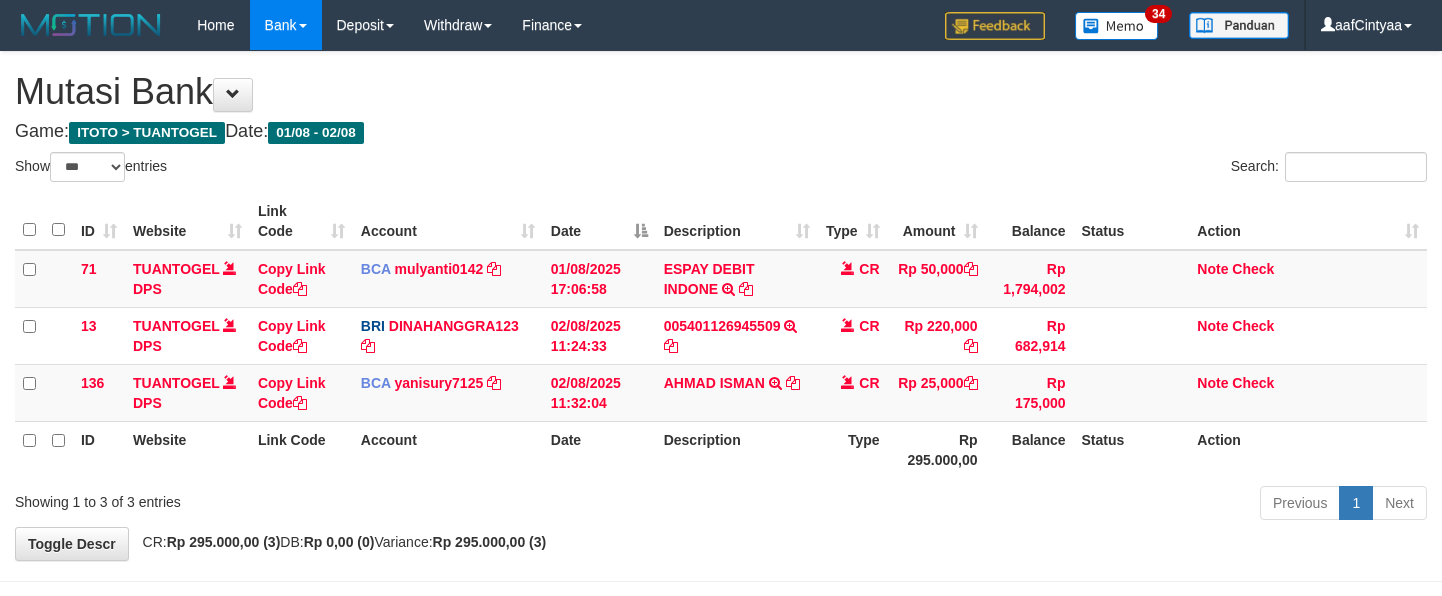 scroll, scrollTop: 0, scrollLeft: 0, axis: both 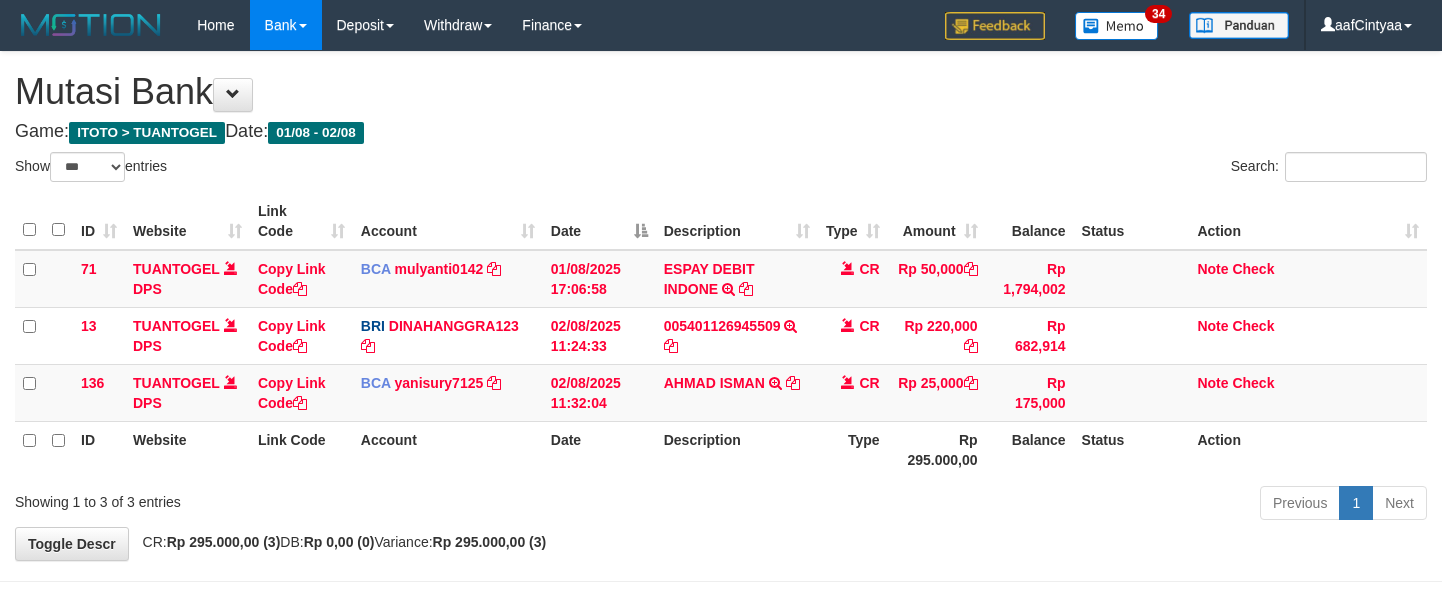 select on "***" 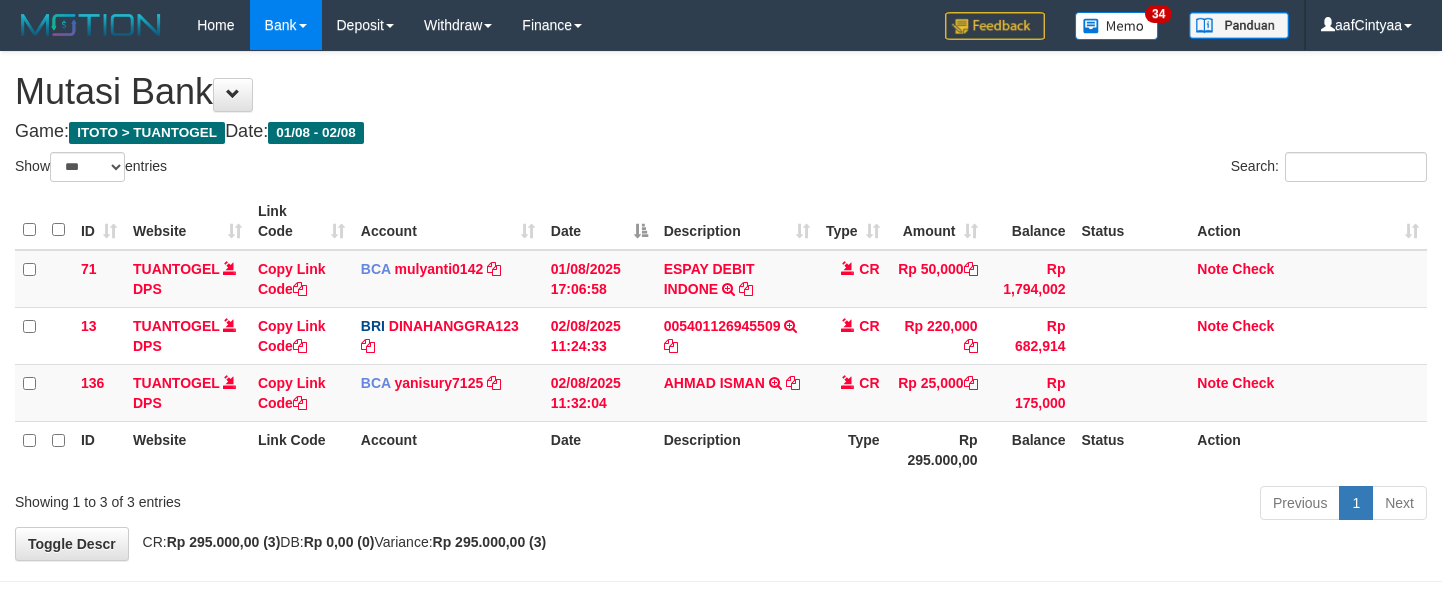scroll, scrollTop: 0, scrollLeft: 0, axis: both 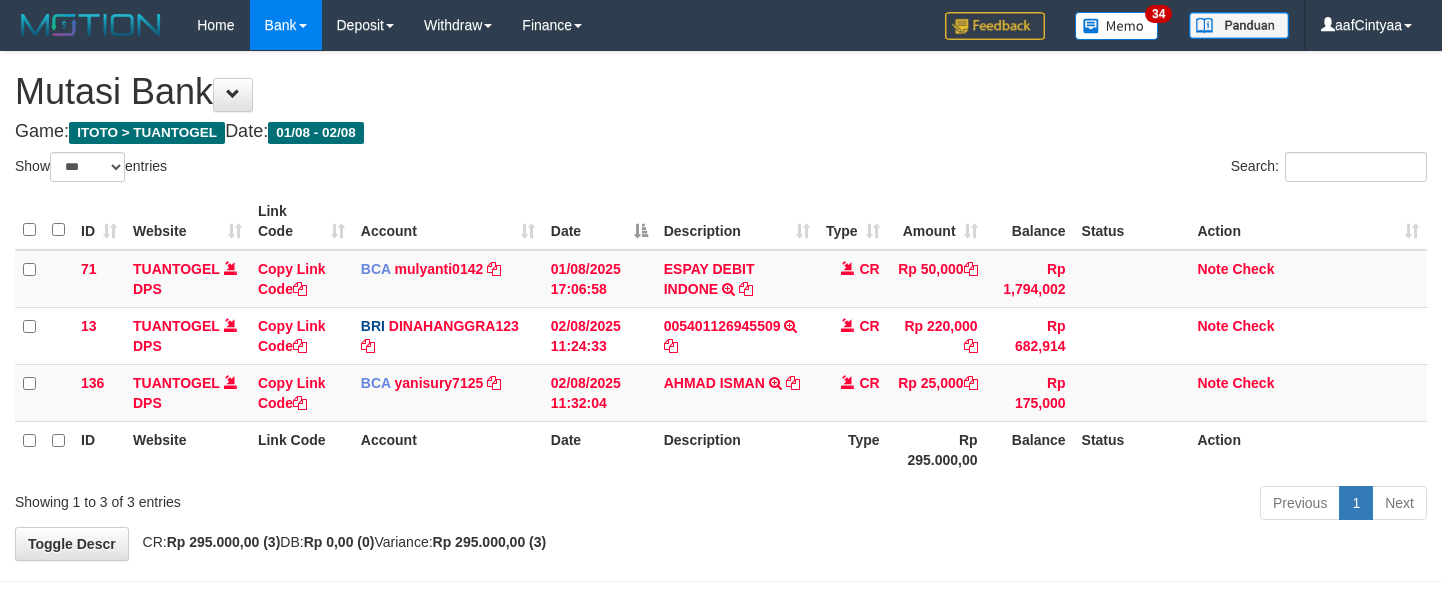 select on "***" 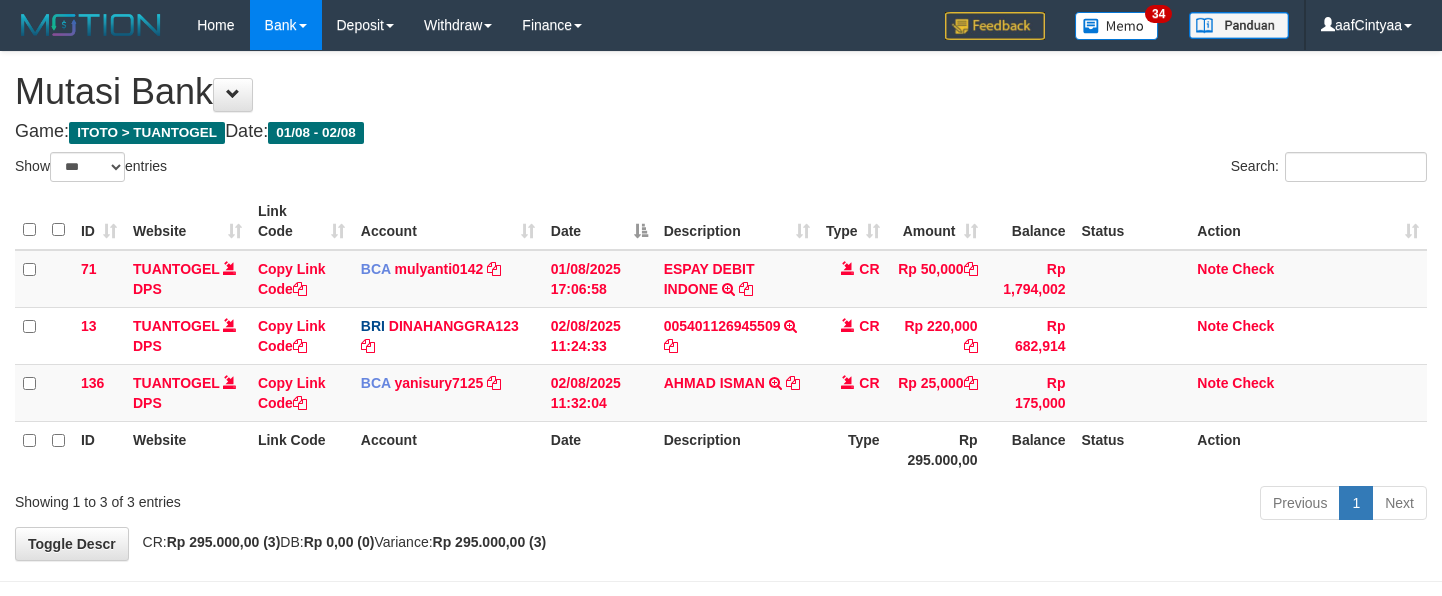 scroll, scrollTop: 0, scrollLeft: 0, axis: both 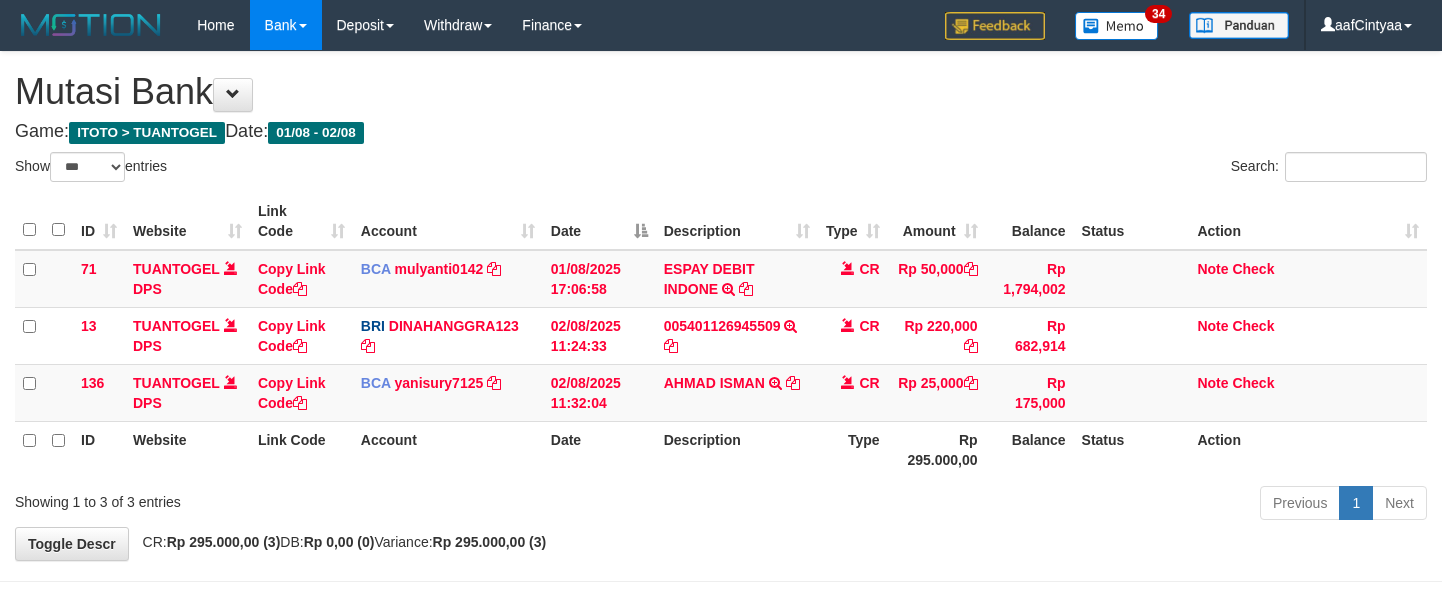 select on "***" 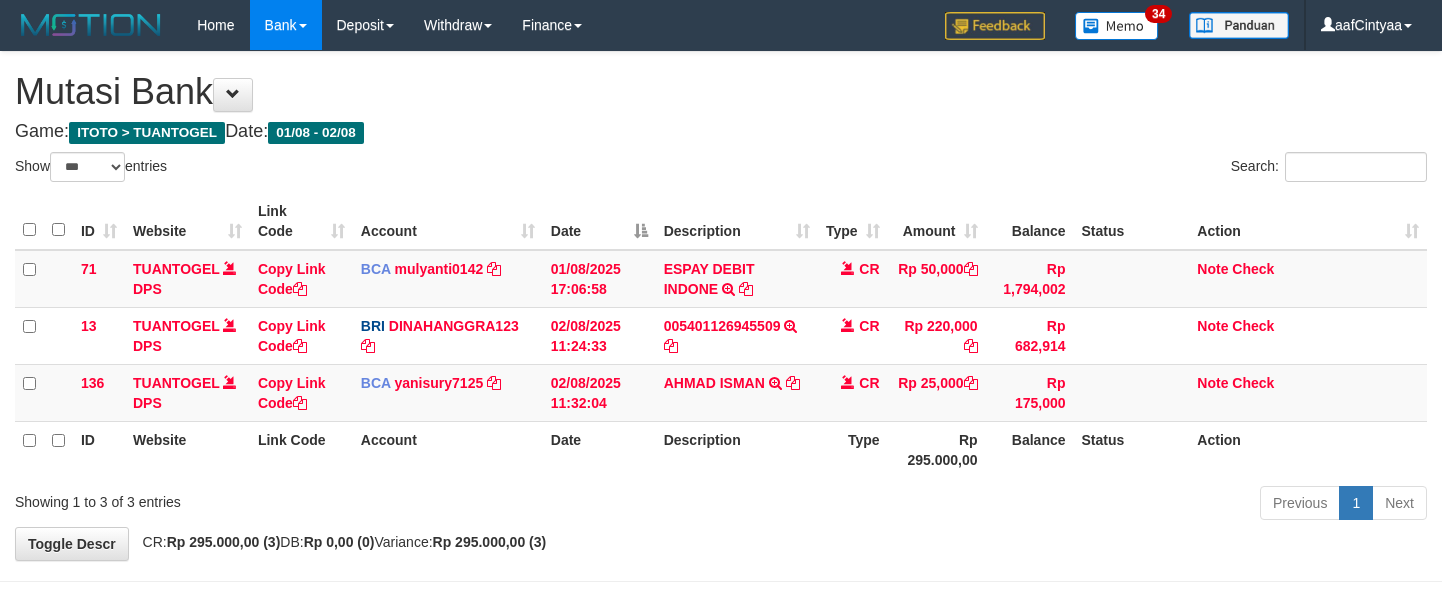 scroll, scrollTop: 0, scrollLeft: 0, axis: both 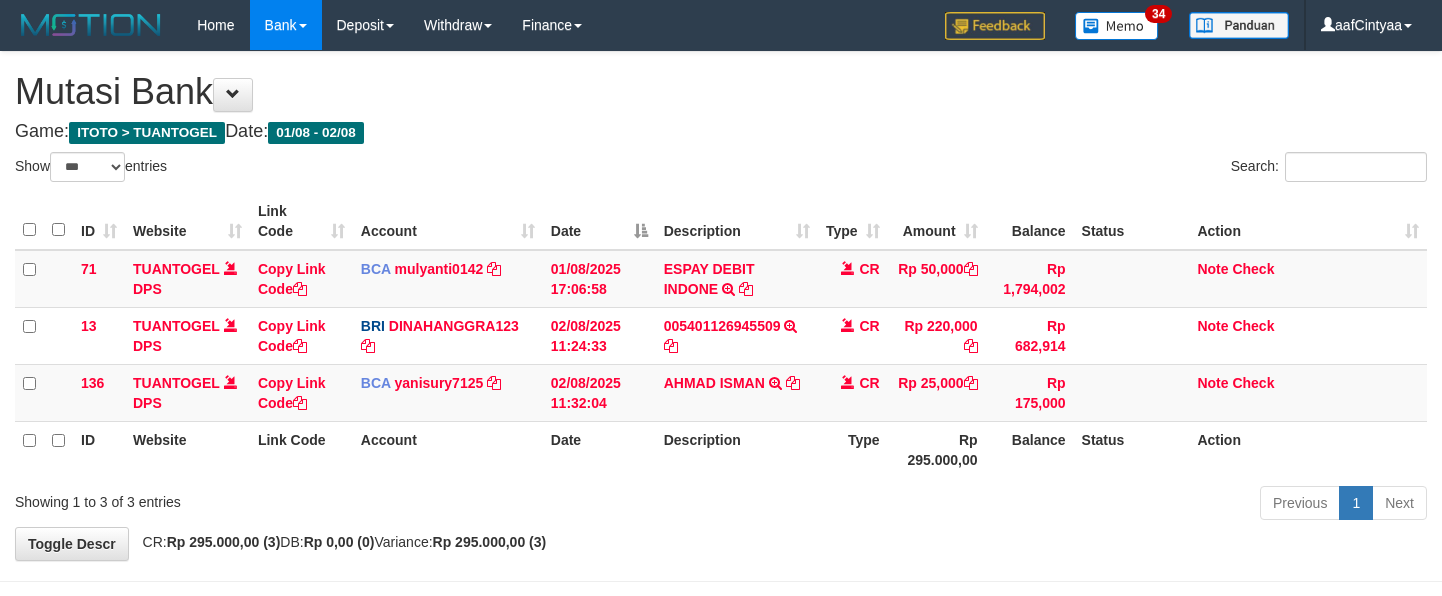 select on "***" 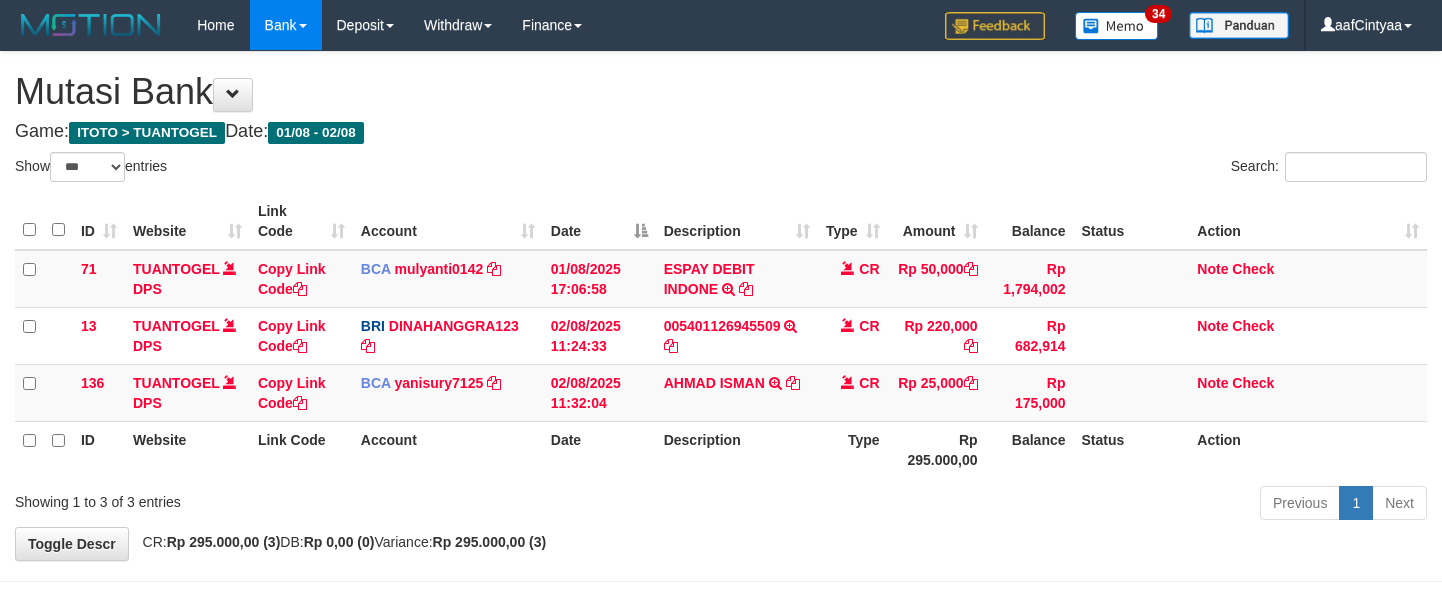 scroll, scrollTop: 0, scrollLeft: 0, axis: both 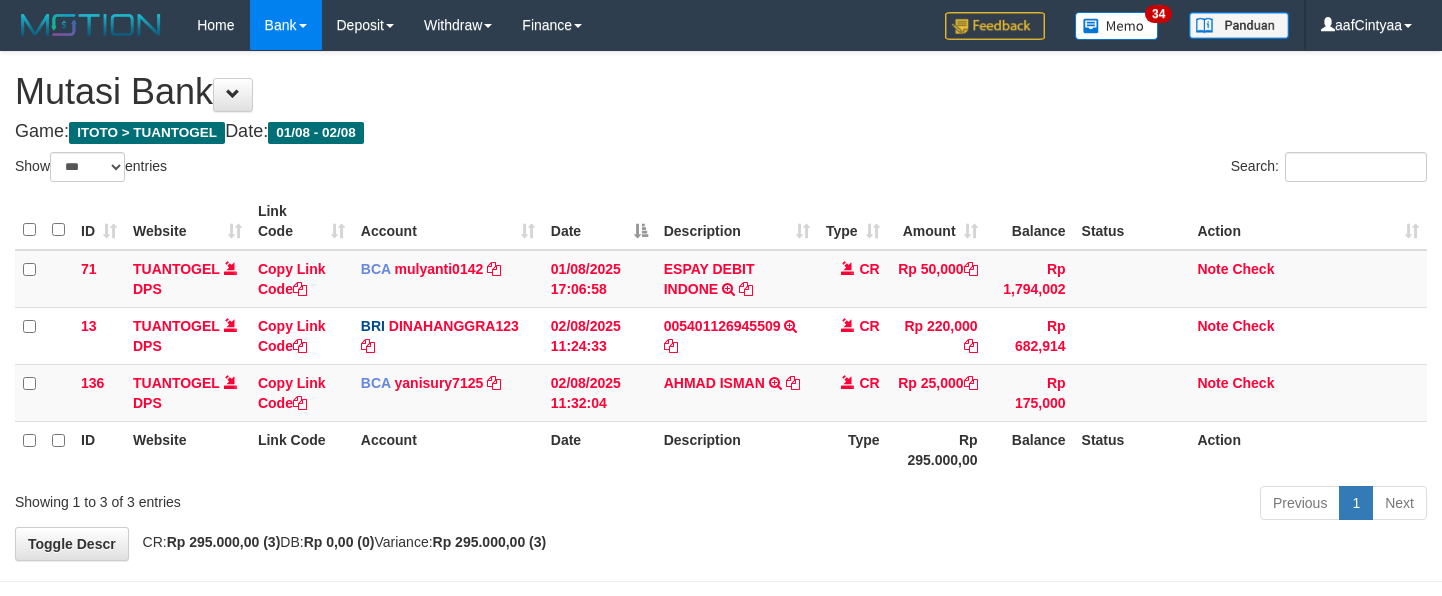 select on "***" 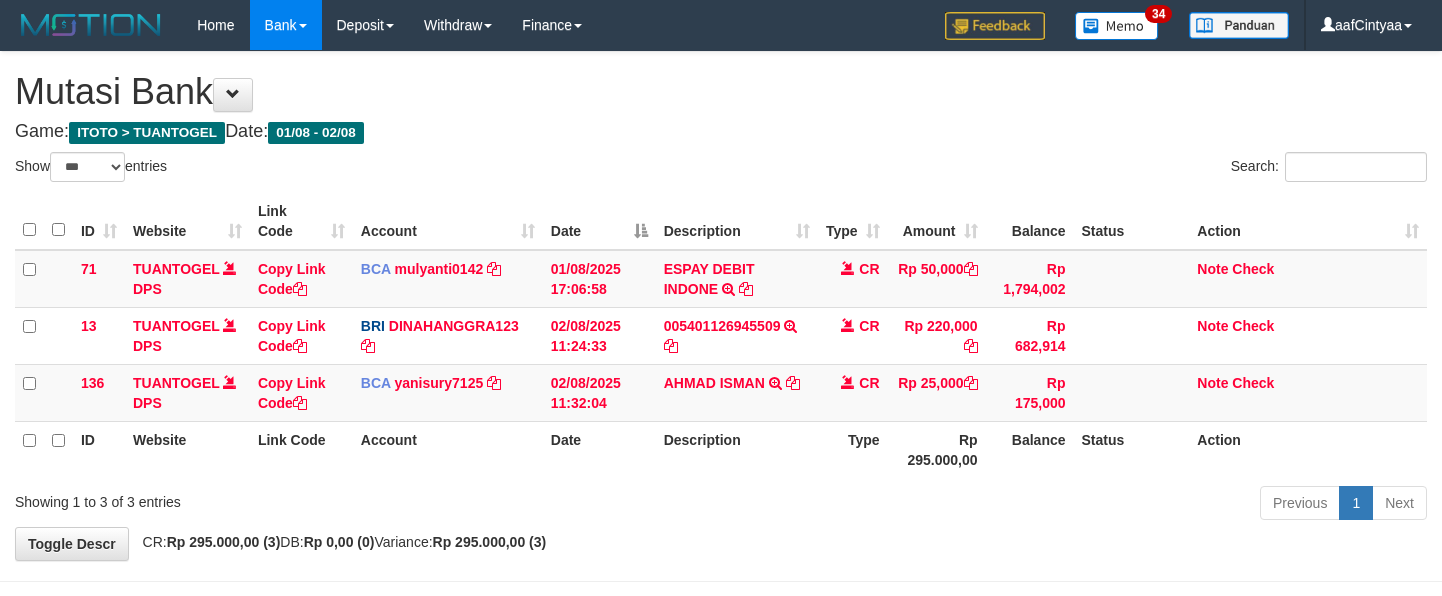 scroll, scrollTop: 0, scrollLeft: 0, axis: both 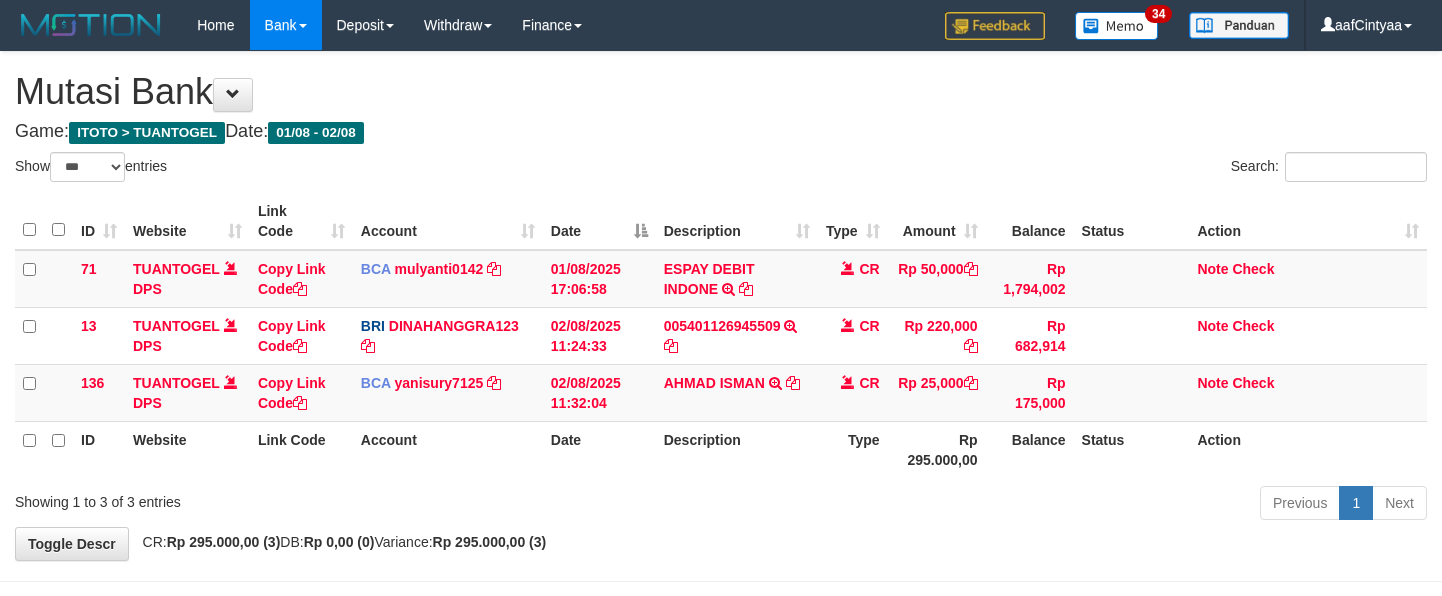select on "***" 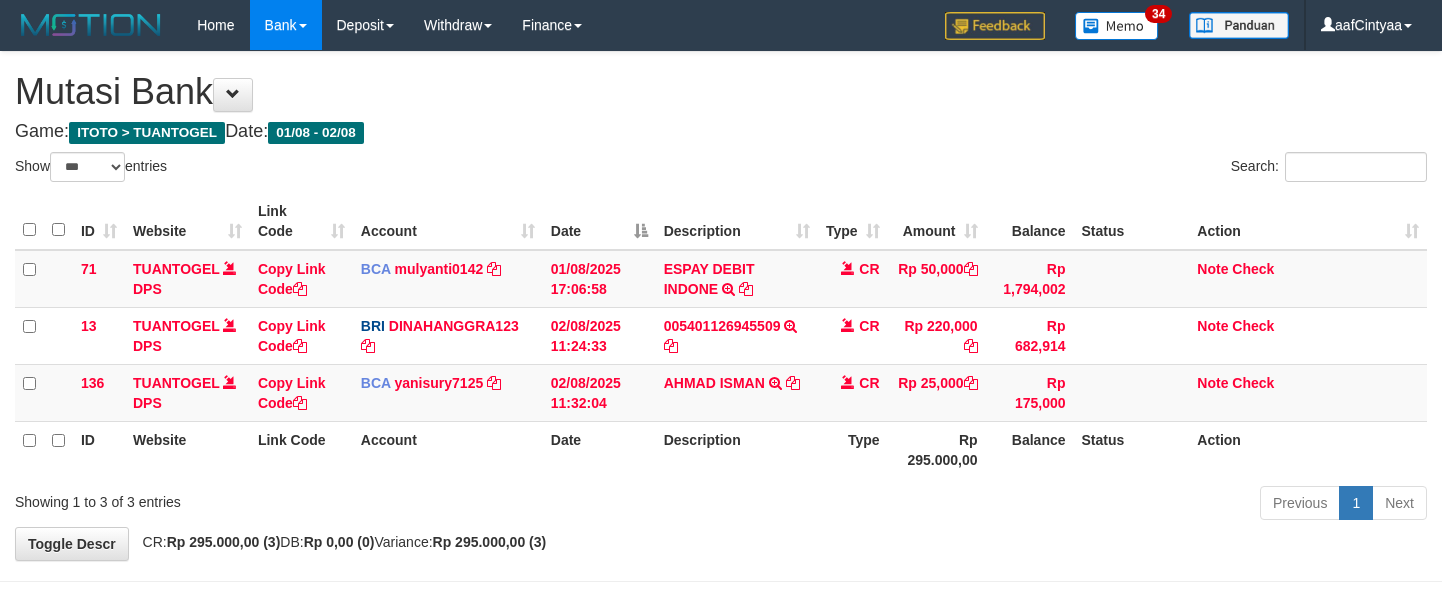 scroll, scrollTop: 0, scrollLeft: 0, axis: both 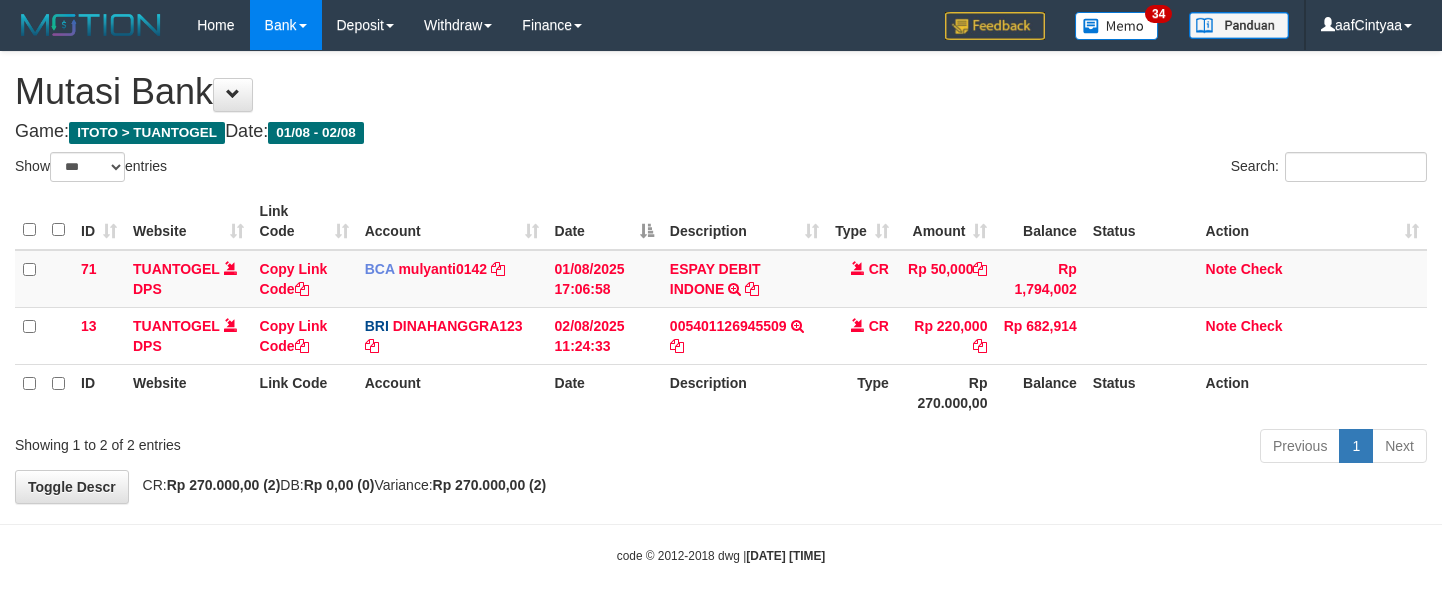 select on "***" 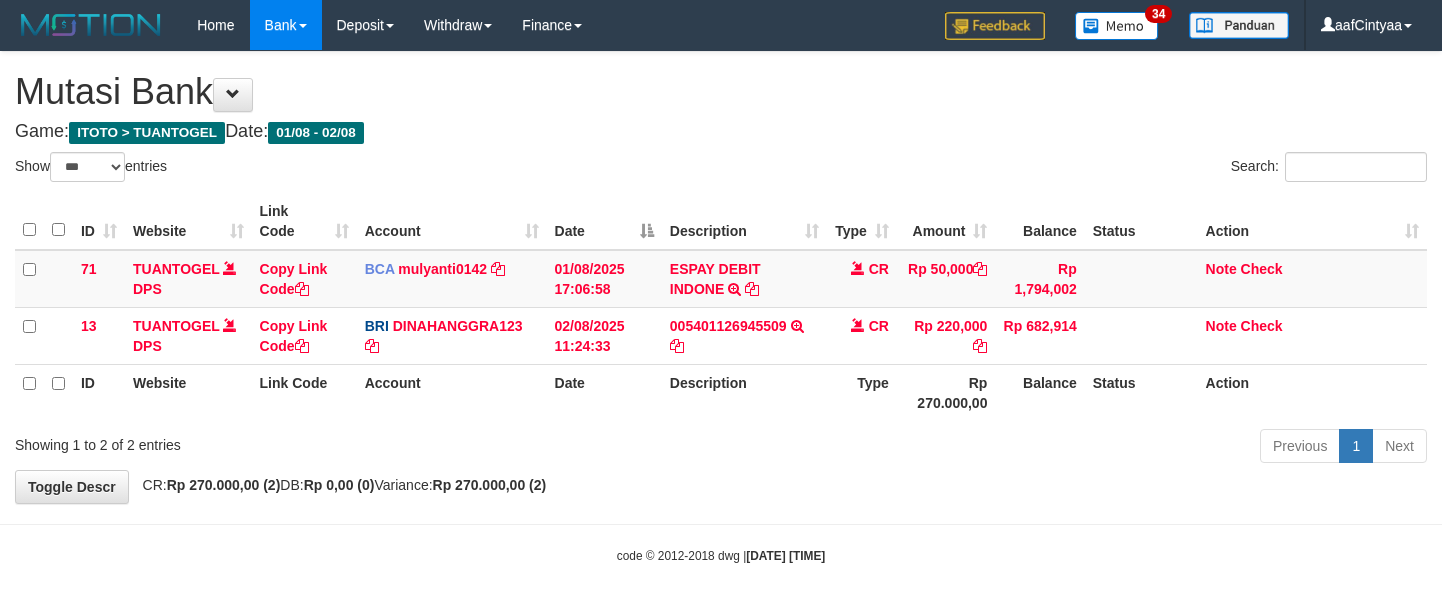 scroll, scrollTop: 0, scrollLeft: 0, axis: both 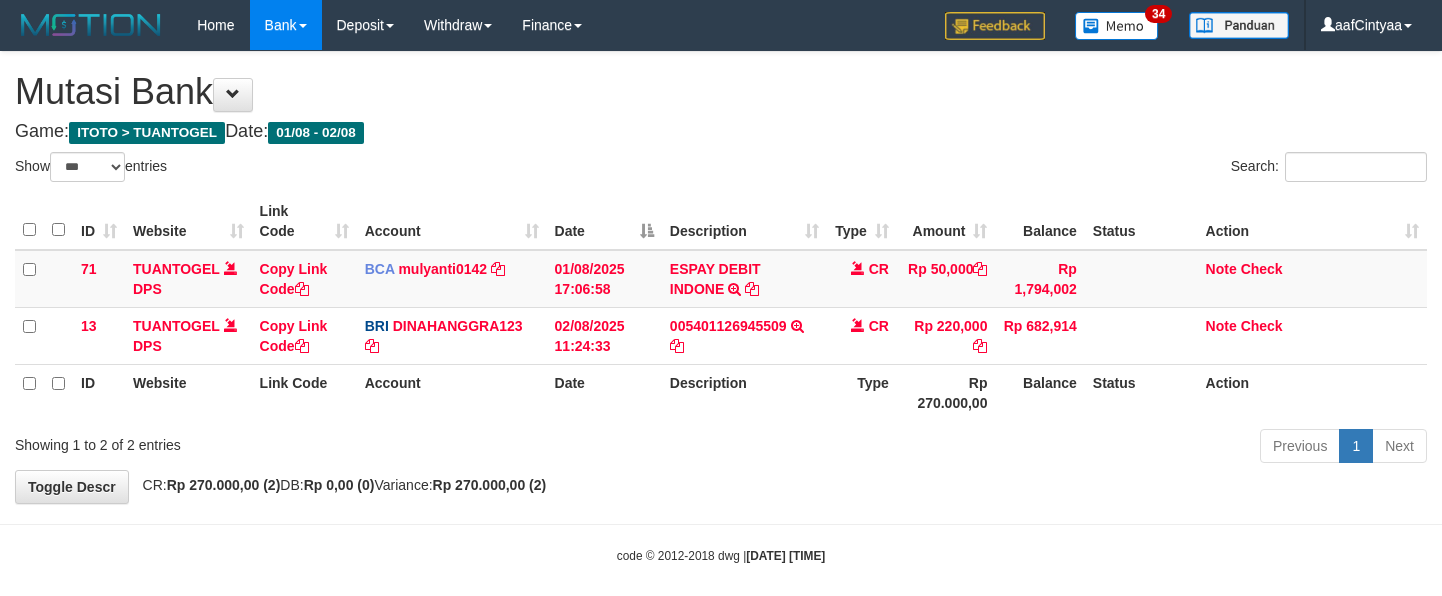 select on "***" 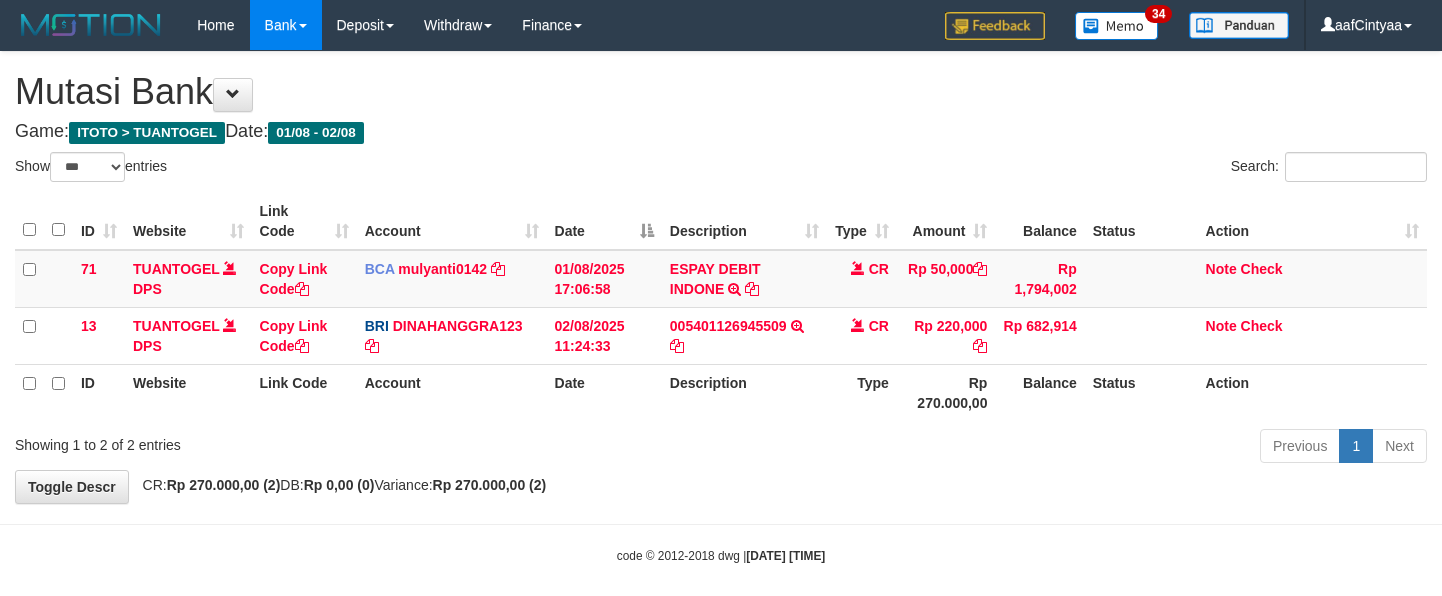 scroll, scrollTop: 0, scrollLeft: 0, axis: both 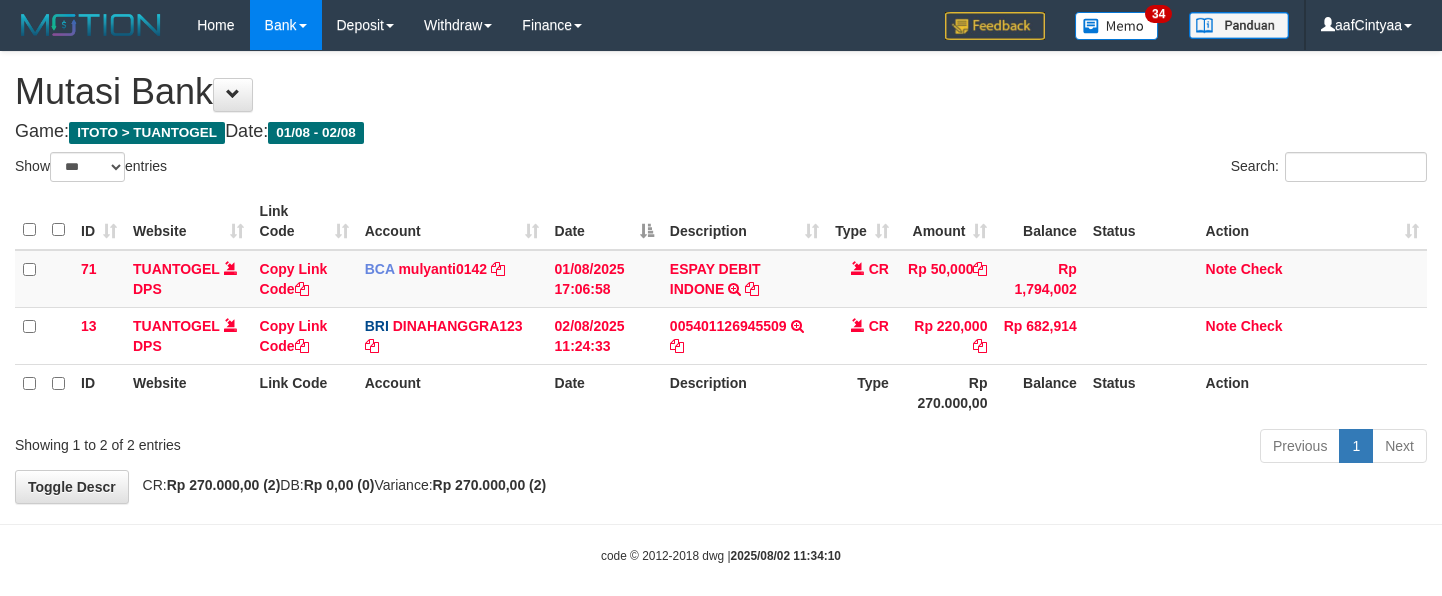 select on "***" 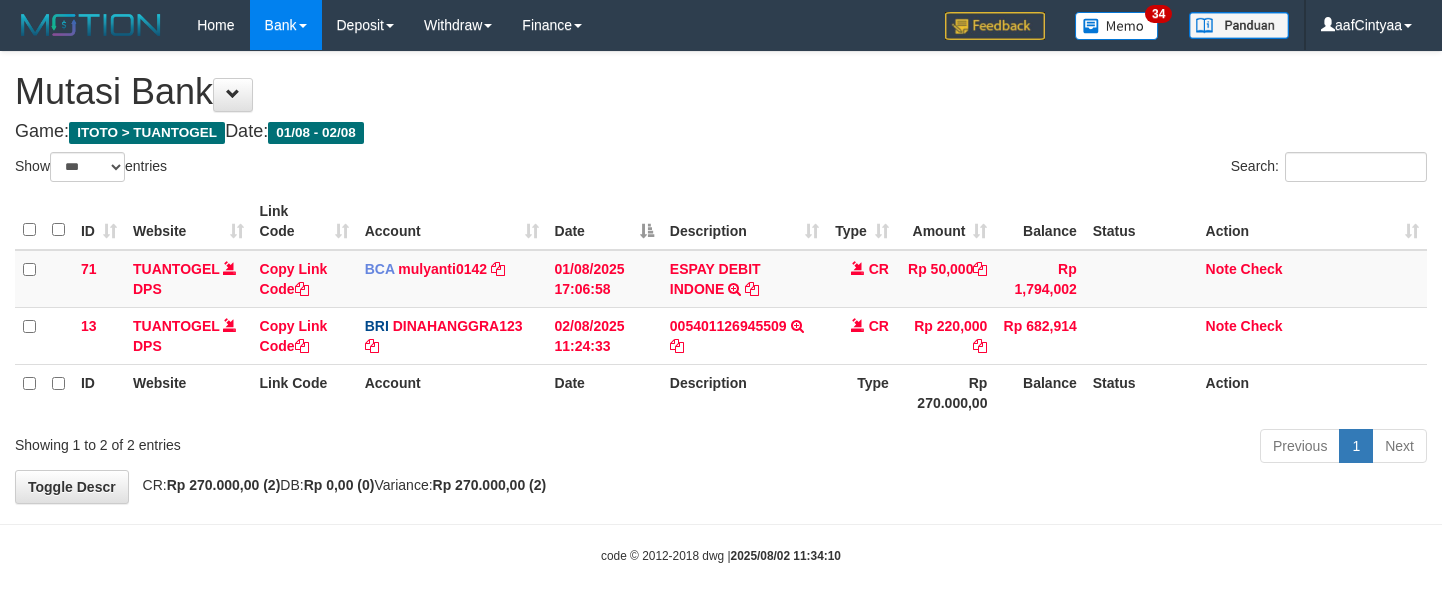 scroll, scrollTop: 0, scrollLeft: 0, axis: both 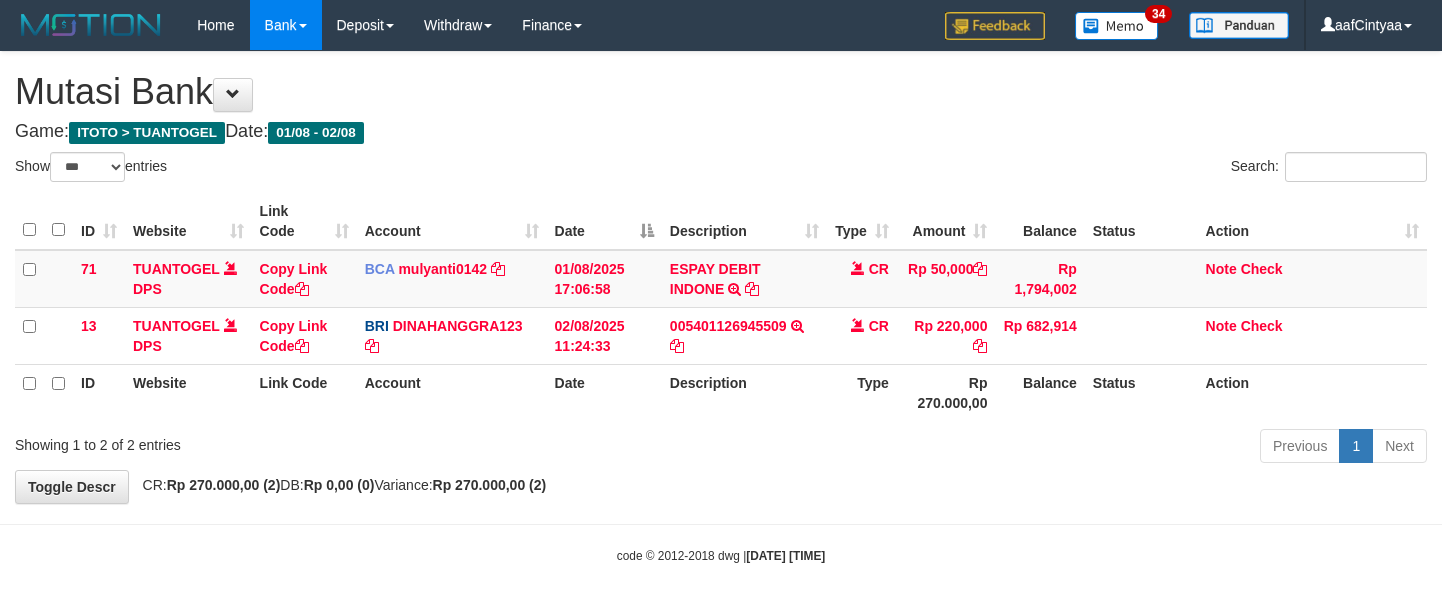 select on "***" 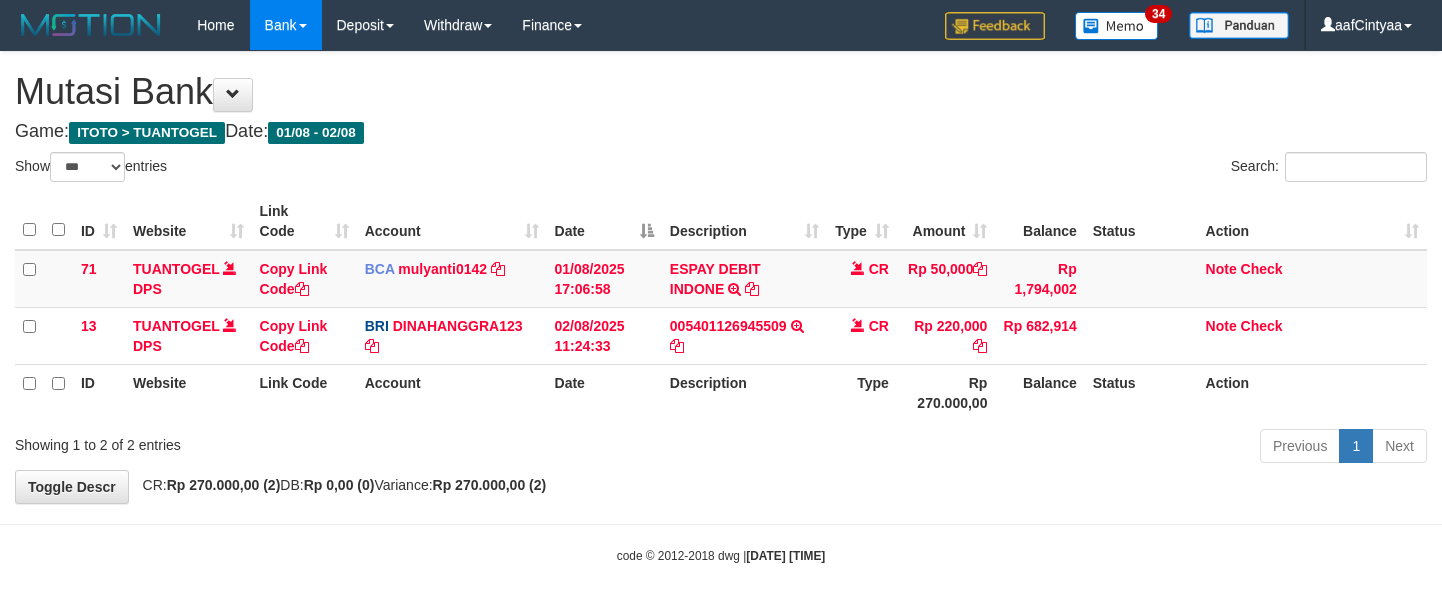 scroll, scrollTop: 0, scrollLeft: 0, axis: both 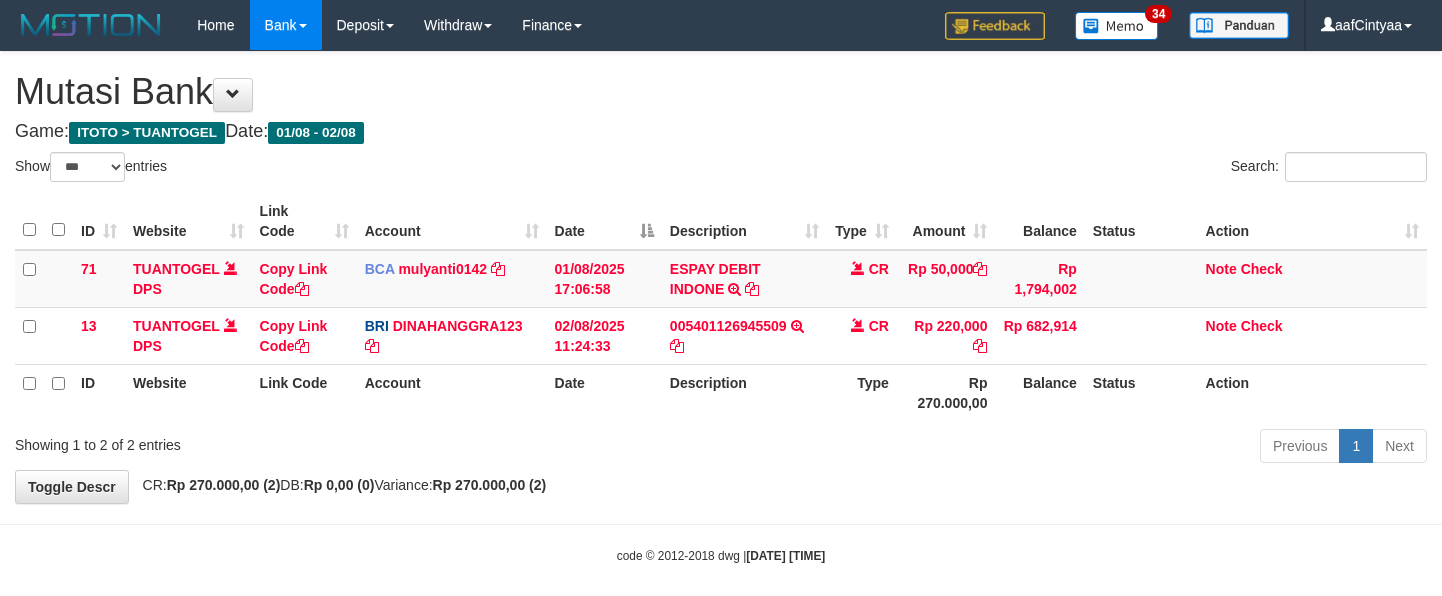 select on "***" 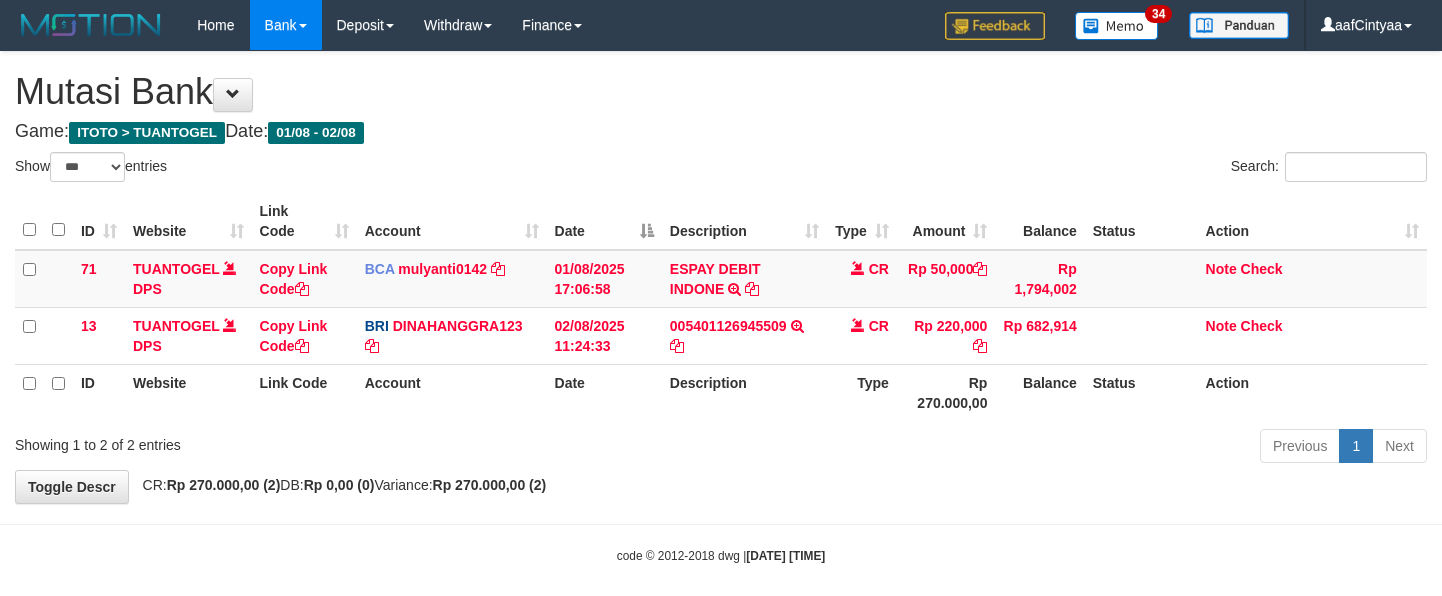 scroll, scrollTop: 0, scrollLeft: 0, axis: both 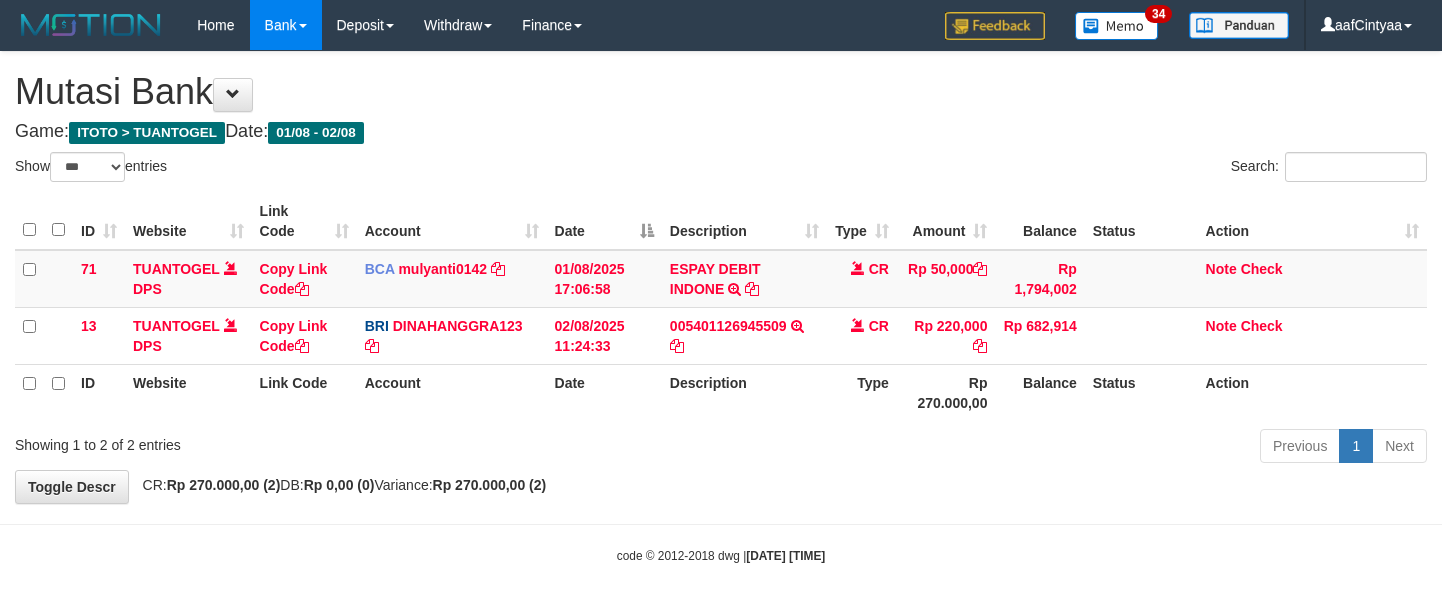 select on "***" 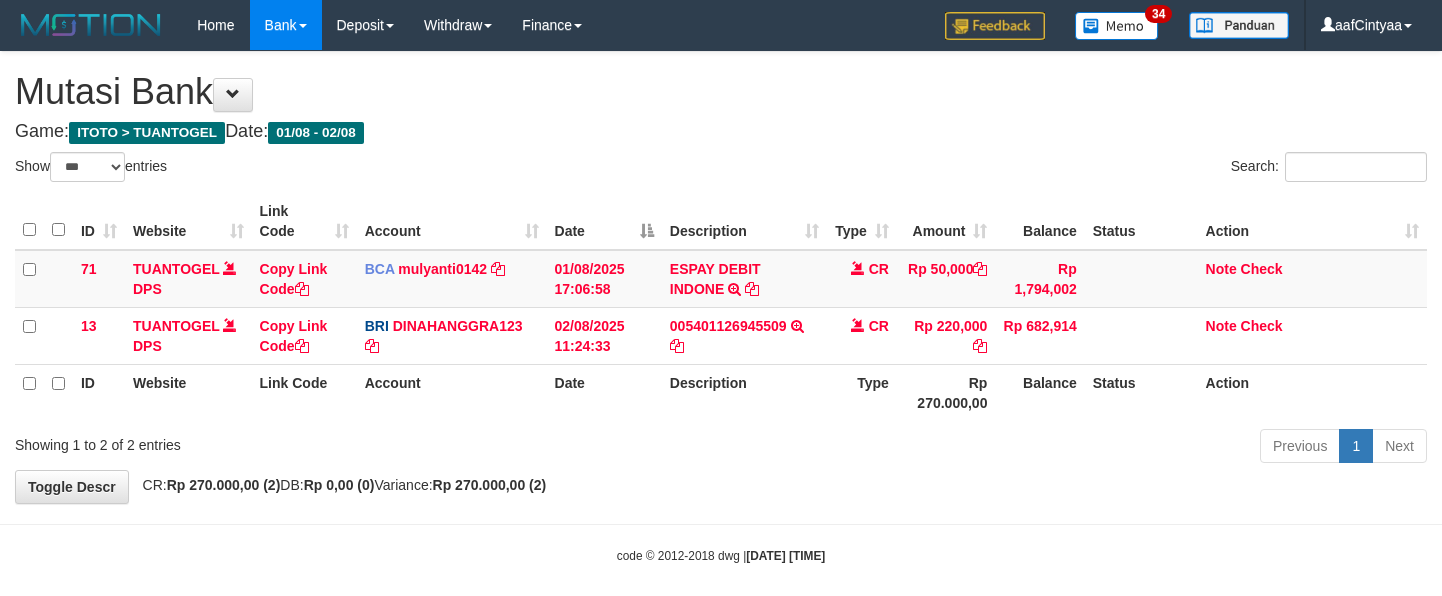 scroll, scrollTop: 0, scrollLeft: 0, axis: both 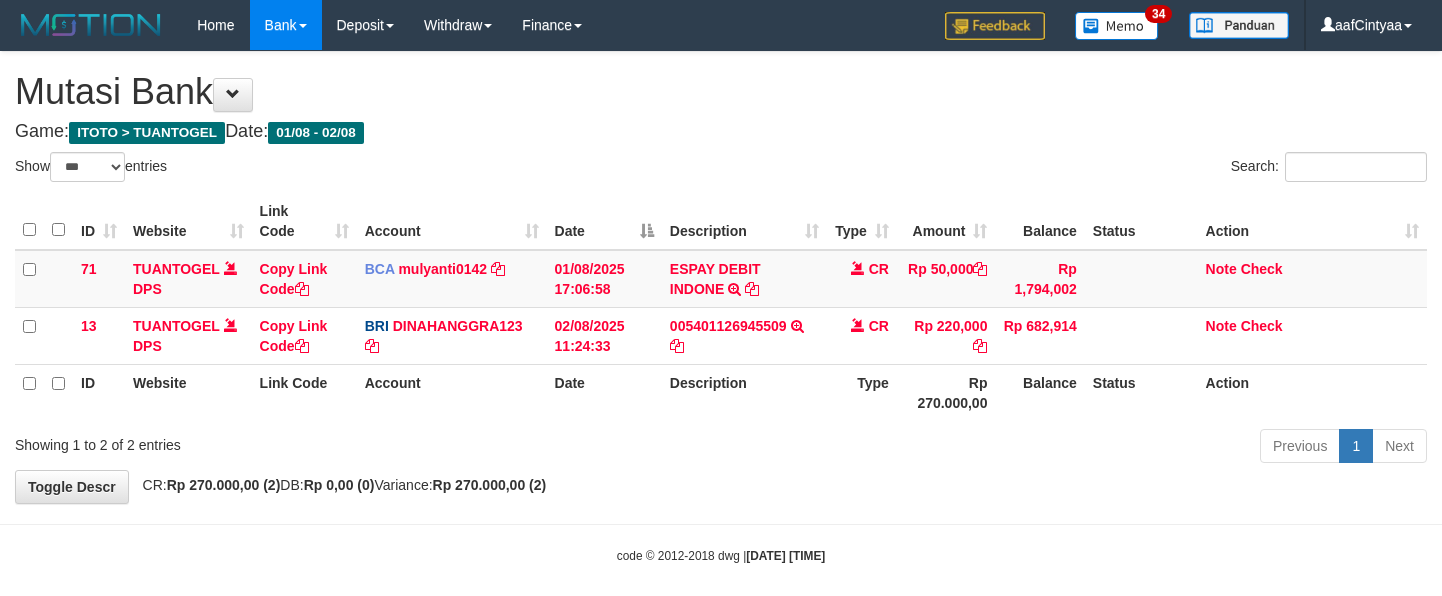 select on "***" 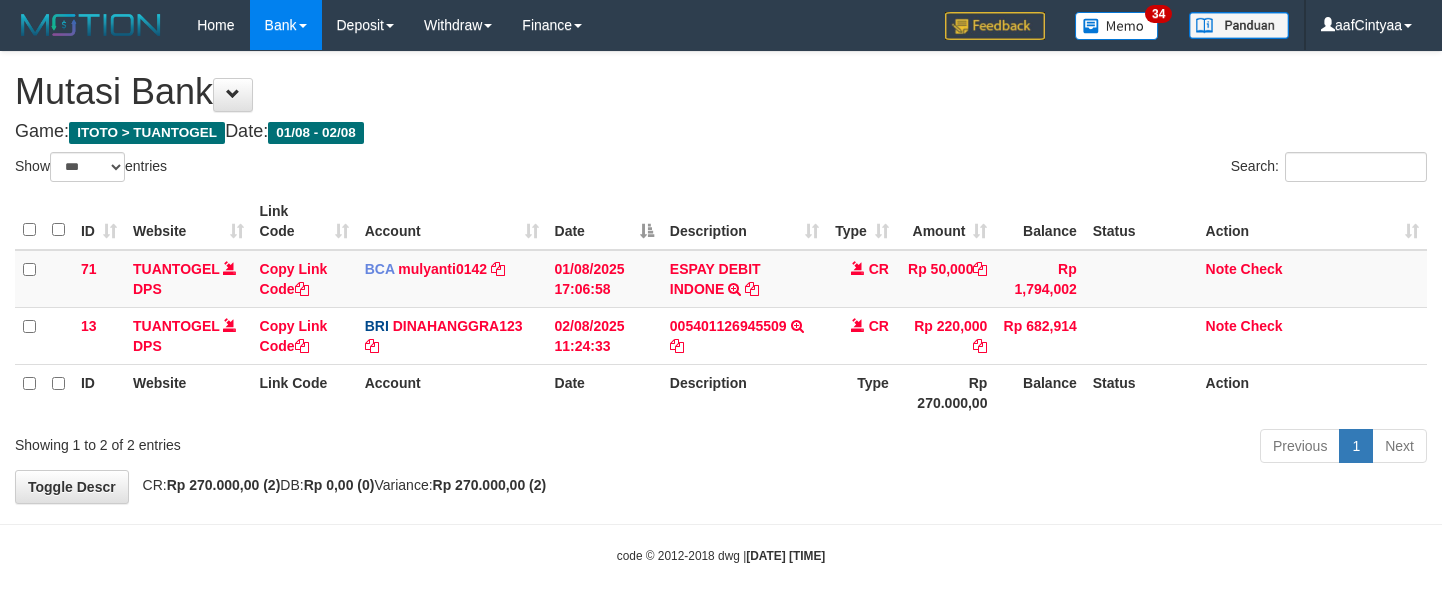 scroll, scrollTop: 0, scrollLeft: 0, axis: both 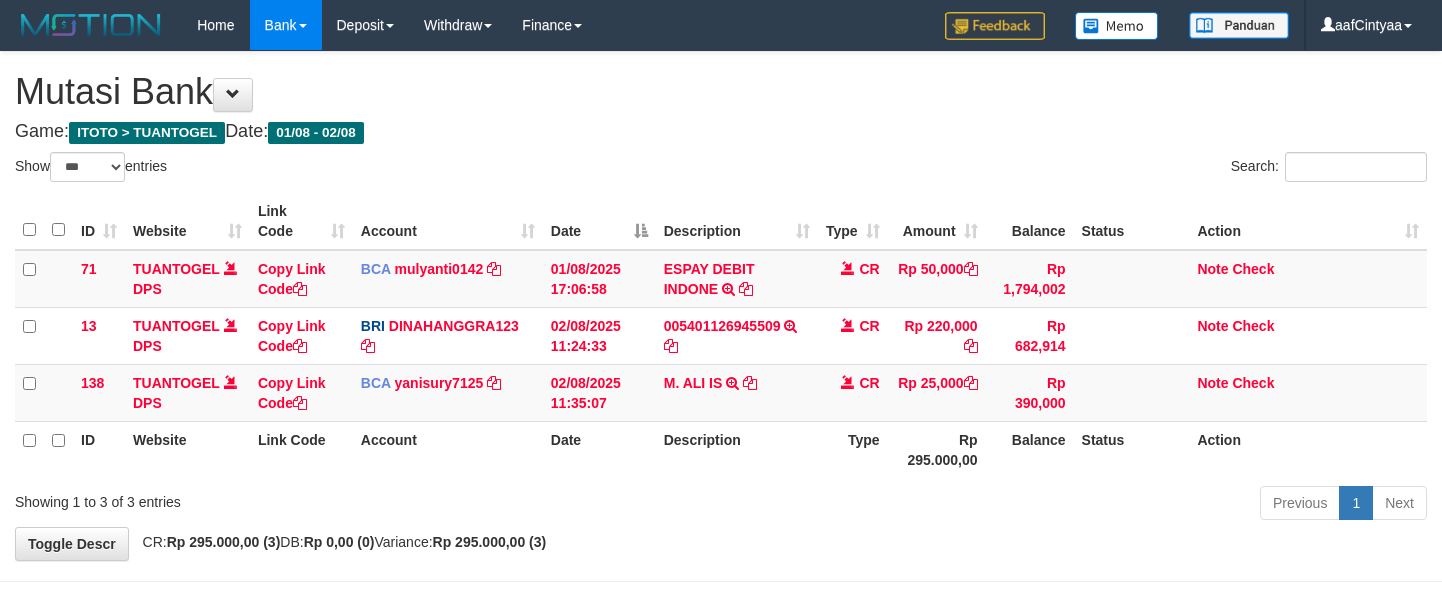 select on "***" 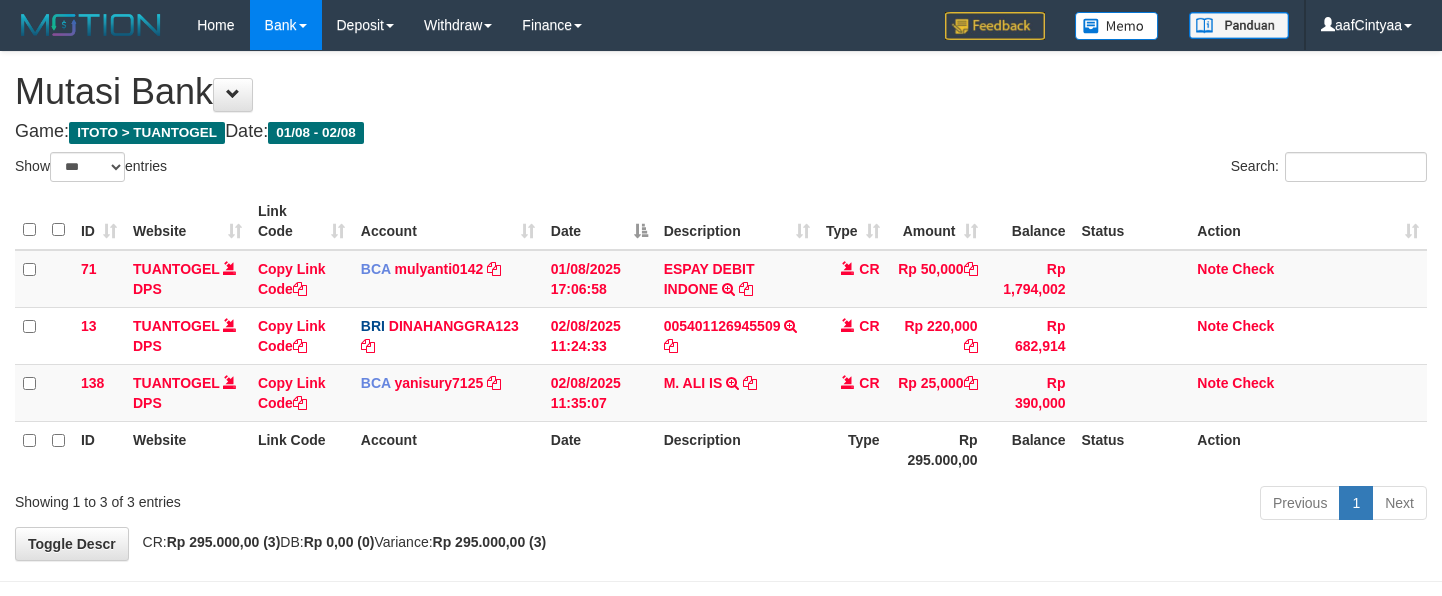 scroll, scrollTop: 0, scrollLeft: 0, axis: both 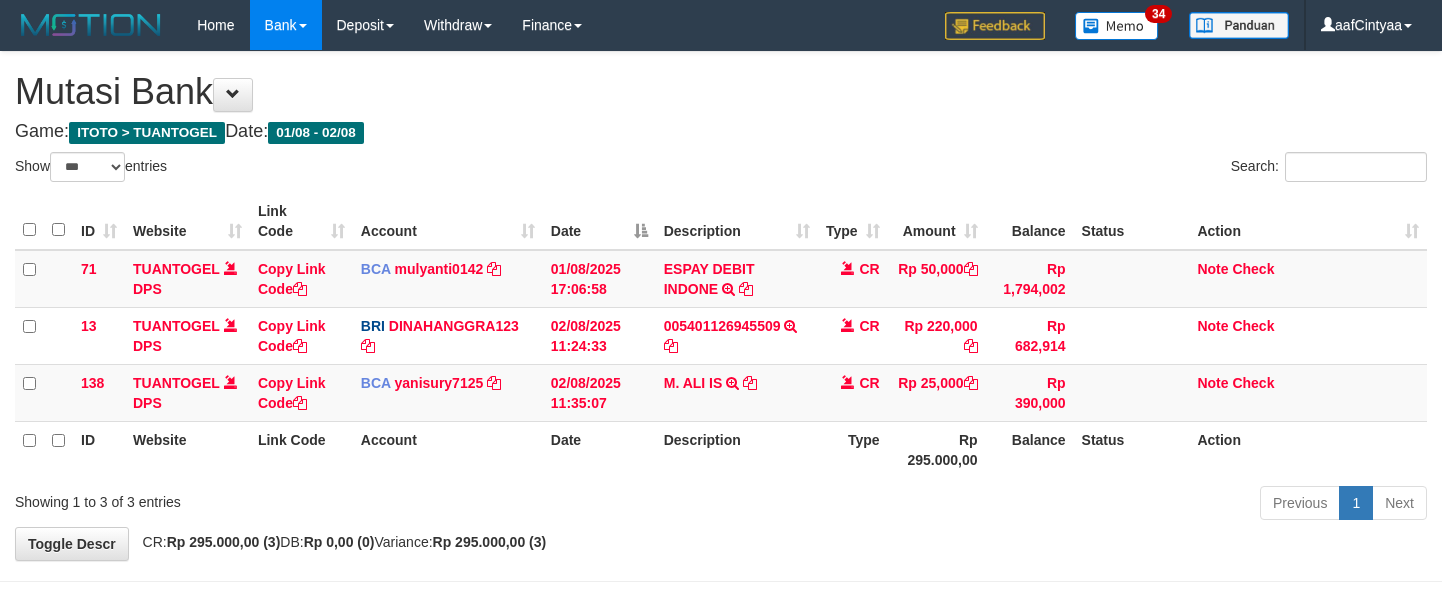 select on "***" 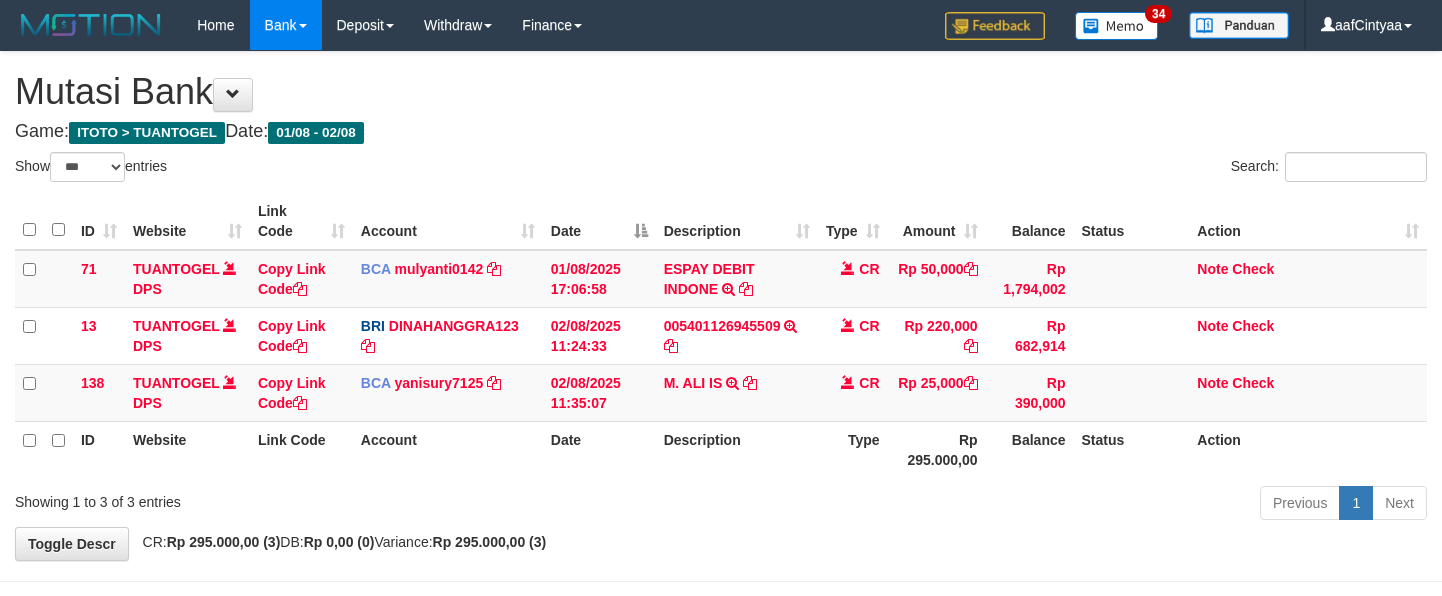 scroll, scrollTop: 0, scrollLeft: 0, axis: both 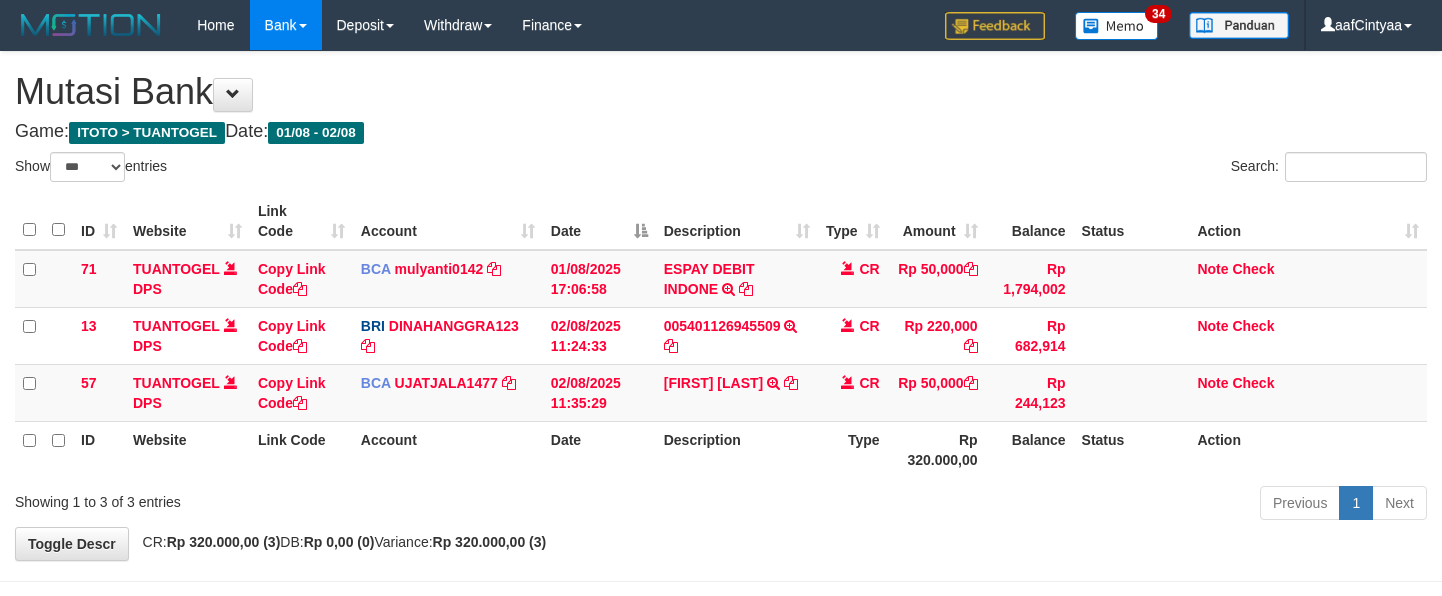select on "***" 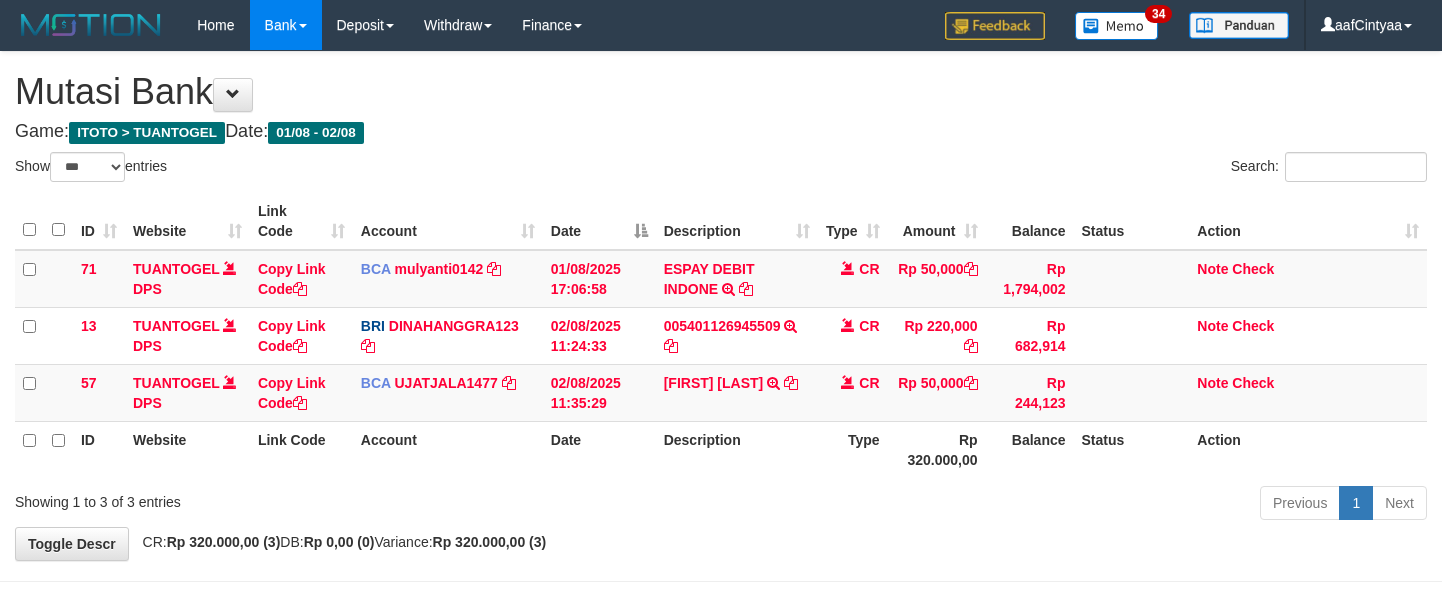 scroll, scrollTop: 0, scrollLeft: 0, axis: both 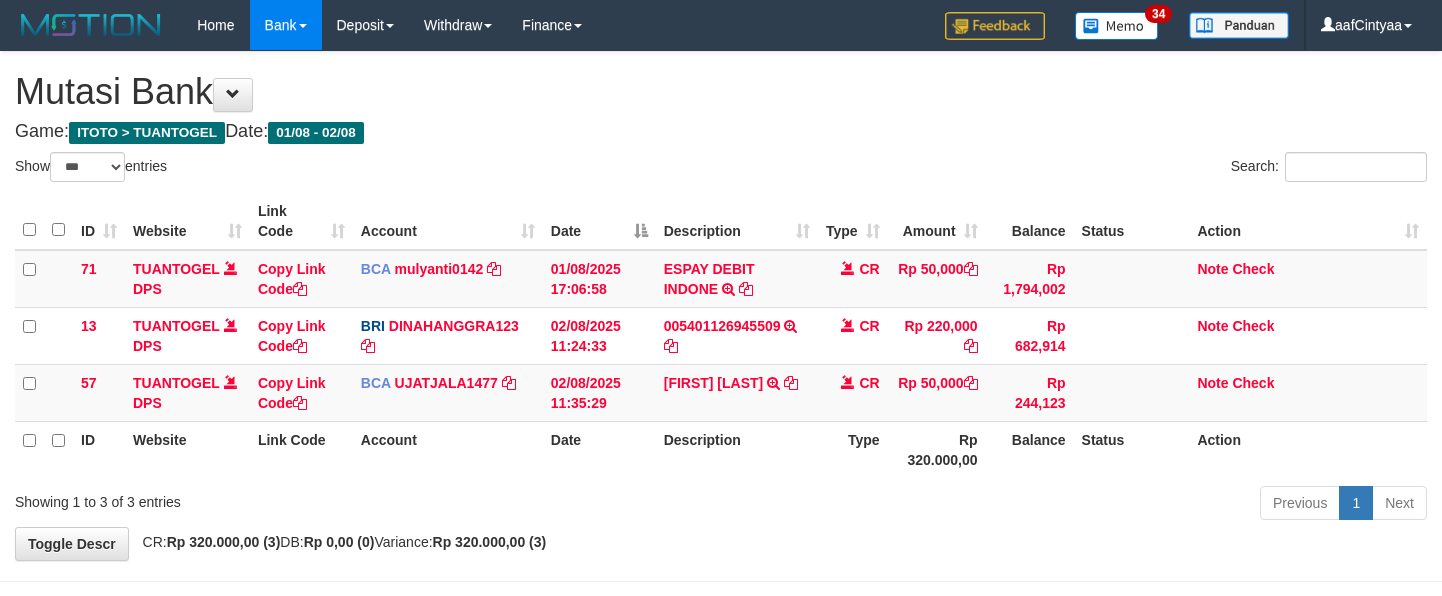 select on "***" 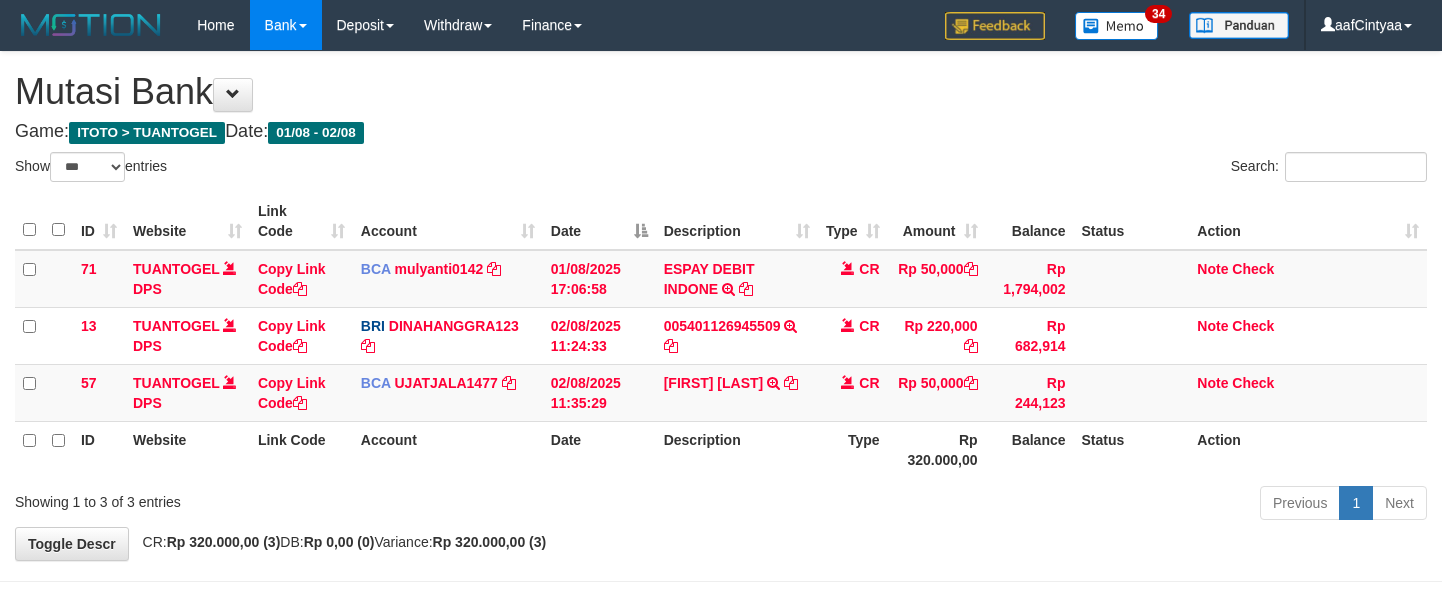 scroll, scrollTop: 0, scrollLeft: 0, axis: both 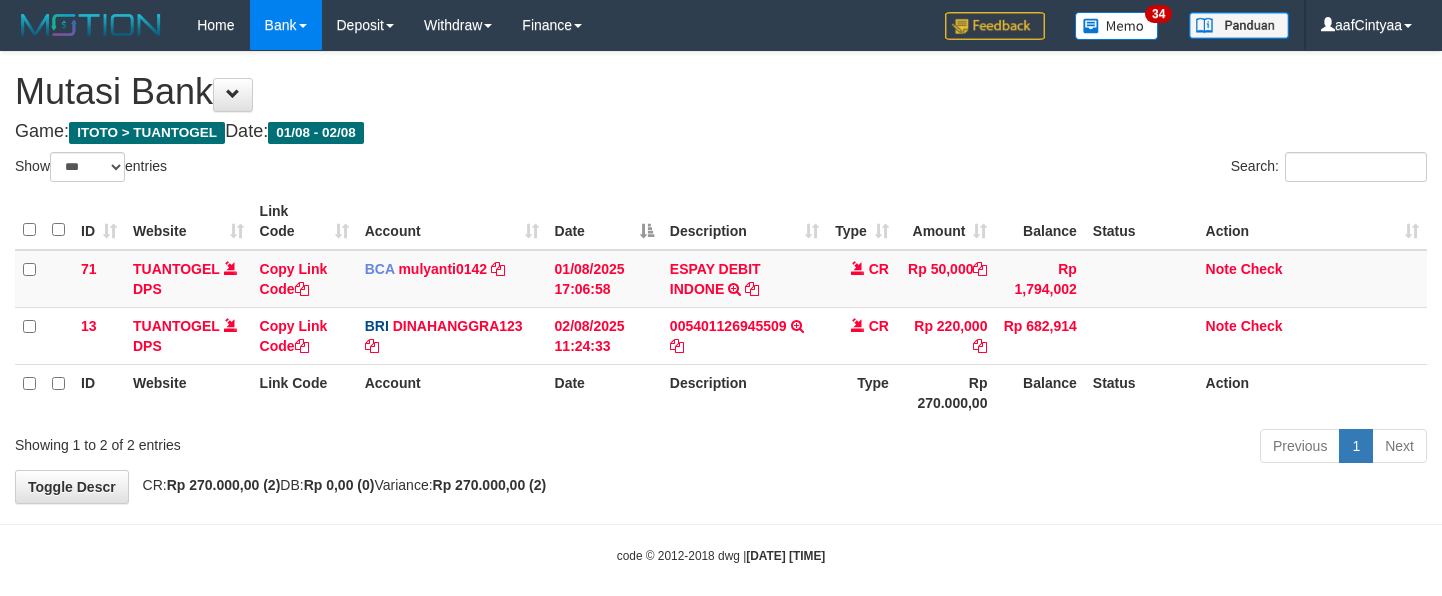 select on "***" 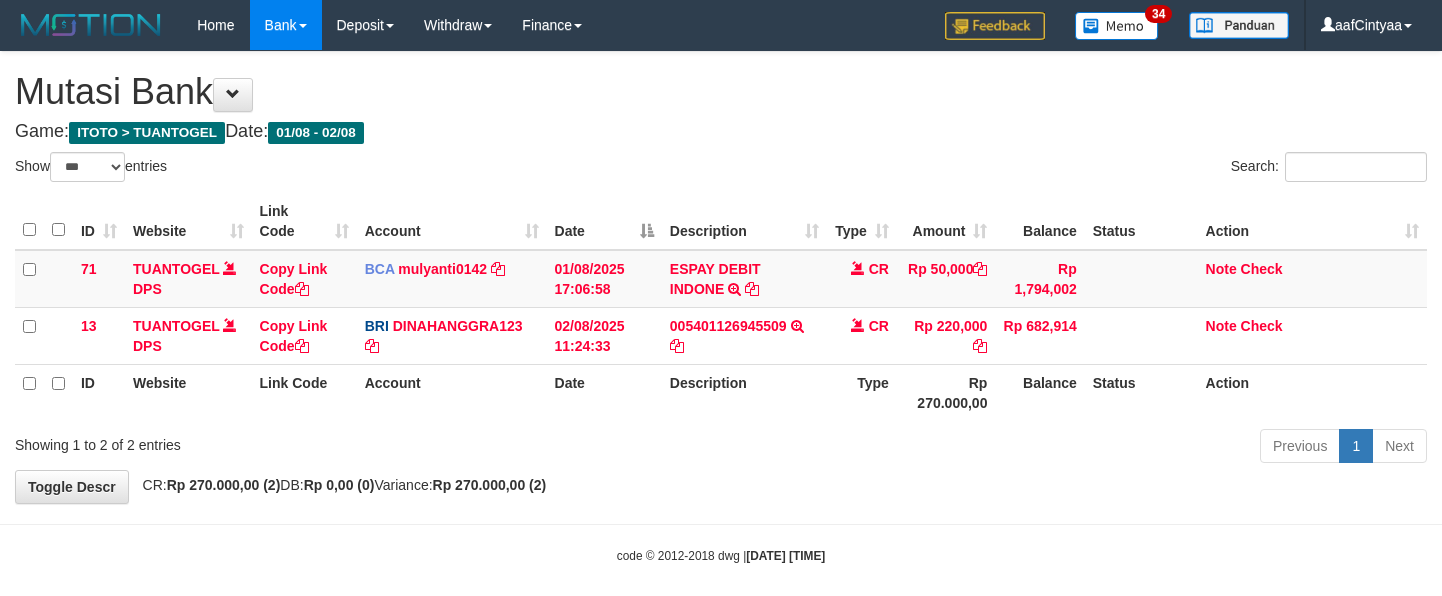 scroll, scrollTop: 0, scrollLeft: 0, axis: both 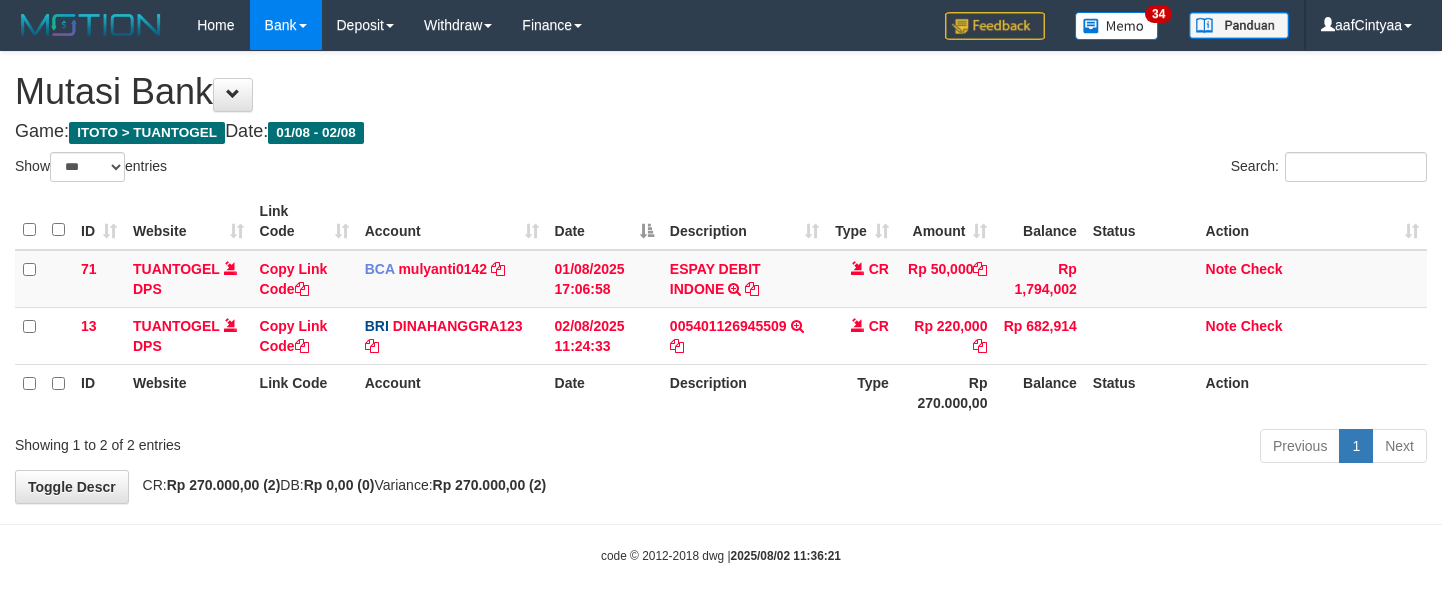 select on "***" 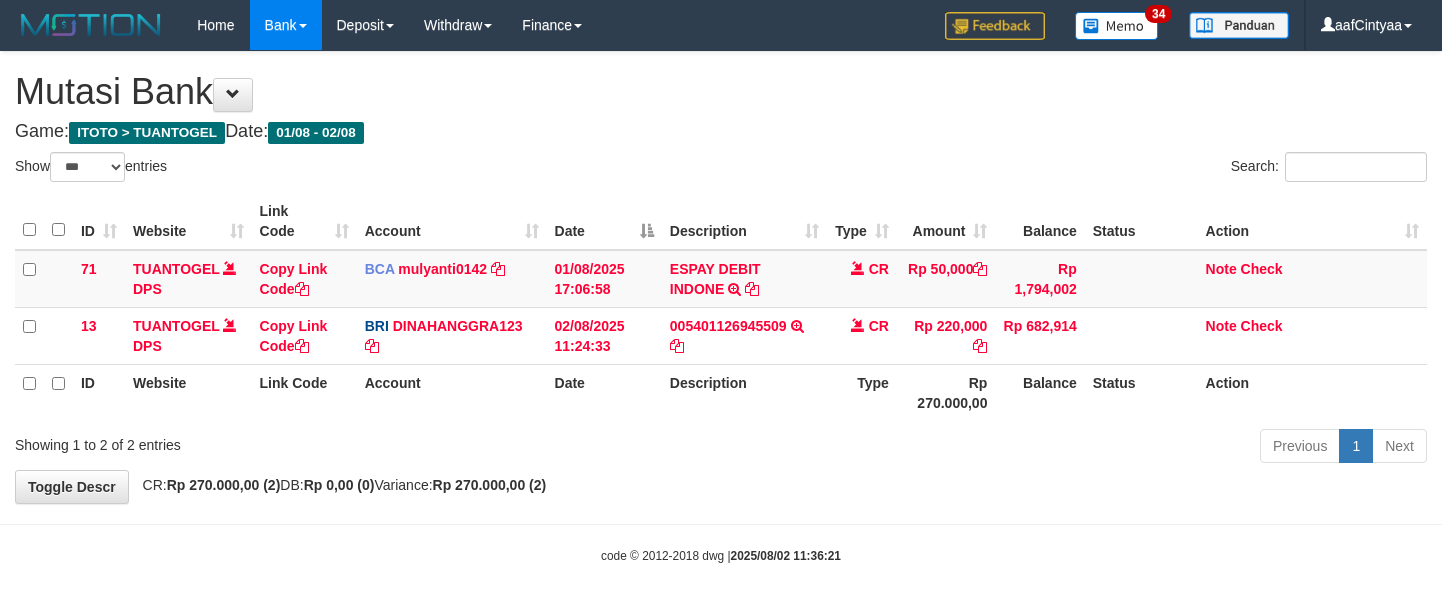 scroll, scrollTop: 0, scrollLeft: 0, axis: both 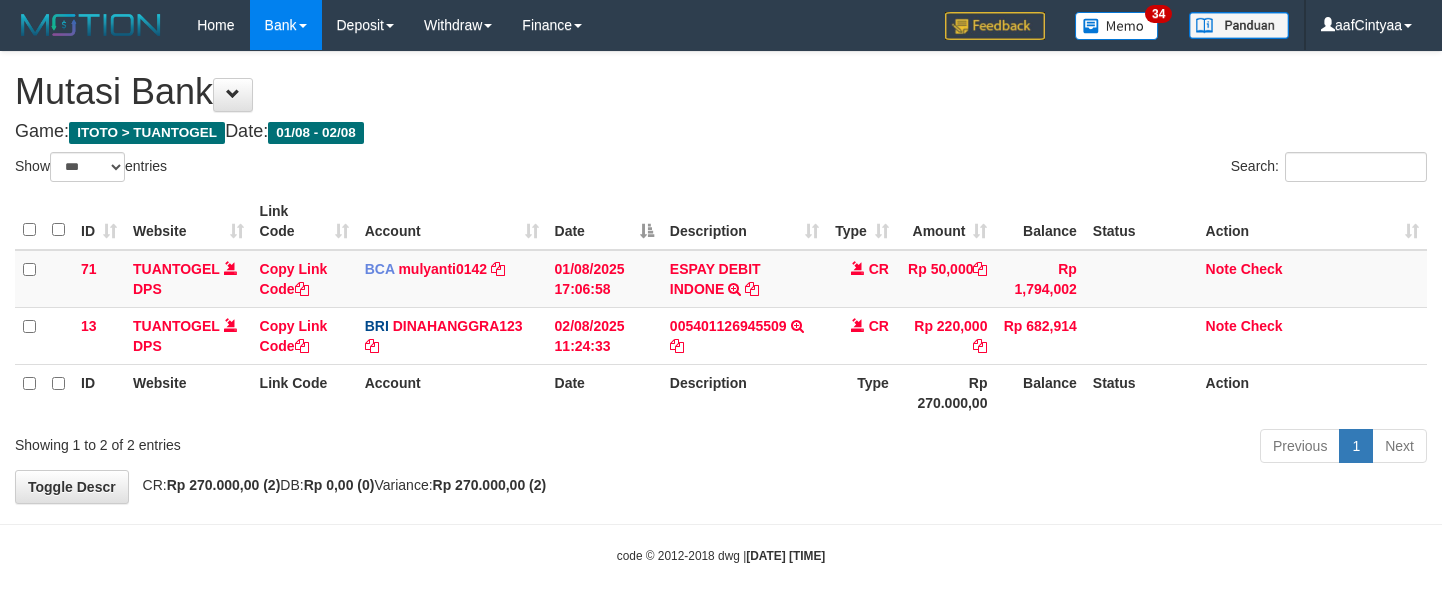 select on "***" 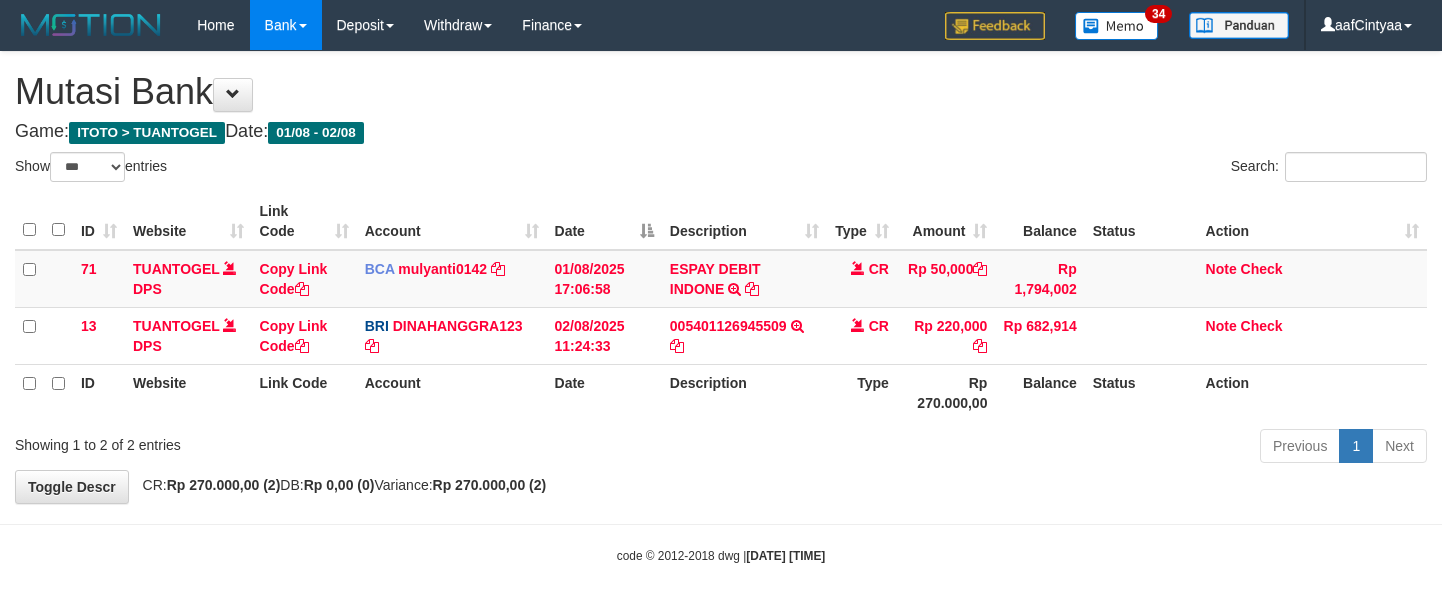 scroll, scrollTop: 0, scrollLeft: 0, axis: both 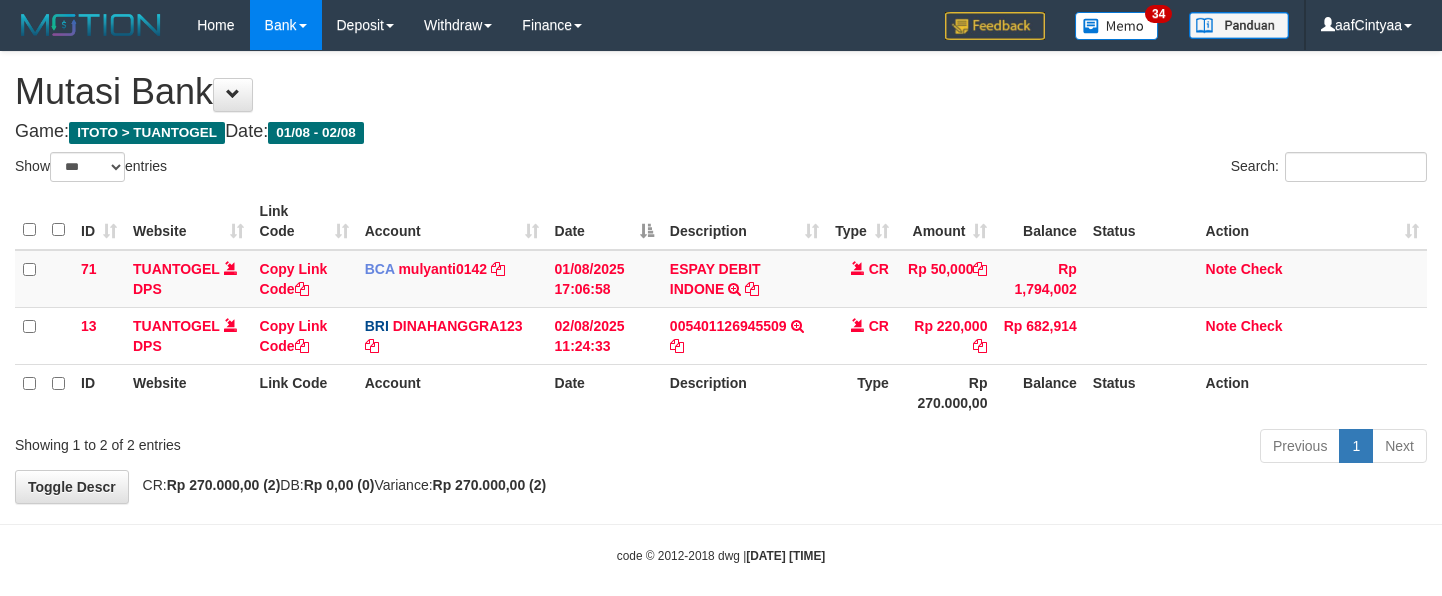 select on "***" 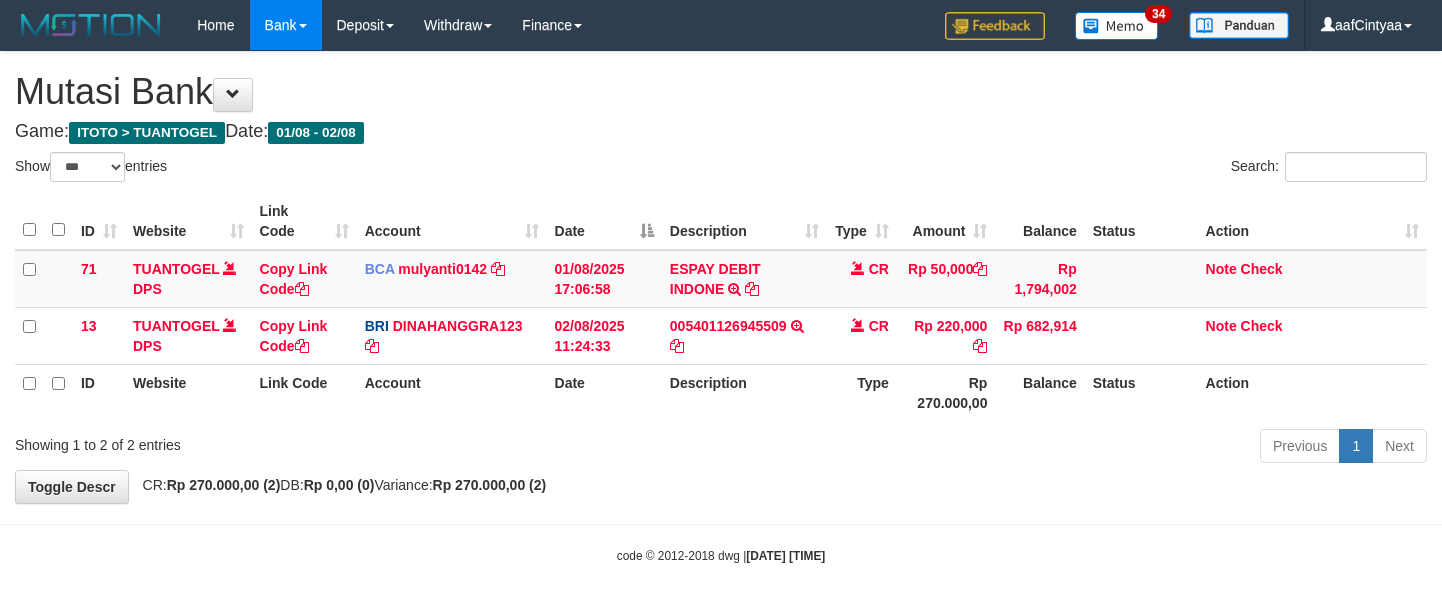 scroll, scrollTop: 0, scrollLeft: 0, axis: both 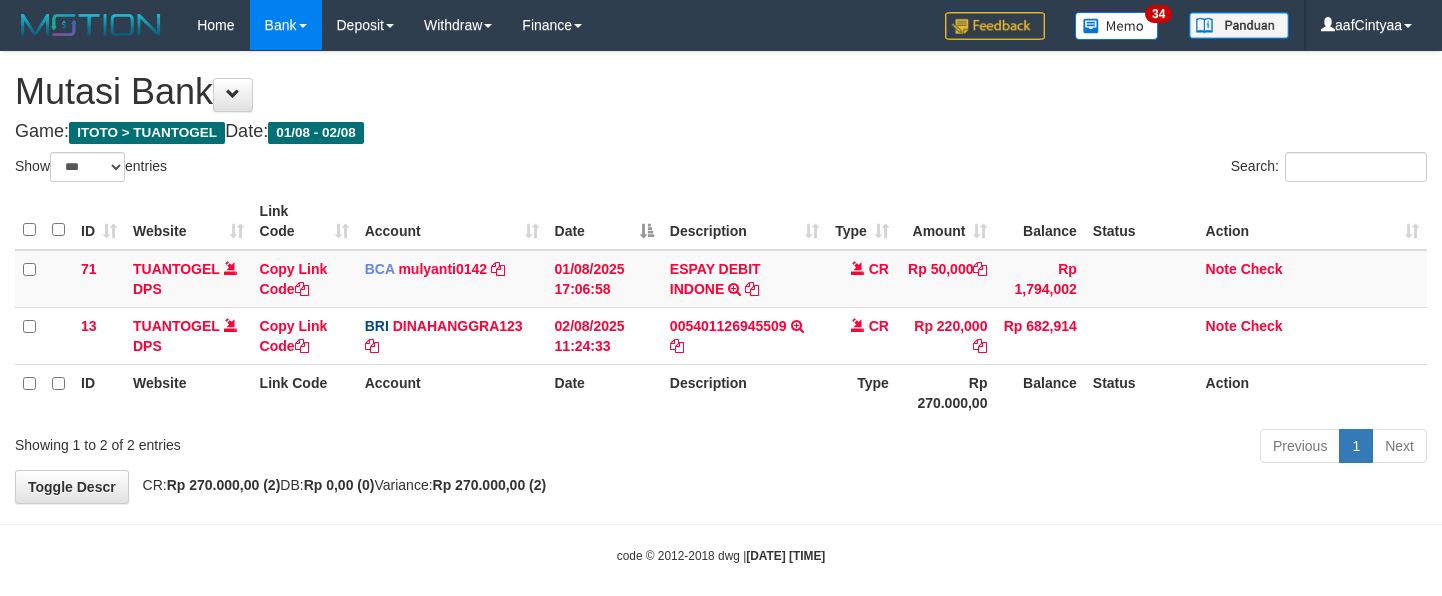 select on "***" 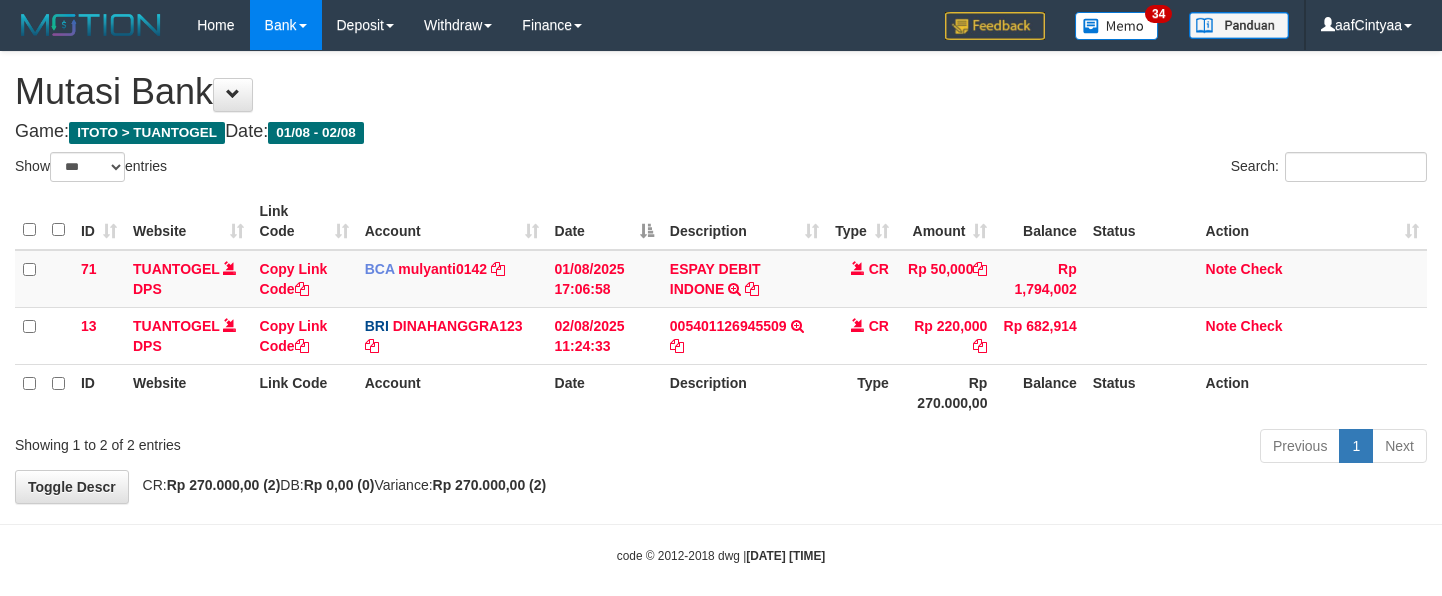 scroll, scrollTop: 0, scrollLeft: 0, axis: both 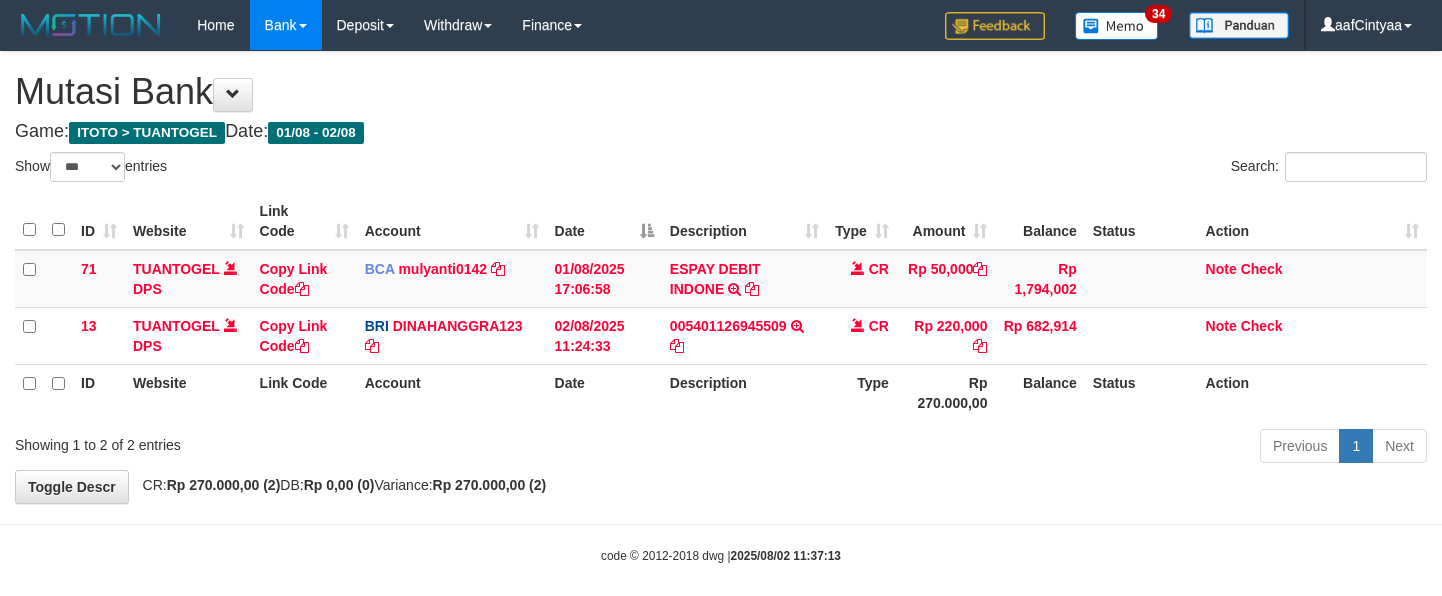 select on "***" 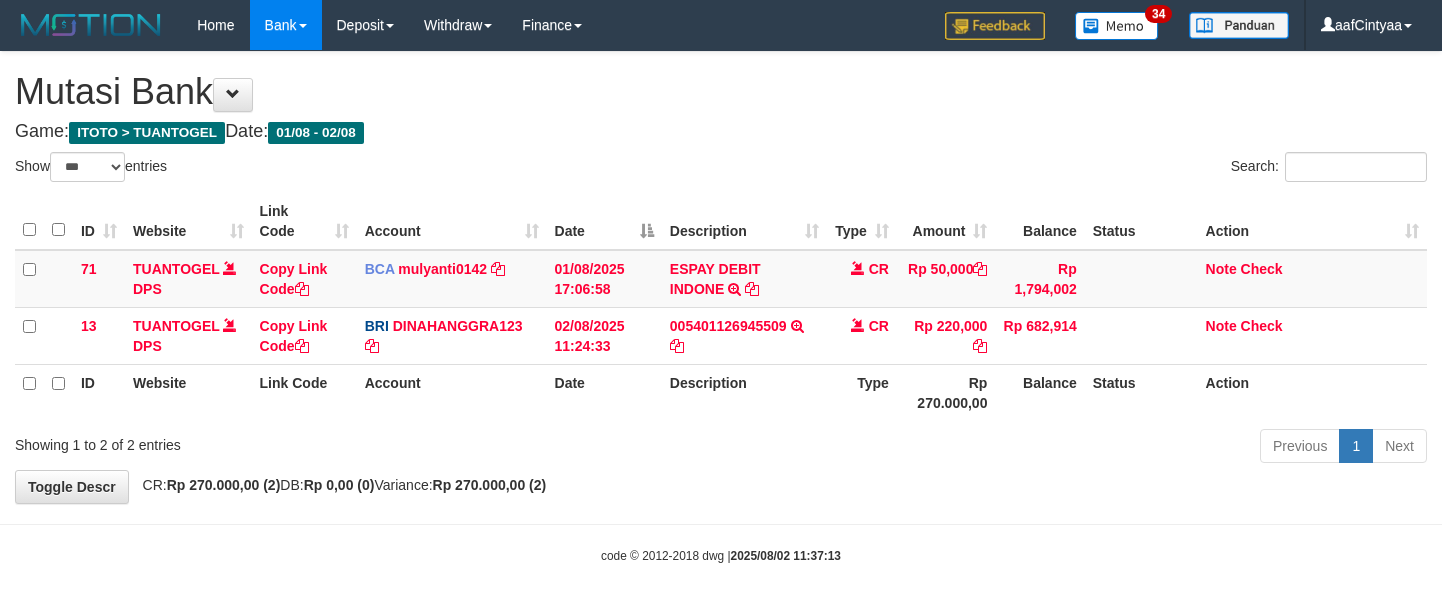 scroll, scrollTop: 0, scrollLeft: 0, axis: both 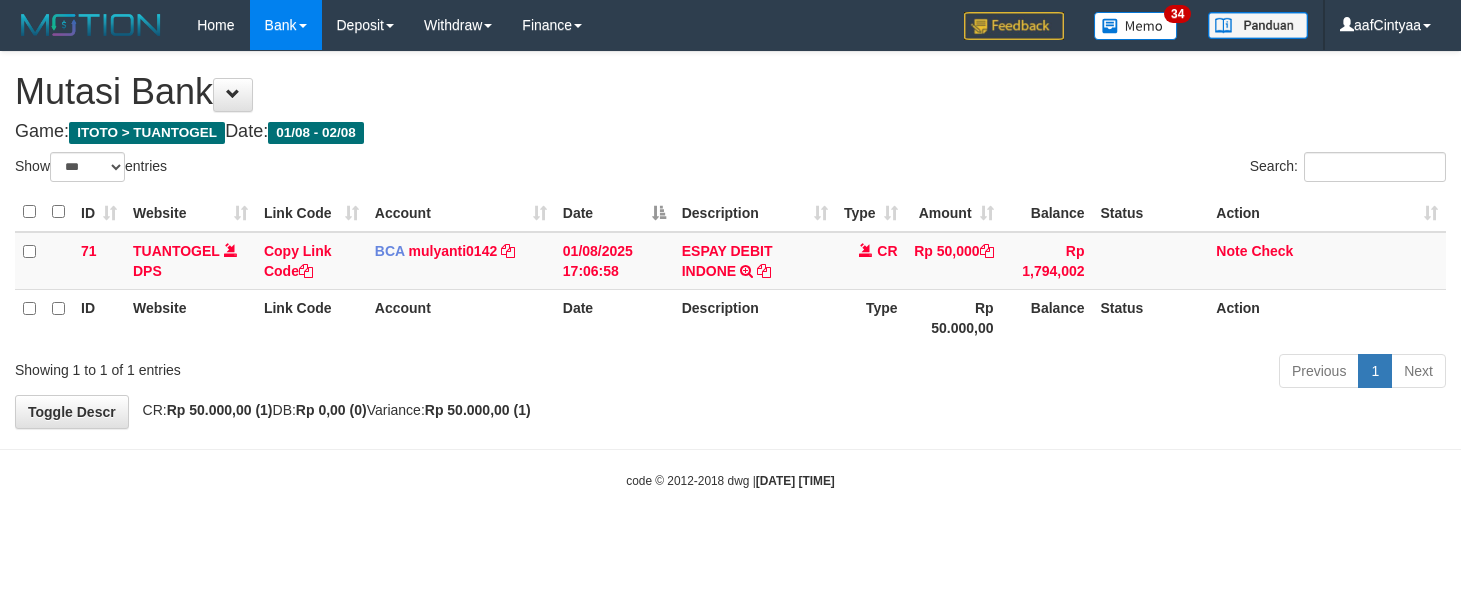 select on "***" 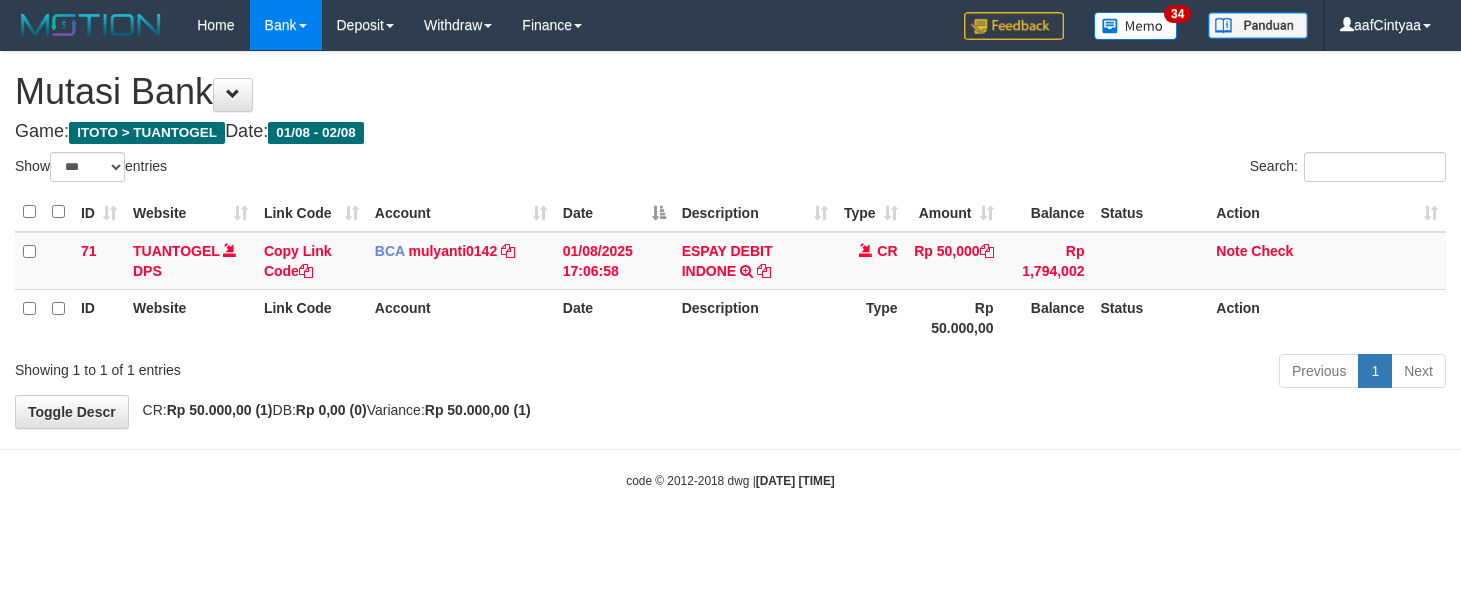 scroll, scrollTop: 0, scrollLeft: 0, axis: both 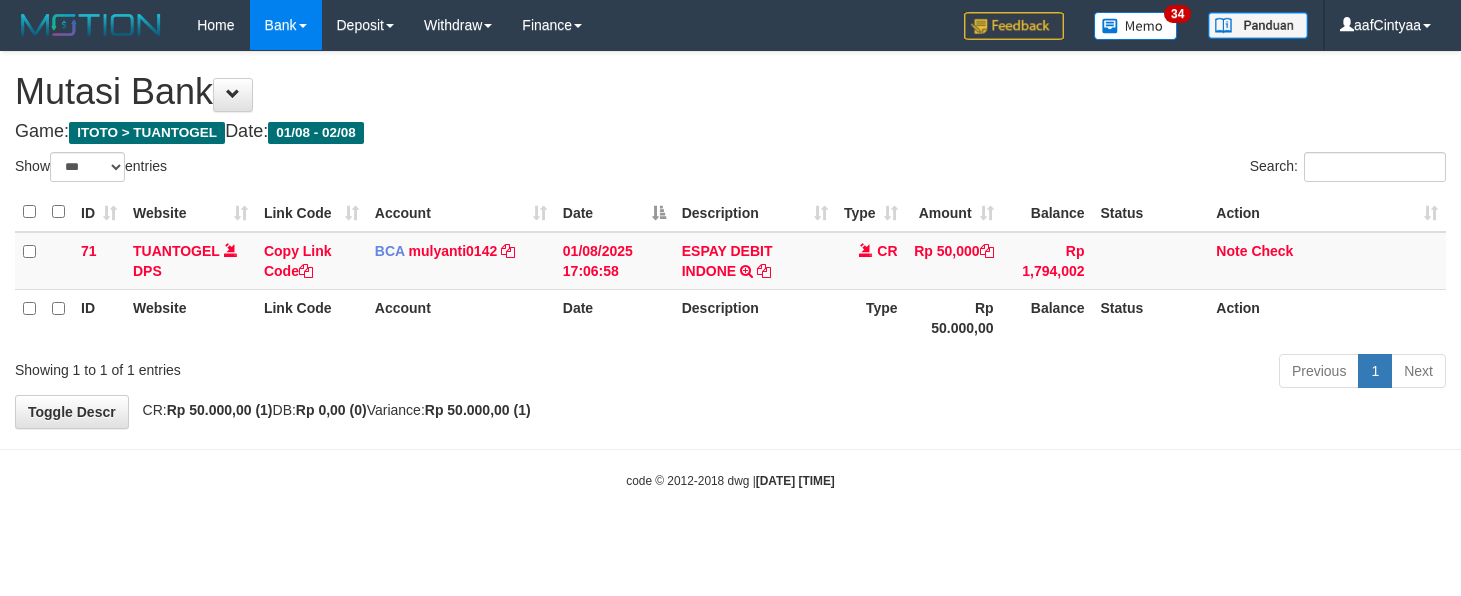 select on "***" 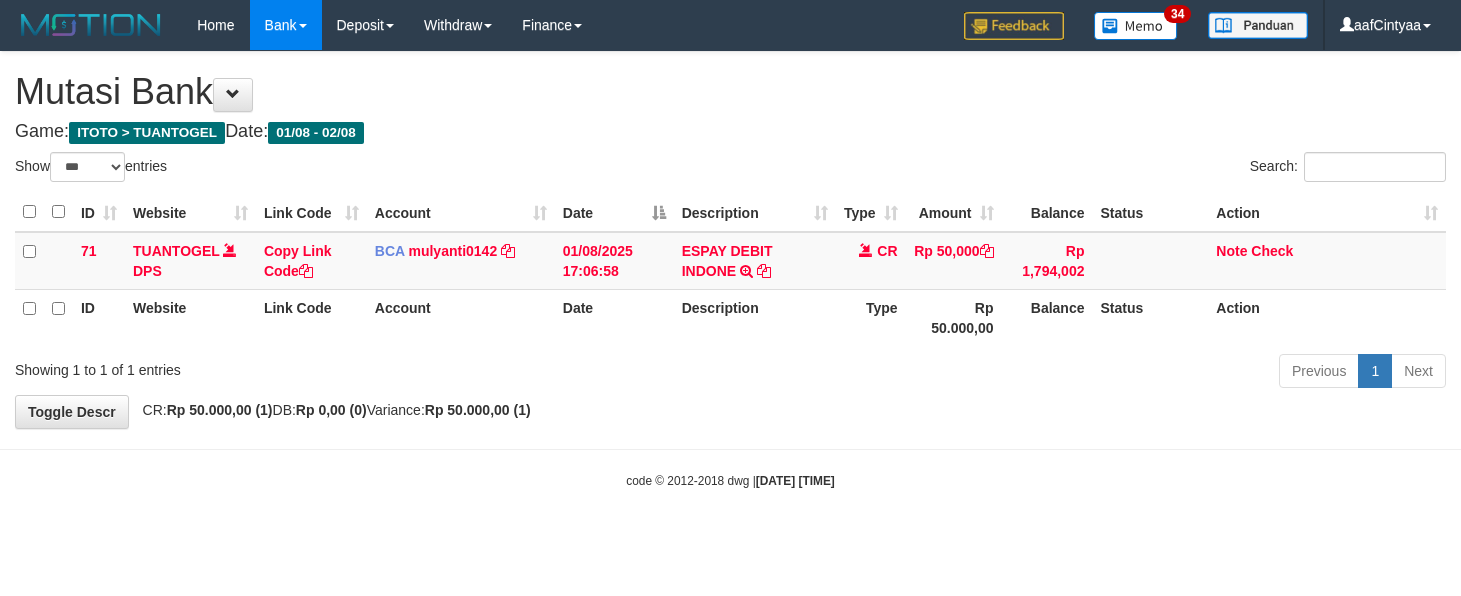 scroll, scrollTop: 0, scrollLeft: 0, axis: both 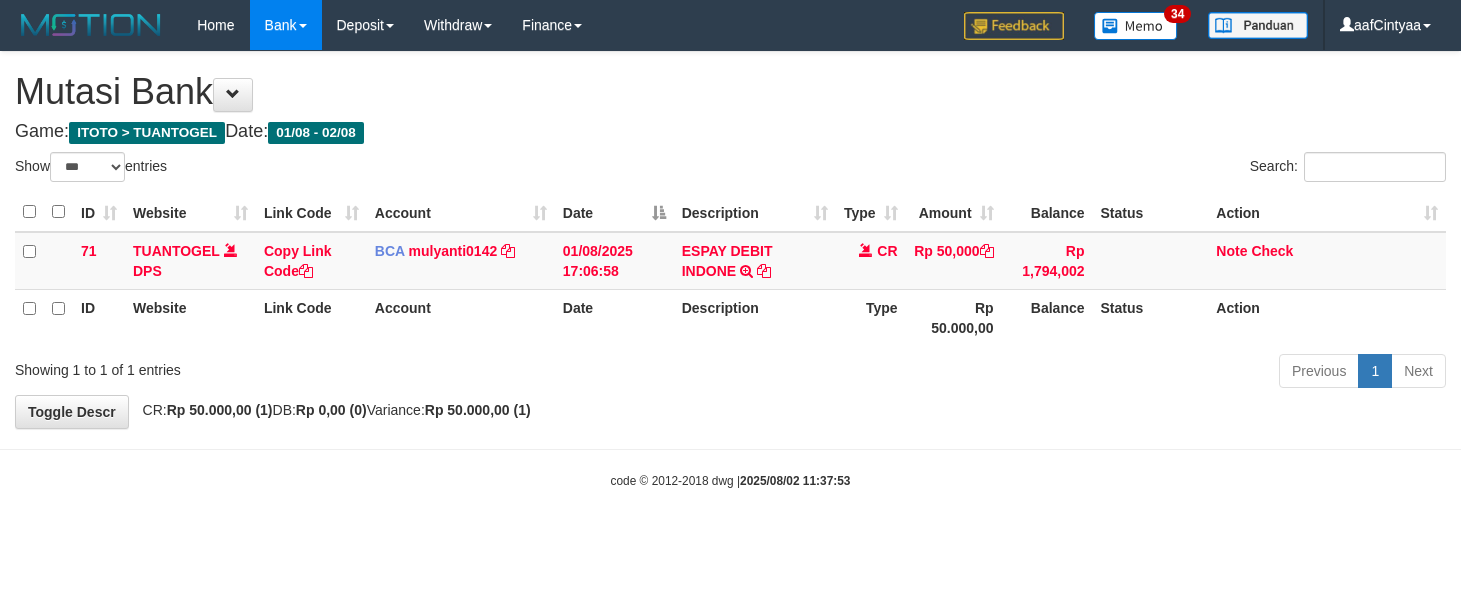 select on "***" 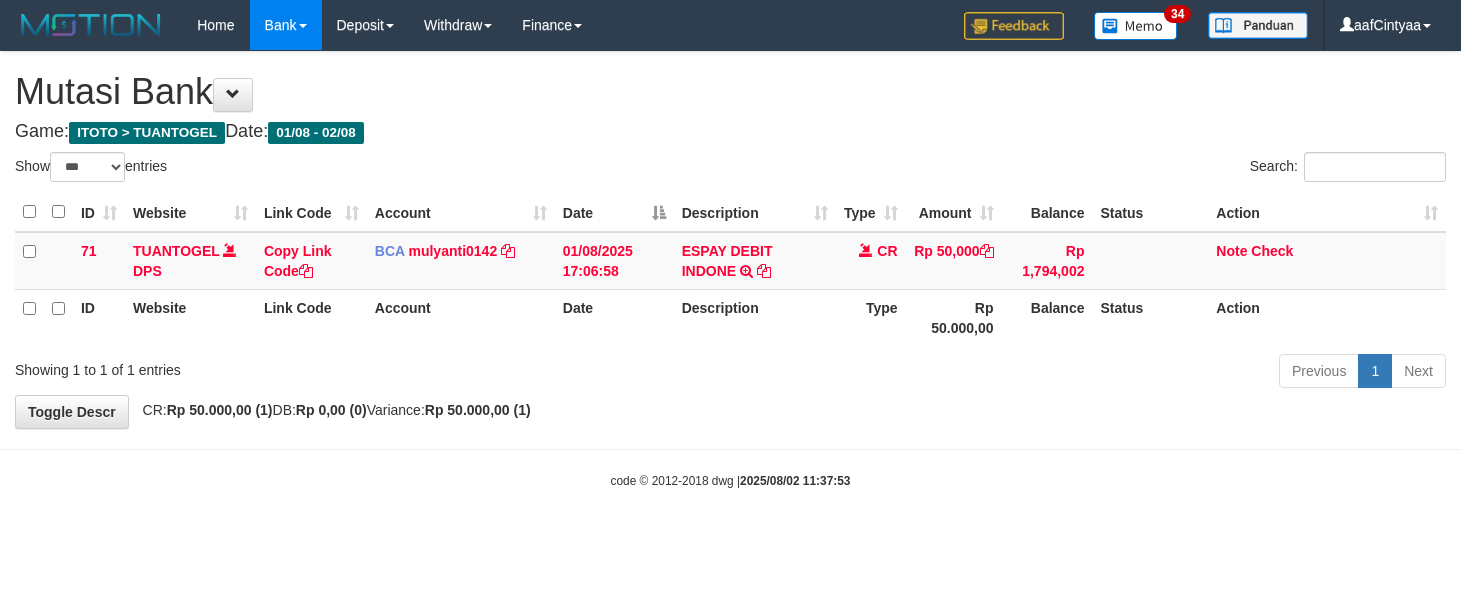 scroll, scrollTop: 0, scrollLeft: 0, axis: both 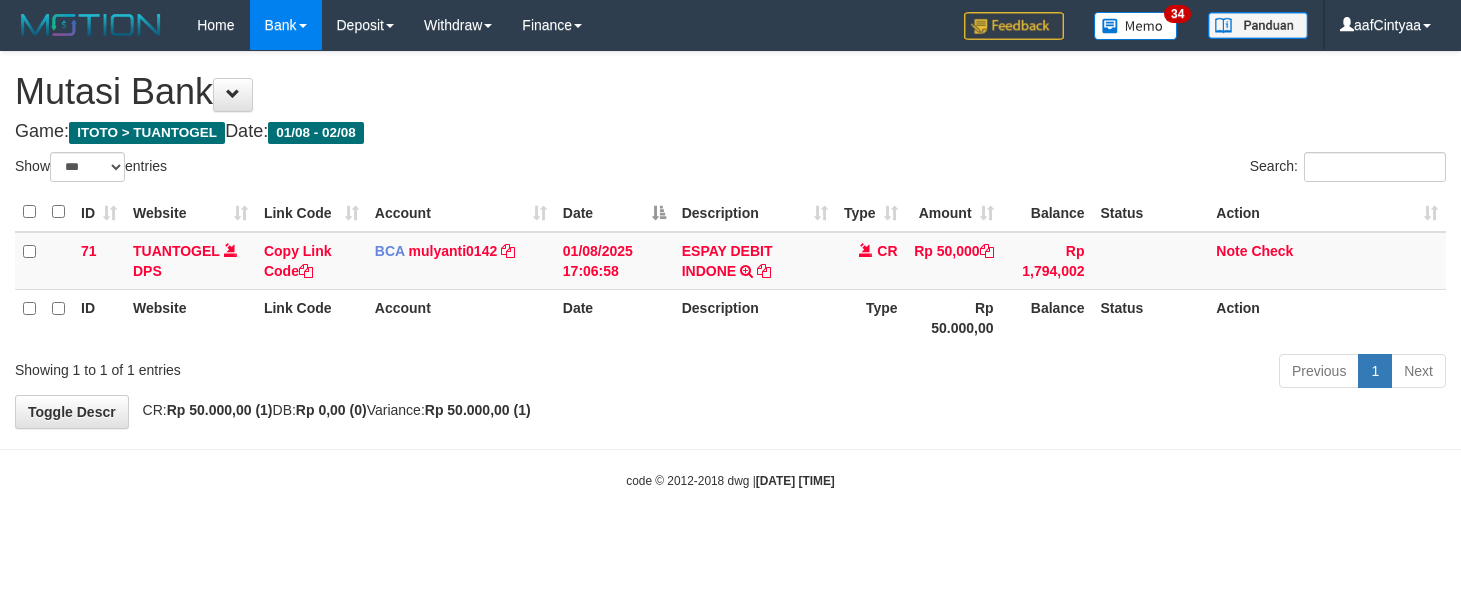 select on "***" 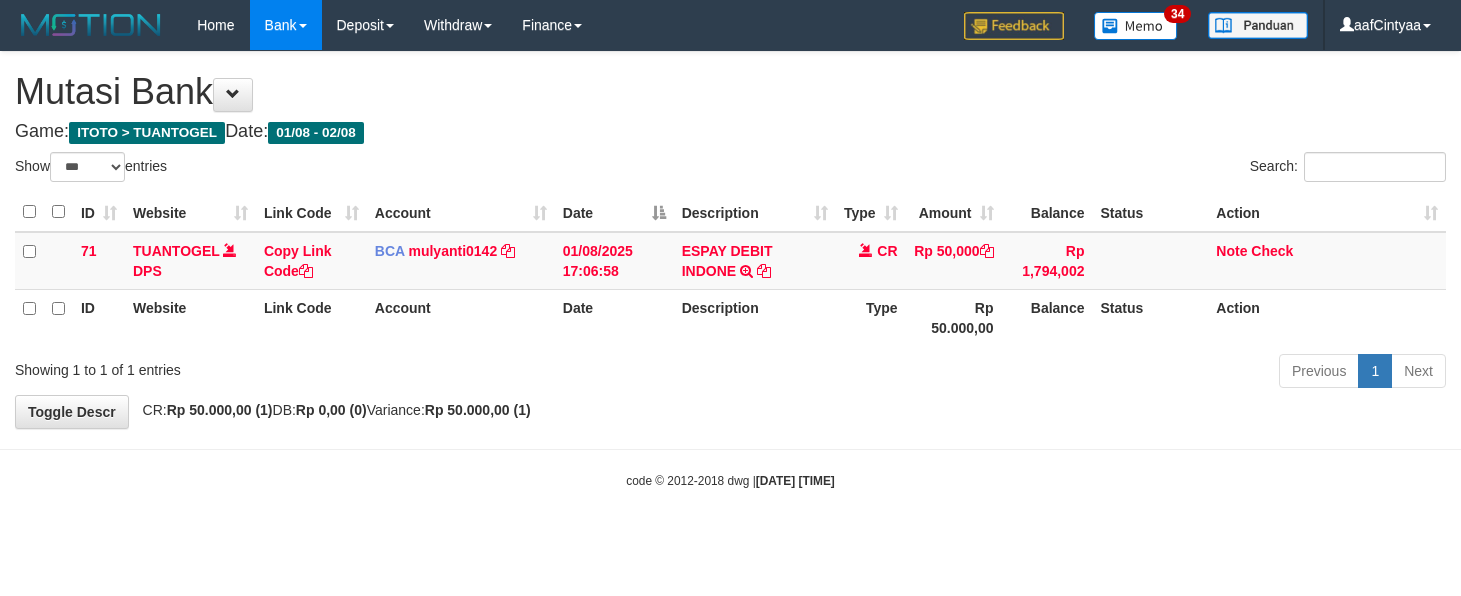 scroll, scrollTop: 0, scrollLeft: 0, axis: both 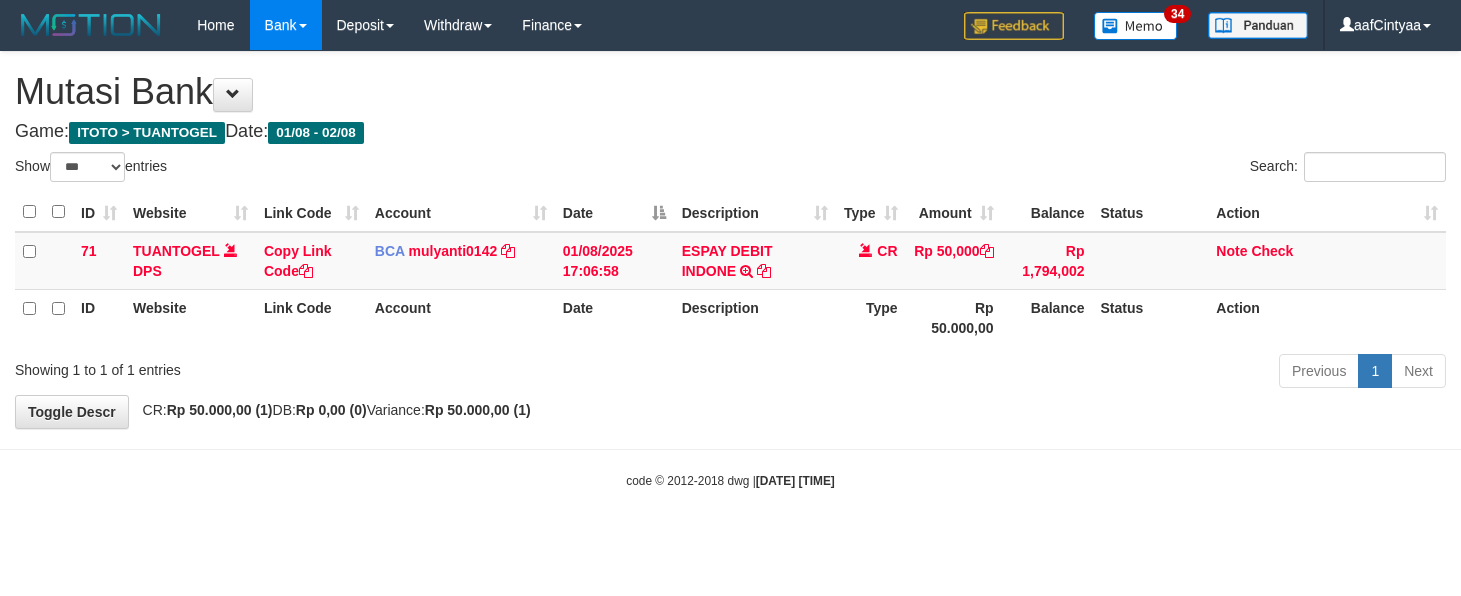 select on "***" 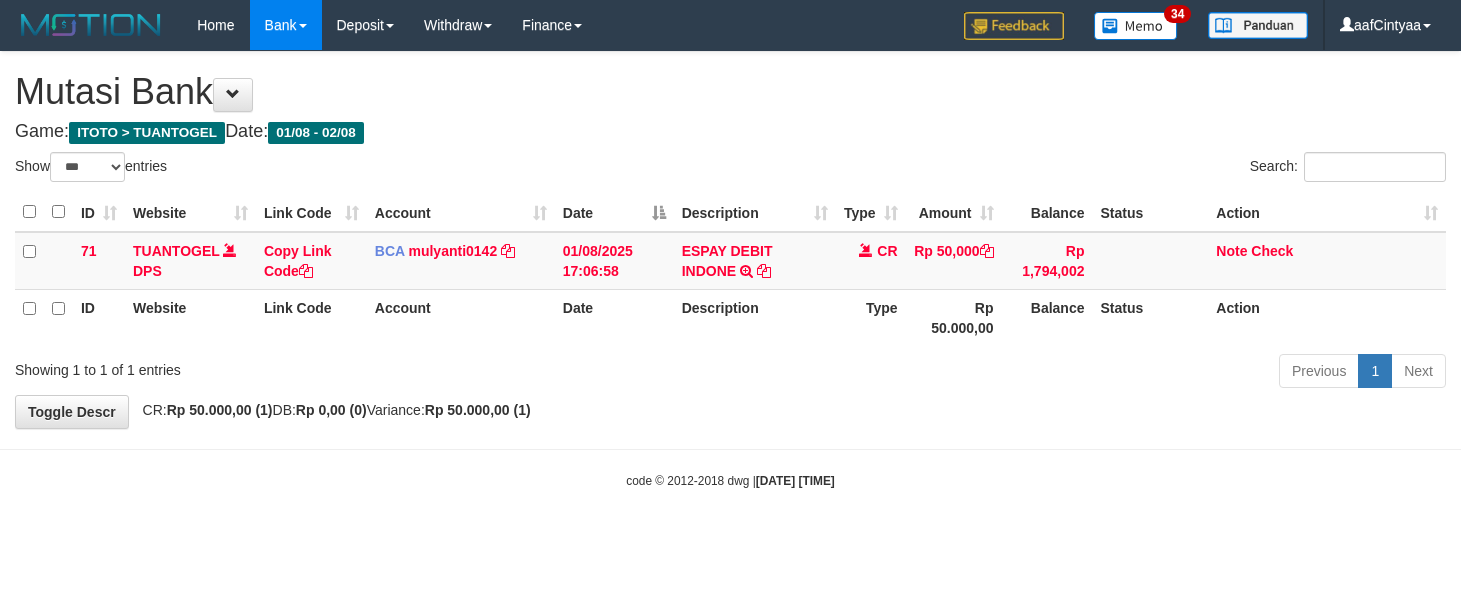 scroll, scrollTop: 0, scrollLeft: 0, axis: both 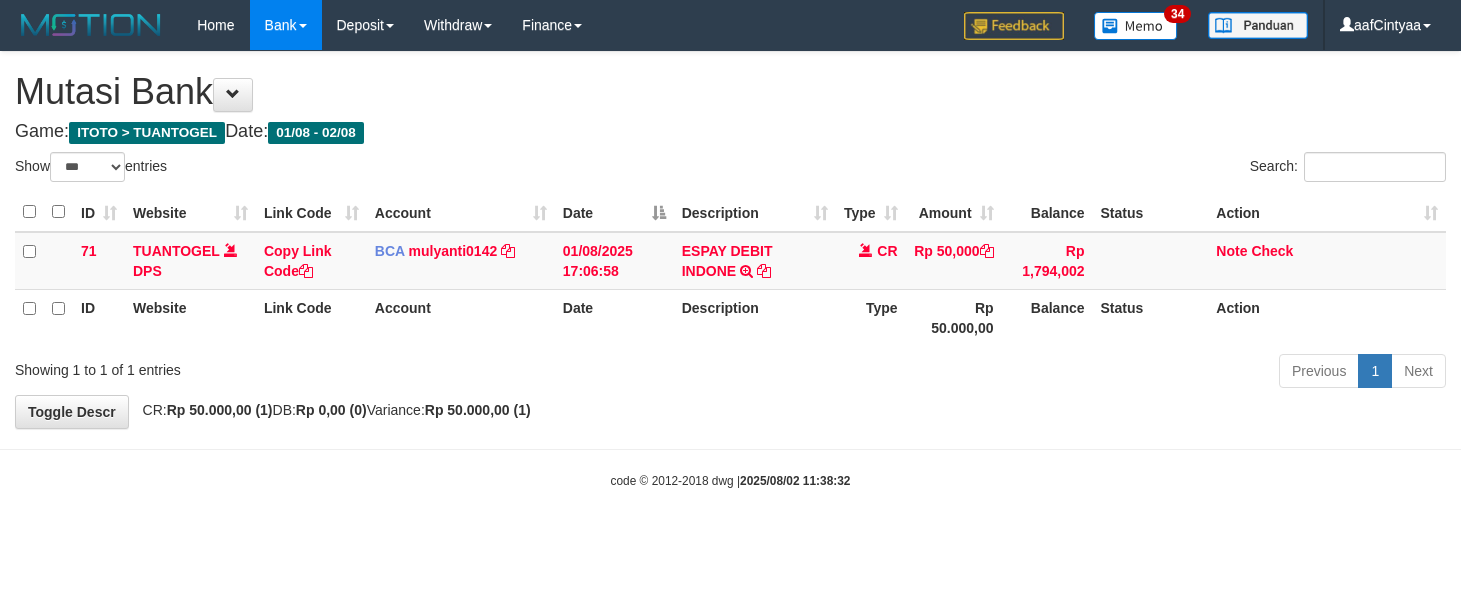 select on "***" 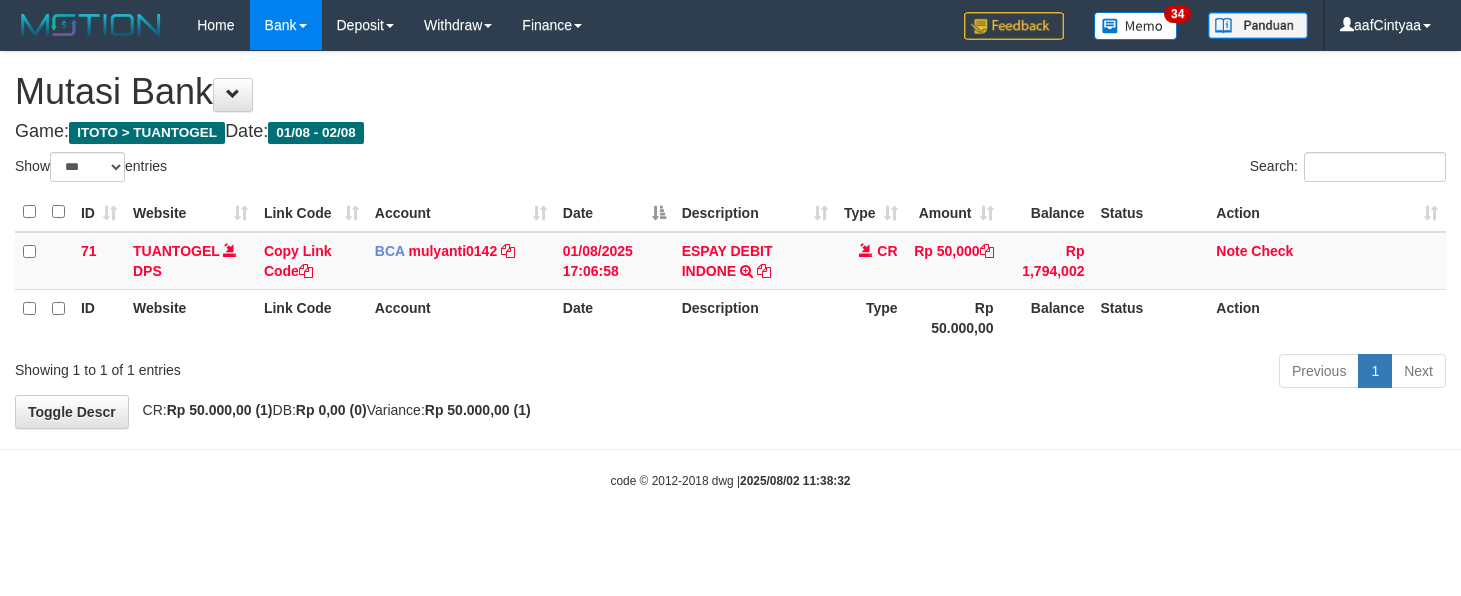 scroll, scrollTop: 0, scrollLeft: 0, axis: both 